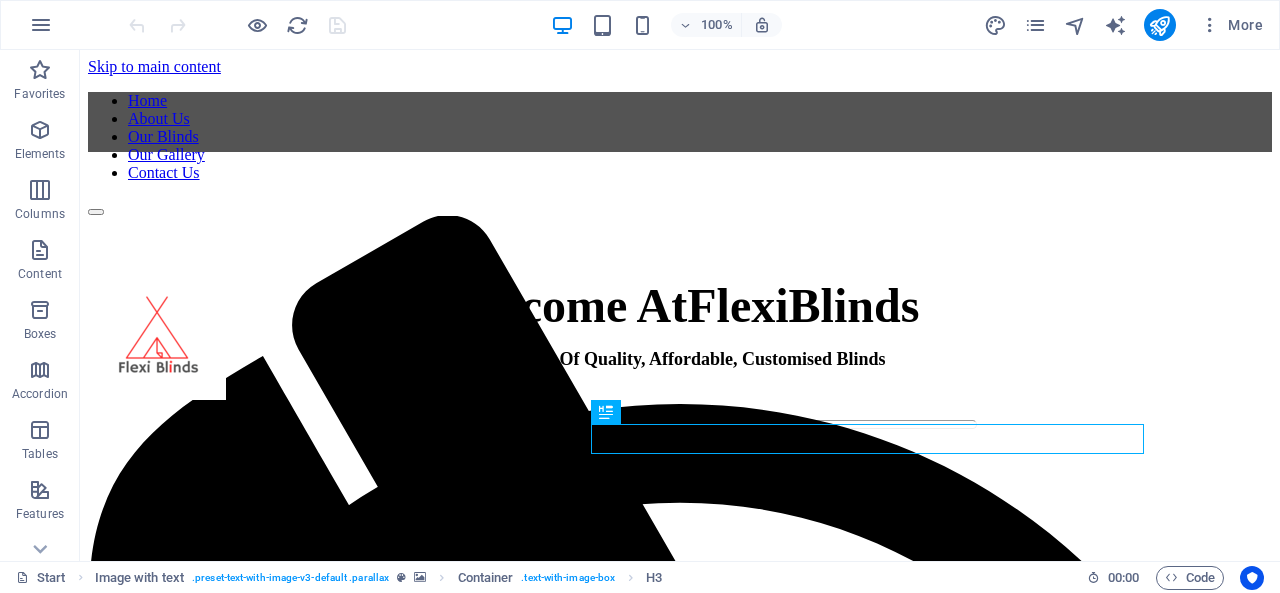 scroll, scrollTop: 0, scrollLeft: 0, axis: both 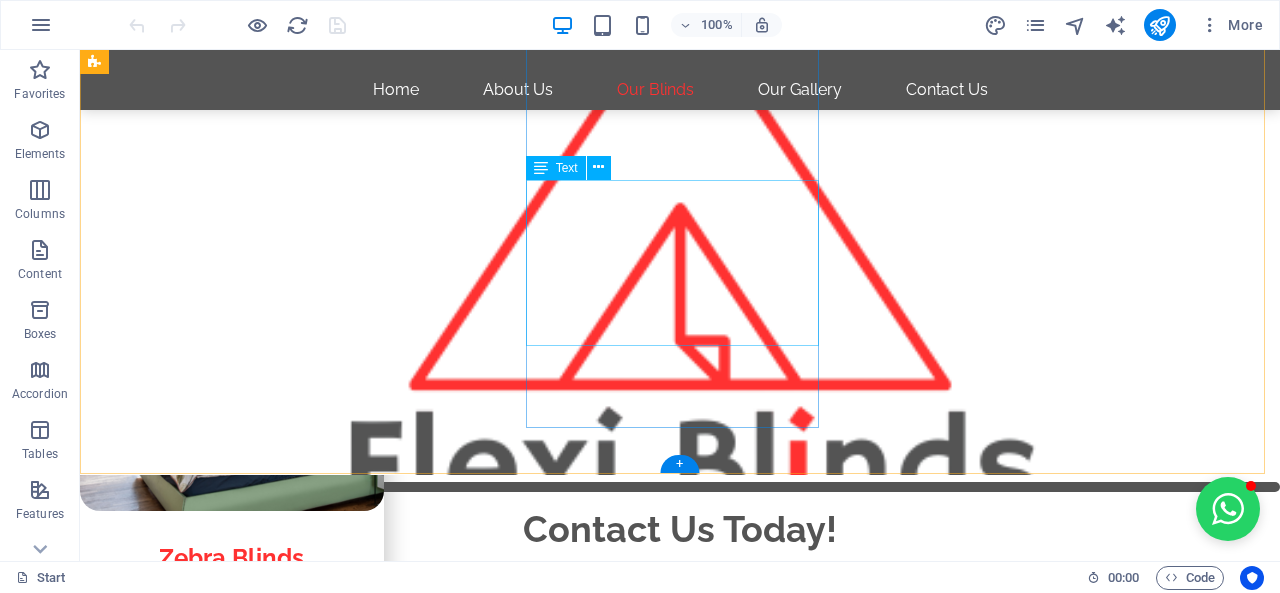 click on "We offer professional carpet supply and installation services for homes, offices and retail spaces. We have a wide range of colours and textures to choose from to match your space and budget. Get Your Free Quote Today!" at bounding box center [242, 1538] 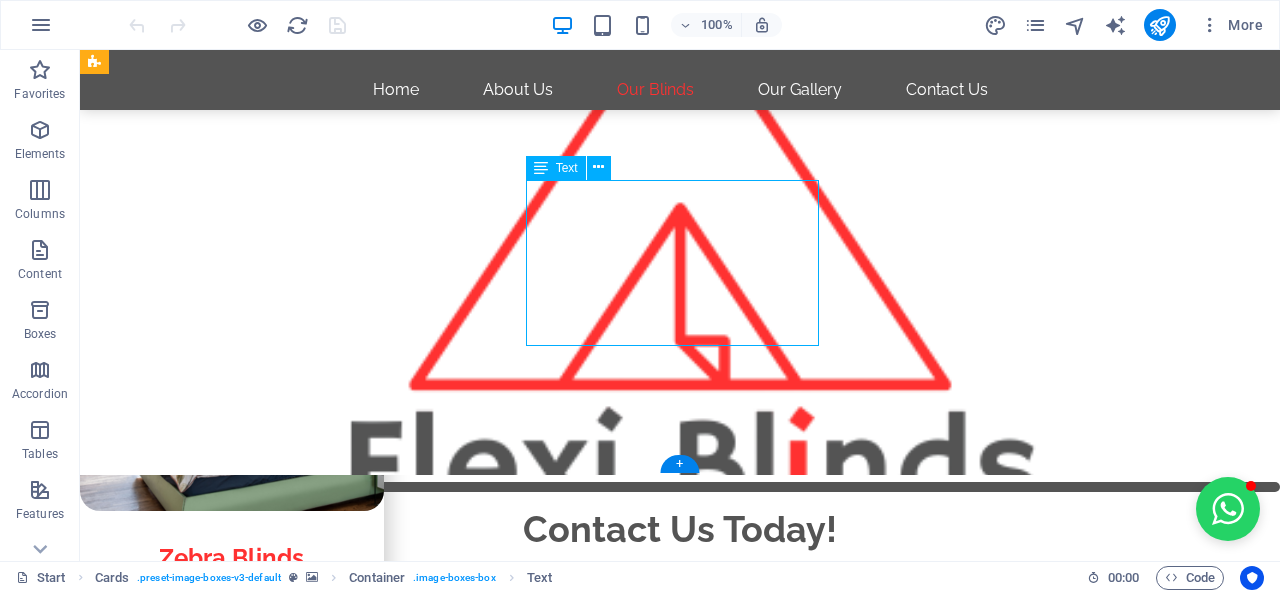 click on "We offer professional carpet supply and installation services for homes, offices and retail spaces. We have a wide range of colours and textures to choose from to match your space and budget. Get Your Free Quote Today!" at bounding box center [242, 1538] 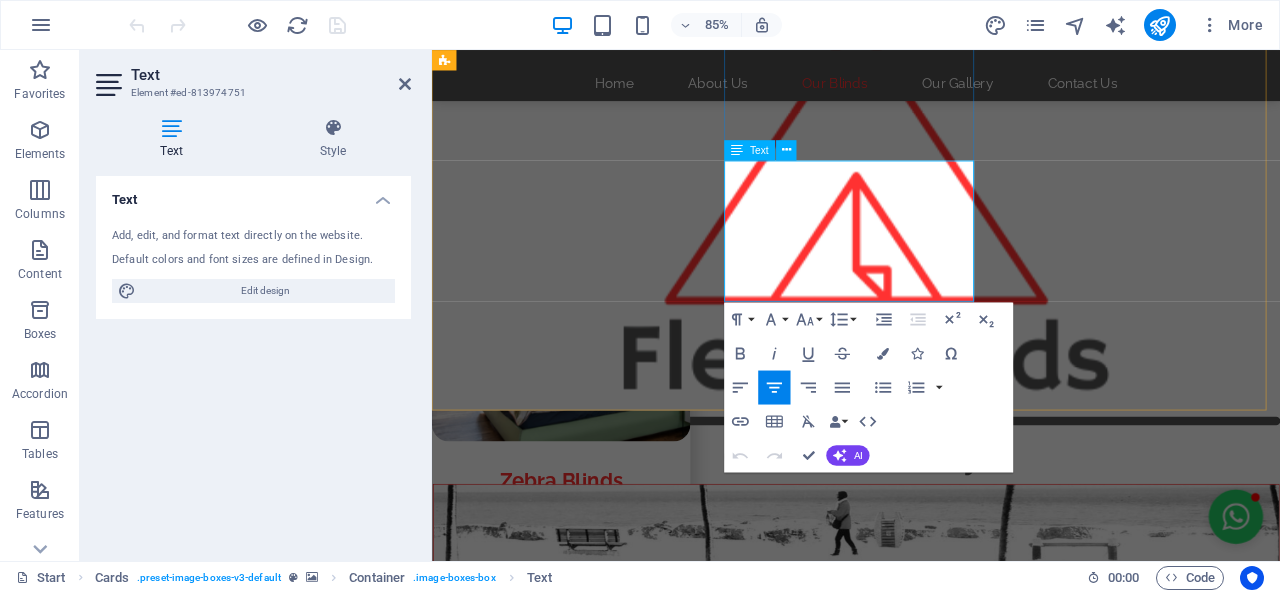 click on "Get Your Free Quote Today!" at bounding box center (569, 1609) 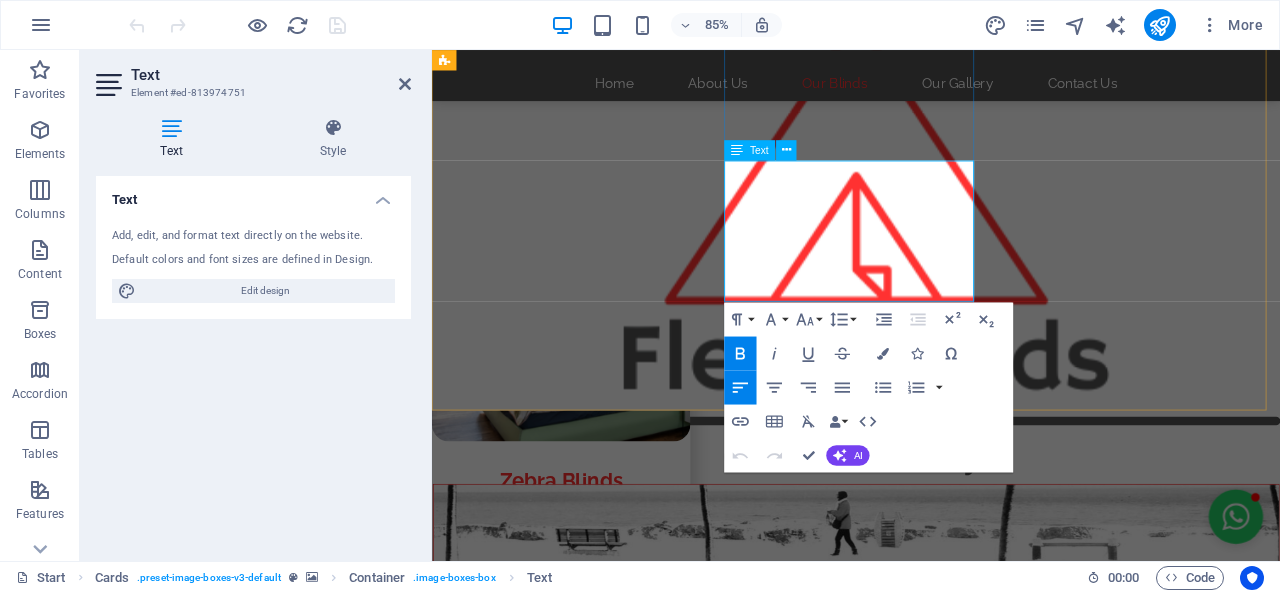 click on "Get Your Free Quote Today!" at bounding box center (569, 1609) 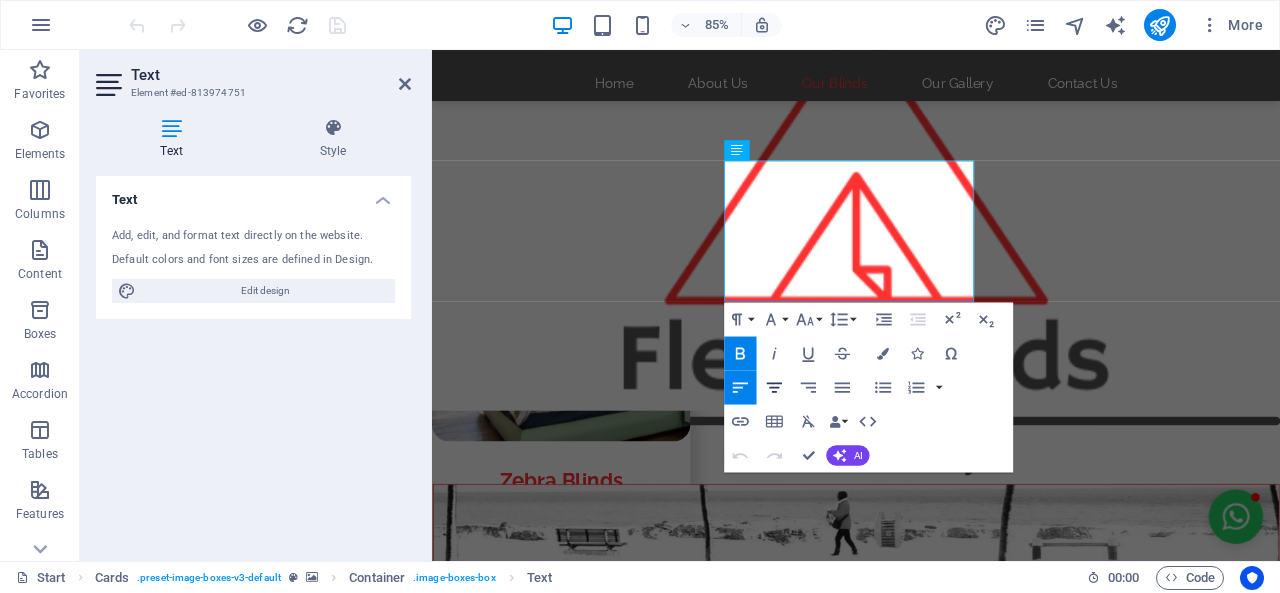 click 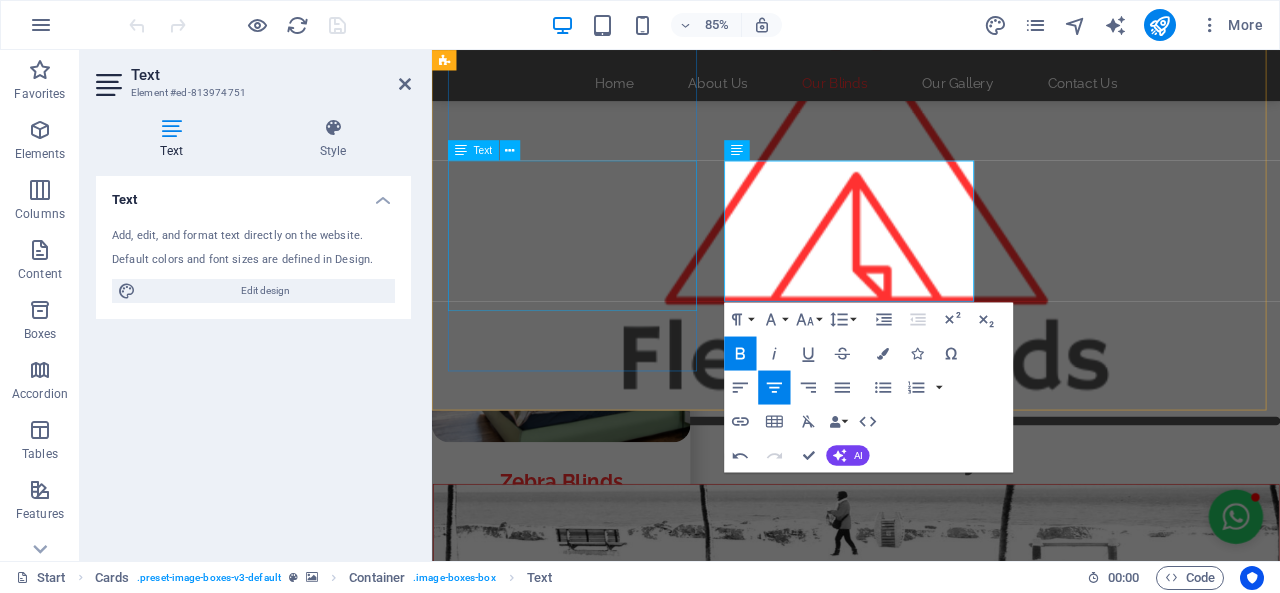 click on "We offer wooden flooring installation, from preparation to the final finish.  We service homes, offices, retail, and commercial spaces with professional care and craftsmanship. Get Your Free Quote Today!" at bounding box center [594, 969] 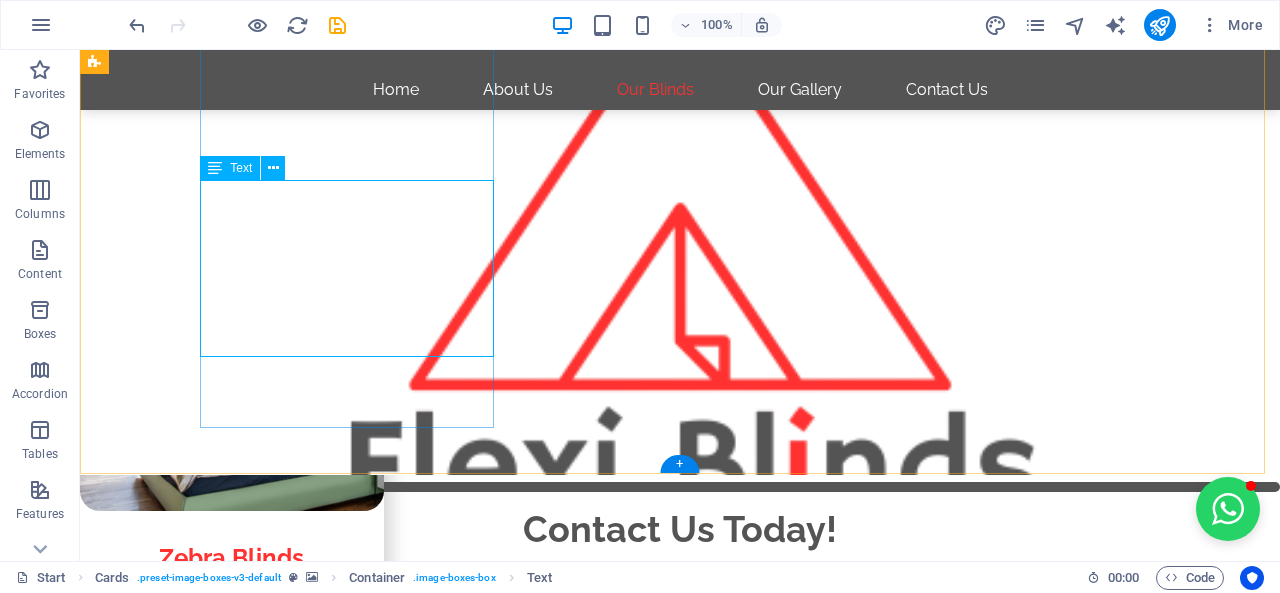 click on "We offer wooden flooring installation, from preparation to the final finish.  We service homes, offices, retail, and commercial spaces with professional care and craftsmanship. Get Your Free Quote Today!" at bounding box center (242, 969) 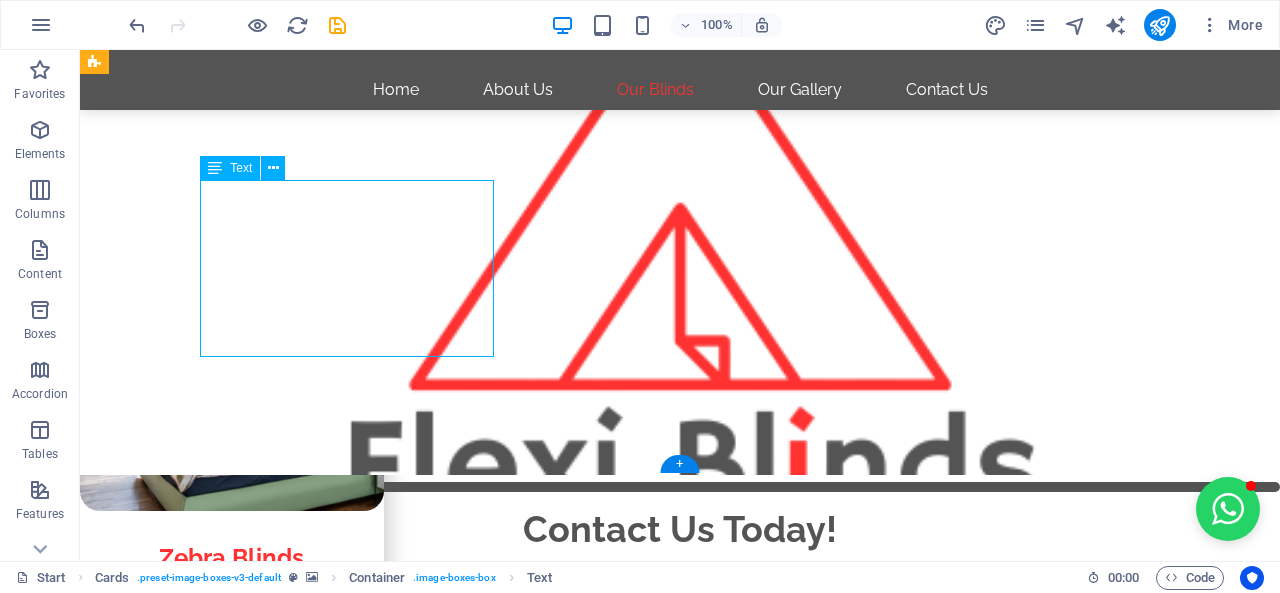 click on "We offer wooden flooring installation, from preparation to the final finish.  We service homes, offices, retail, and commercial spaces with professional care and craftsmanship. Get Your Free Quote Today!" at bounding box center [242, 969] 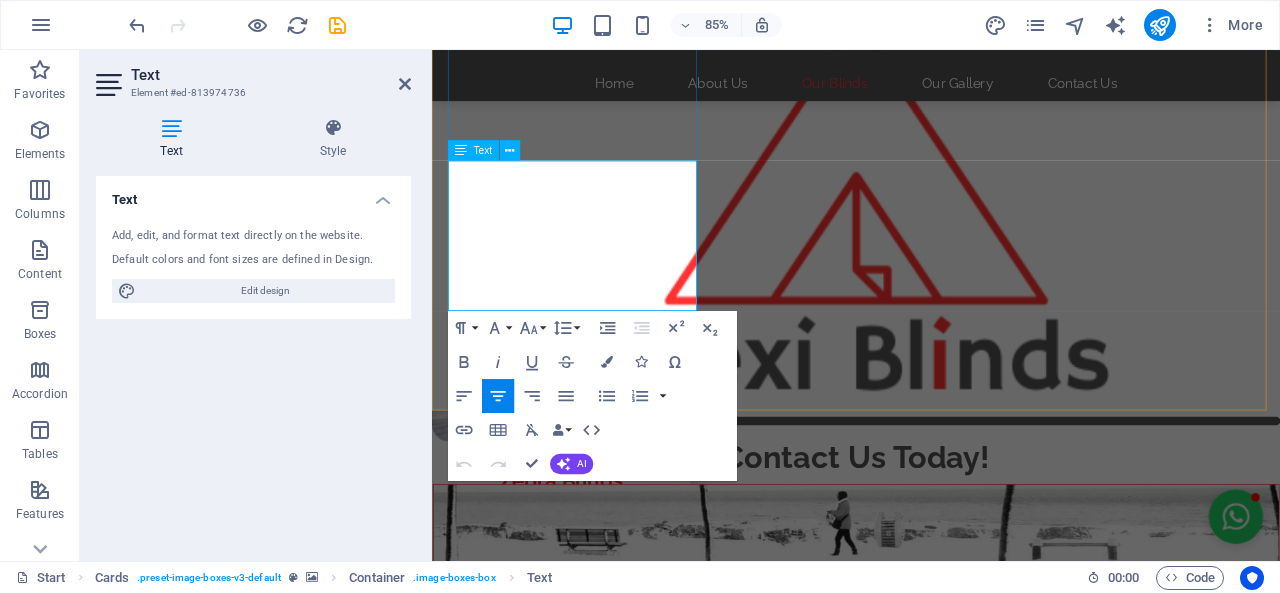 click on "Get Your Free Quote Today!" at bounding box center [569, 1045] 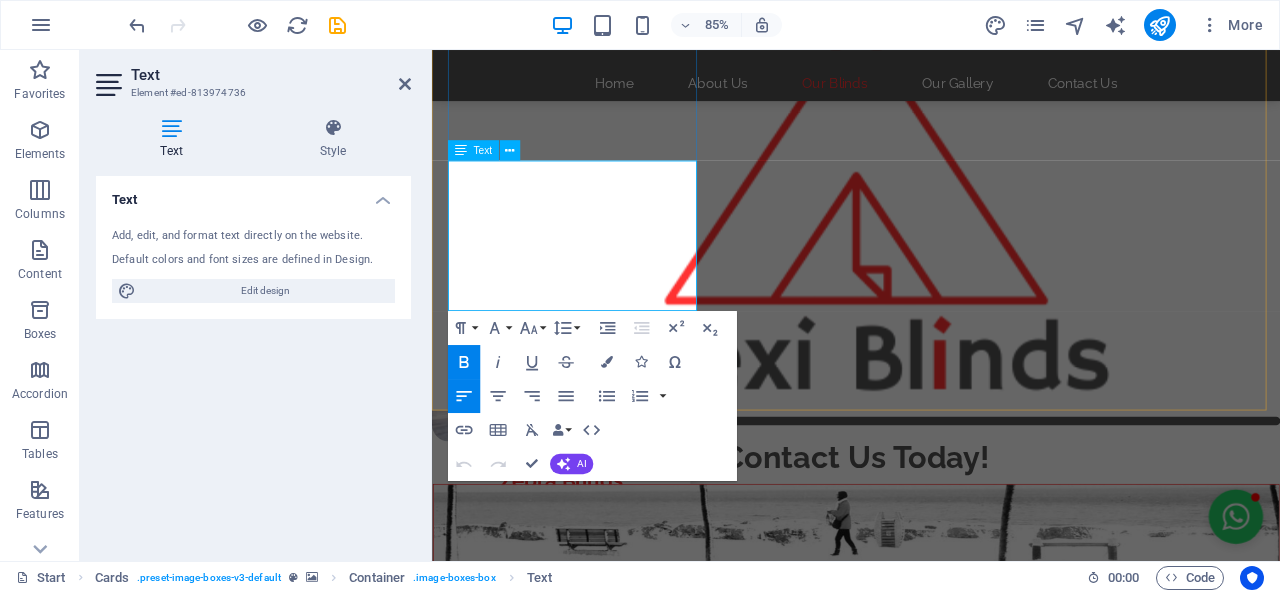 click on "Get Your Free Quote Today!" at bounding box center (569, 1045) 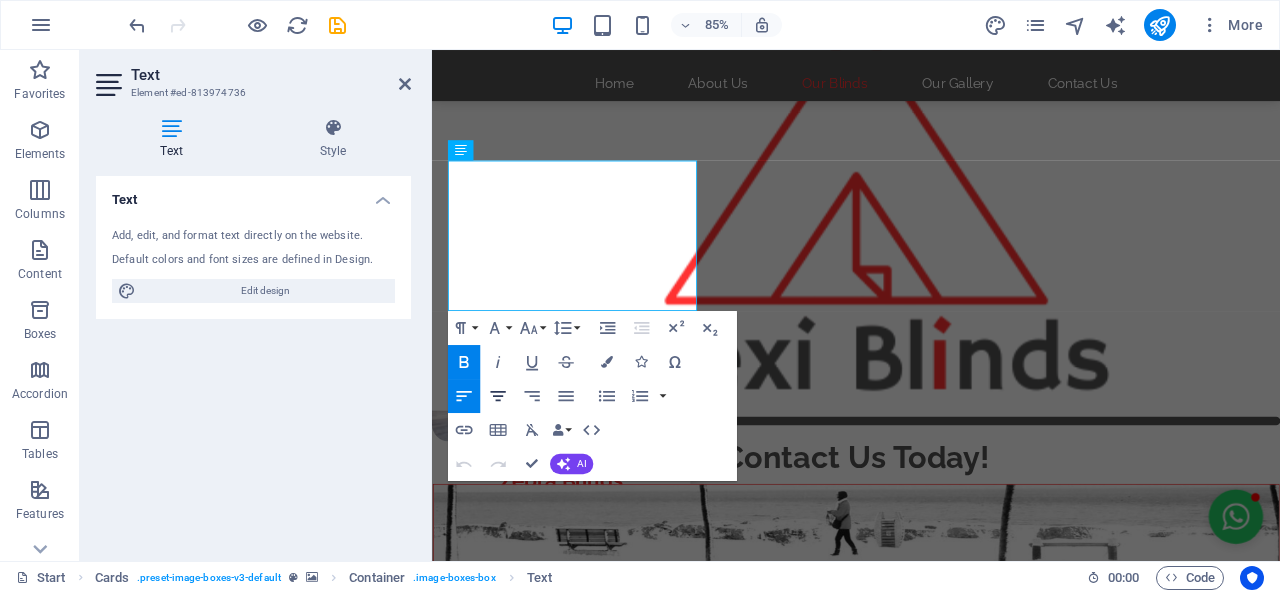 click 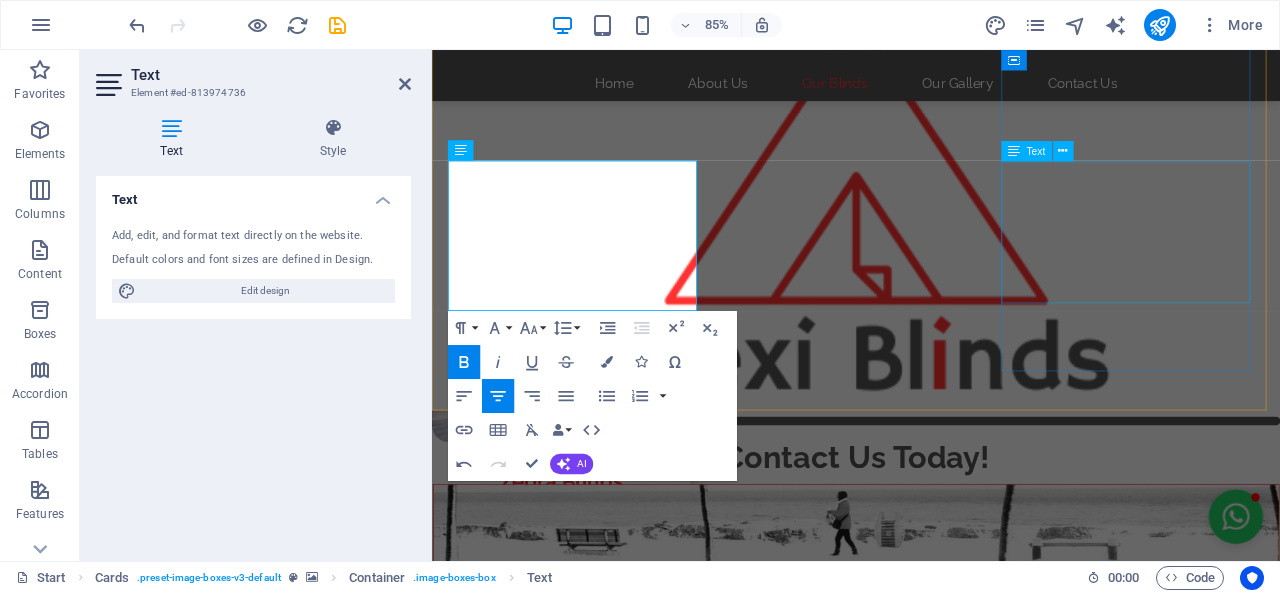 click on "Looking to refresh, redesign, or completely upgrade your office space? We specialise in office renovations that improve functionality, boost productivity, and reflect your brand identity.  Get Your Free Quote Today!" at bounding box center [594, 2103] 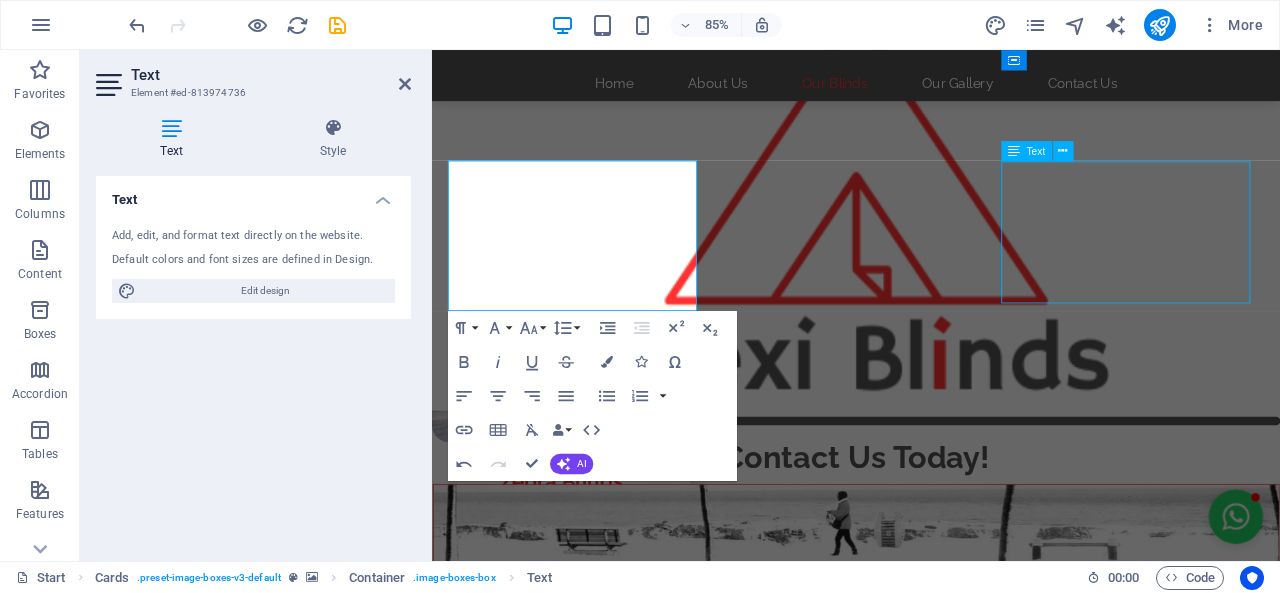 click on "Looking to refresh, redesign, or completely upgrade your office space? We specialise in office renovations that improve functionality, boost productivity, and reflect your brand identity.  Get Your Free Quote Today!" at bounding box center [594, 2103] 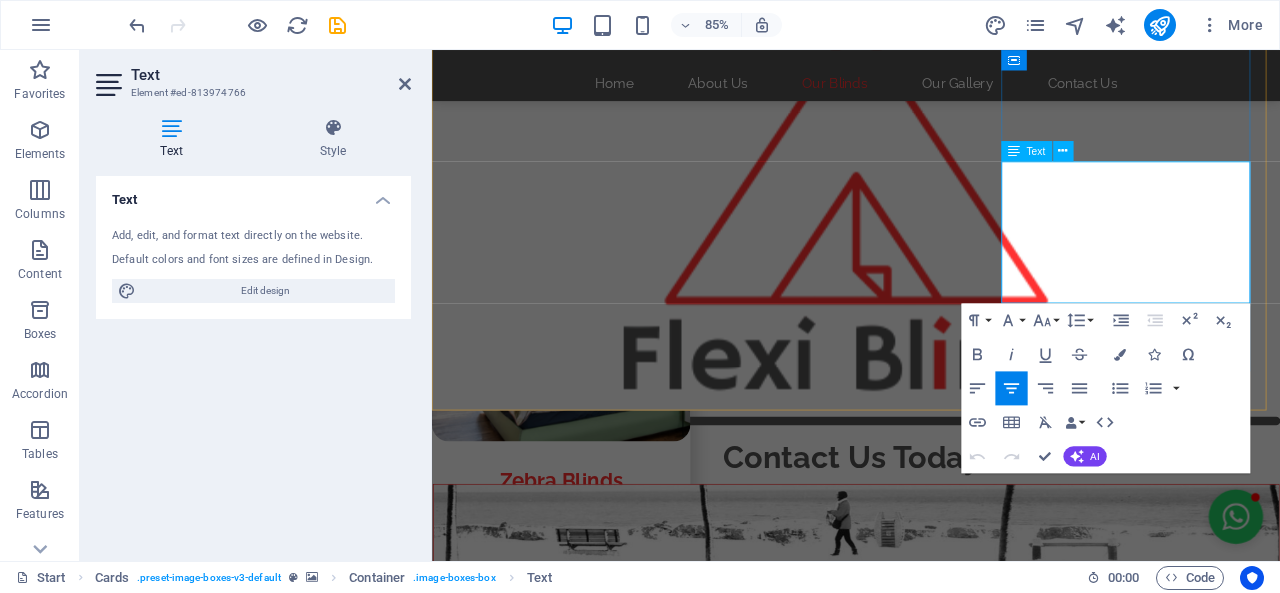 click on "Get Your Free Quote Today!" at bounding box center (594, 2174) 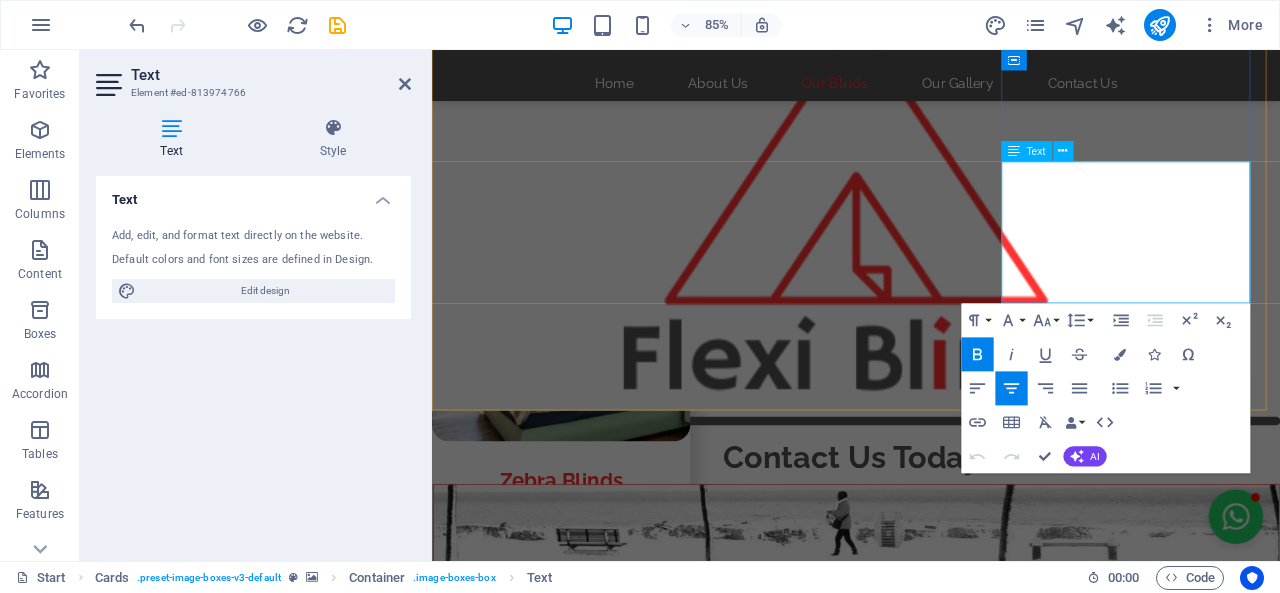 click on "Get Your Free Quote Today!" at bounding box center [594, 2174] 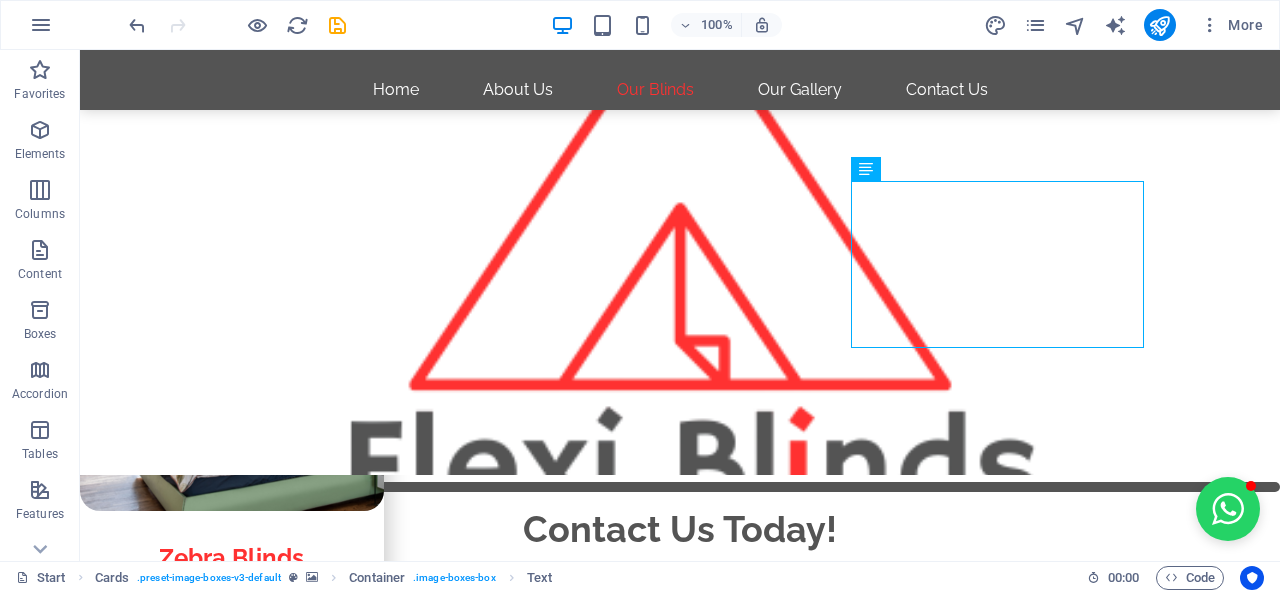 click at bounding box center (337, 25) 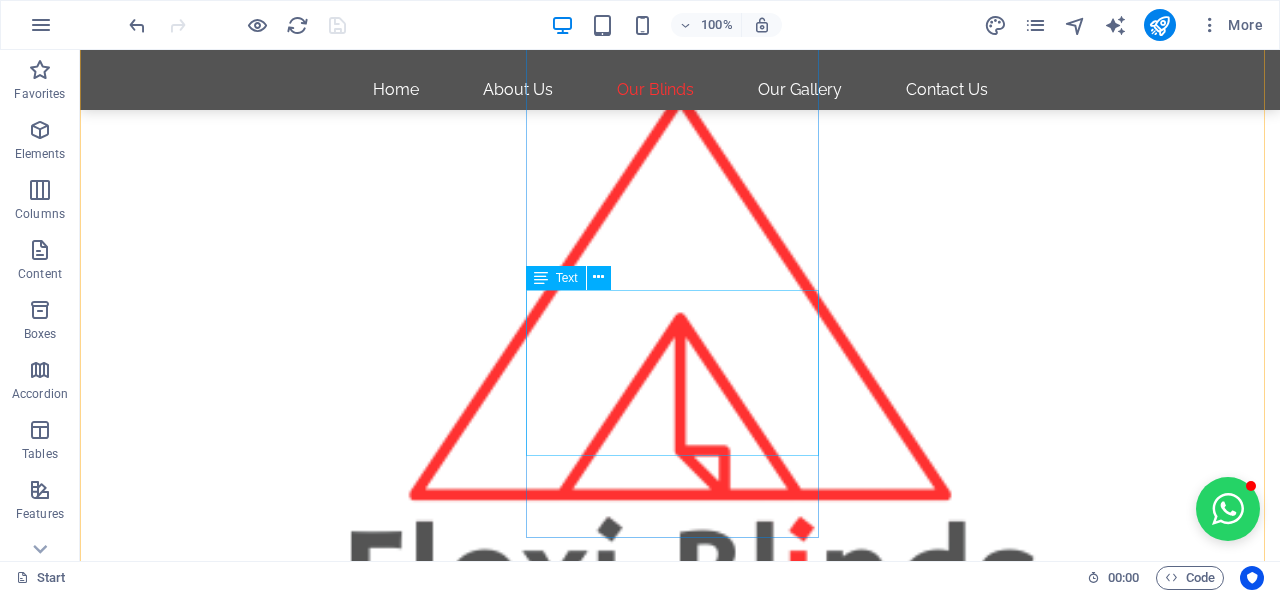 scroll, scrollTop: 3236, scrollLeft: 0, axis: vertical 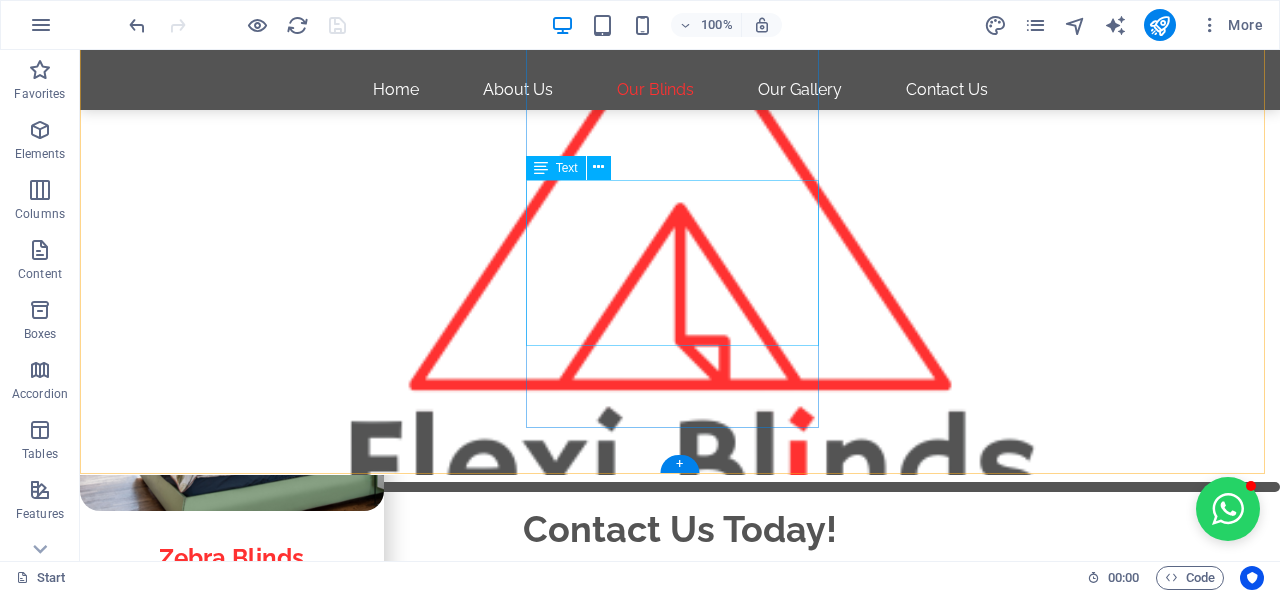 click on "We offer professional carpet supply and installation services for homes, offices and retail spaces. We have a wide range of colours and textures to choose from to match your space and budget. Get Your Free Quote Today!" at bounding box center (242, 1538) 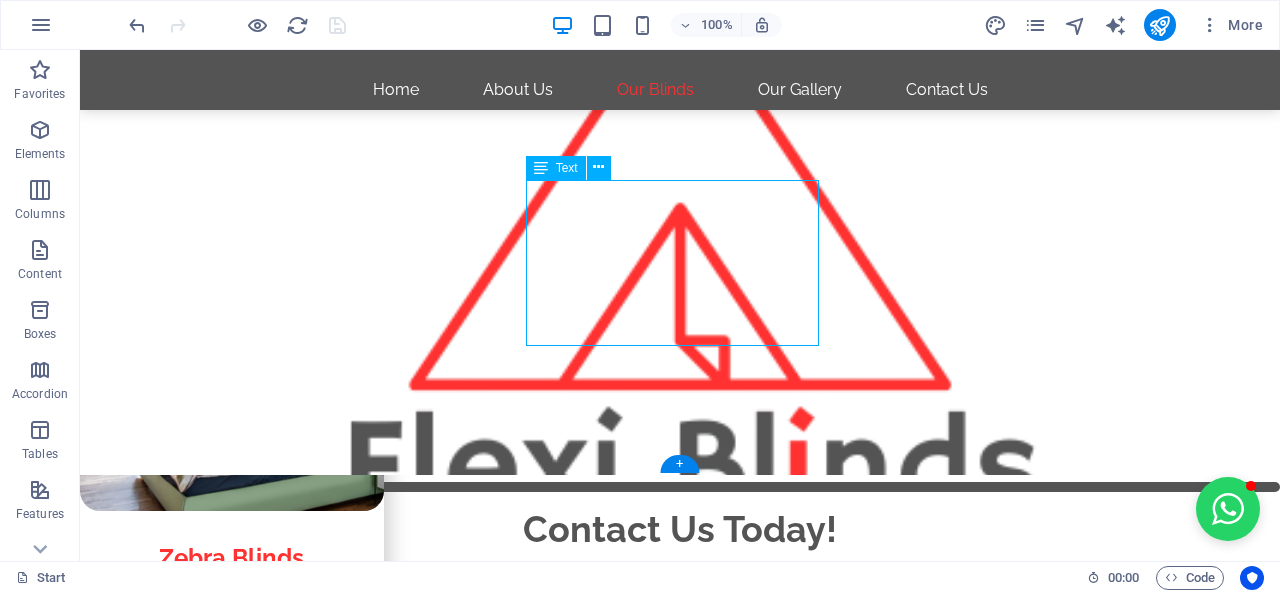 click on "We offer professional carpet supply and installation services for homes, offices and retail spaces. We have a wide range of colours and textures to choose from to match your space and budget. Get Your Free Quote Today!" at bounding box center [242, 1538] 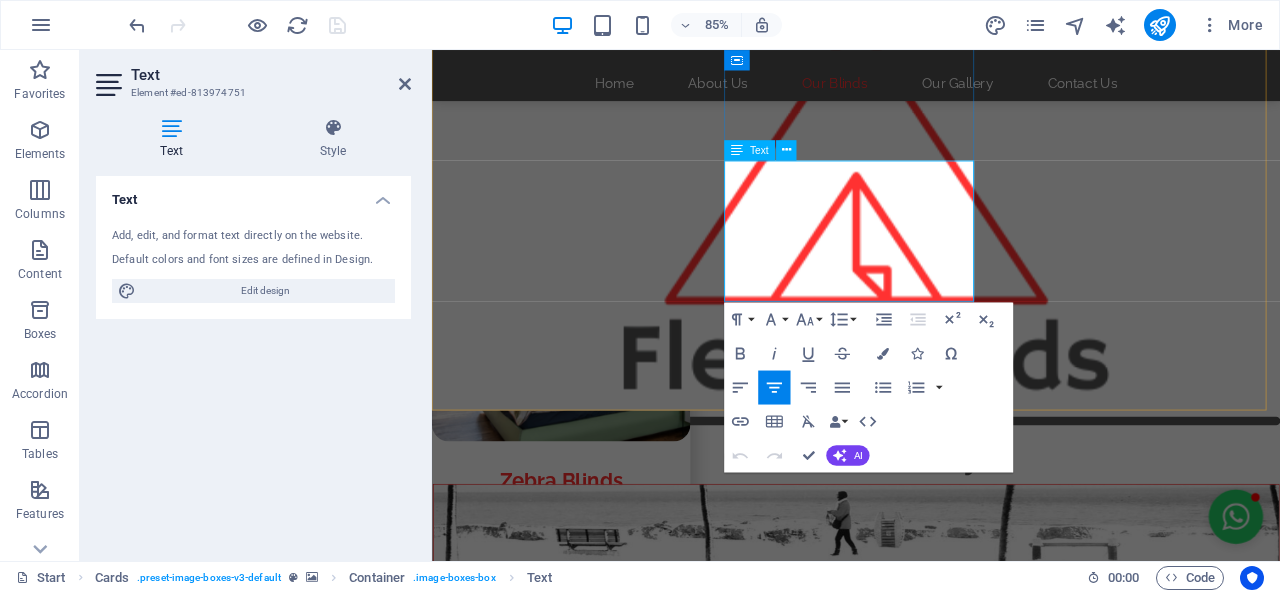click on "We offer professional carpet supply and installation services for homes, offices and retail spaces. We have a wide range of colours and textures to choose from to match your space and budget." at bounding box center (594, 1526) 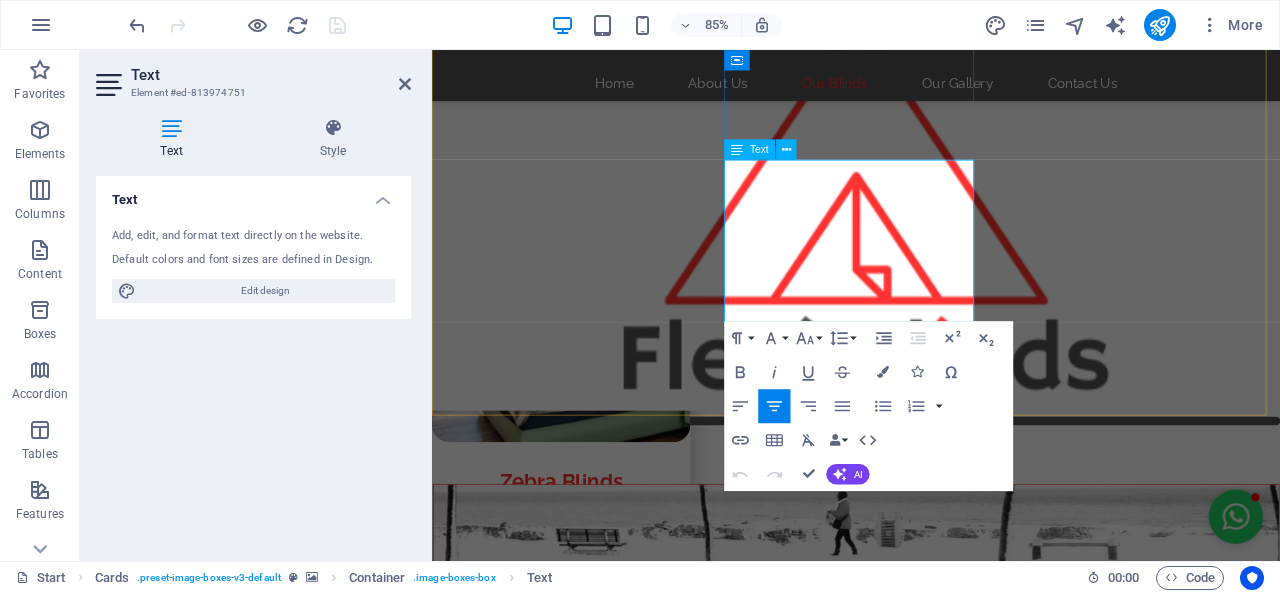 scroll, scrollTop: 3230, scrollLeft: 0, axis: vertical 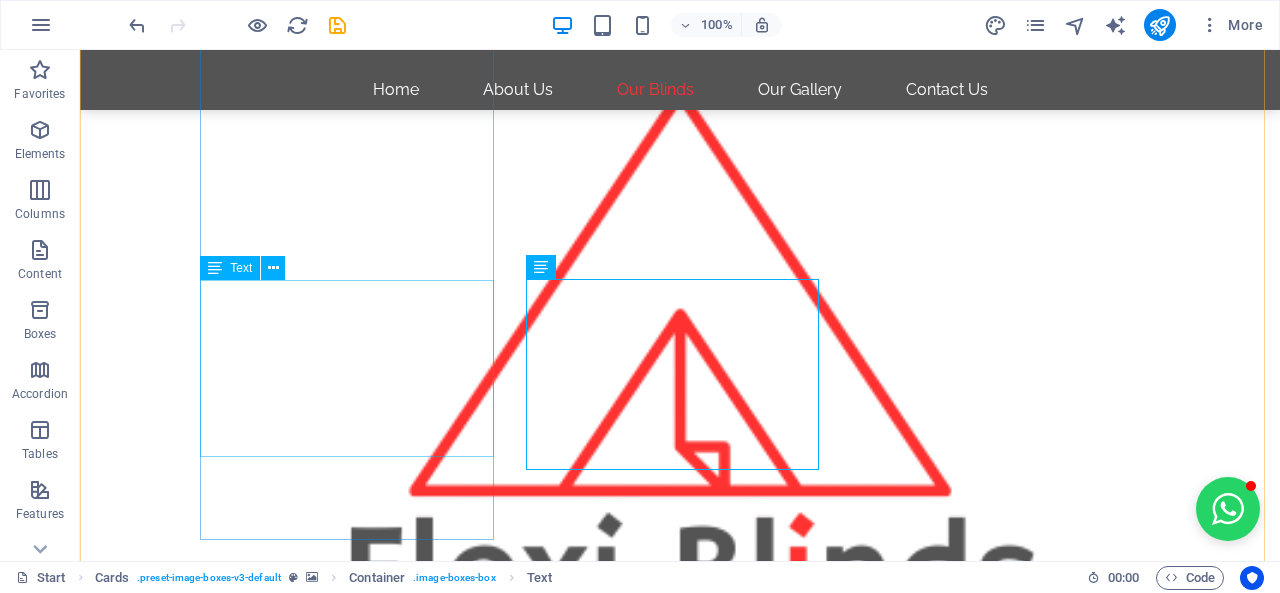 click on "We offer wooden flooring installation, from preparation to the final finish.  We service homes, offices, retail, and commercial spaces with professional care and craftsmanship. Get Your Free Quote Today!" at bounding box center [242, 1075] 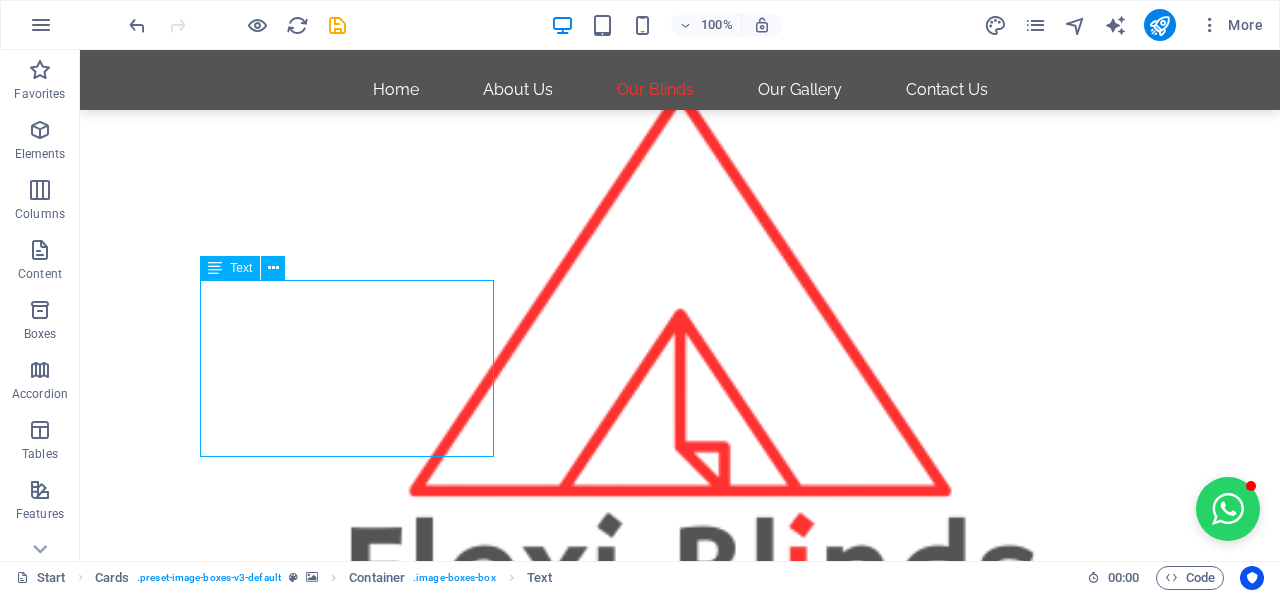 click on "We offer wooden flooring installation, from preparation to the final finish.  We service homes, offices, retail, and commercial spaces with professional care and craftsmanship. Get Your Free Quote Today!" at bounding box center [242, 1075] 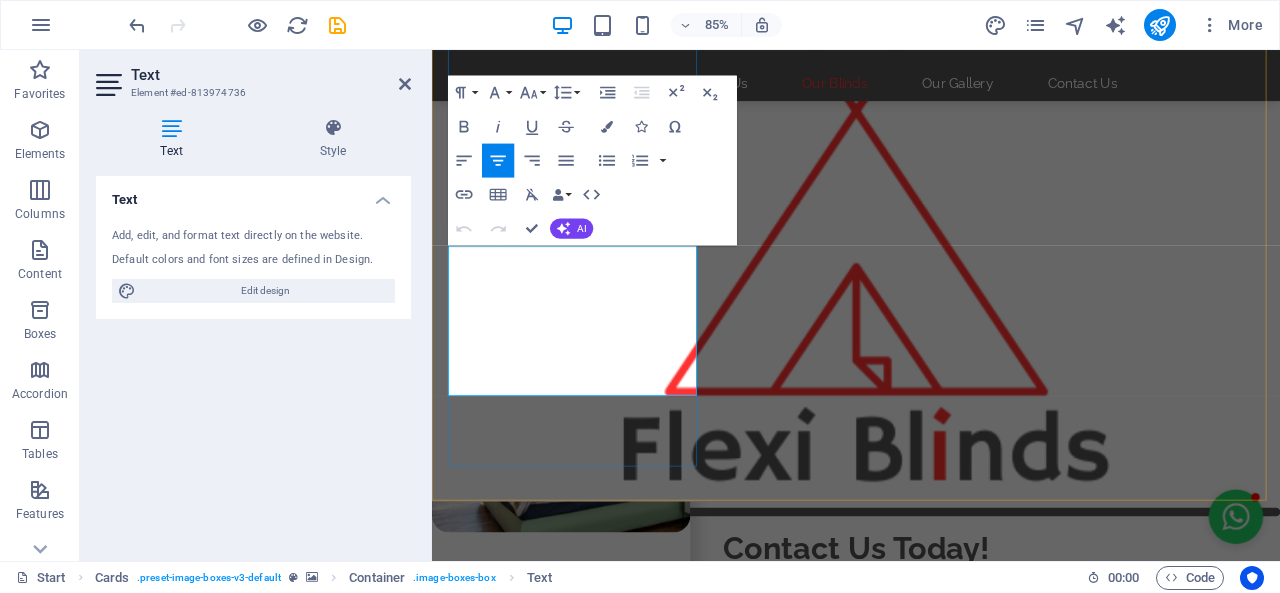click on "We offer wooden flooring installation, from preparation to the final finish." at bounding box center [595, 1027] 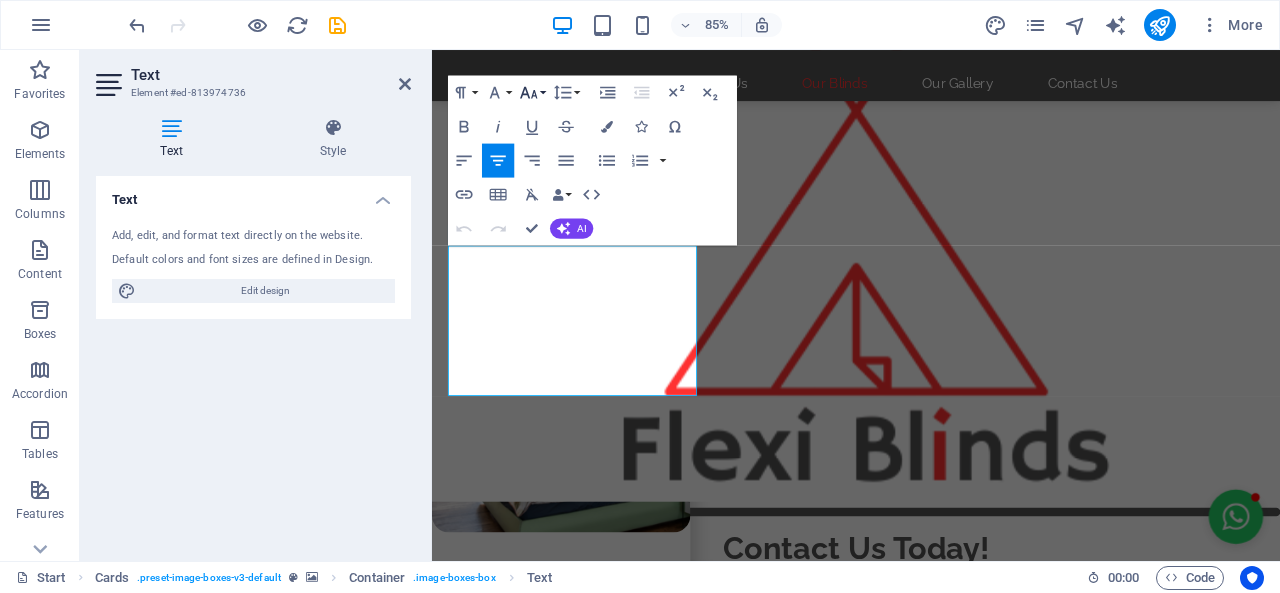 click 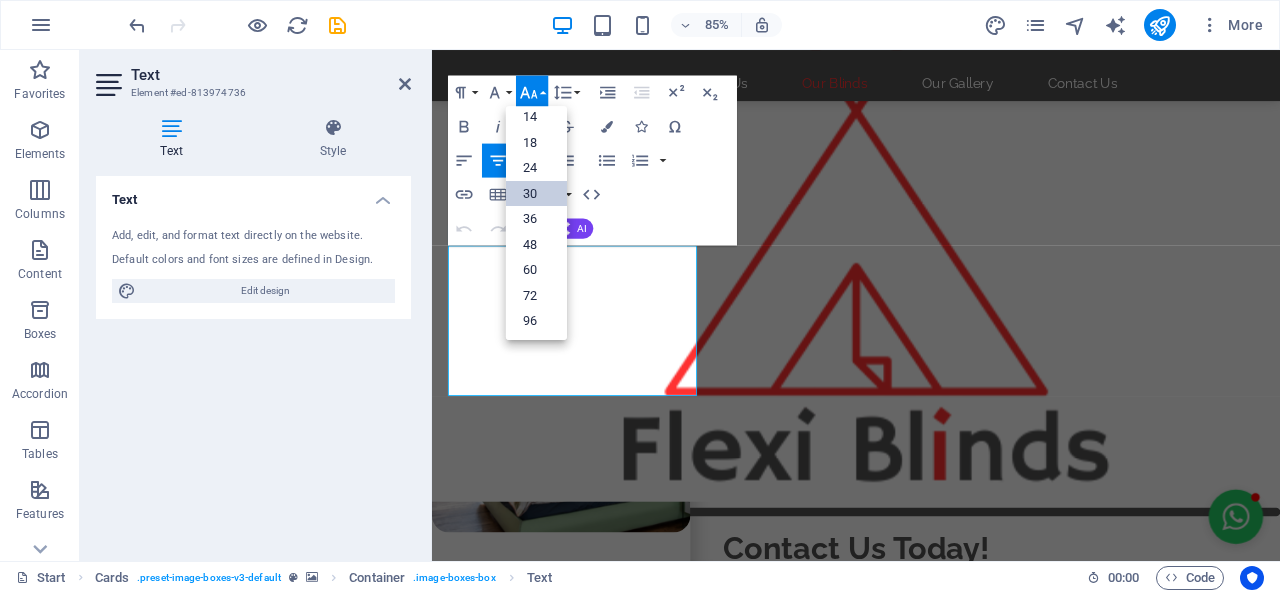 scroll, scrollTop: 0, scrollLeft: 0, axis: both 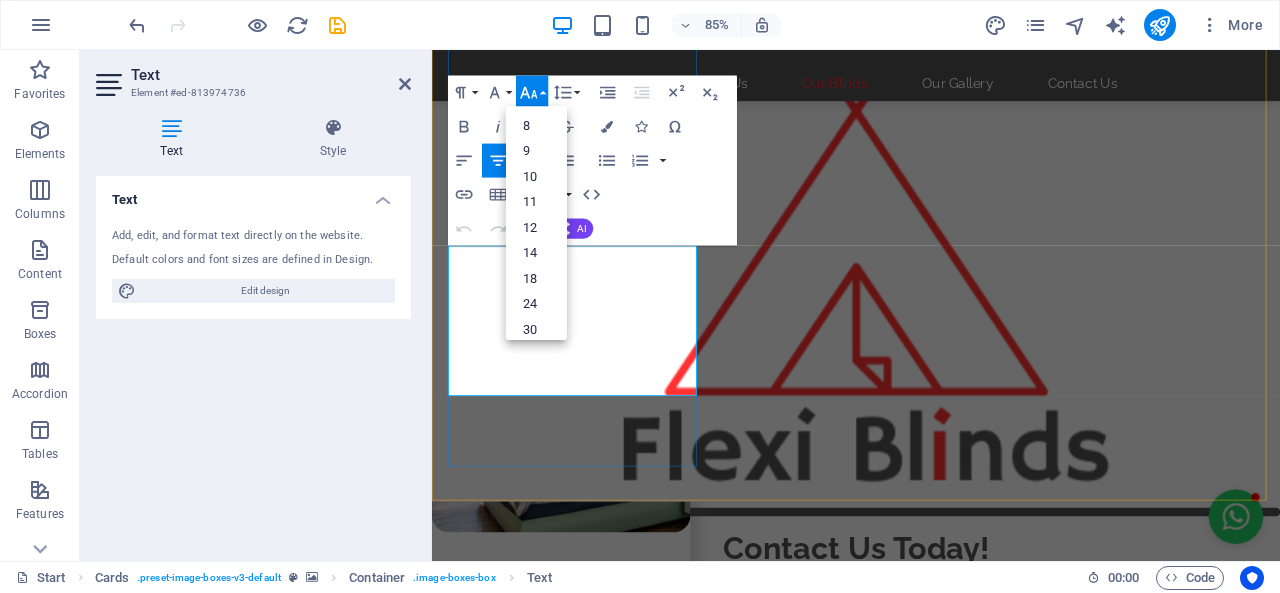 click on "We offer wooden flooring installation, from preparation to the final finish." at bounding box center (595, 1027) 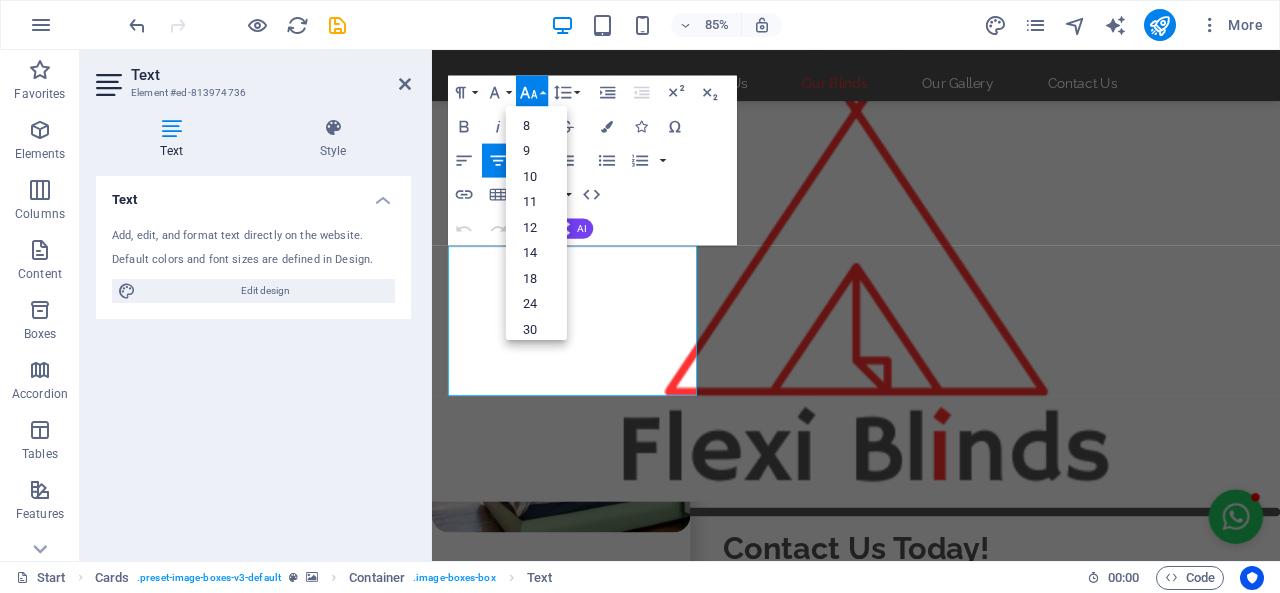 click on "Paragraph Format Normal Heading 1 Heading 2 Heading 3 Heading 4 Heading 5 Heading 6 Code Font Family Arial Georgia Impact Tahoma Times New Roman Verdana Raleway Font Size 8 9 10 11 12 14 18 24 30 36 48 60 72 96 Line Height Default Single 1.15 1.5 Double Increase Indent Decrease Indent Superscript Subscript Bold Italic Underline Strikethrough Colors Icons Special Characters Align Left Align Center Align Right Align Justify Unordered List   Default Circle Disc Square    Ordered List   Default Lower Alpha Lower Greek Lower Roman Upper Alpha Upper Roman    Insert Link Insert Table Clear Formatting Data Bindings Company First name Last name Street ZIP code City Email Phone Mobile Fax Custom field 1 Custom field 2 Custom field 3 Custom field 4 Custom field 5 Custom field 6 HTML Undo Redo Confirm (Ctrl+⏎) AI Improve Make shorter Make longer Fix spelling & grammar Translate to English Generate text" at bounding box center (592, 161) 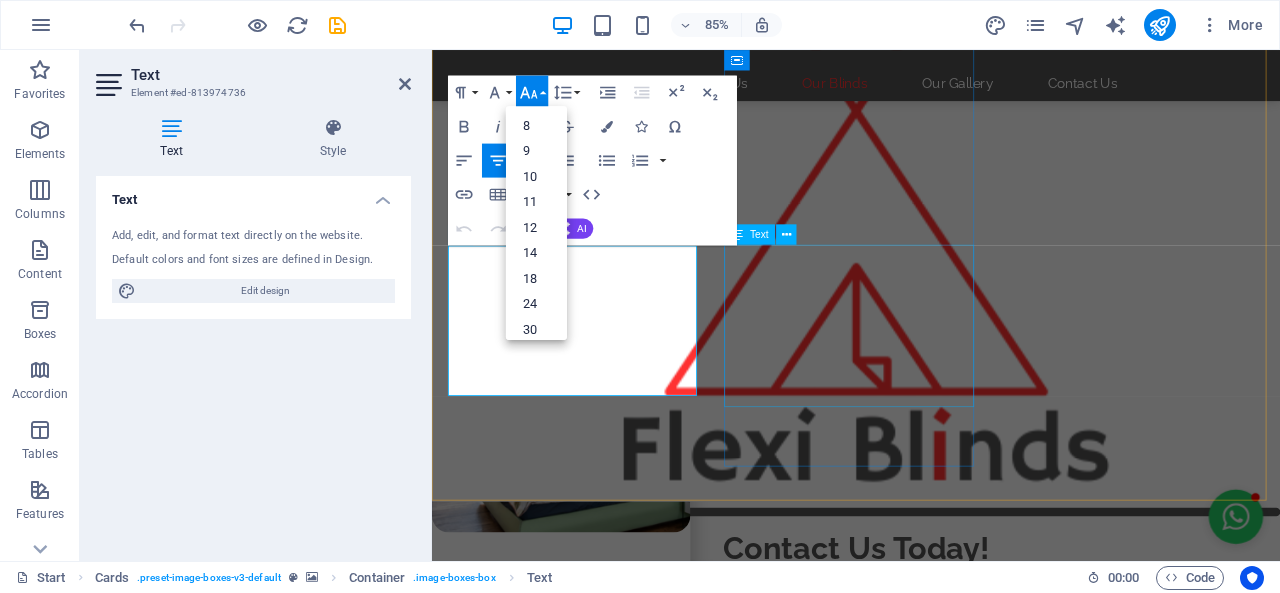 click on "We offer professional carpet supply and installation services for homes, offices and retail spaces. We have a wide range of colours and textures to choose from to match your space and budget. Get Your Free Quote Today!" at bounding box center (594, 1656) 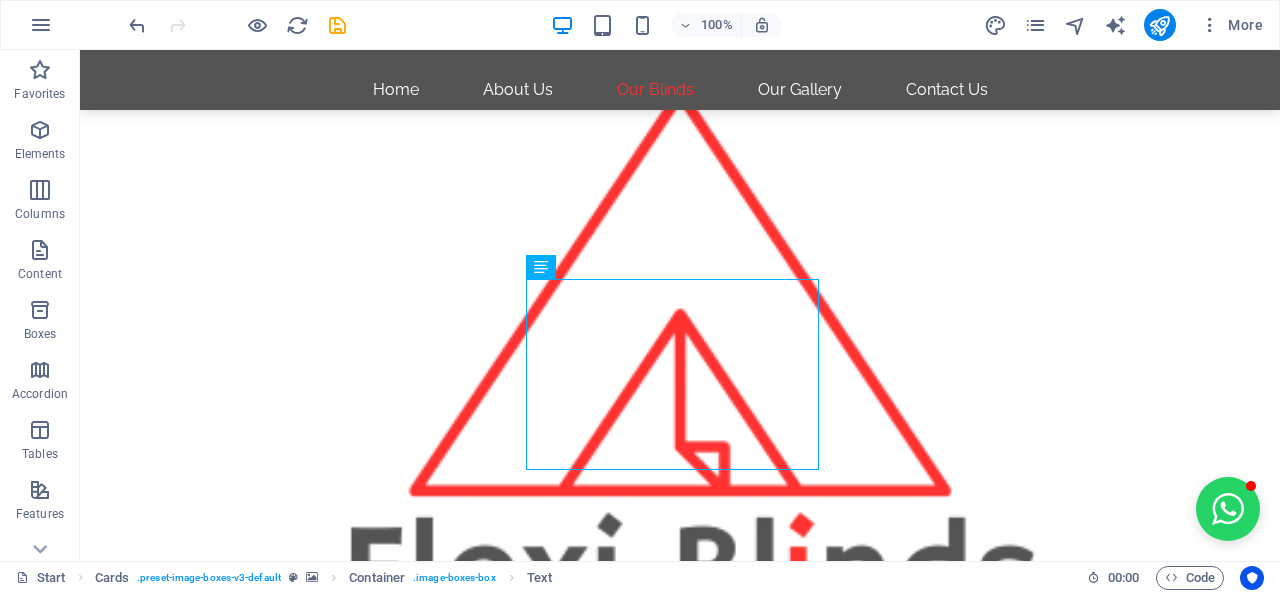 click at bounding box center (680, 256) 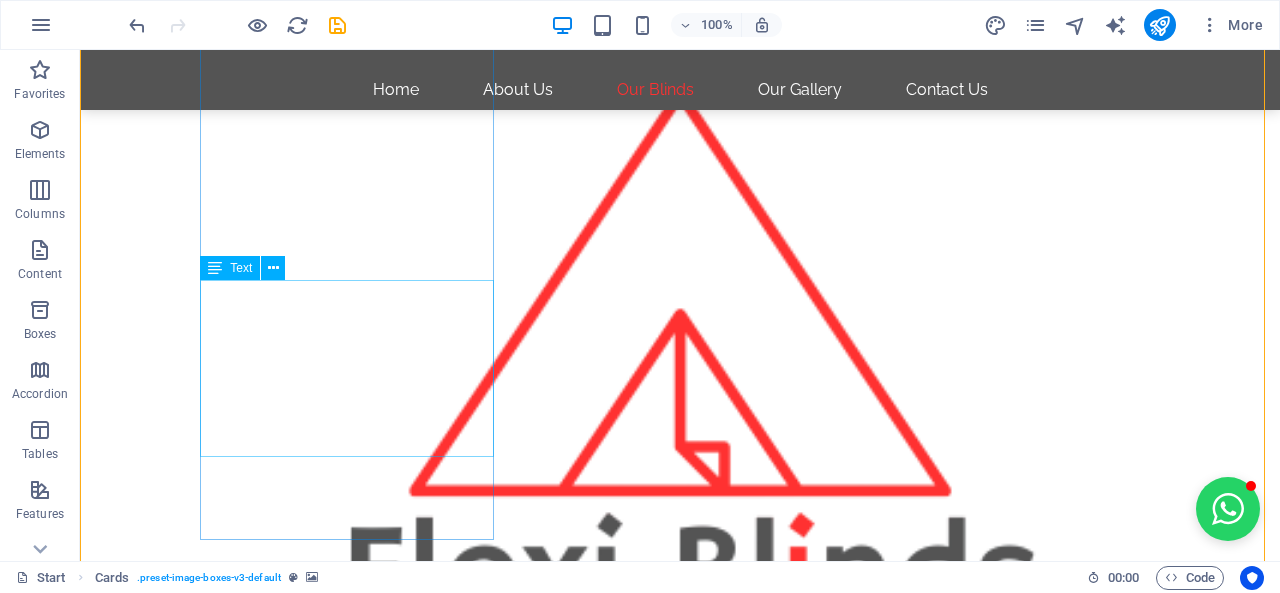 click on "We offer wooden flooring installation, from preparation to the final finish.  We service homes, offices, retail, and commercial spaces with professional care and craftsmanship. Get Your Free Quote Today!" at bounding box center [242, 1075] 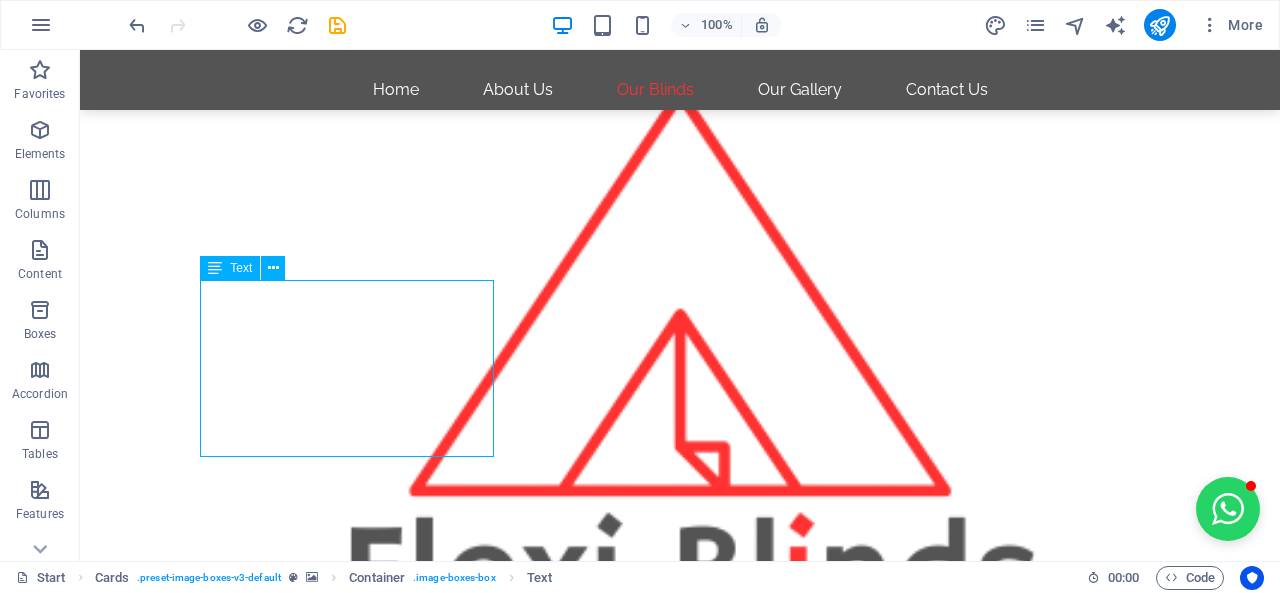 click on "We offer wooden flooring installation, from preparation to the final finish.  We service homes, offices, retail, and commercial spaces with professional care and craftsmanship. Get Your Free Quote Today!" at bounding box center (242, 1075) 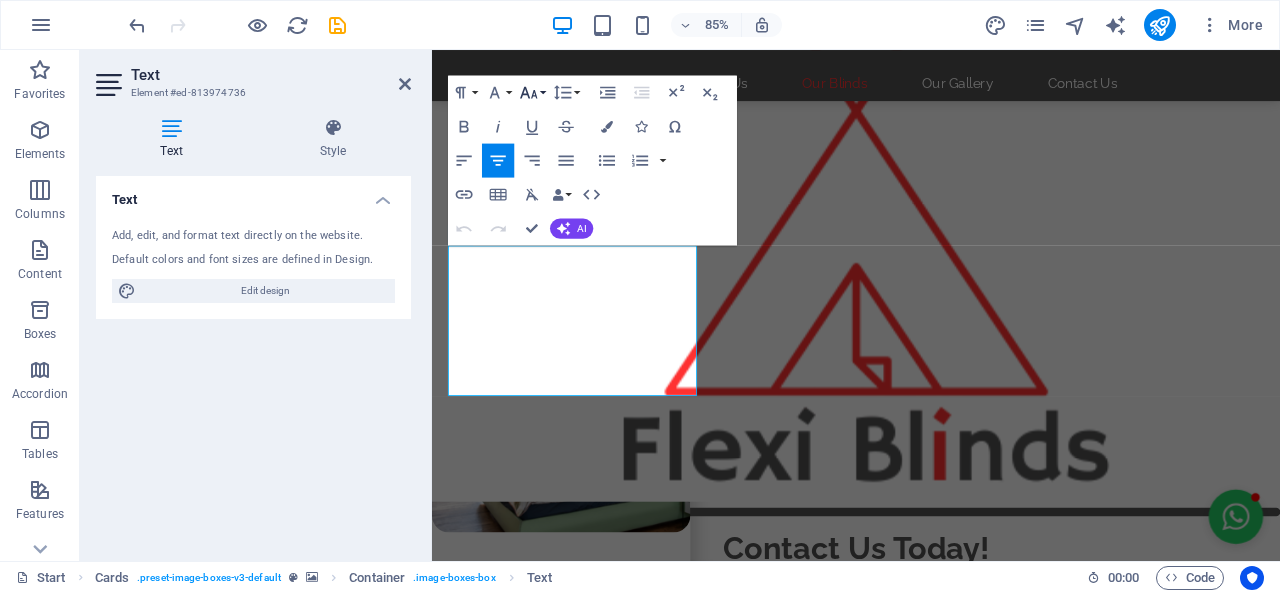 click 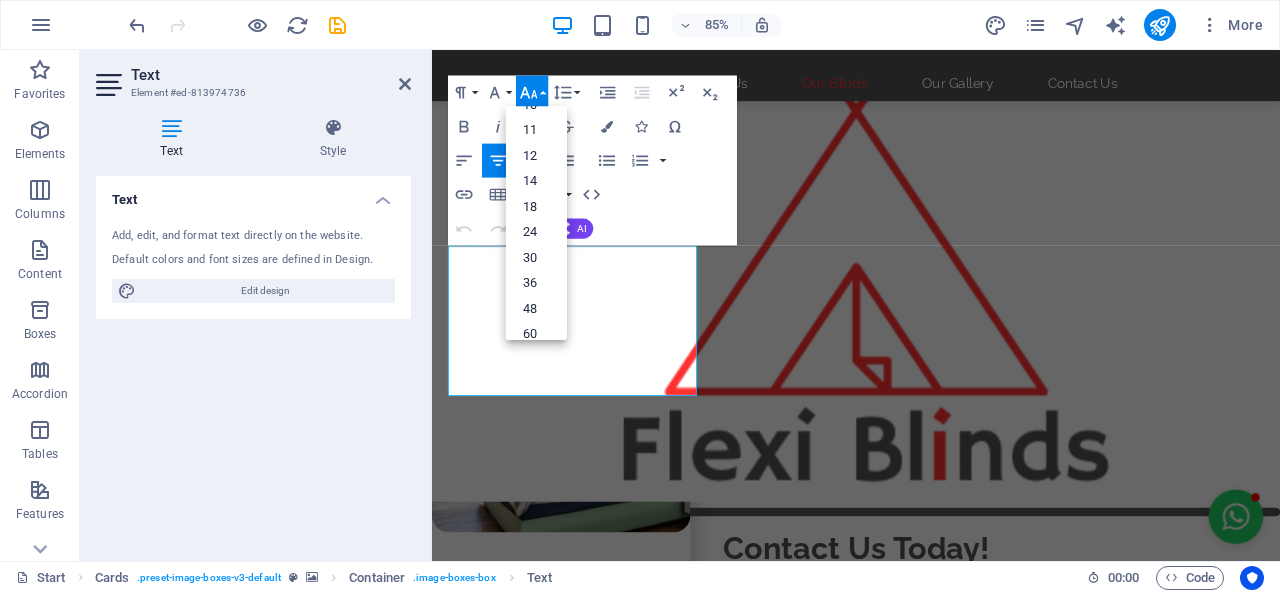 scroll, scrollTop: 160, scrollLeft: 0, axis: vertical 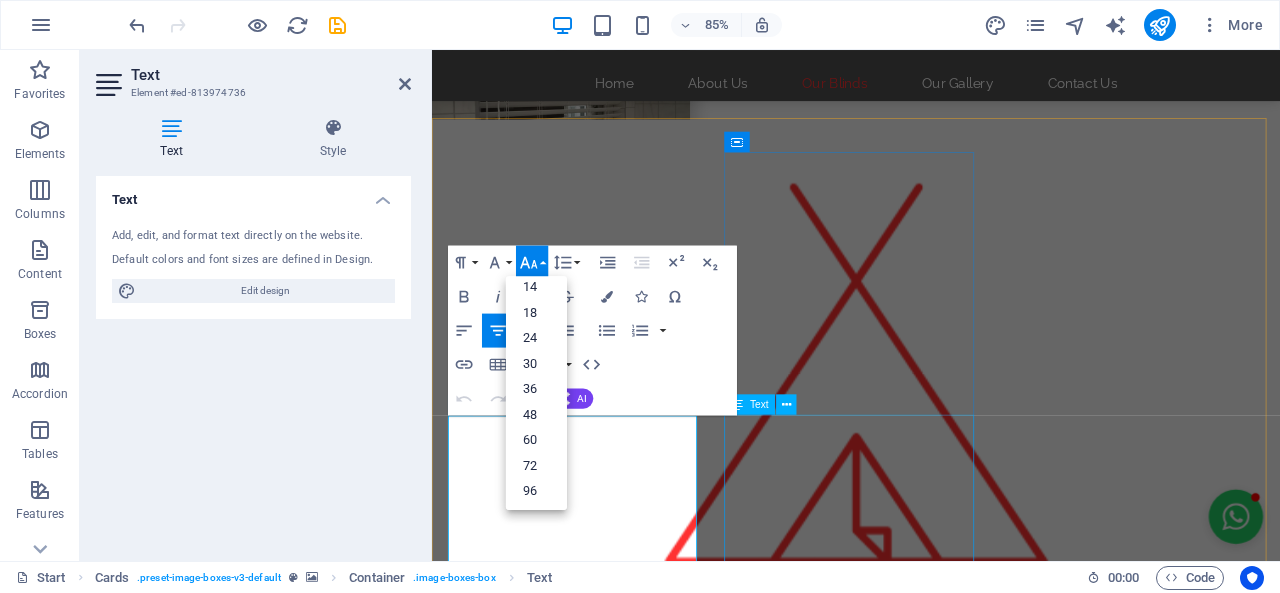 click on "We offer professional carpet supply and installation services for homes, offices and retail spaces. We have a wide range of colours and textures to choose from to match your space and budget. Get Your Free Quote Today!" at bounding box center [594, 1856] 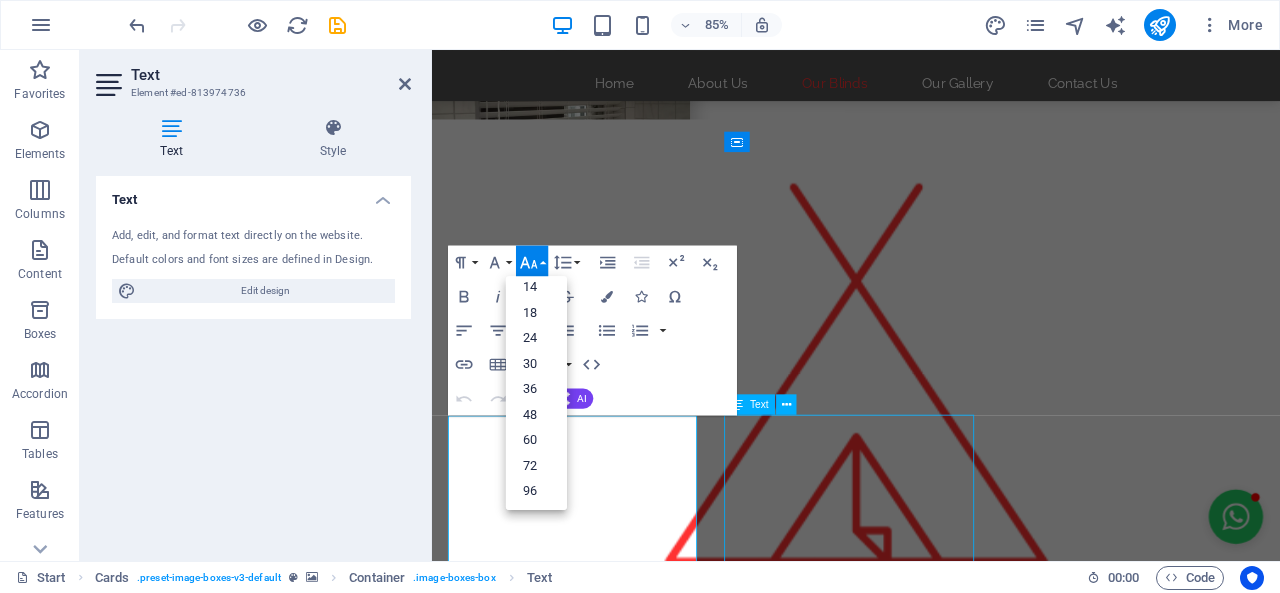 click on "We offer professional carpet supply and installation services for homes, offices and retail spaces. We have a wide range of colours and textures to choose from to match your space and budget. Get Your Free Quote Today!" at bounding box center (594, 1856) 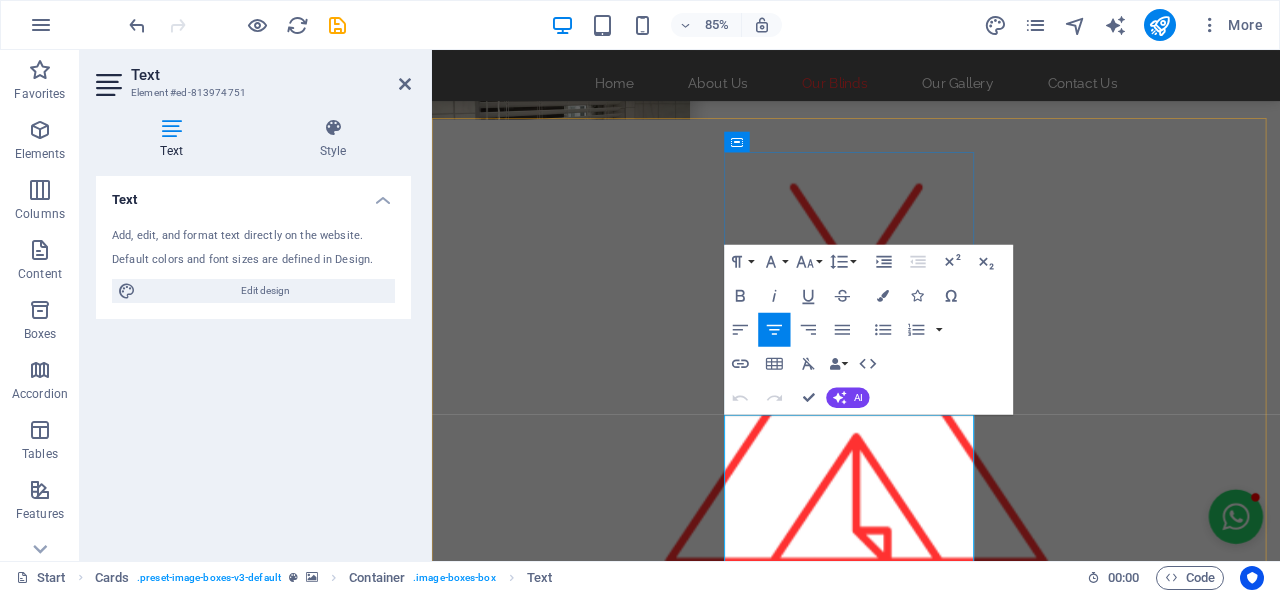 click on "We offer professional carpet supply and installation services for homes, offices and retail spaces. We have a wide range of colours and textures to choose from to match your space and budget." at bounding box center [594, 1832] 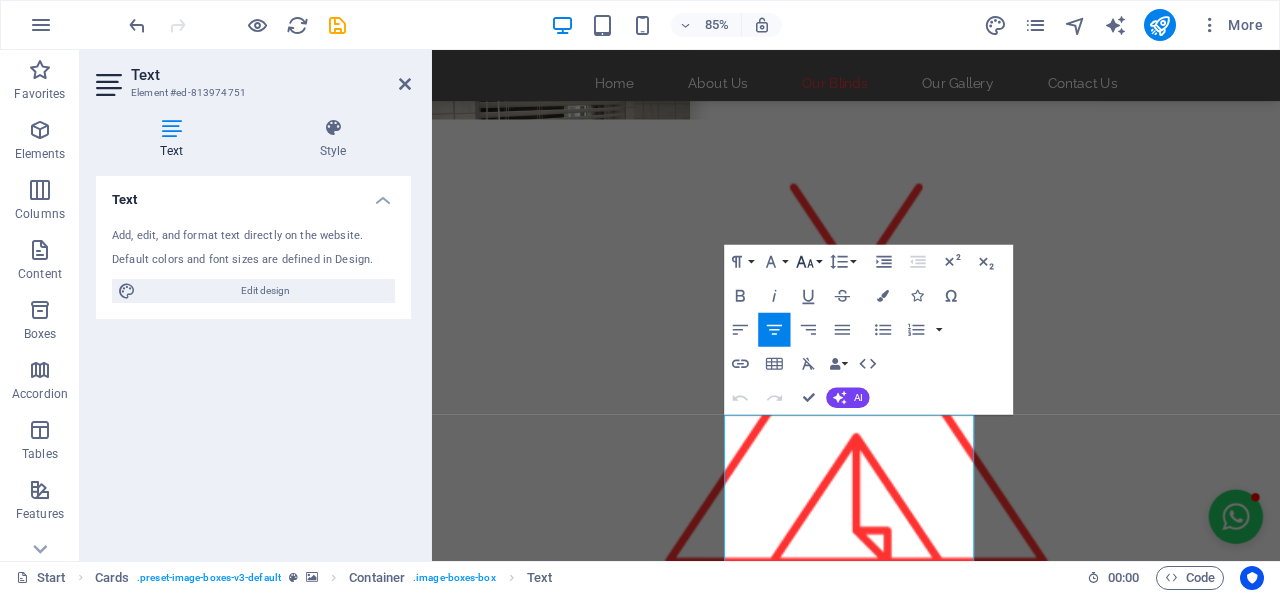click 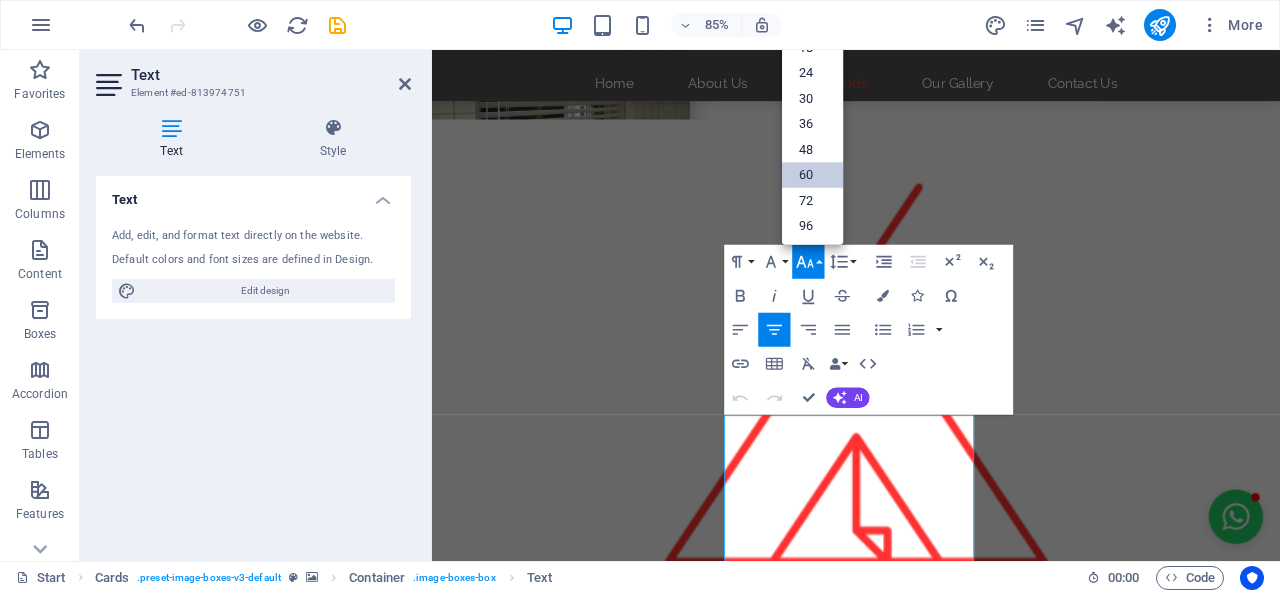 scroll, scrollTop: 0, scrollLeft: 0, axis: both 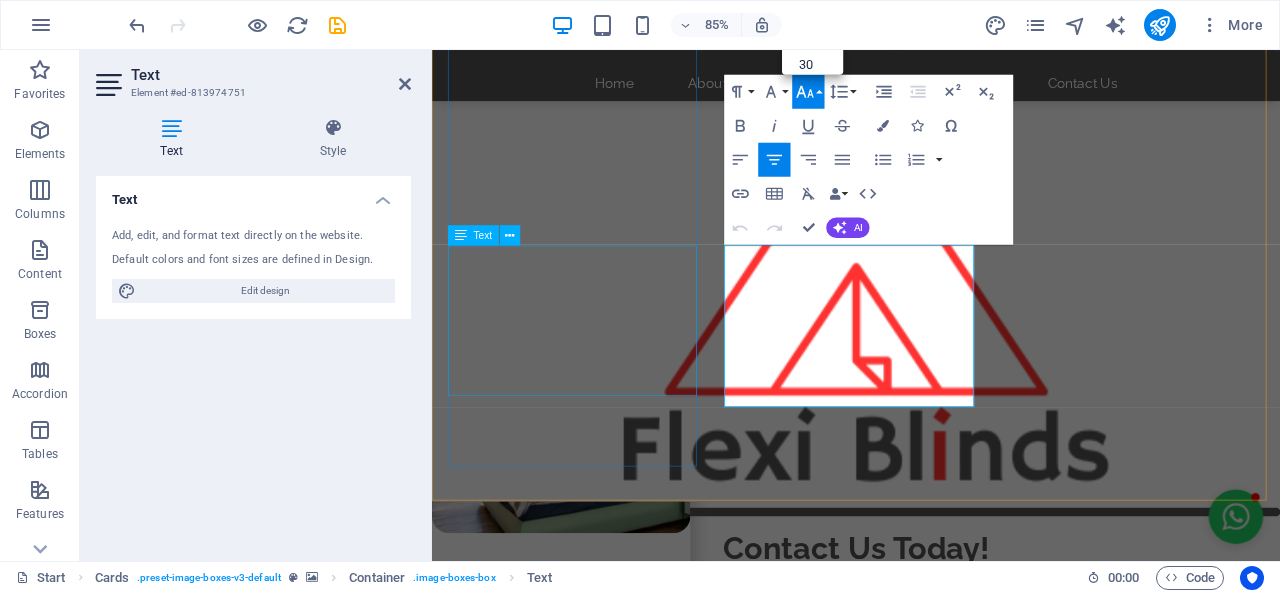 click on "We offer wooden flooring installation, from preparation to the final finish.  We service homes, offices, retail, and commercial spaces with professional care and craftsmanship. Get Your Free Quote Today!" at bounding box center [594, 1075] 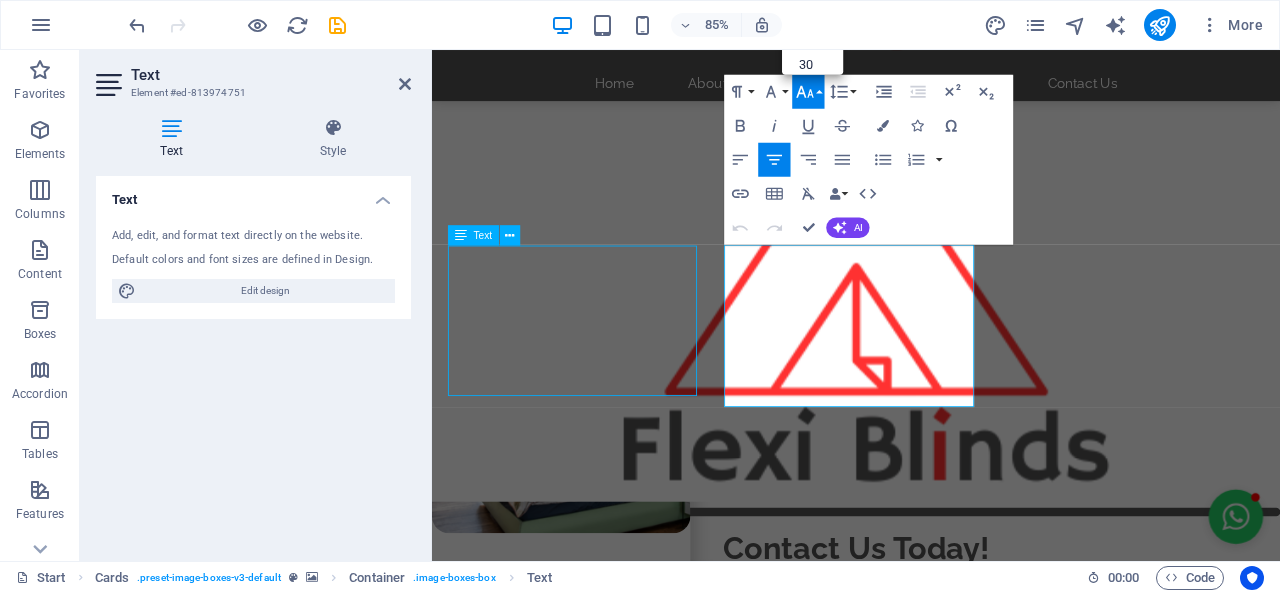 click on "We offer wooden flooring installation, from preparation to the final finish.  We service homes, offices, retail, and commercial spaces with professional care and craftsmanship. Get Your Free Quote Today!" at bounding box center [594, 1075] 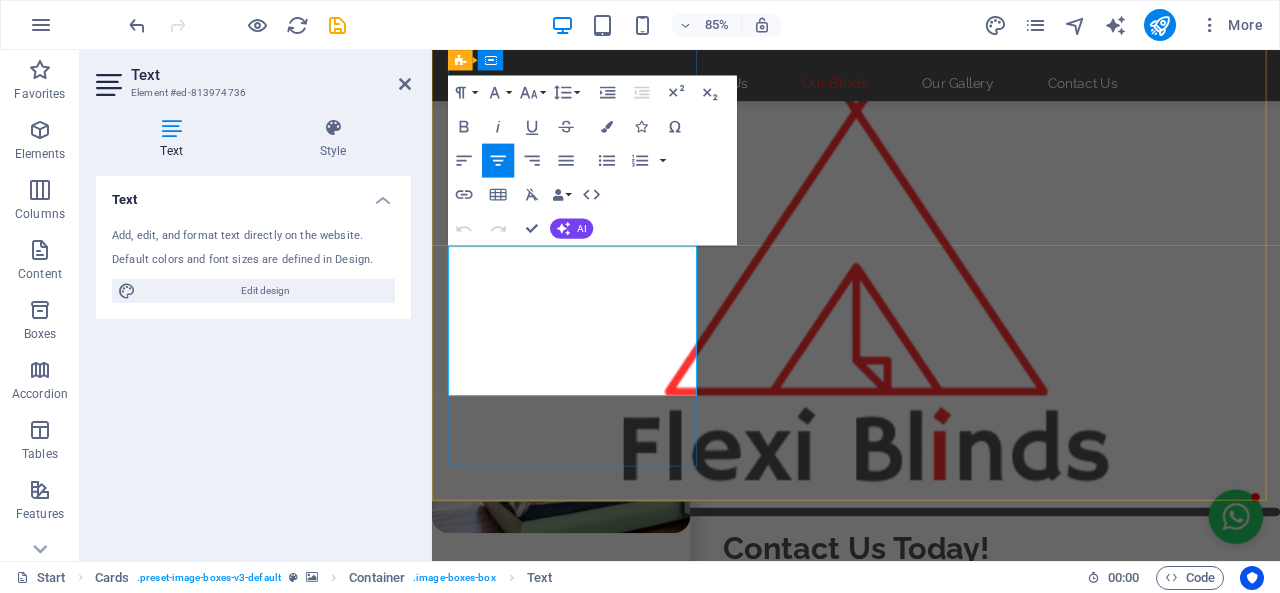 drag, startPoint x: 508, startPoint y: 291, endPoint x: 657, endPoint y: 410, distance: 190.68823 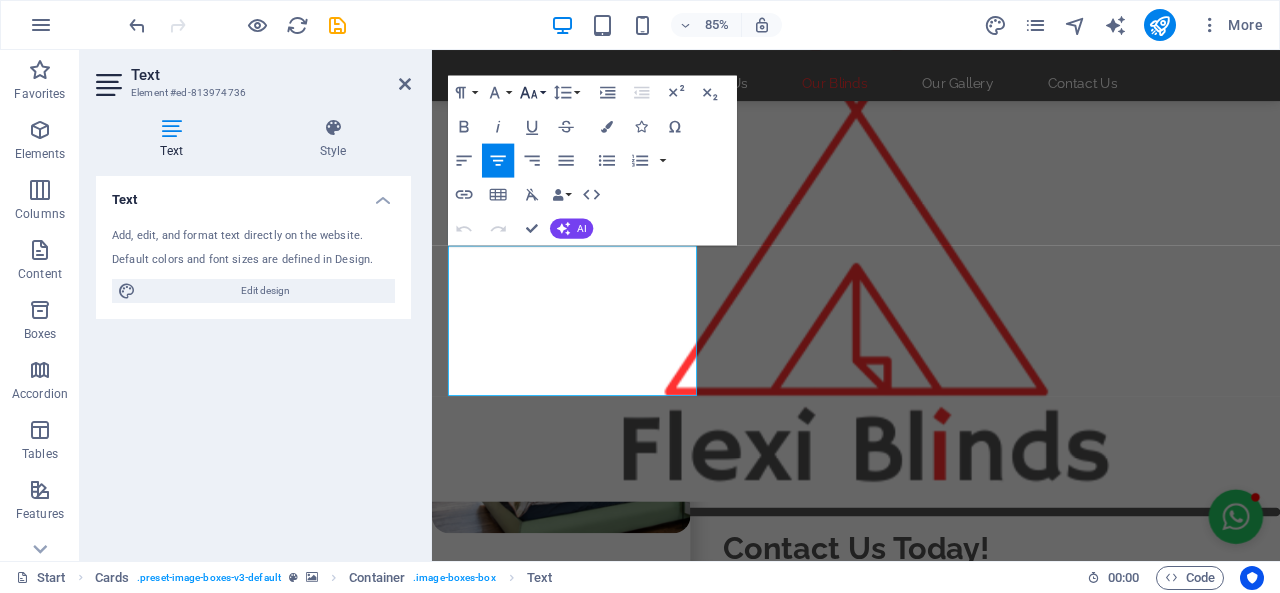 click on "Font Size" at bounding box center (532, 93) 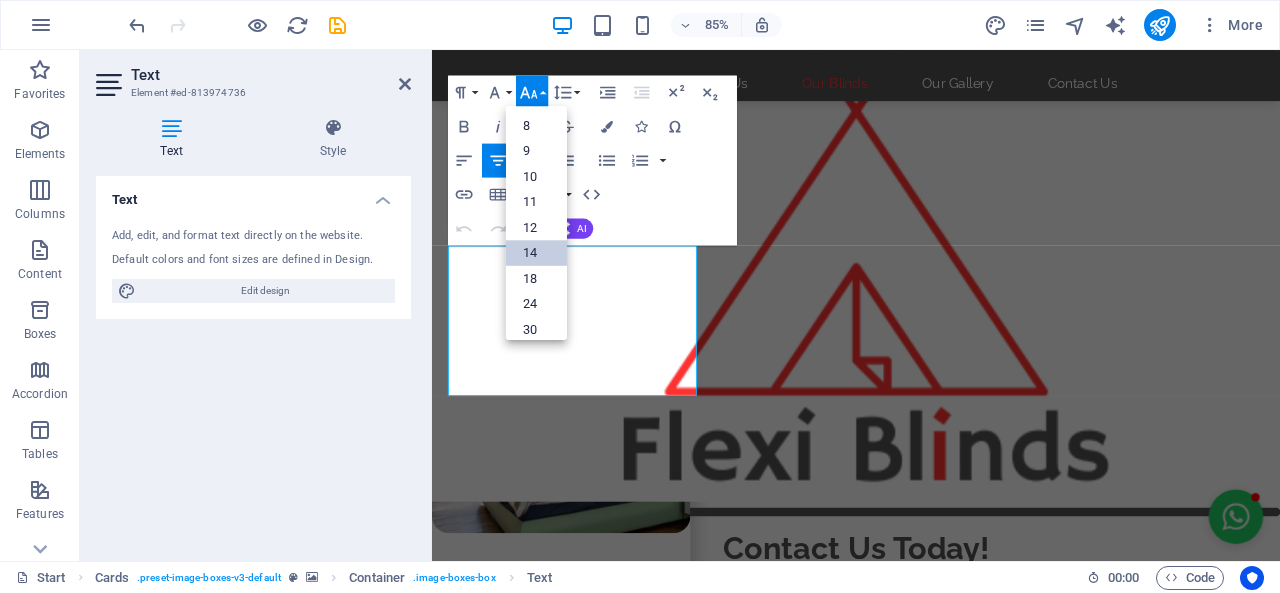 click on "14" at bounding box center [536, 253] 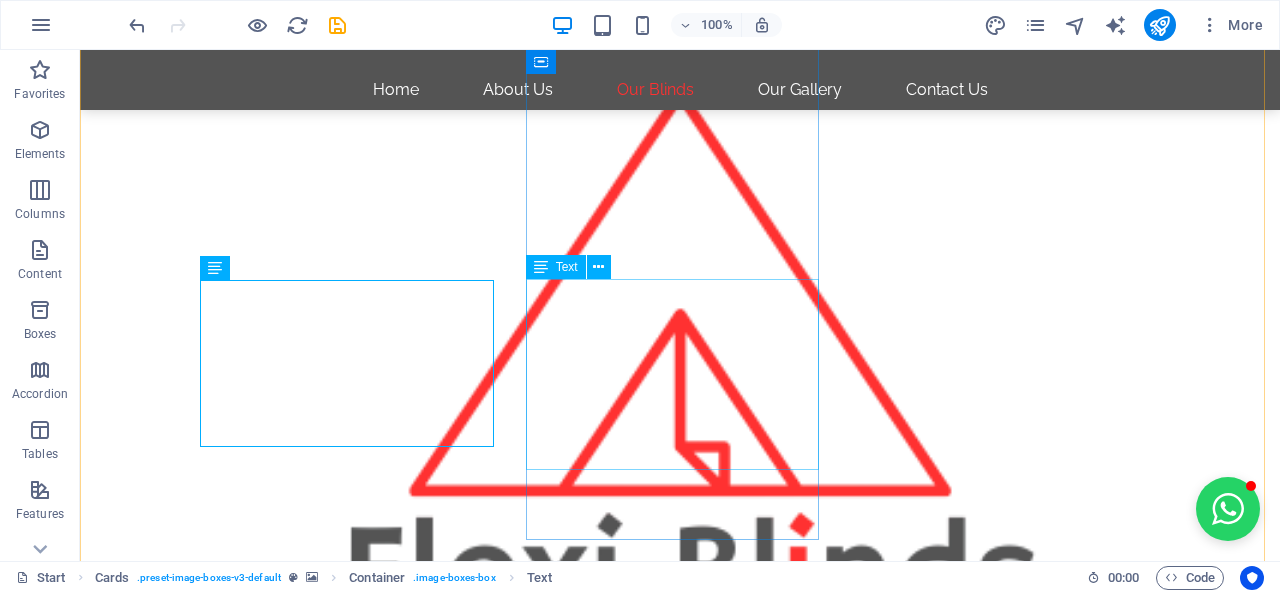 click on "We offer professional carpet supply and installation services for homes, offices and retail spaces. We have a wide range of colours and textures to choose from to match your space and budget. Get Your Free Quote Today!" at bounding box center (242, 1646) 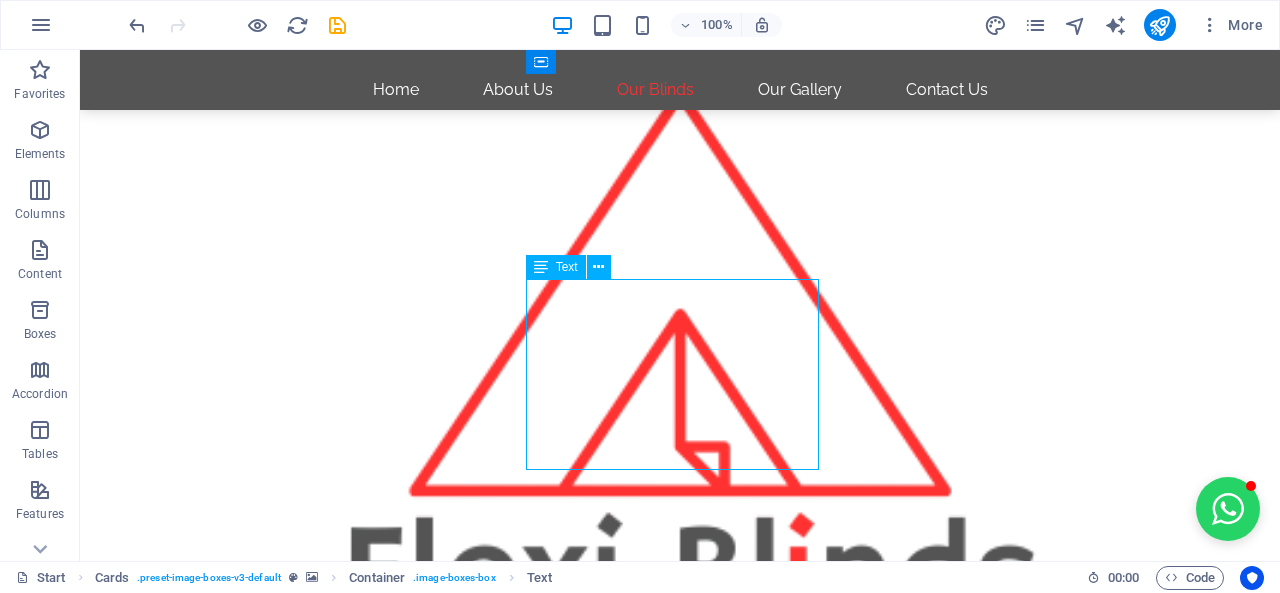 click on "We offer professional carpet supply and installation services for homes, offices and retail spaces. We have a wide range of colours and textures to choose from to match your space and budget. Get Your Free Quote Today!" at bounding box center (242, 1646) 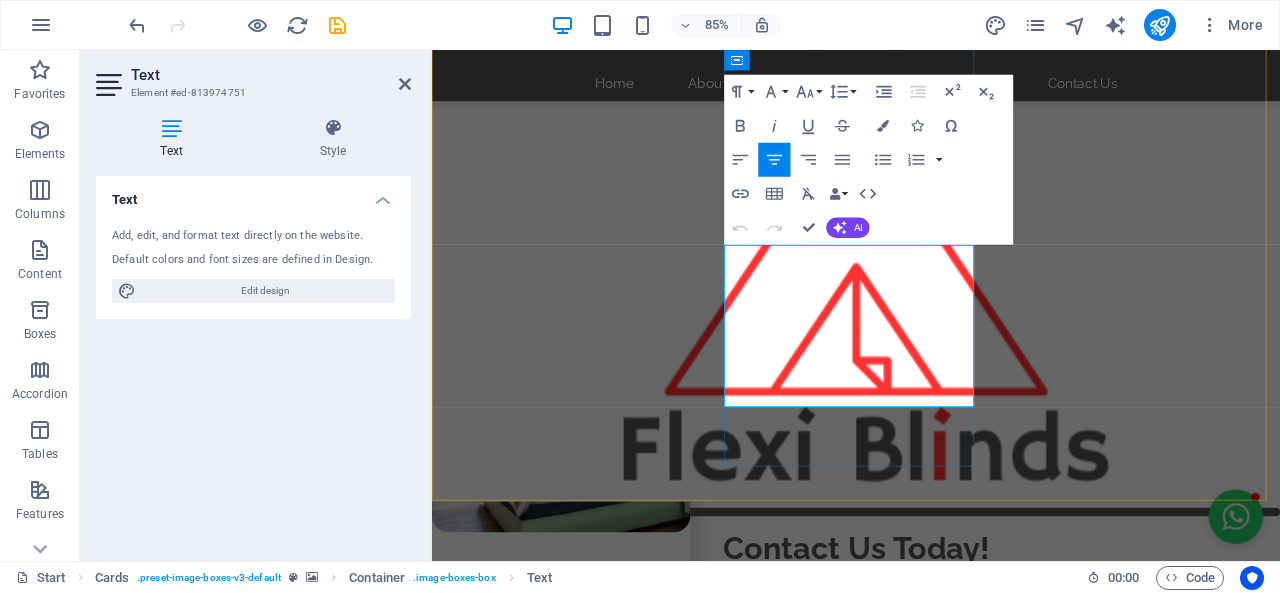 drag, startPoint x: 988, startPoint y: 404, endPoint x: 998, endPoint y: 405, distance: 10.049875 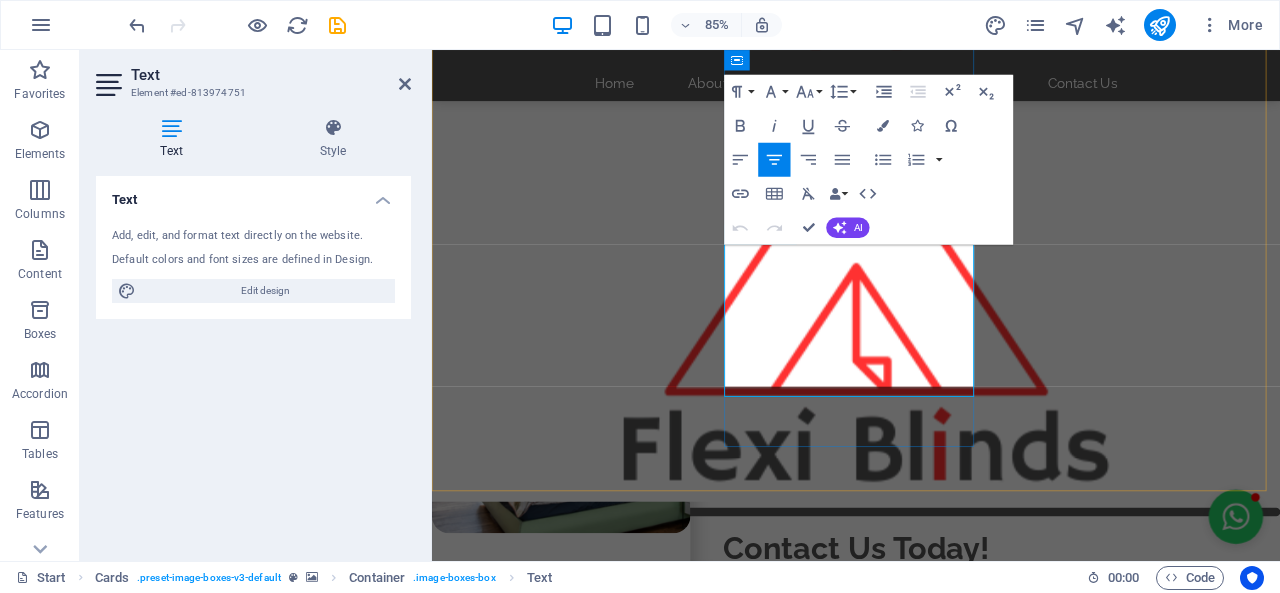 scroll, scrollTop: 3142, scrollLeft: 0, axis: vertical 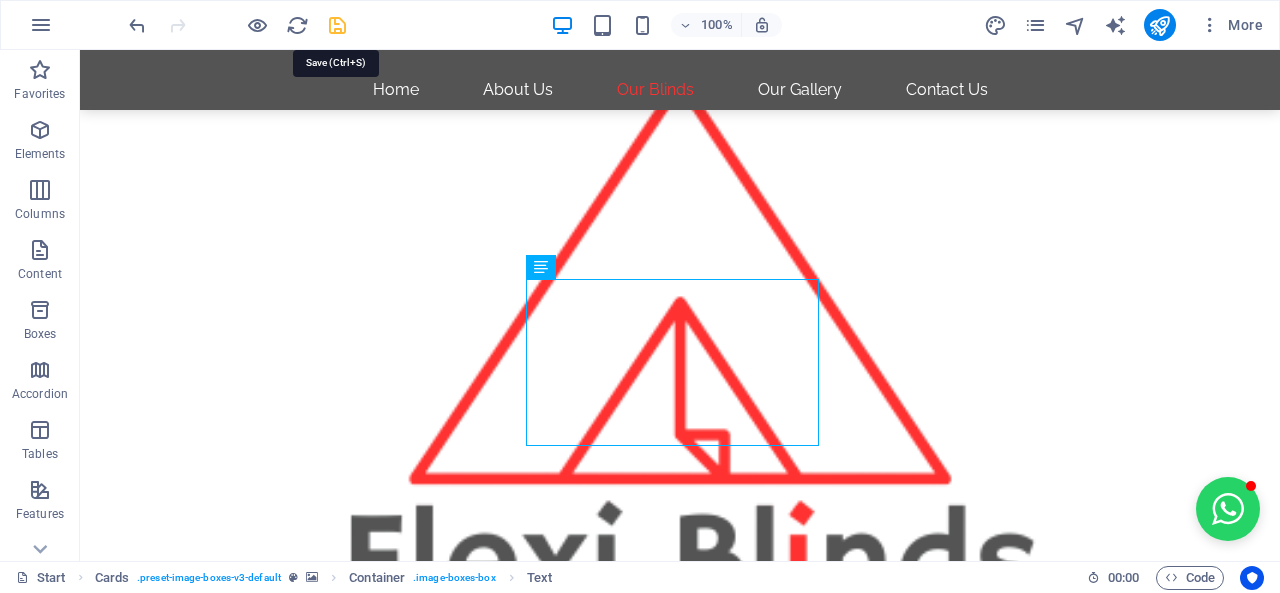 click at bounding box center [337, 25] 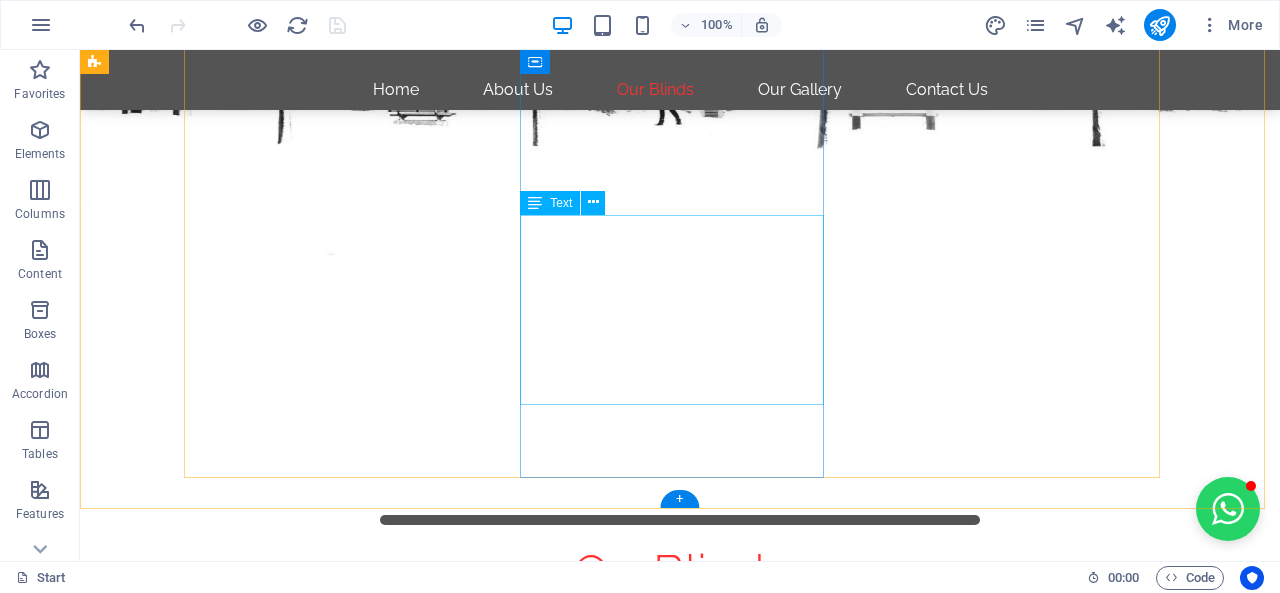 scroll, scrollTop: 736, scrollLeft: 0, axis: vertical 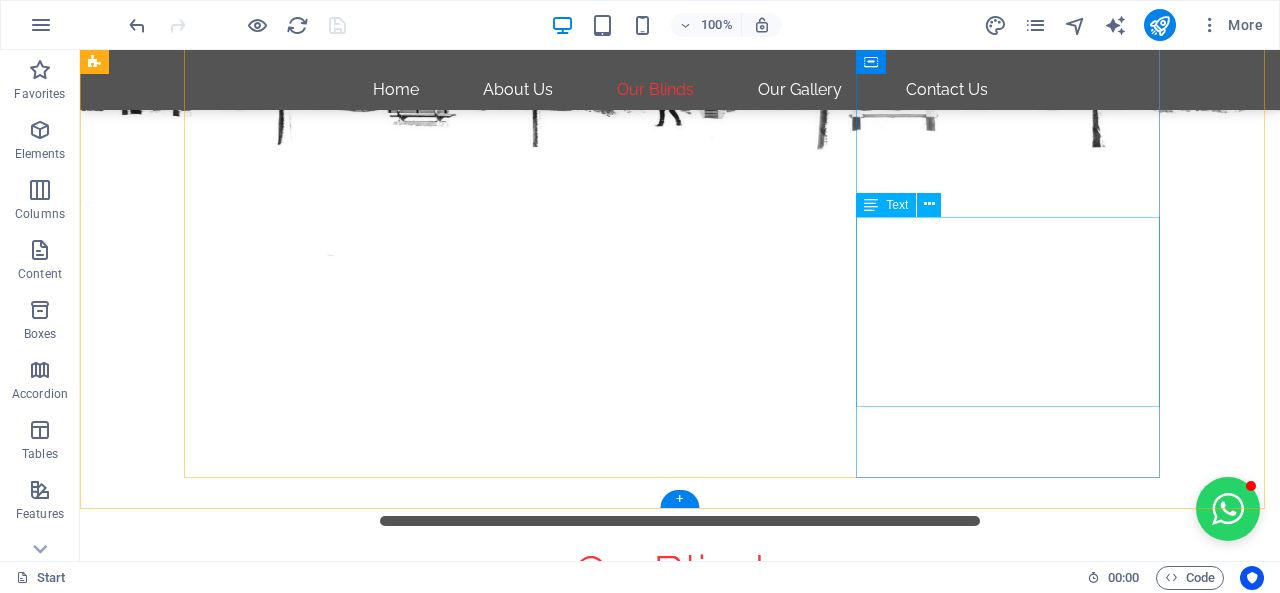 click on "Zebra blinds, also known as day and night blinds. Their unique layered design lets you switch between  sheer and solid fabric  for perfect light control and privacy. Ideal for homes and offices. We can also offer double rollers for more options.            Get Your Free Quote Today!" at bounding box center [232, 3183] 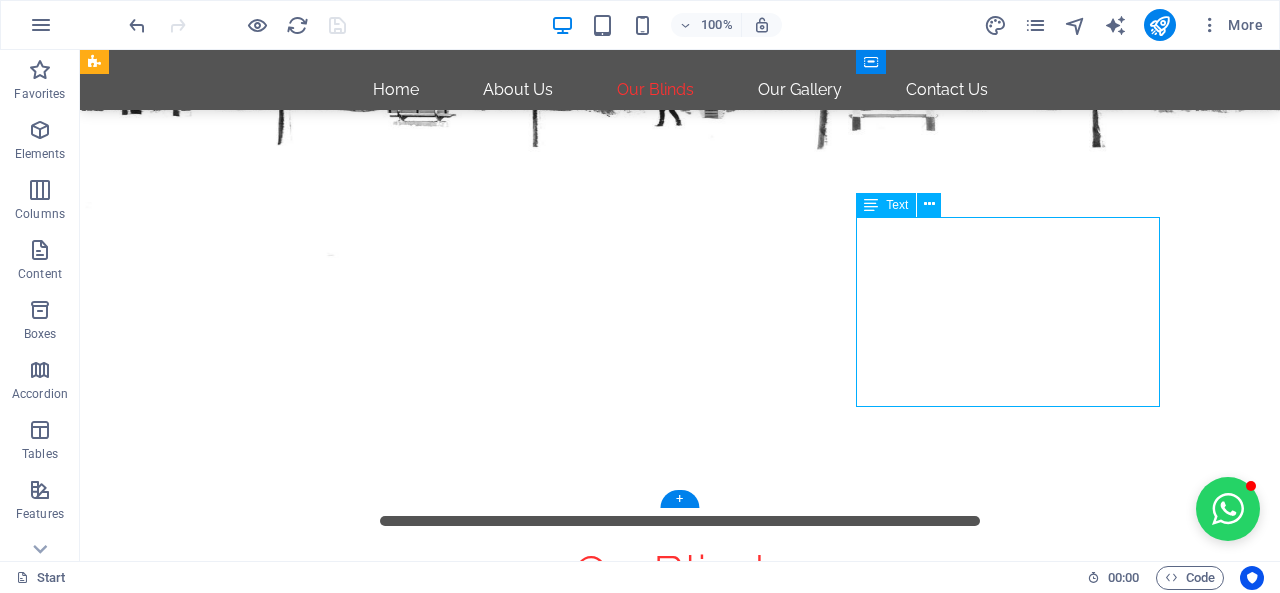click on "Zebra blinds, also known as day and night blinds. Their unique layered design lets you switch between  sheer and solid fabric  for perfect light control and privacy. Ideal for homes and offices. We can also offer double rollers for more options.            Get Your Free Quote Today!" at bounding box center (232, 3183) 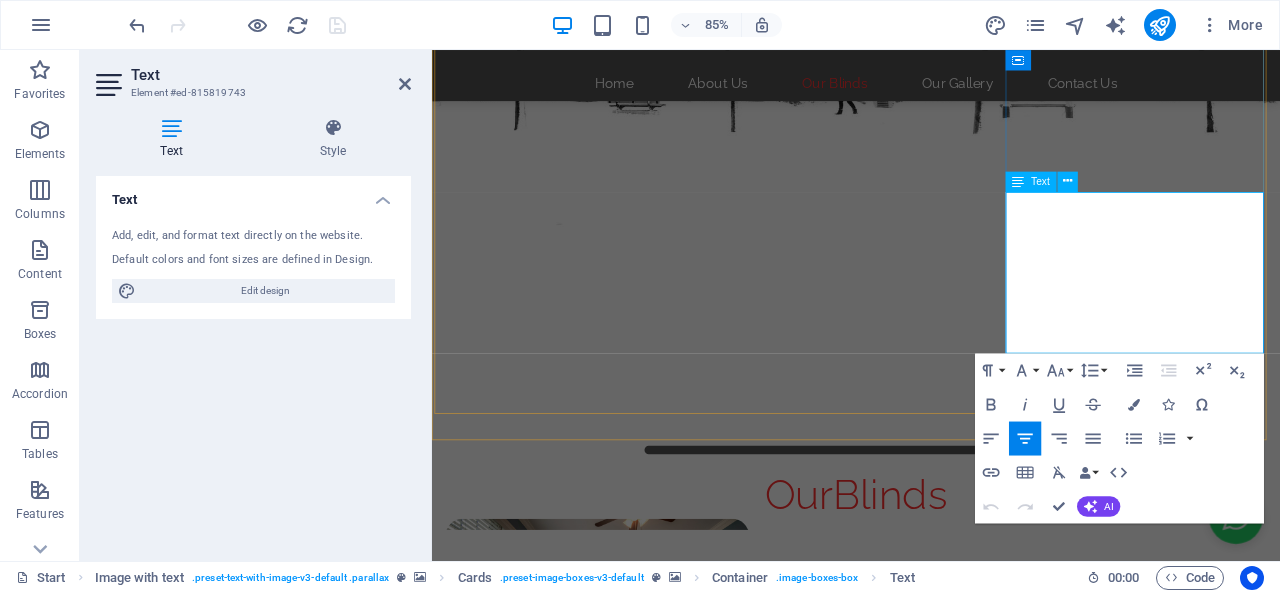 drag, startPoint x: 1167, startPoint y: 389, endPoint x: 1362, endPoint y: 389, distance: 195 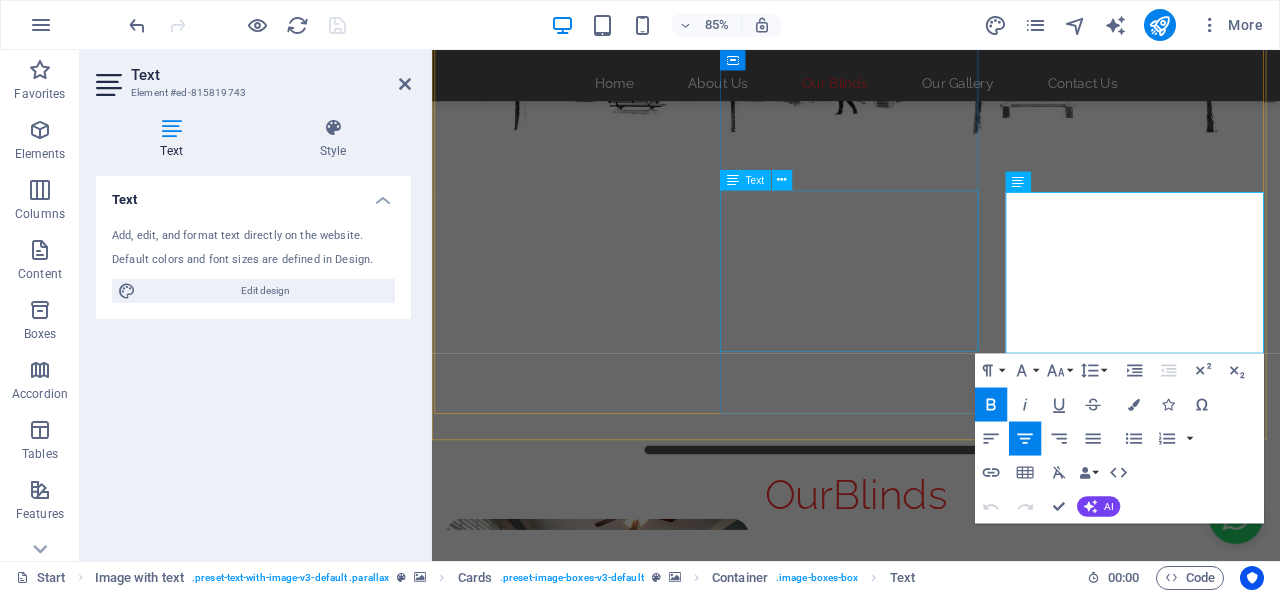 click on "We offer adjustable Venetian blinds – perfect for controlling light, privacy, and airflow. Available in  aluminium blinds, wooden blinds, and PVC finishes , they suit both residential and commercial spaces. Get Your Free Quote Today!" at bounding box center (584, 2599) 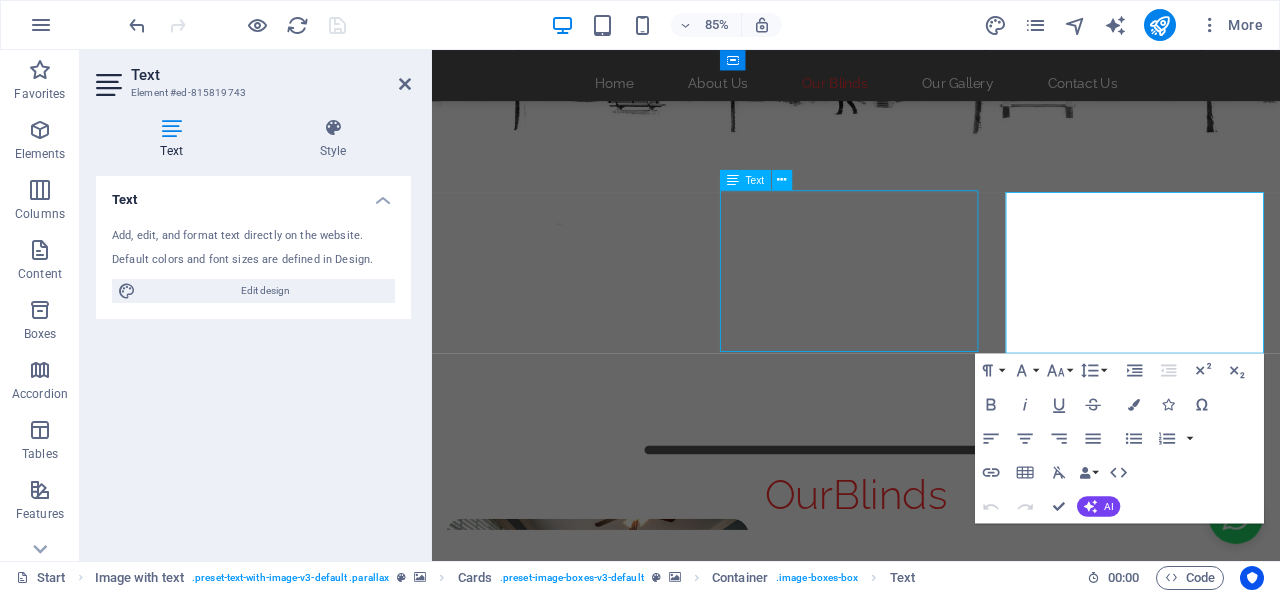 click on "We offer adjustable Venetian blinds – perfect for controlling light, privacy, and airflow. Available in  aluminium blinds, wooden blinds, and PVC finishes , they suit both residential and commercial spaces. Get Your Free Quote Today!" at bounding box center [584, 2599] 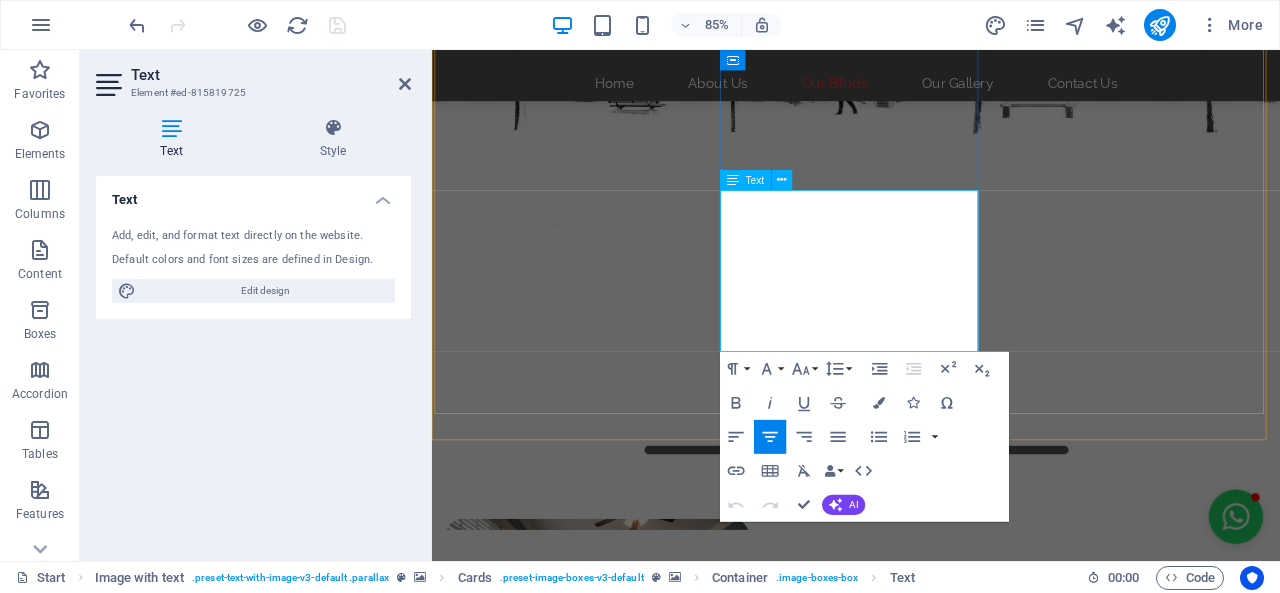 drag, startPoint x: 804, startPoint y: 391, endPoint x: 1264, endPoint y: 445, distance: 463.15872 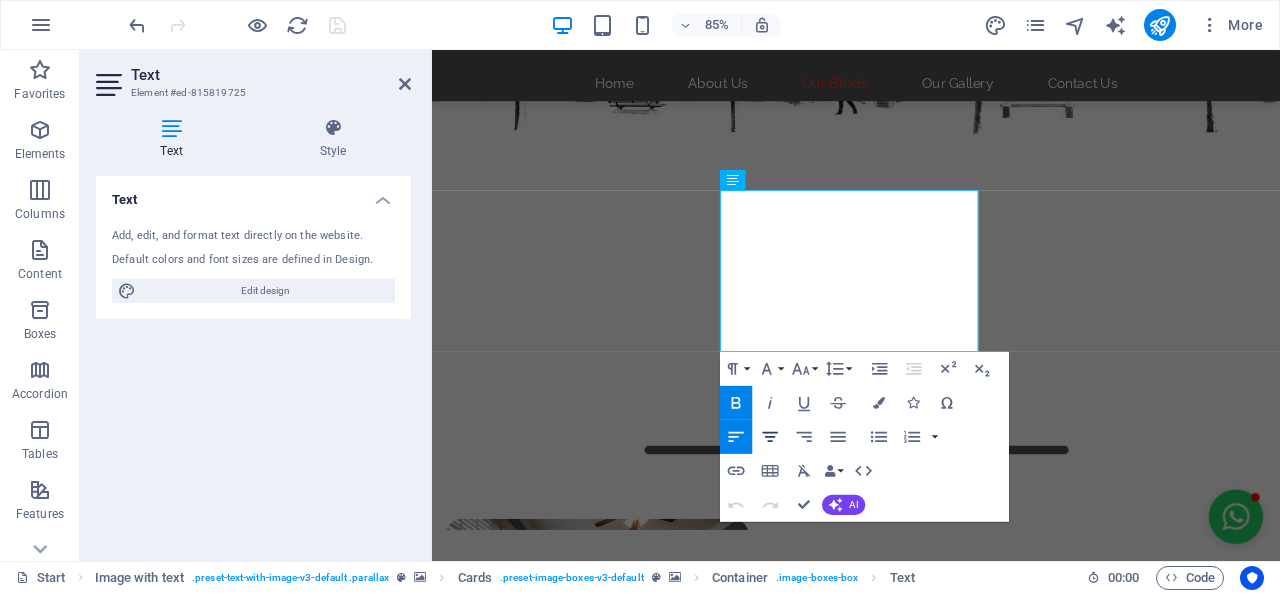 click 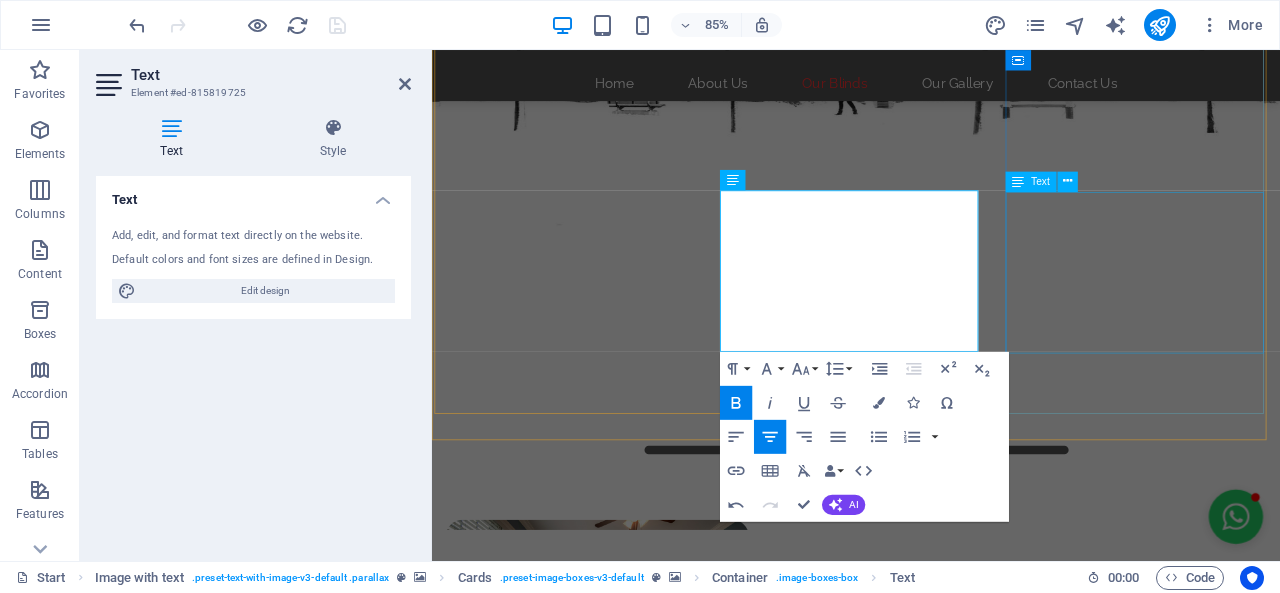 click on "Zebra blinds, also known as day and night blinds. Their unique layered design lets you switch between  sheer and solid fabric  for perfect light control and privacy. Ideal for homes and offices. We can also offer double rollers for more options.            Get Your Free Quote Today!" at bounding box center (584, 3184) 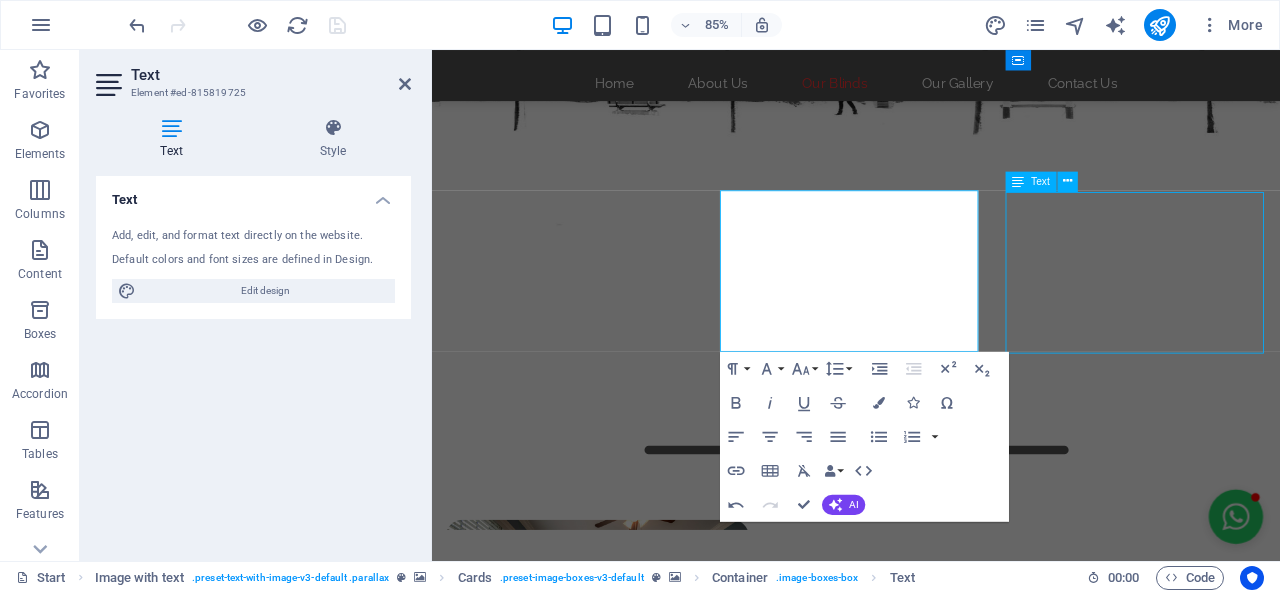 click on "Zebra blinds, also known as day and night blinds. Their unique layered design lets you switch between  sheer and solid fabric  for perfect light control and privacy. Ideal for homes and offices. We can also offer double rollers for more options.            Get Your Free Quote Today!" at bounding box center [584, 3184] 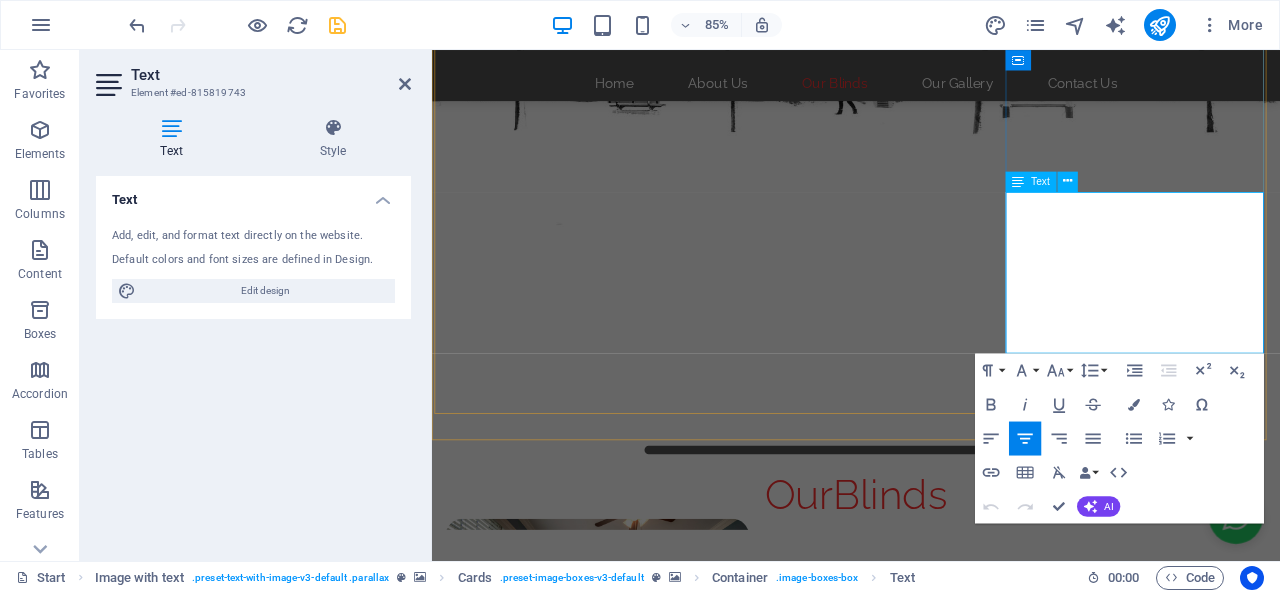 drag, startPoint x: 1167, startPoint y: 391, endPoint x: 1369, endPoint y: 392, distance: 202.00247 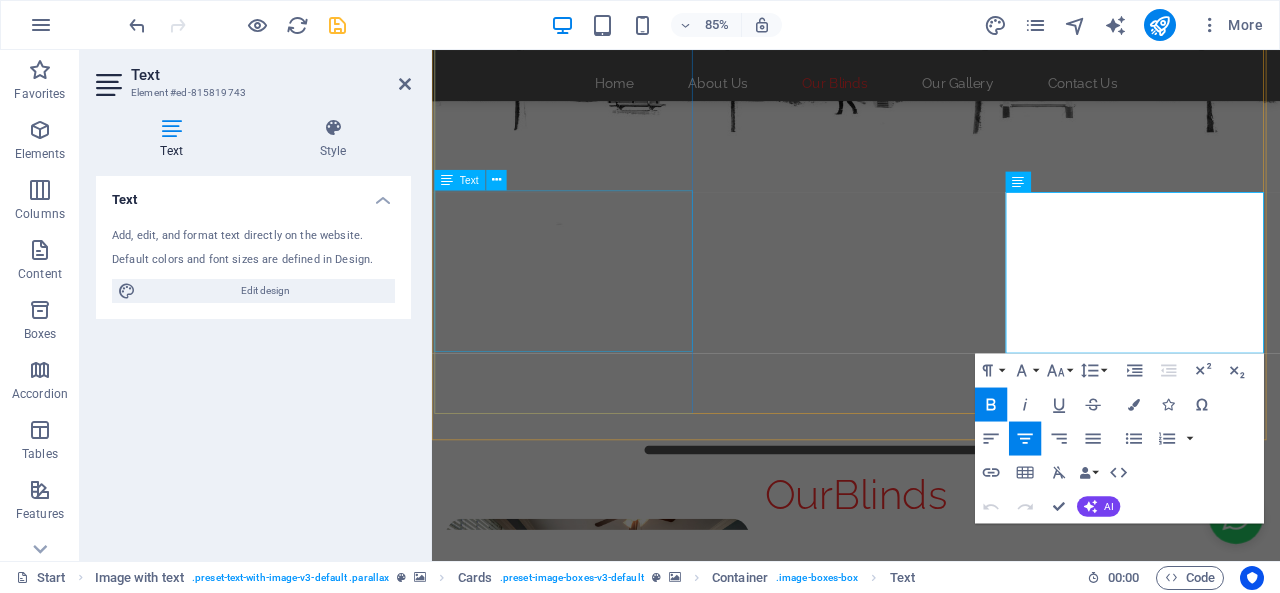 click on "We supply & Install Roller blinds as they offer privacy, light control, and a clean look. Ideal for homes, offices, and commercial spaces. Choose from a wide range of colours, patterns, and fabrics — including  blockout and sunscreen  options. Get Your Free Quote Today!" at bounding box center (584, 2005) 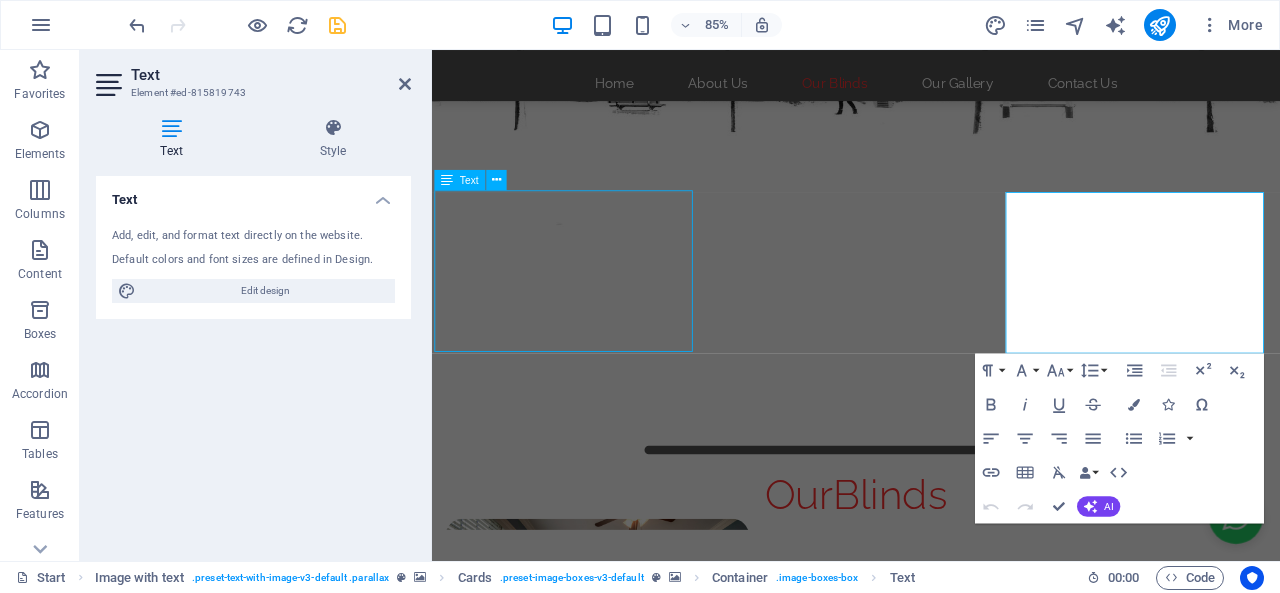 click on "We supply & Install Roller blinds as they offer privacy, light control, and a clean look. Ideal for homes, offices, and commercial spaces. Choose from a wide range of colours, patterns, and fabrics — including  blockout and sunscreen  options. Get Your Free Quote Today!" at bounding box center [584, 2005] 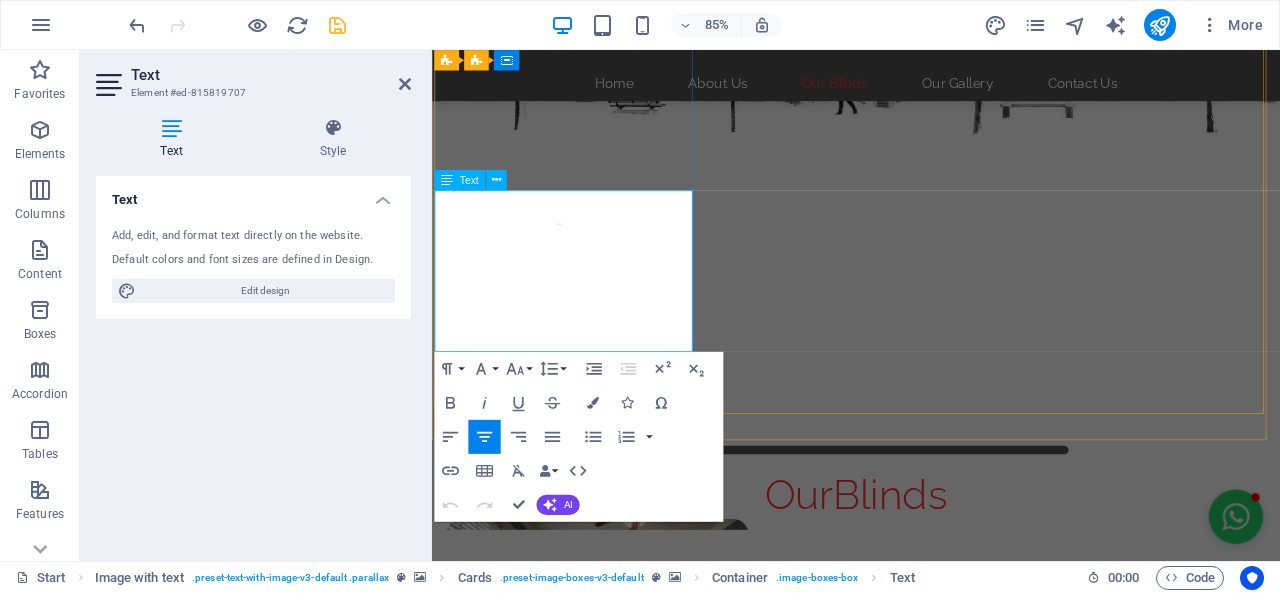drag, startPoint x: 468, startPoint y: 397, endPoint x: 666, endPoint y: 395, distance: 198.0101 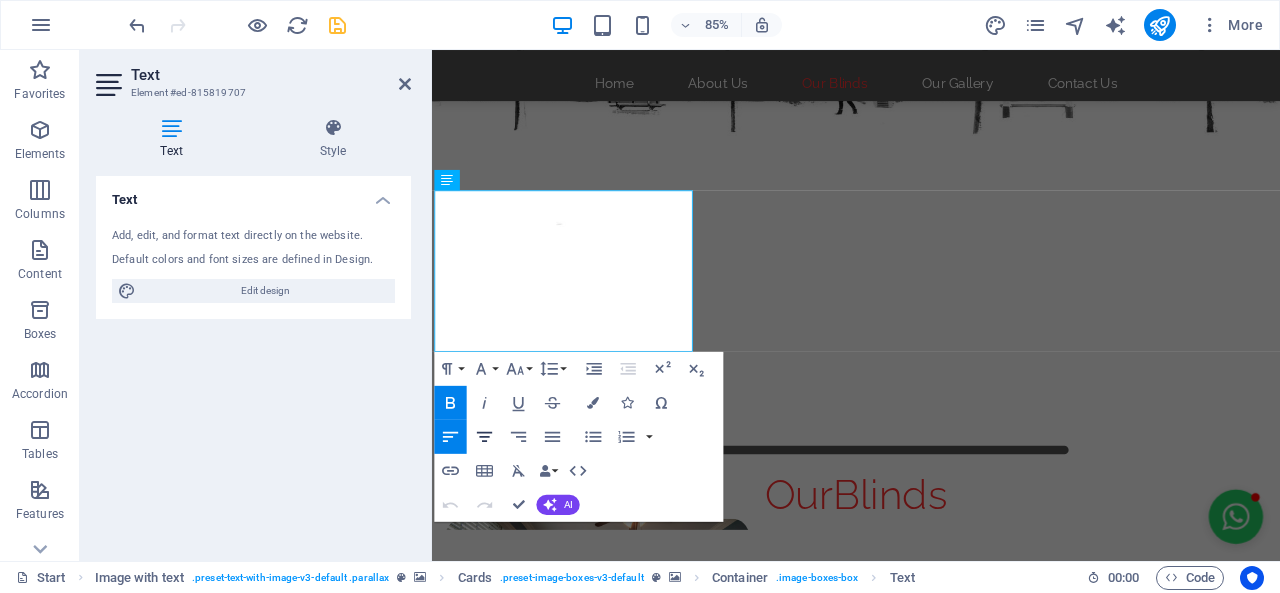 click 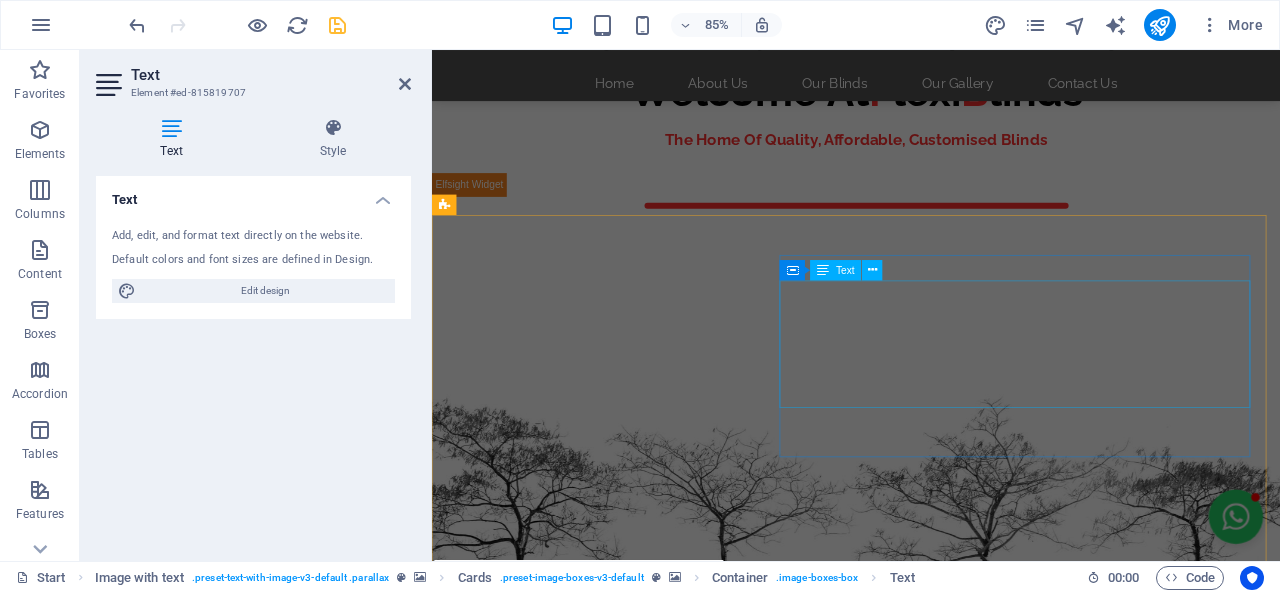scroll, scrollTop: 36, scrollLeft: 0, axis: vertical 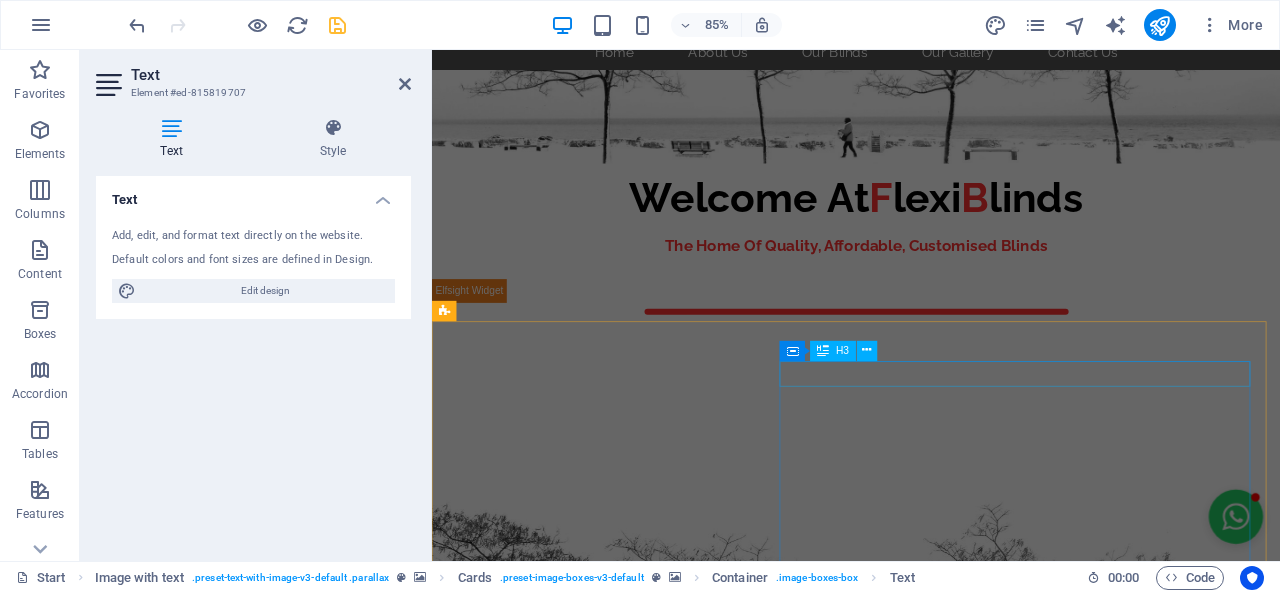 click on "About Us" at bounding box center [920, 1632] 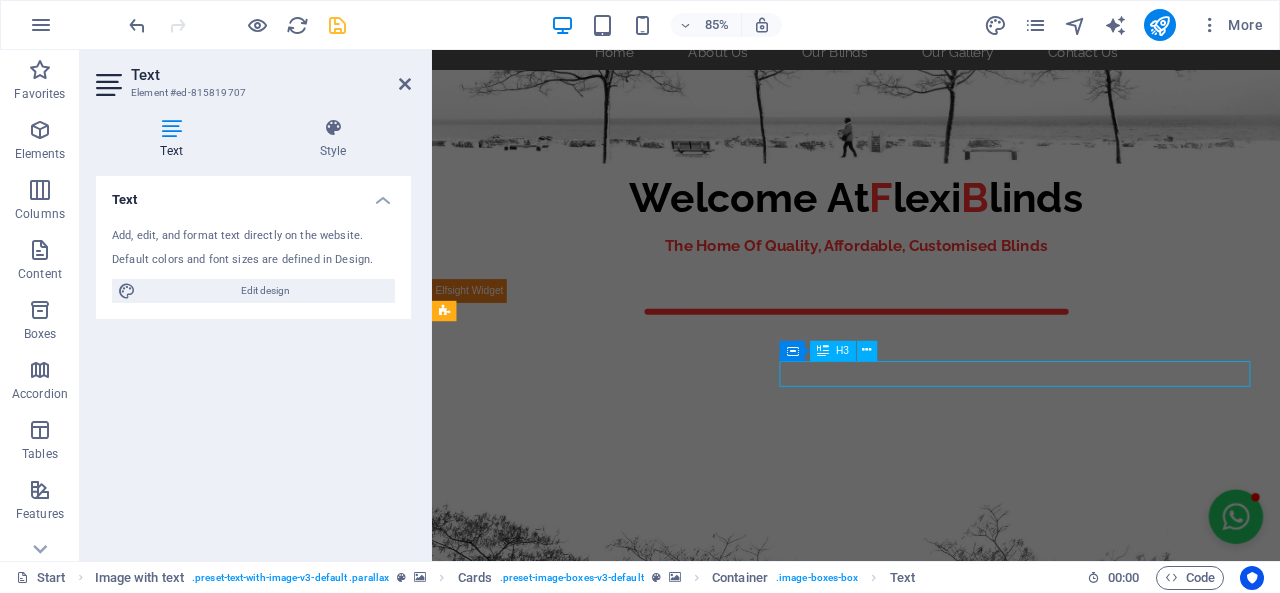 click on "About Us" at bounding box center (920, 1632) 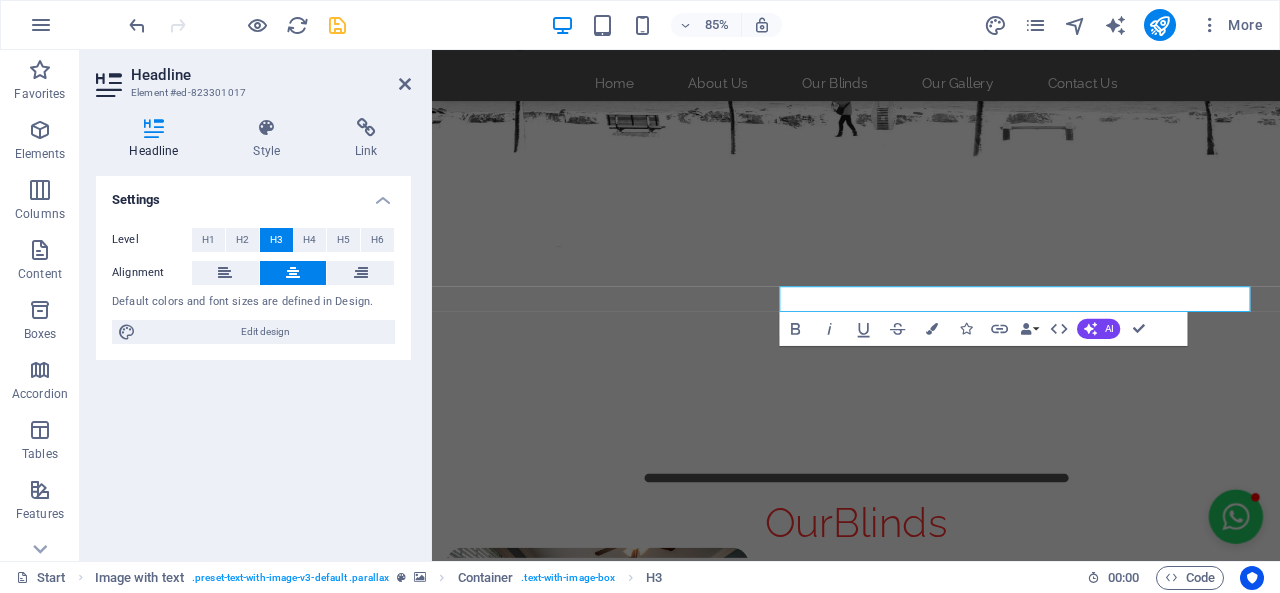 scroll, scrollTop: 64, scrollLeft: 0, axis: vertical 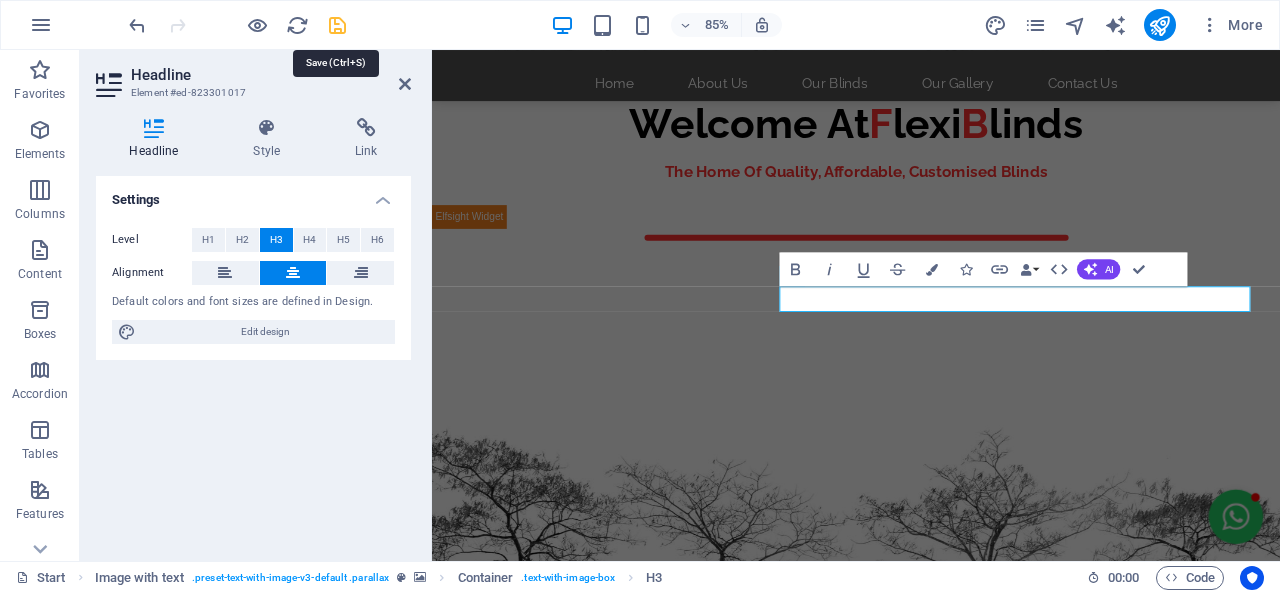 click at bounding box center [337, 25] 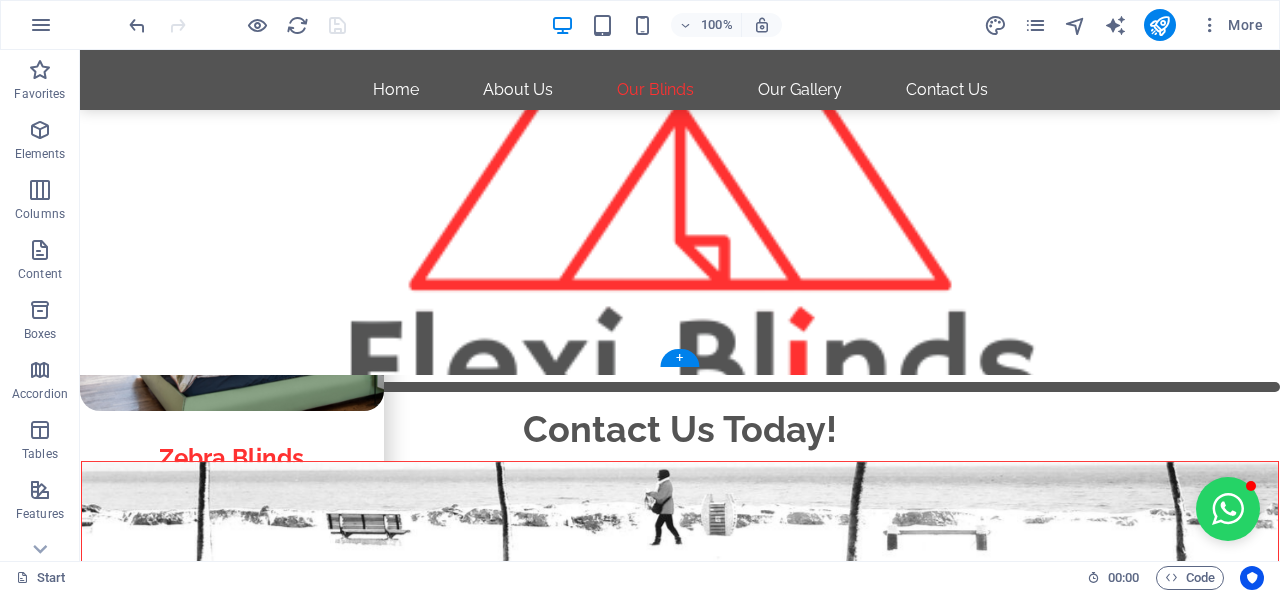 scroll, scrollTop: 3636, scrollLeft: 0, axis: vertical 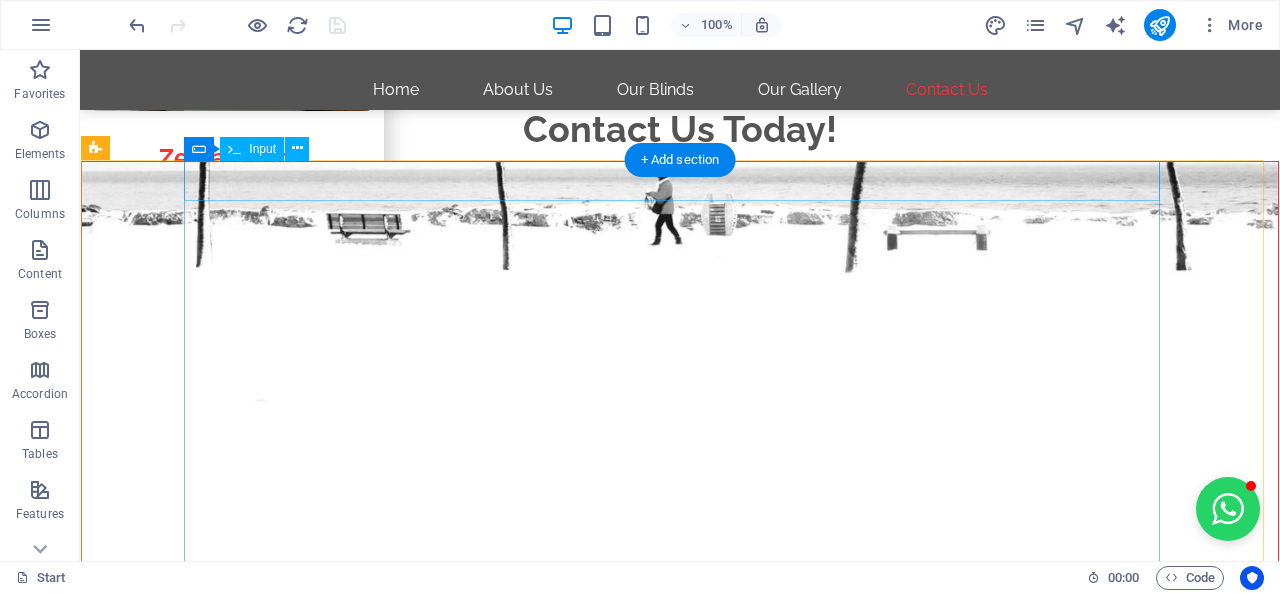 click at bounding box center [680, 683] 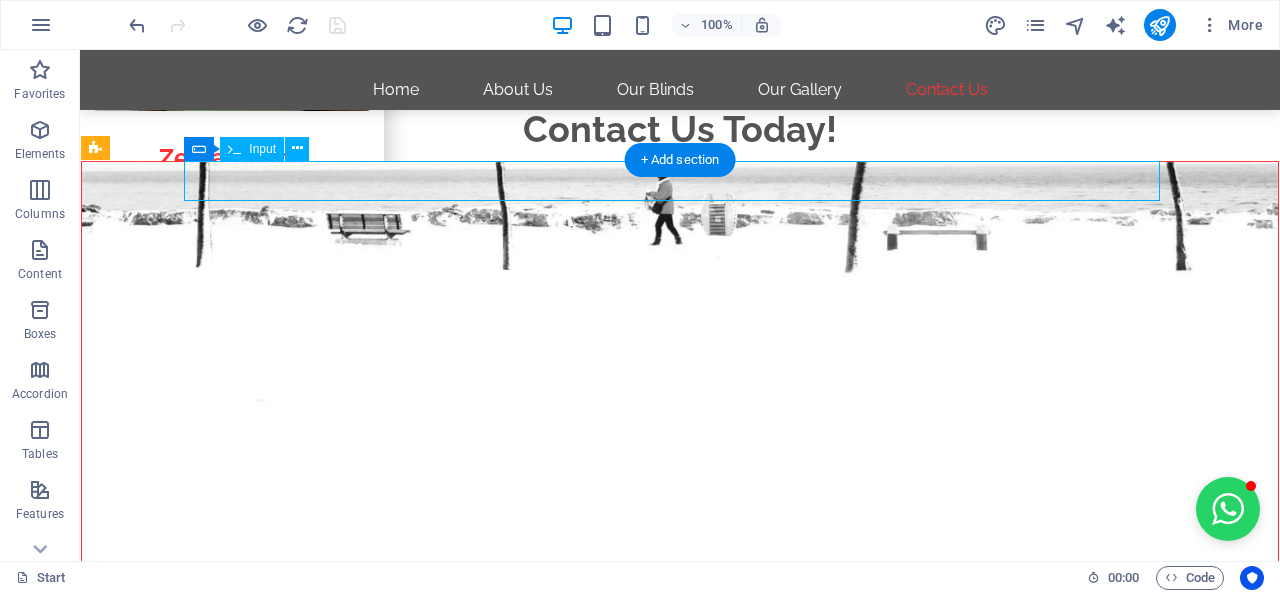 click at bounding box center (680, 683) 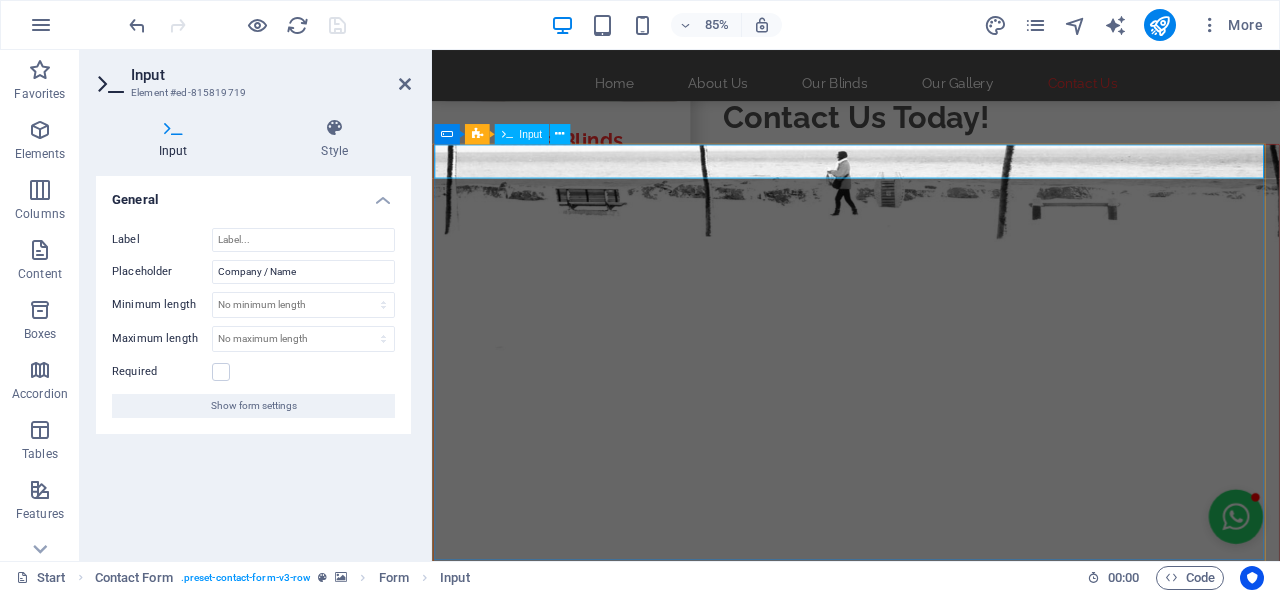 drag, startPoint x: 572, startPoint y: 186, endPoint x: 456, endPoint y: 182, distance: 116.06895 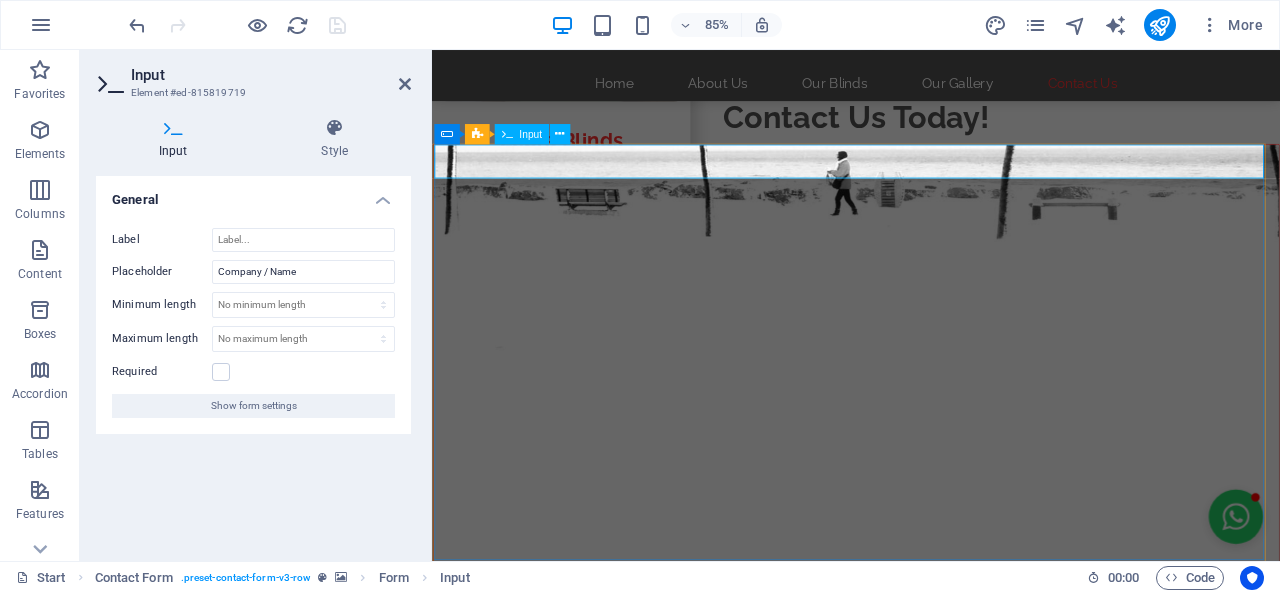 click at bounding box center (546, 683) 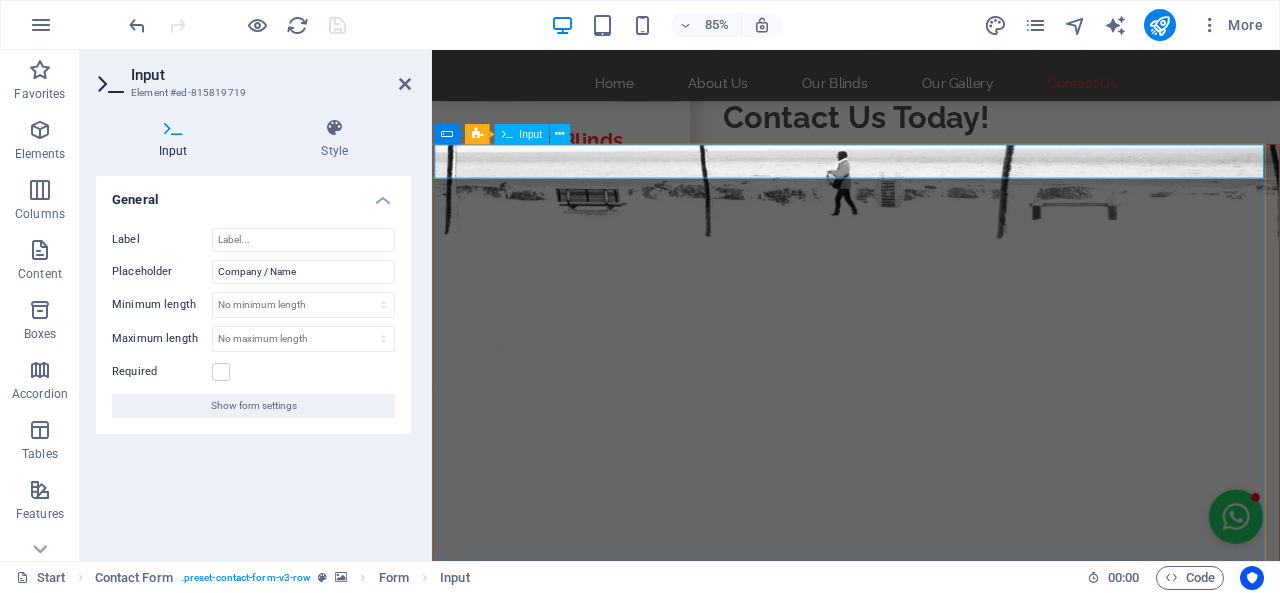 click at bounding box center (546, 683) 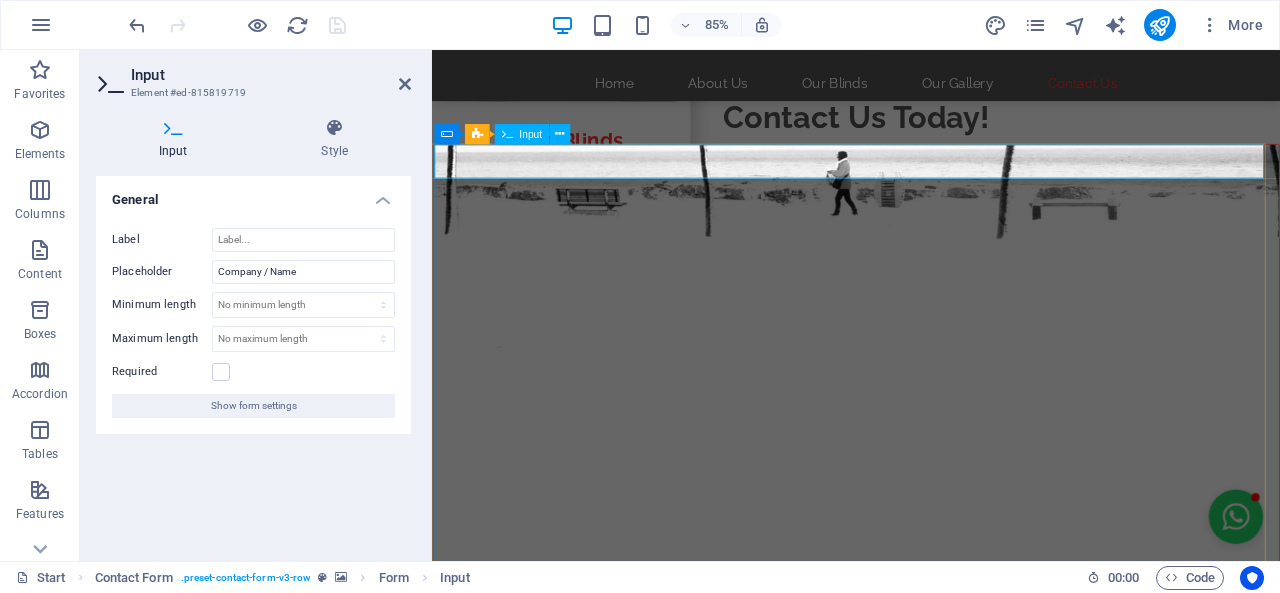 click at bounding box center [546, 683] 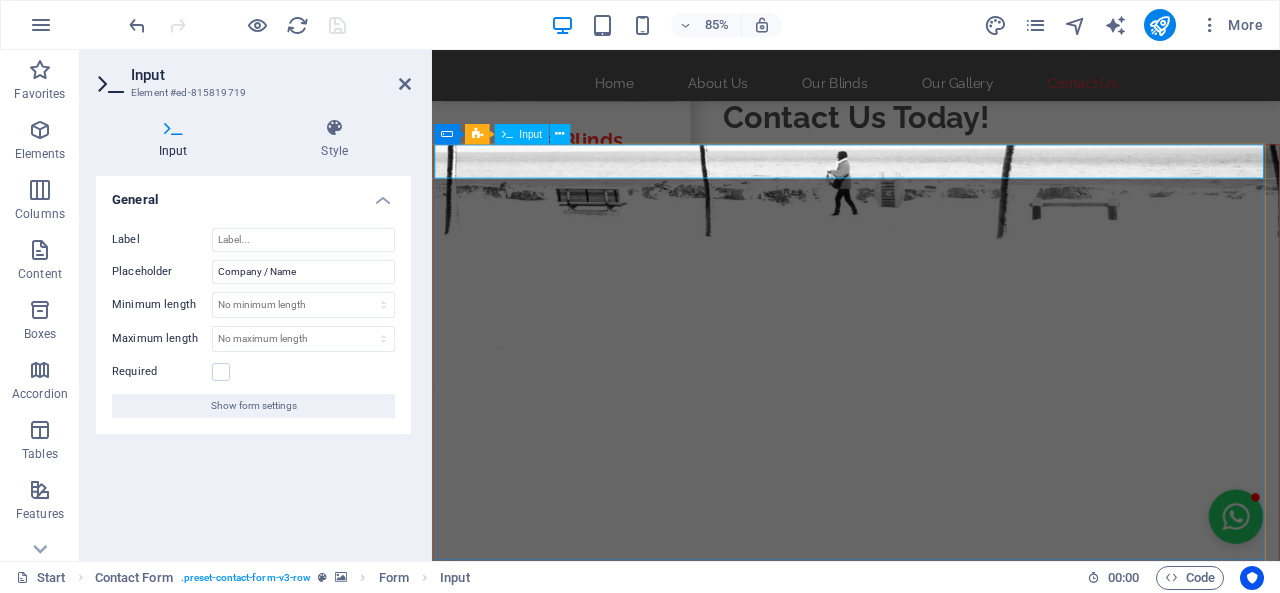 drag, startPoint x: 569, startPoint y: 179, endPoint x: 480, endPoint y: 180, distance: 89.005615 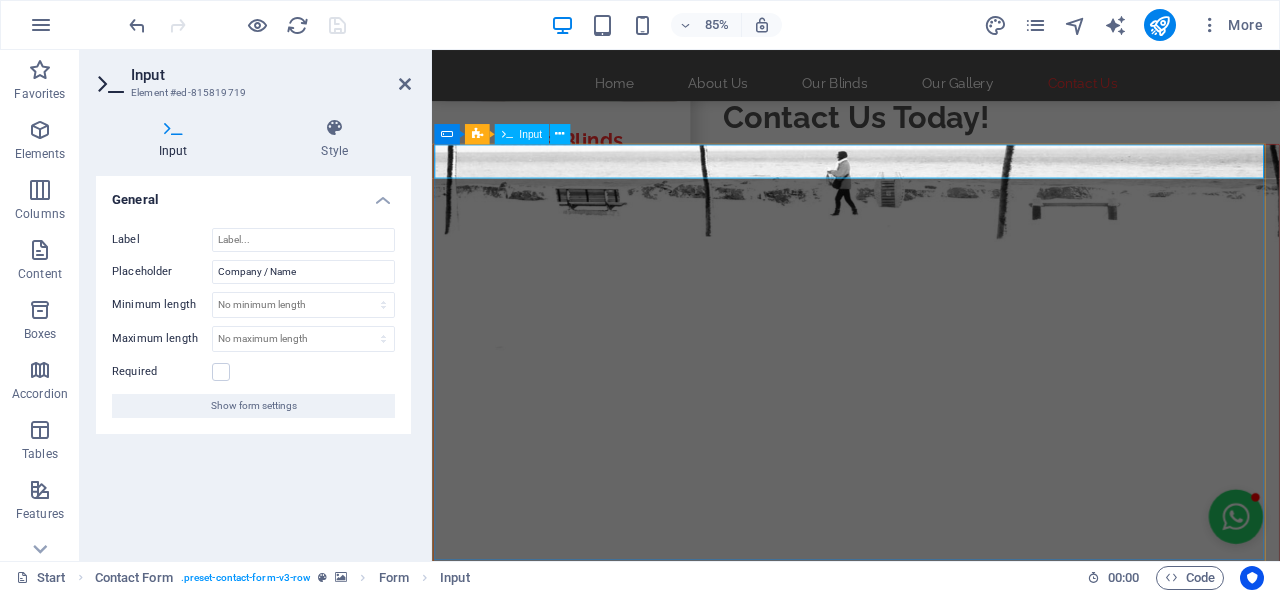 click at bounding box center [546, 683] 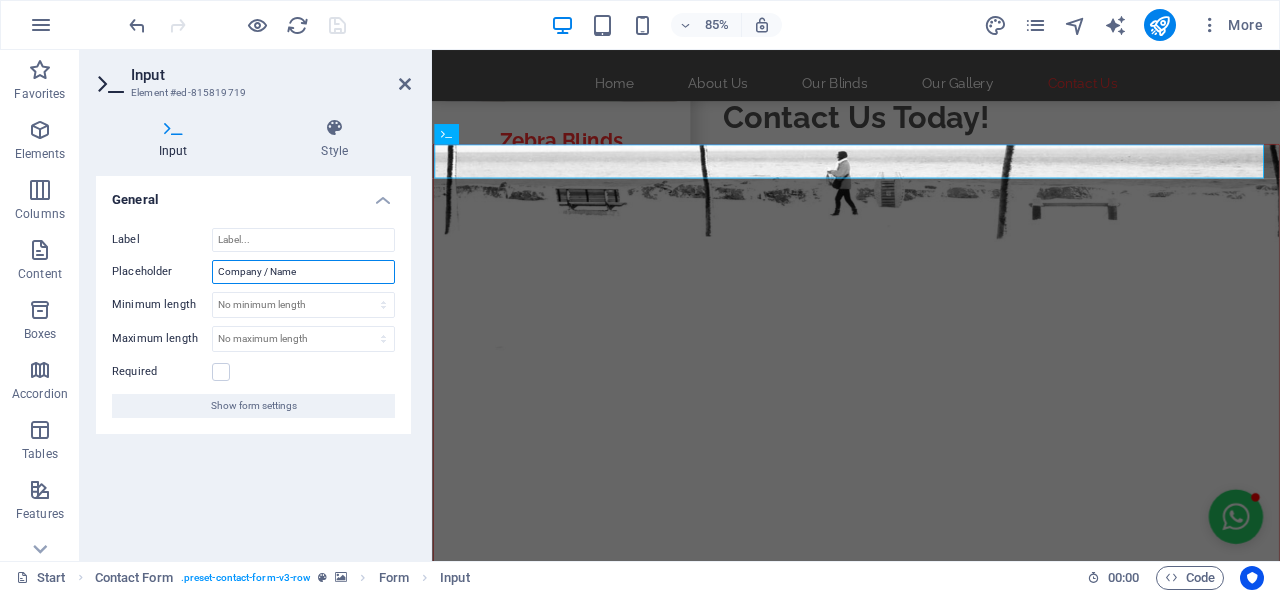 drag, startPoint x: 301, startPoint y: 273, endPoint x: 206, endPoint y: 269, distance: 95.084175 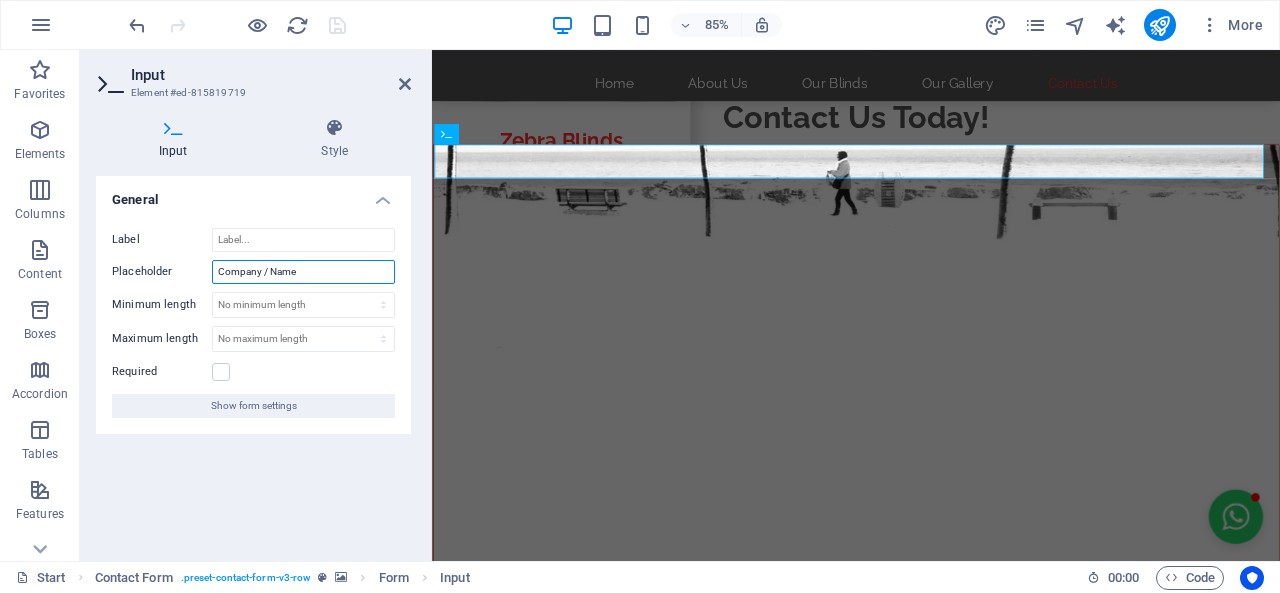 click on "Placeholder Company / Name" at bounding box center (253, 272) 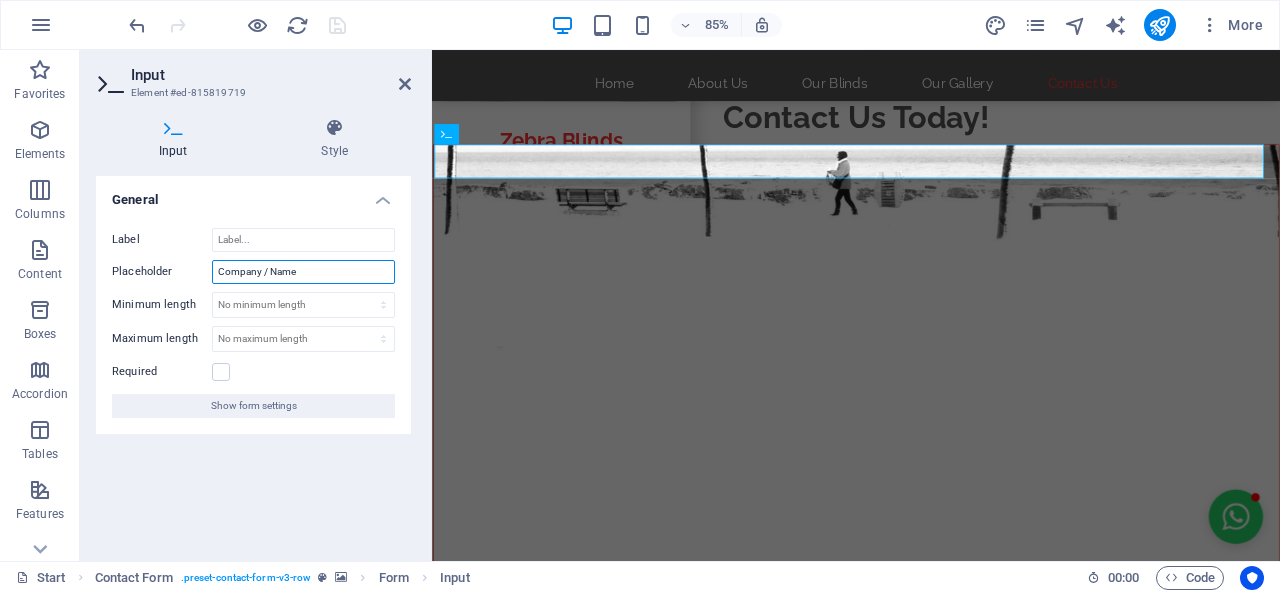 click on "Company / Name" at bounding box center [303, 272] 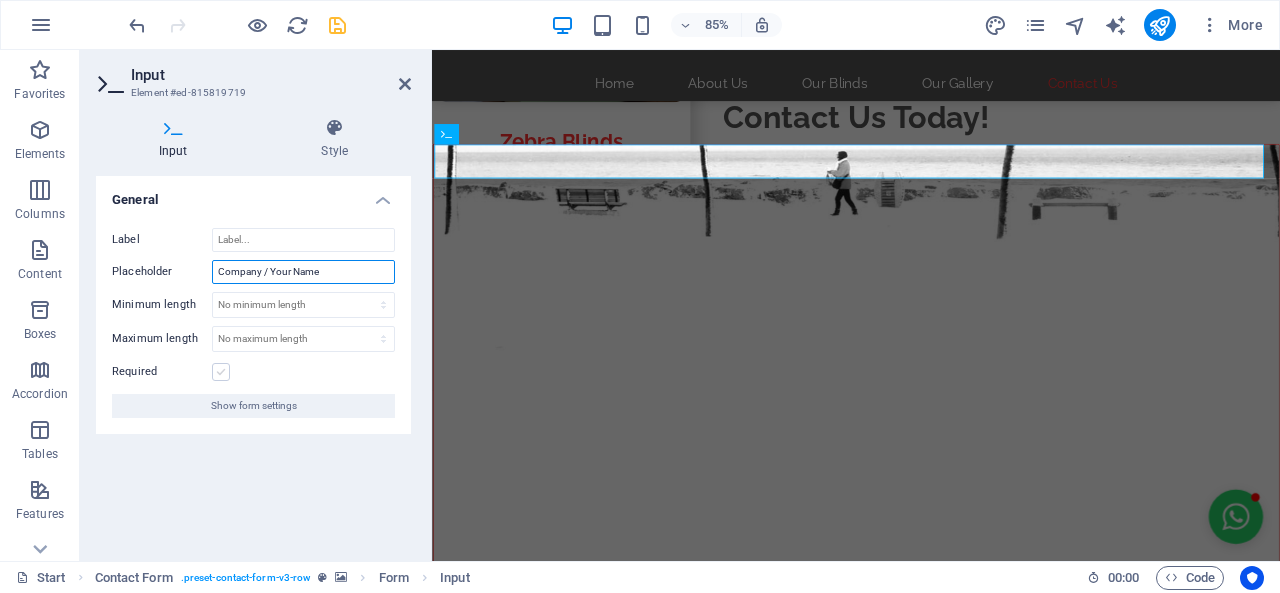 type on "Company / Your Name" 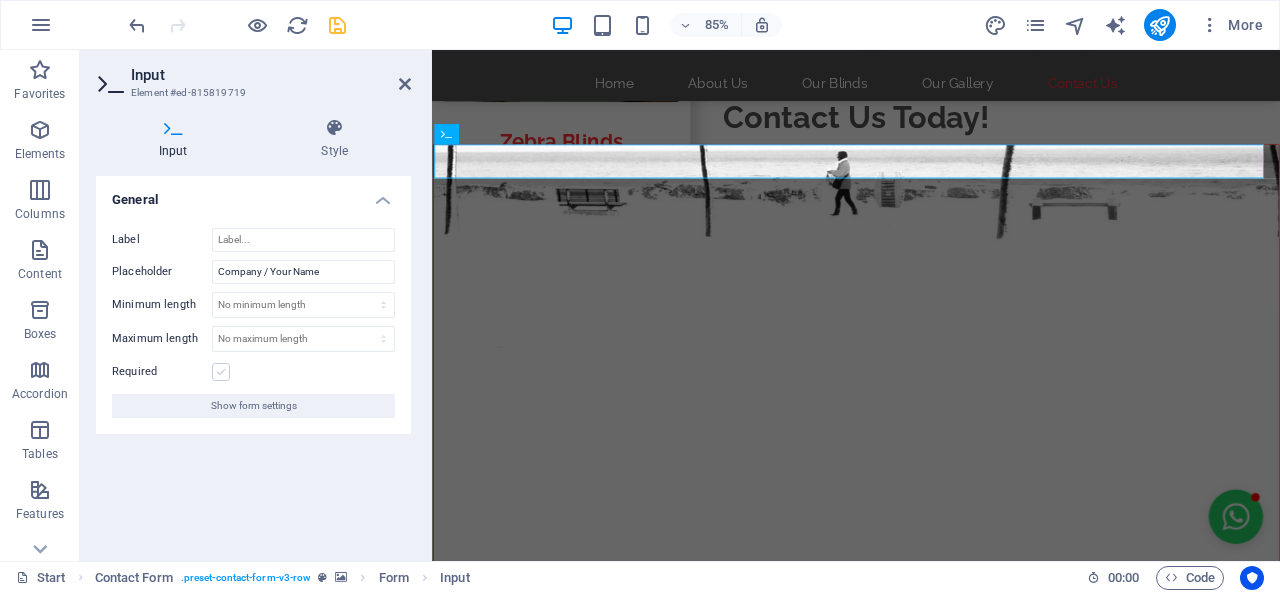click at bounding box center [221, 372] 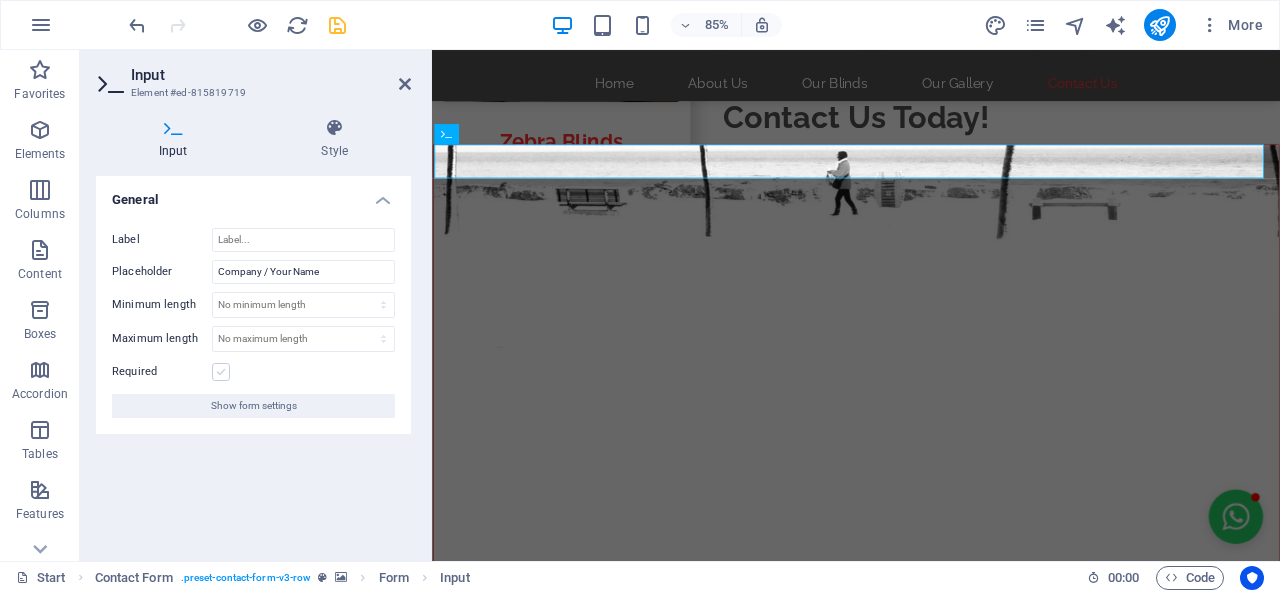 click on "Required" at bounding box center [0, 0] 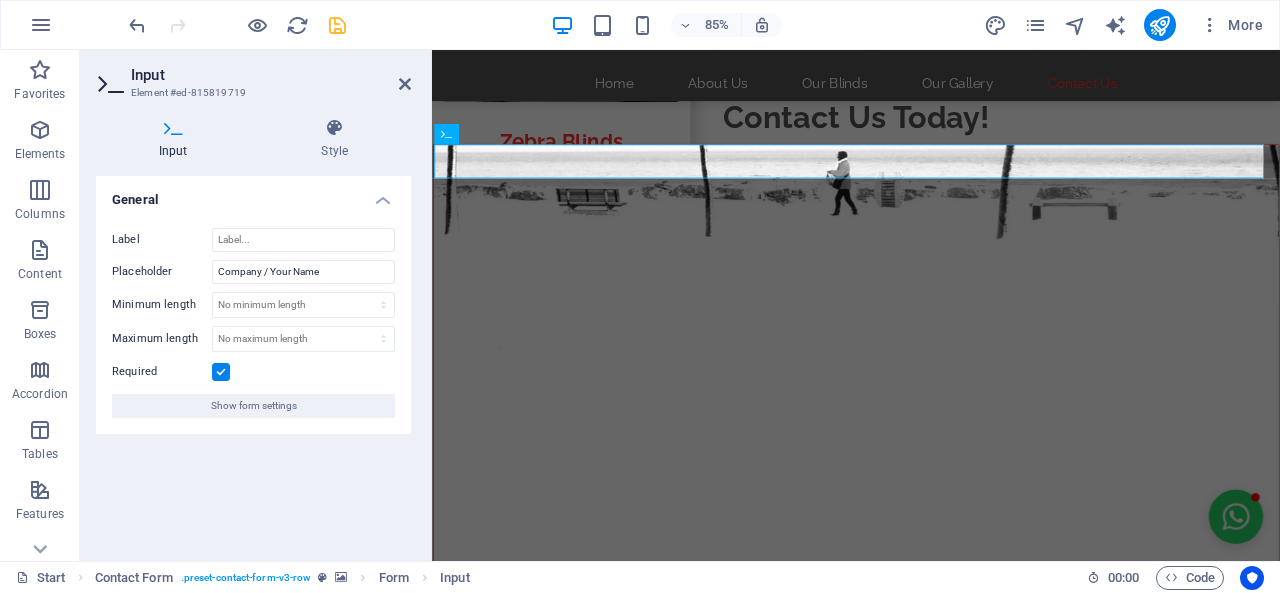 click on "Show form settings" at bounding box center [254, 406] 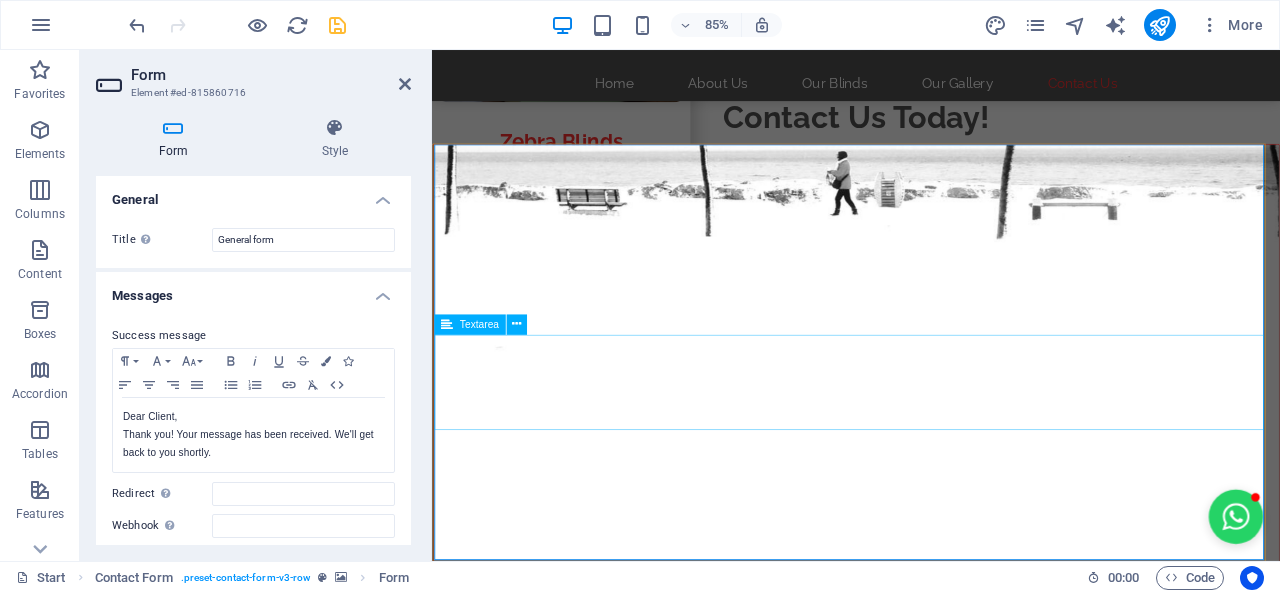 click at bounding box center (587, 949) 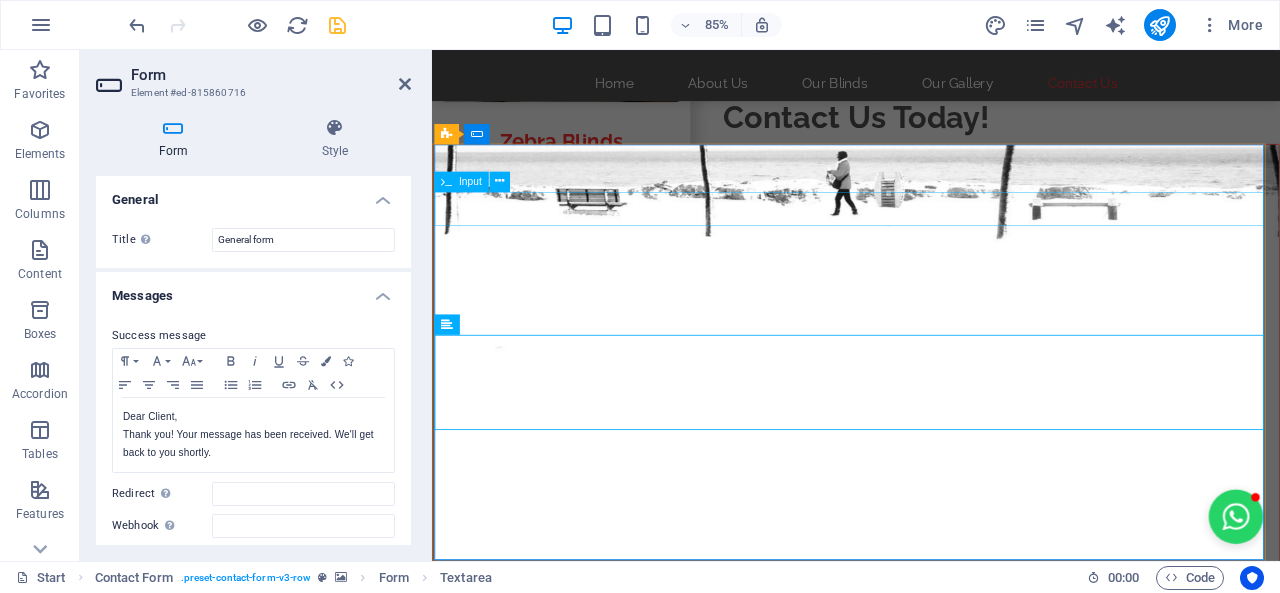 click at bounding box center (546, 741) 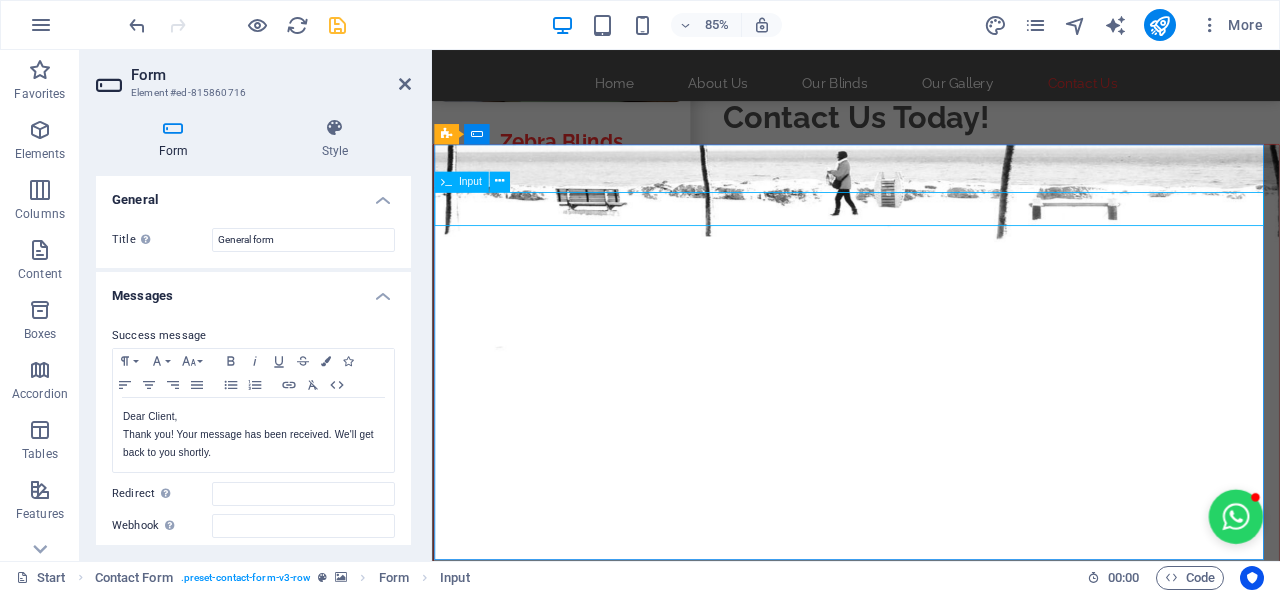 click at bounding box center [546, 741] 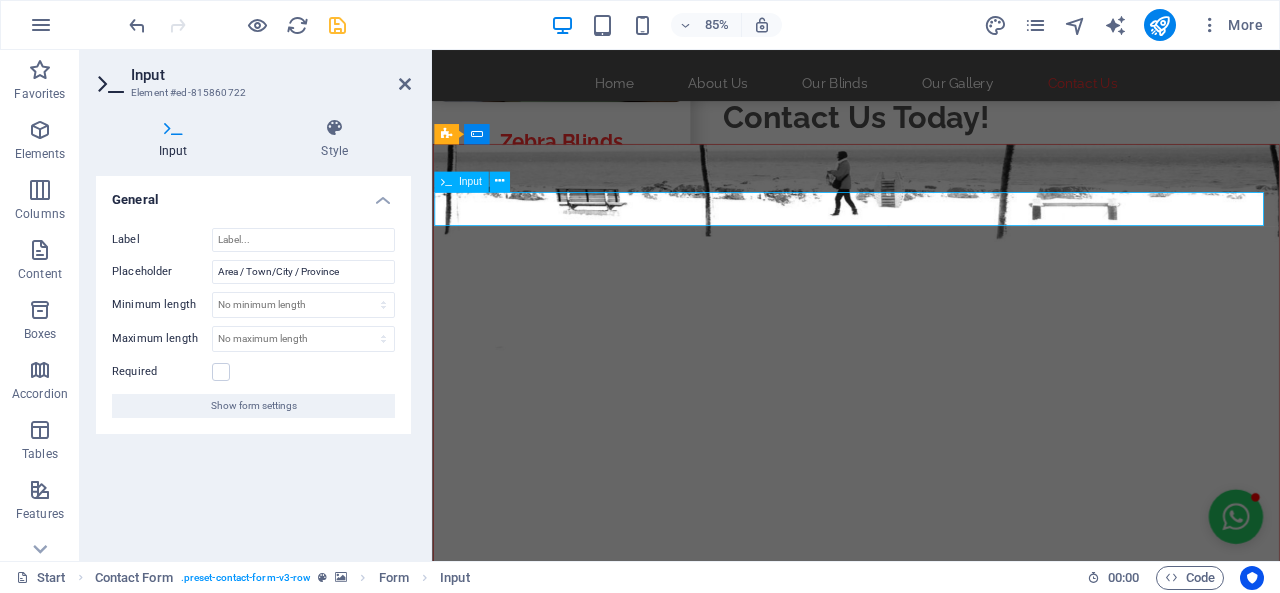 click at bounding box center (546, 741) 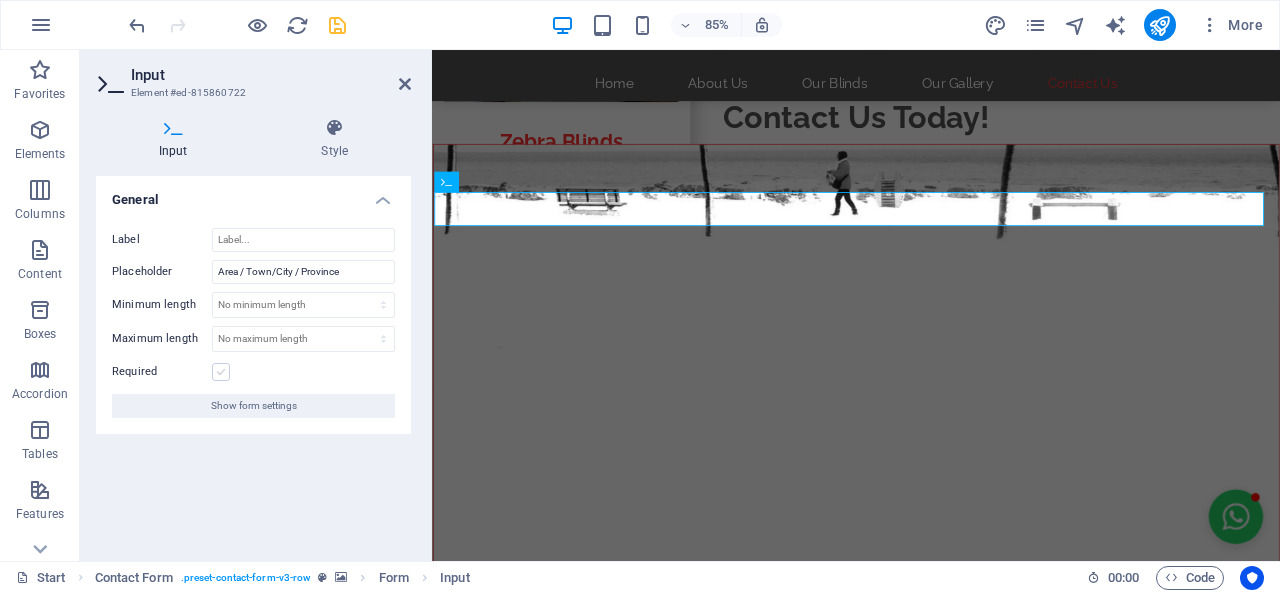 click at bounding box center (221, 372) 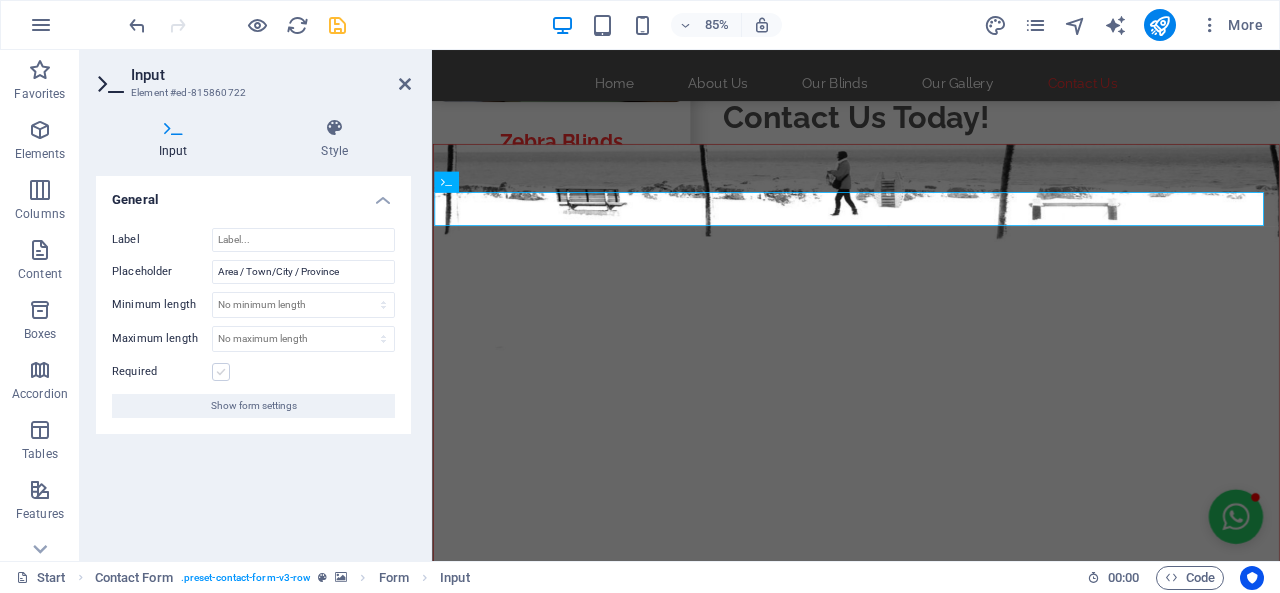 click on "Required" at bounding box center (0, 0) 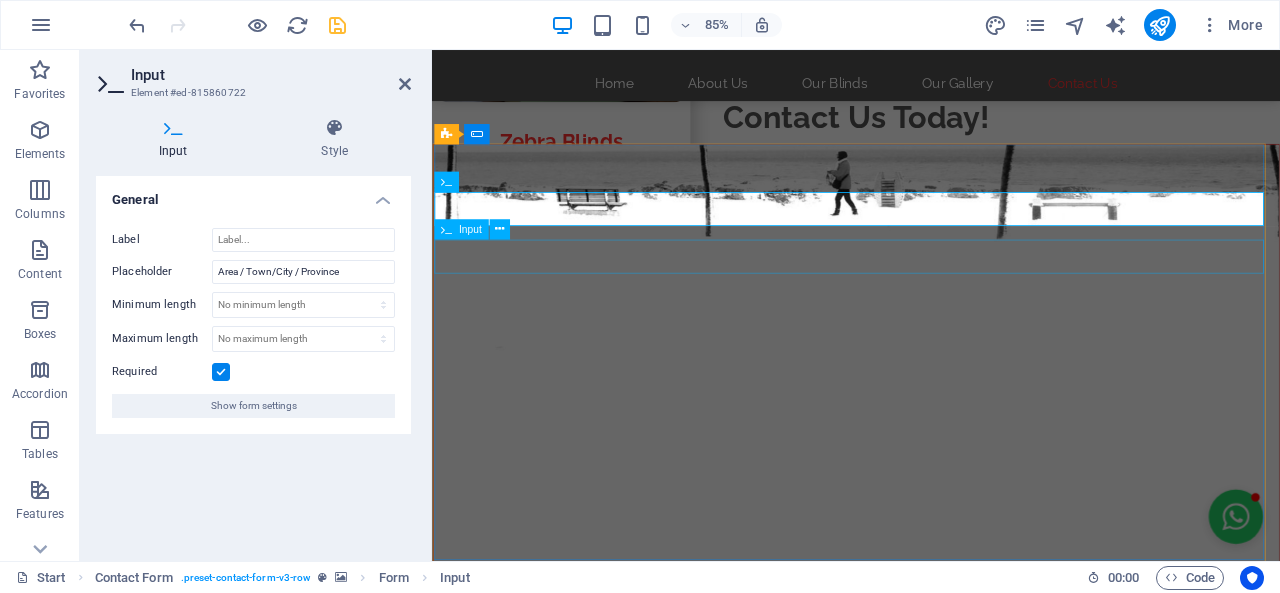 click at bounding box center [931, 798] 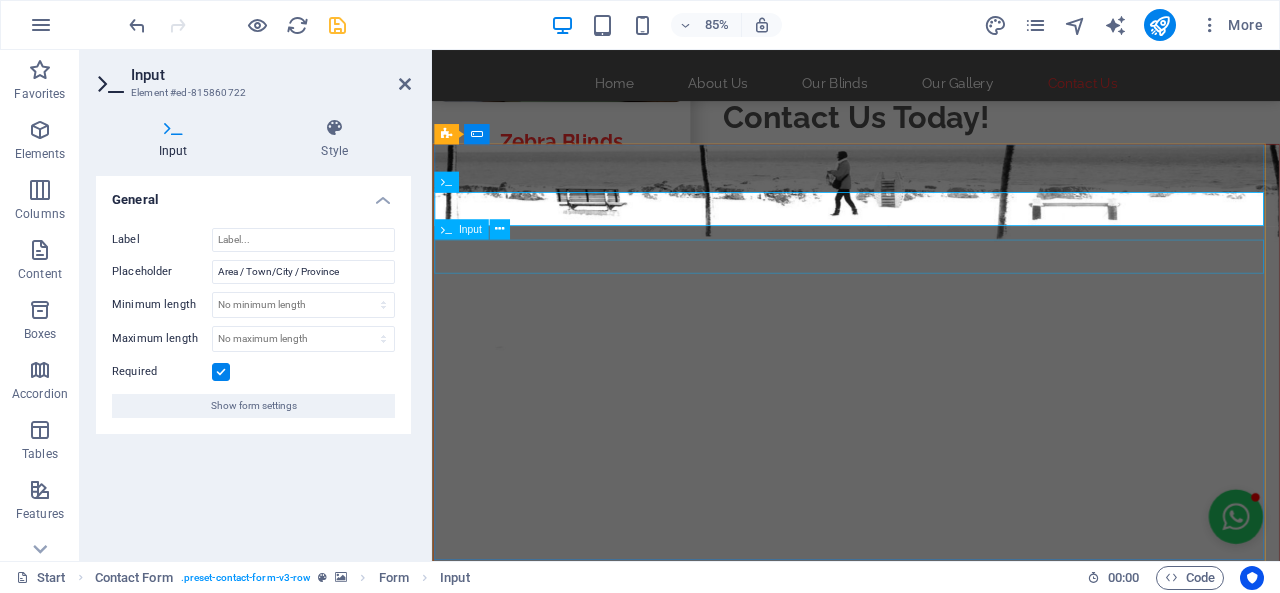 click at bounding box center (931, 798) 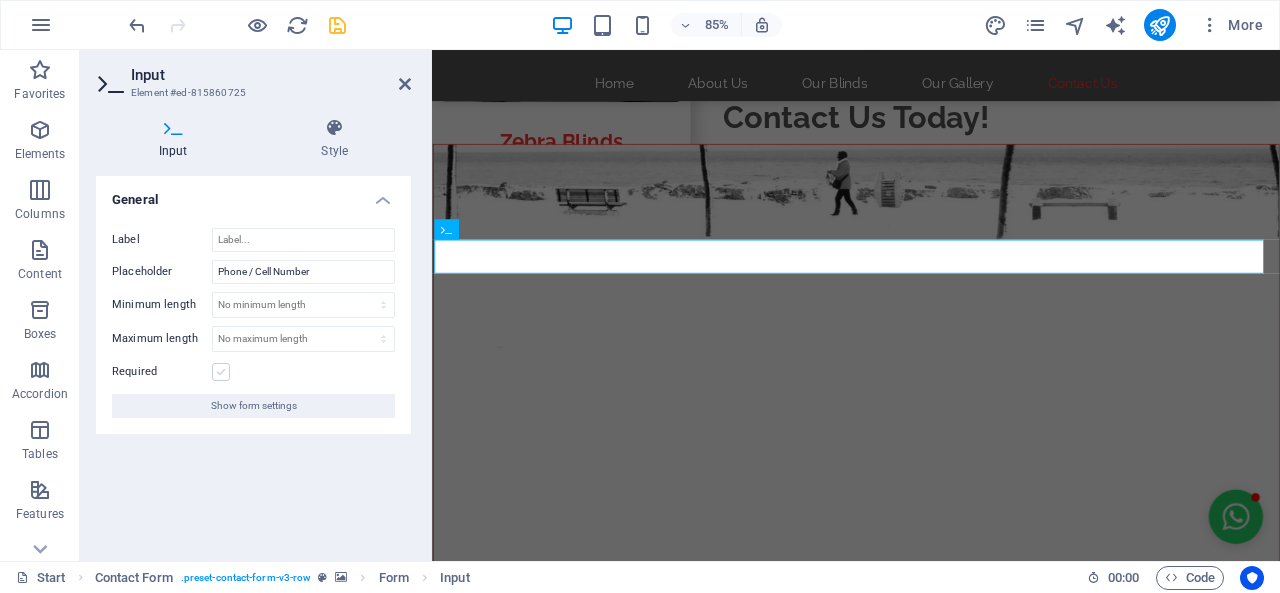 click at bounding box center (221, 372) 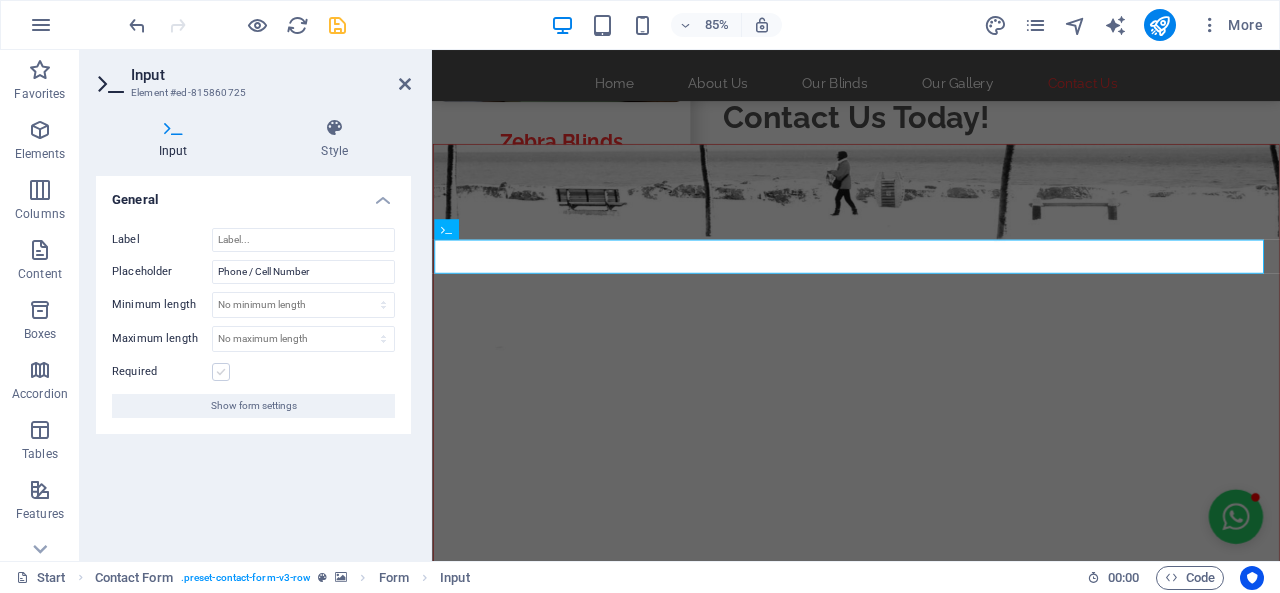 click on "Required" at bounding box center (0, 0) 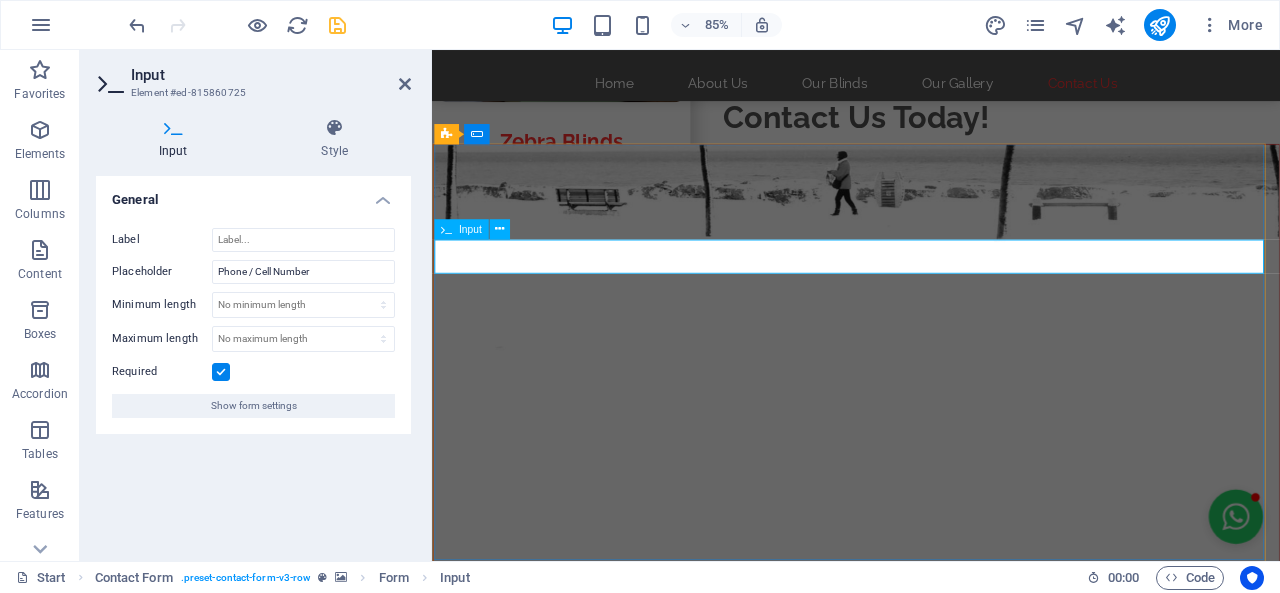 click at bounding box center [546, 798] 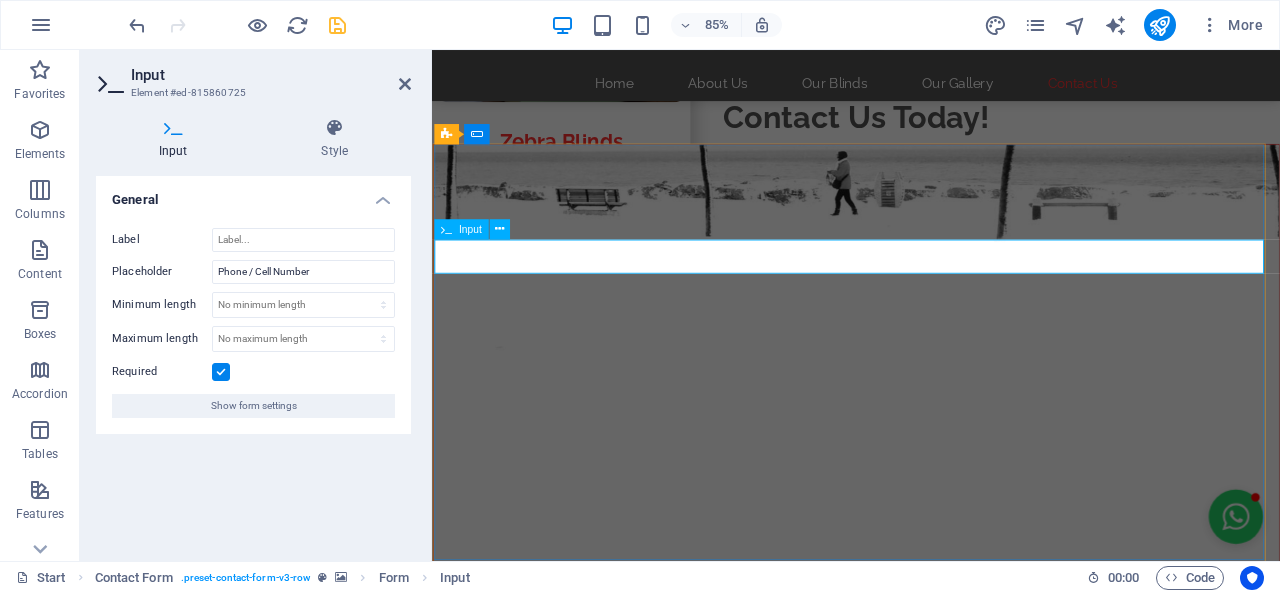 click at bounding box center [546, 798] 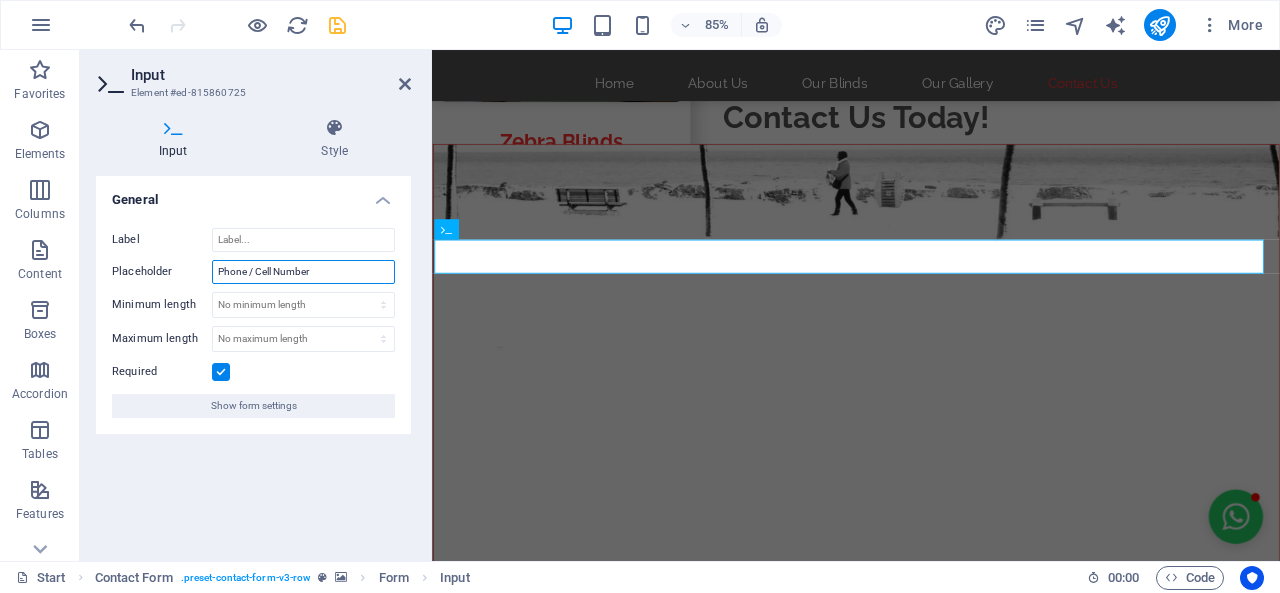 click on "Phone / Cell Number" at bounding box center [303, 272] 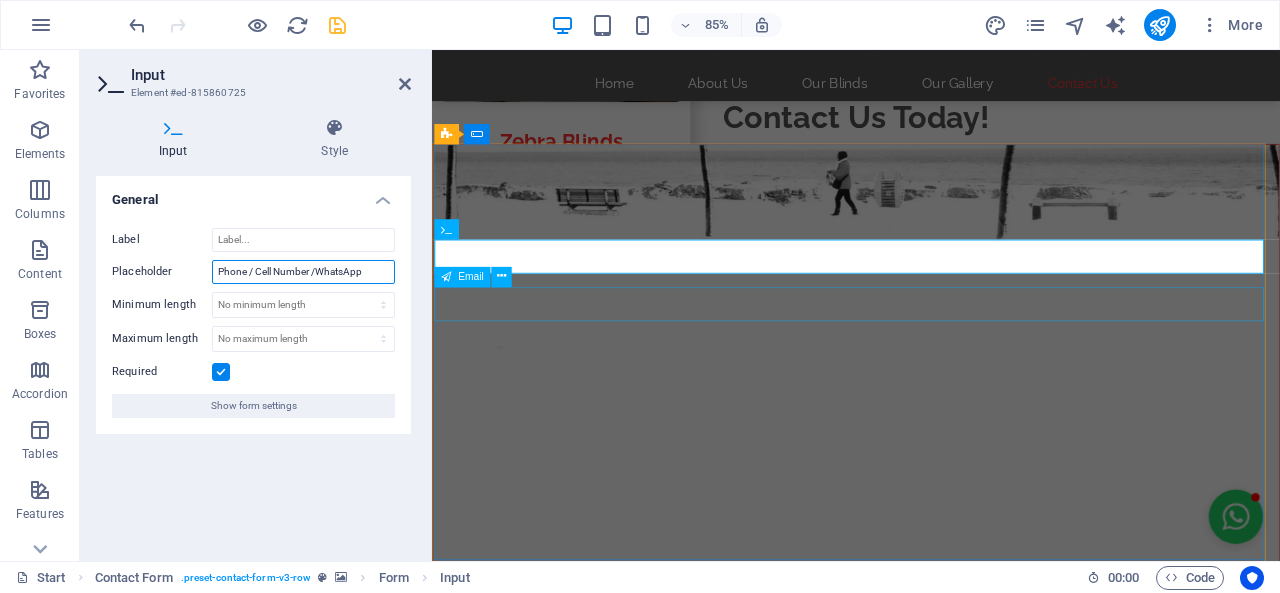 type on "Phone / Cell Number /WhatsApp" 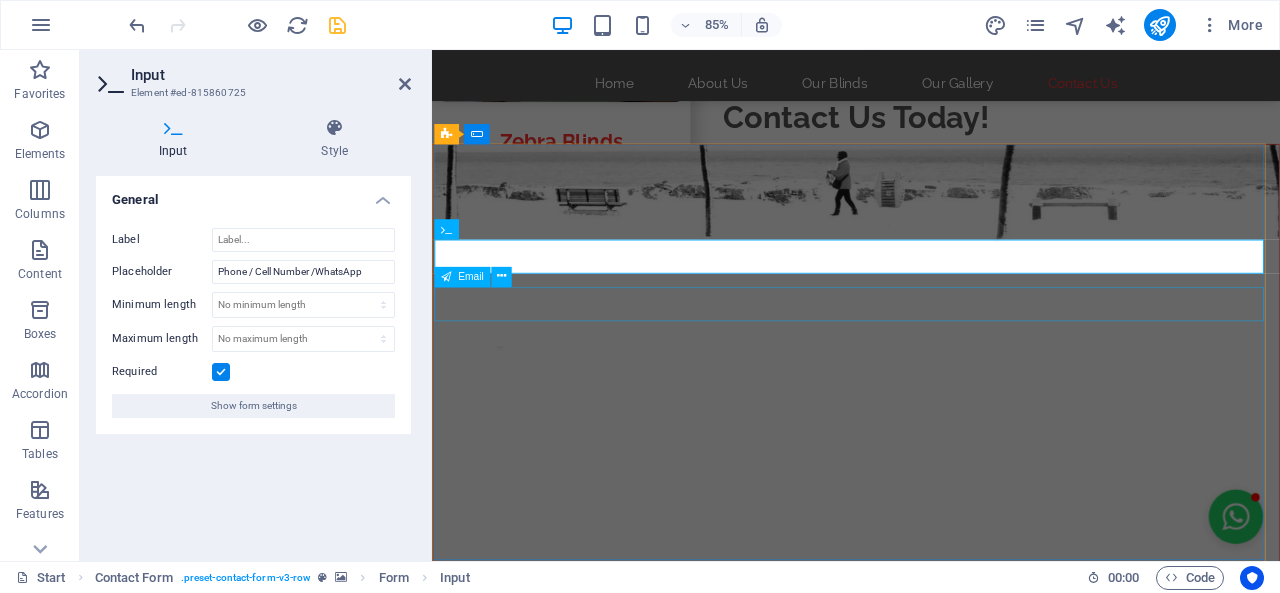 click at bounding box center [931, 856] 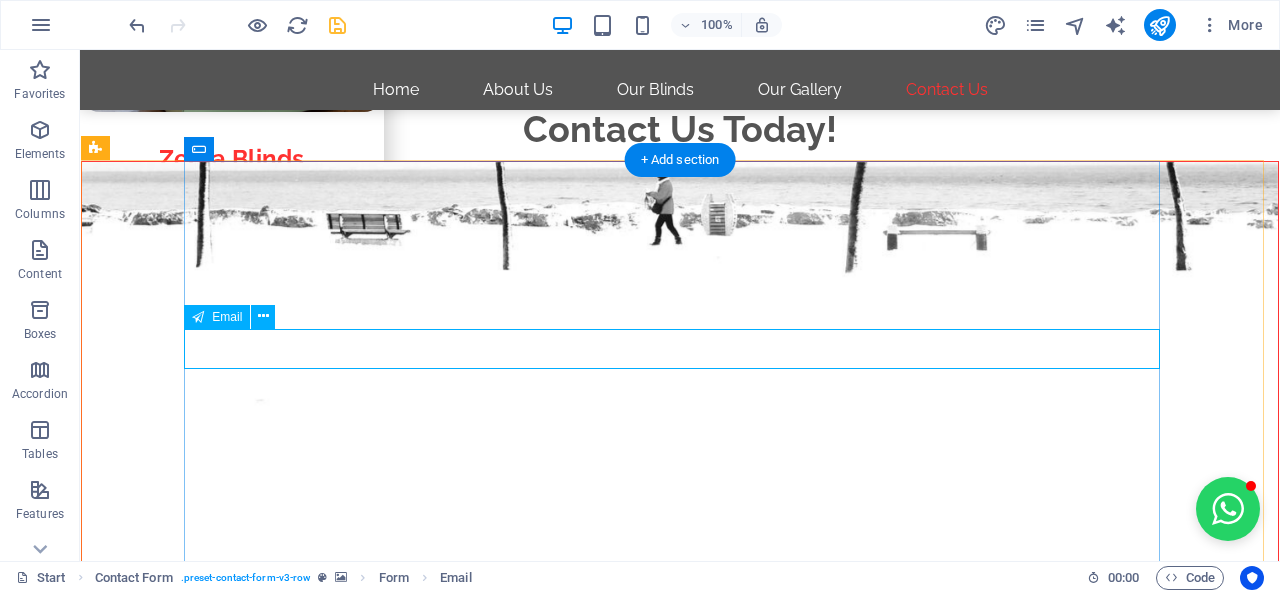 click at bounding box center [680, 856] 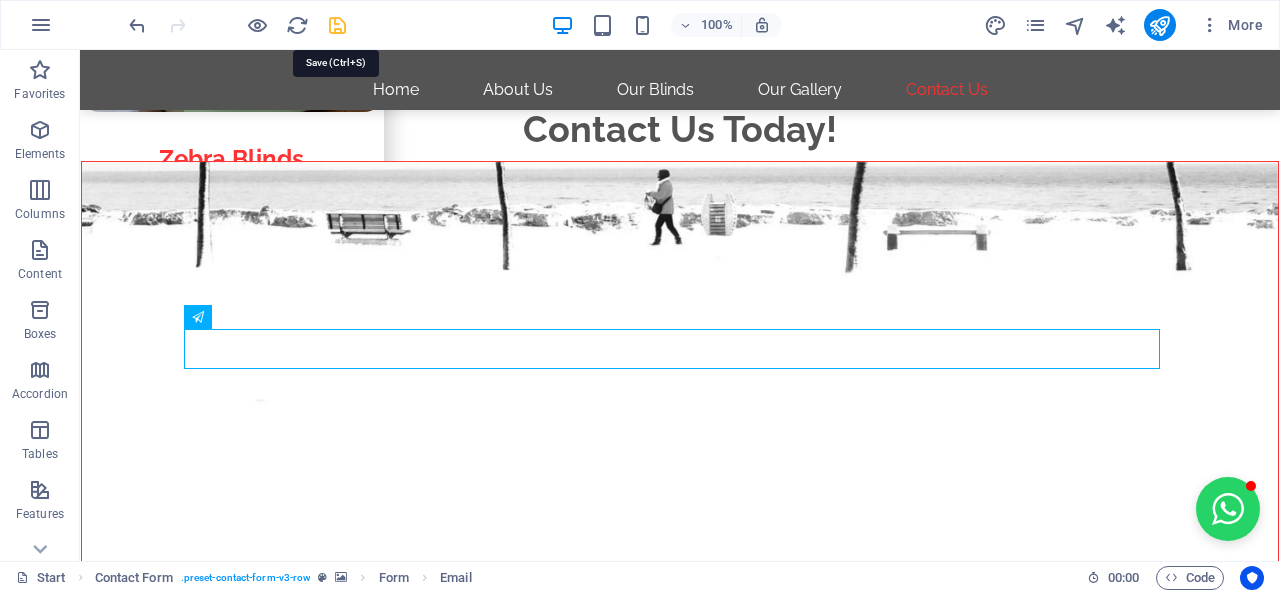click at bounding box center (337, 25) 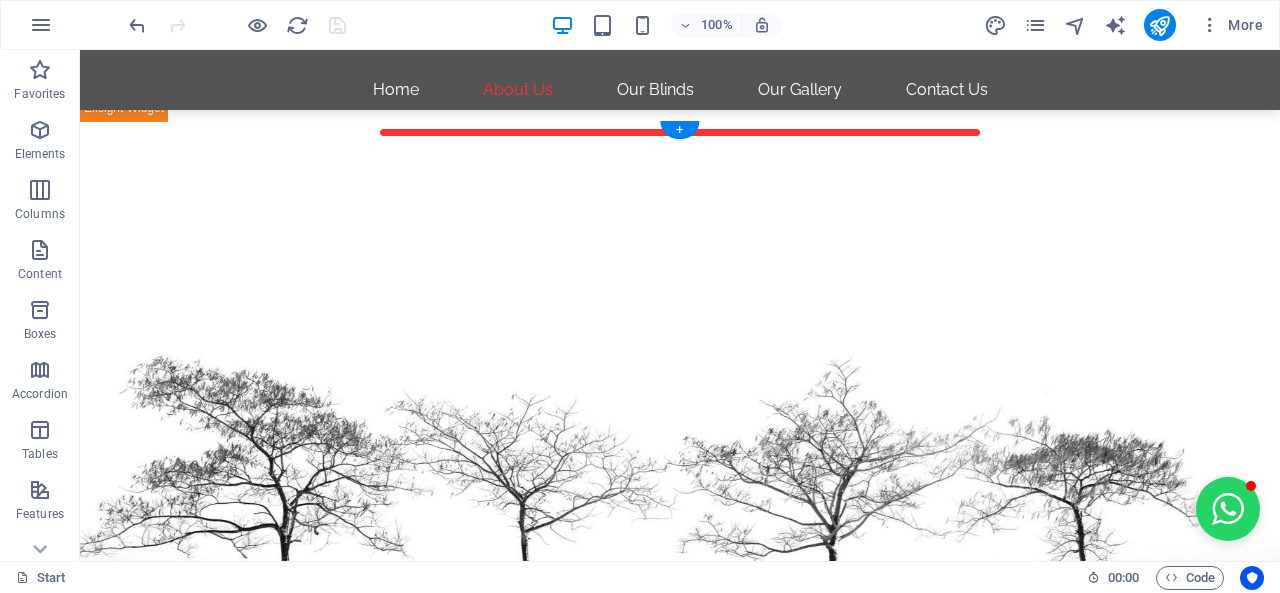 scroll, scrollTop: 100, scrollLeft: 0, axis: vertical 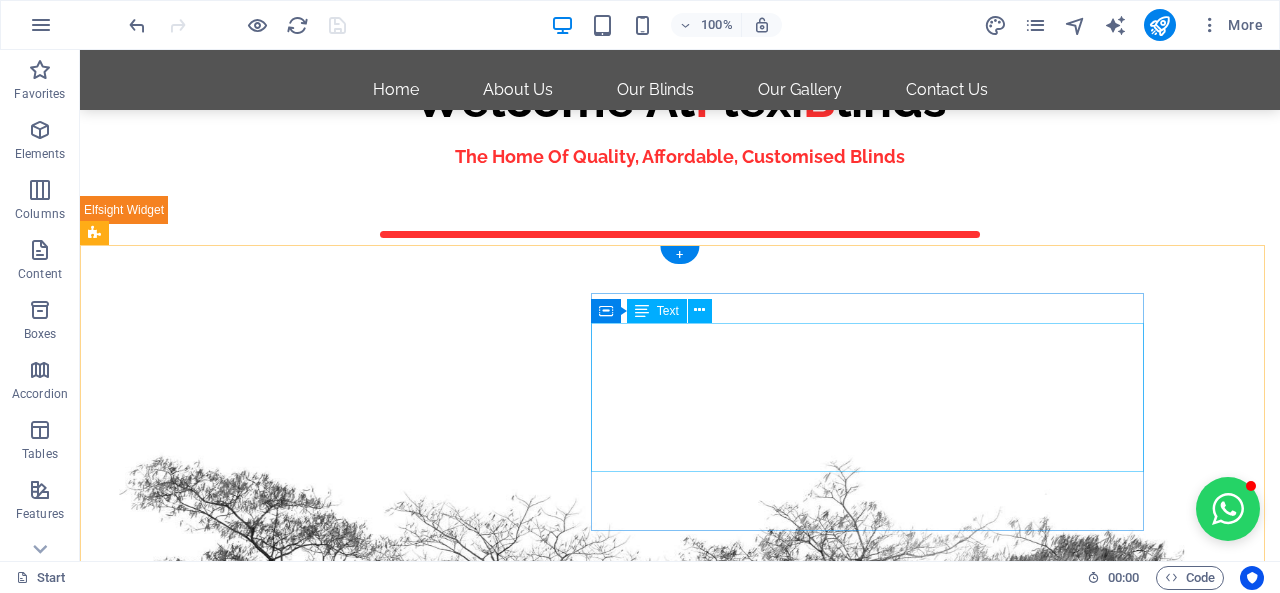 click on "Flexi Blinds is an expert office blinds installer and supplier that offers a variety of blinds services like repairs and manufacturing as well as different types of blinds across Gauteng, Mpumalanga, North West, Limpopo and Free State. We supply and install wooden blinds, venetian blinds, aluminium blinds, roller blinds as well as vertical blinds. We supply and install blinds for offices, houses/residential as well as in commercial properties." at bounding box center [568, 1573] 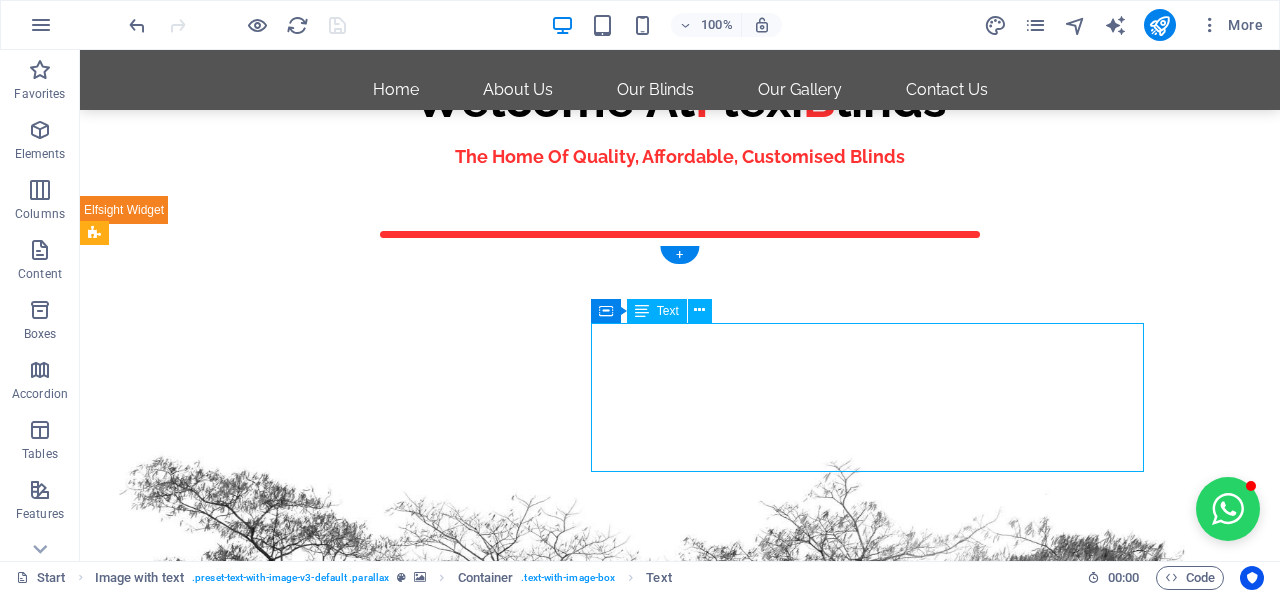 click on "Flexi Blinds is an expert office blinds installer and supplier that offers a variety of blinds services like repairs and manufacturing as well as different types of blinds across Gauteng, Mpumalanga, North West, Limpopo and Free State. We supply and install wooden blinds, venetian blinds, aluminium blinds, roller blinds as well as vertical blinds. We supply and install blinds for offices, houses/residential as well as in commercial properties." at bounding box center [568, 1573] 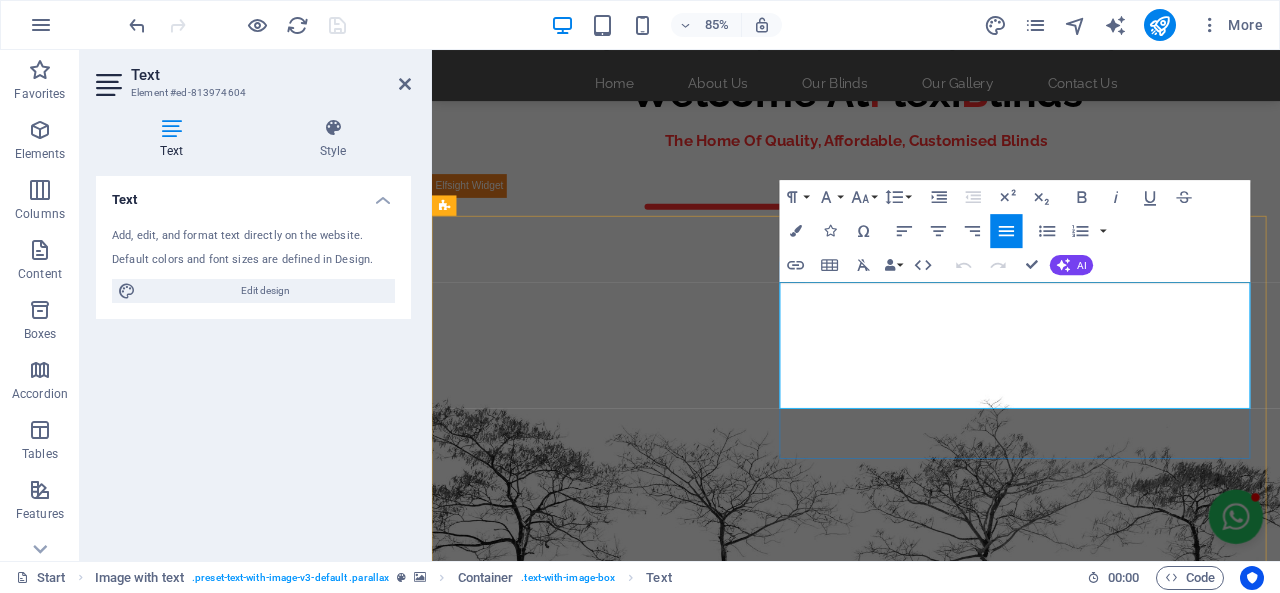 click on "Flexi Blinds is an expert office blinds installer and supplier that offers a variety of blinds services like repairs and manufacturing as well as different types of blinds across Gauteng, Mpumalanga, North West, Limpopo and Free State. We supply and install wooden blinds, venetian blinds, aluminium blinds, roller blinds as well as vertical blinds. We supply and install blinds for offices, houses/residential as well as in commercial properties." at bounding box center (920, 1571) 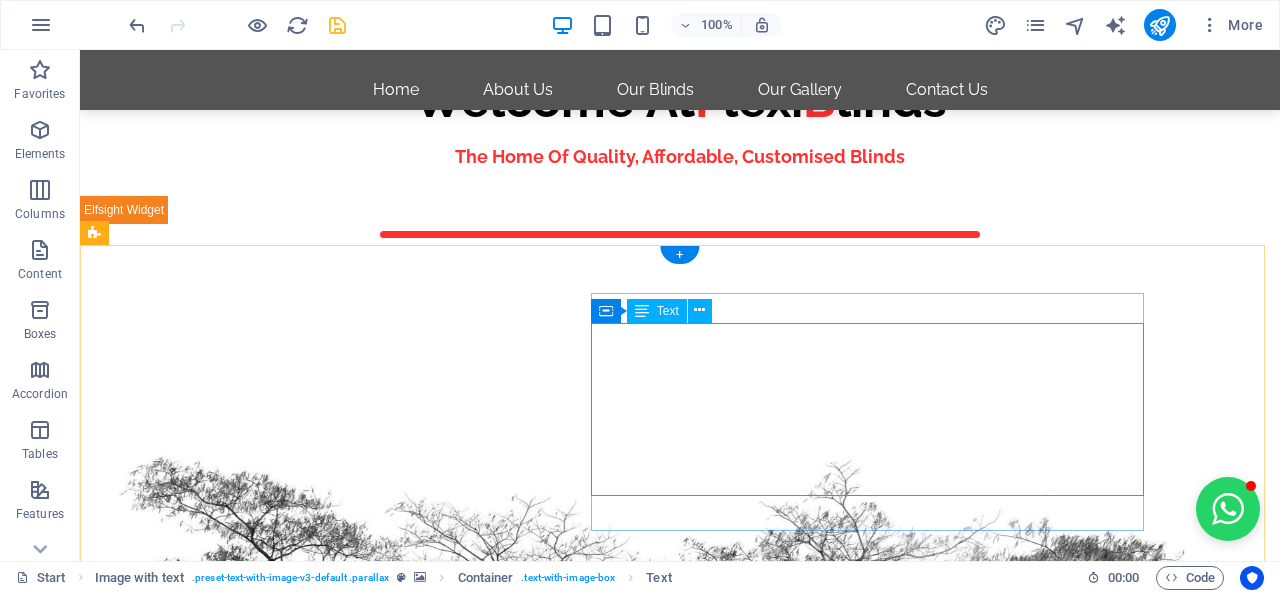 click on "Flexi Blinds is an expert office blinds installer and supplier that offers a variety of blinds services like repairs and manufacturing as well as different types of blinds across Gauteng, Mpumalanga, North West, Limpopo and Free State. We supply and install wooden blinds, venetian blinds, aluminium blinds, roller blinds as well as vertical blinds. We supply and install blinds for offices, houses/residential as well as in commercial properties." at bounding box center (568, 1585) 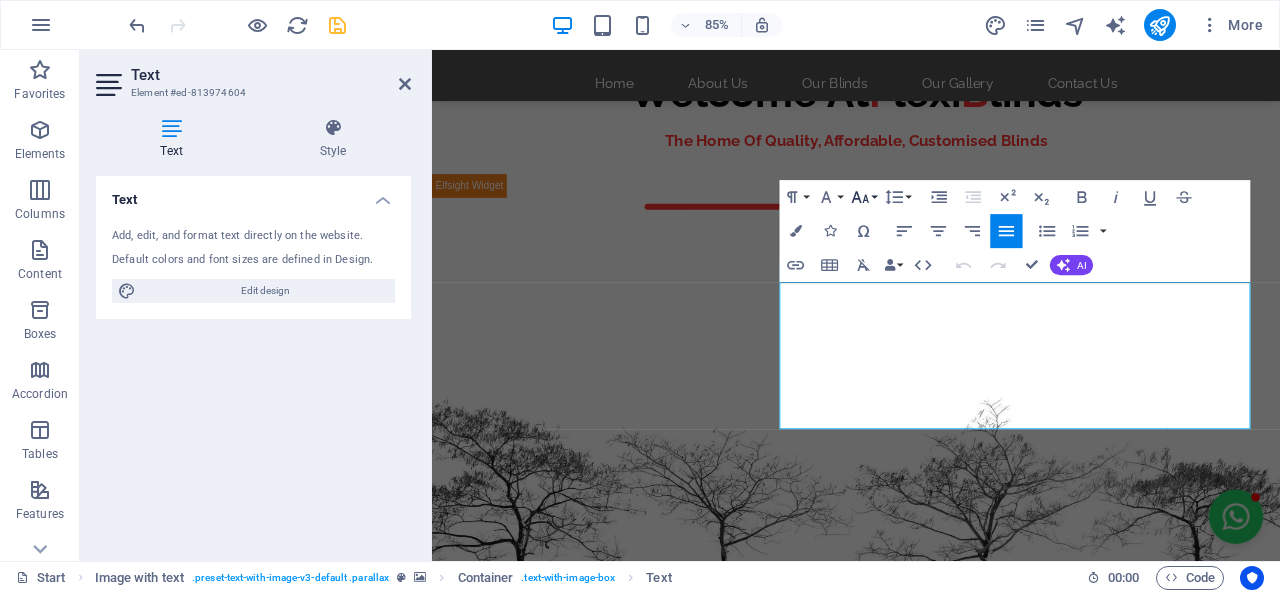 click 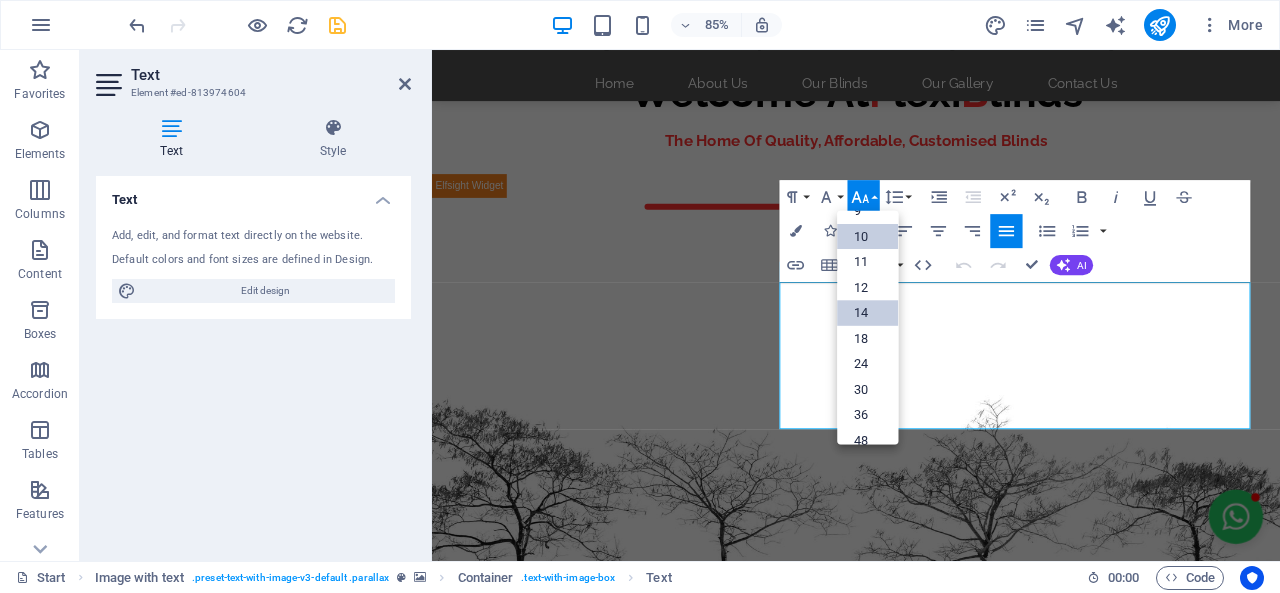 scroll, scrollTop: 0, scrollLeft: 0, axis: both 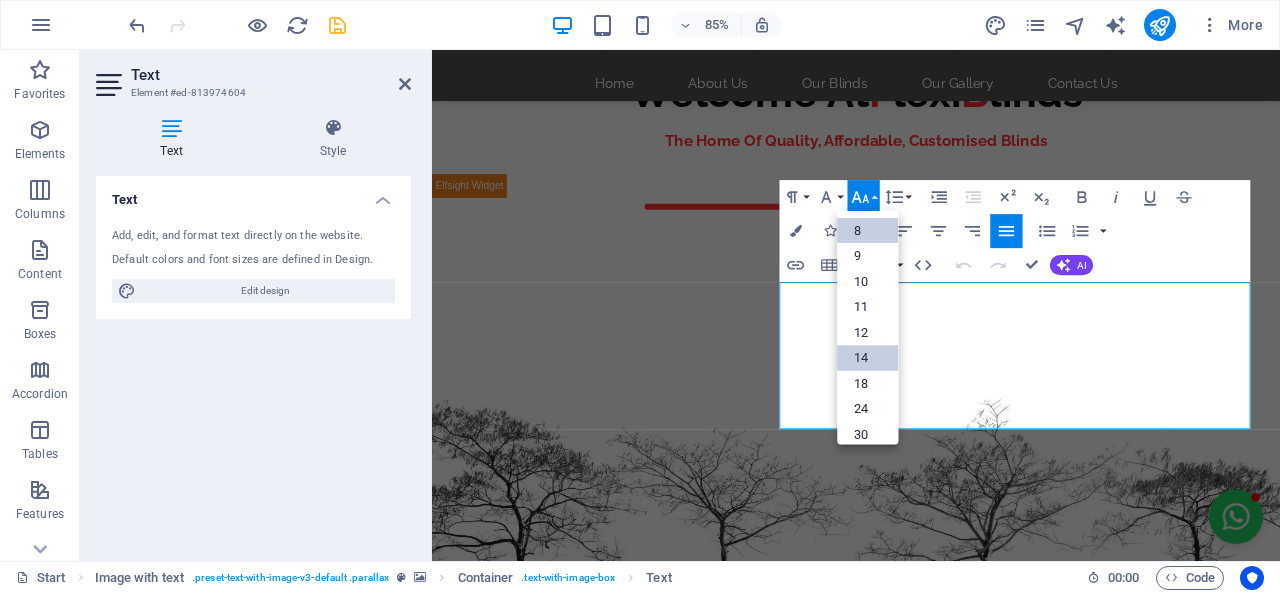 click on "8" at bounding box center (868, 230) 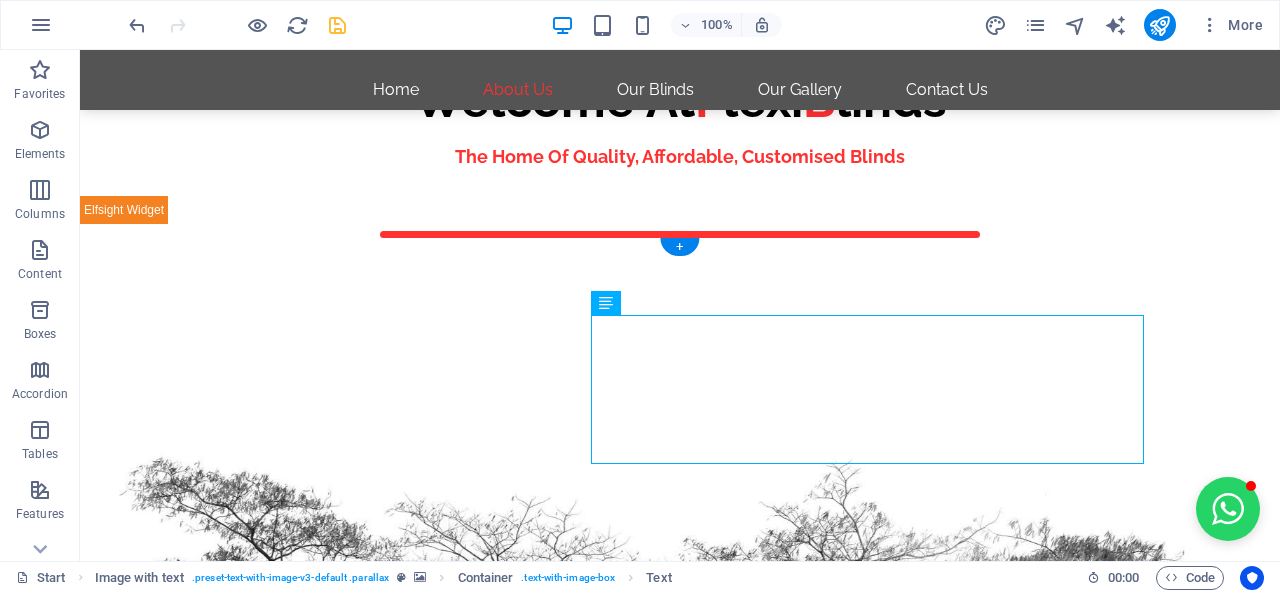 scroll, scrollTop: 300, scrollLeft: 0, axis: vertical 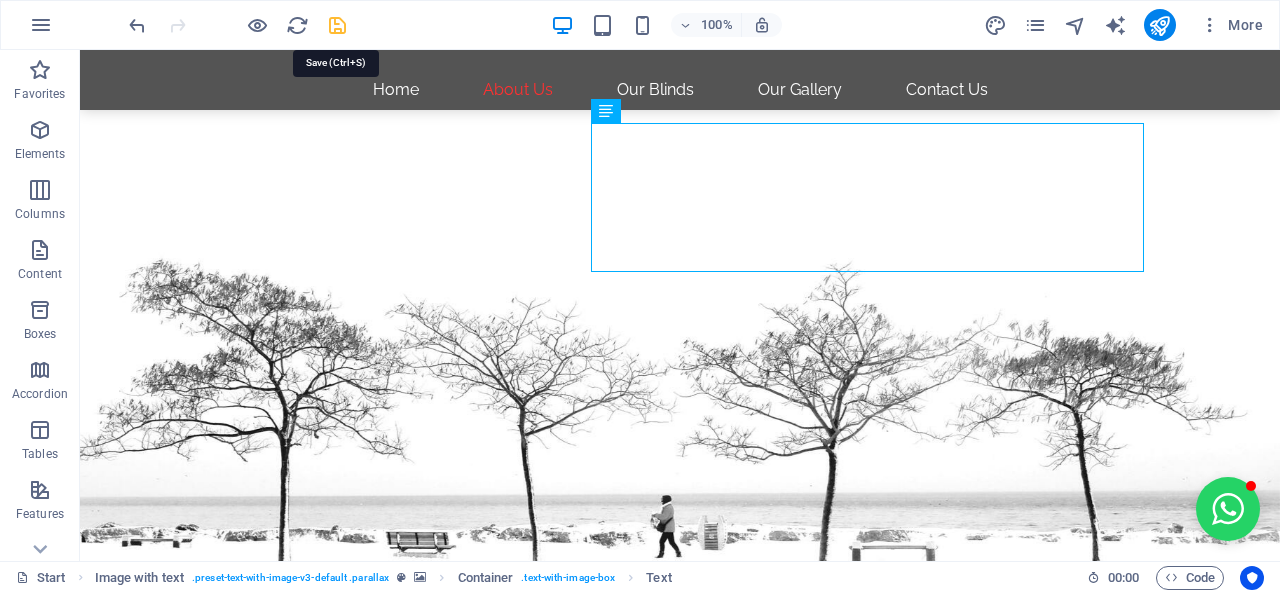 click at bounding box center (337, 25) 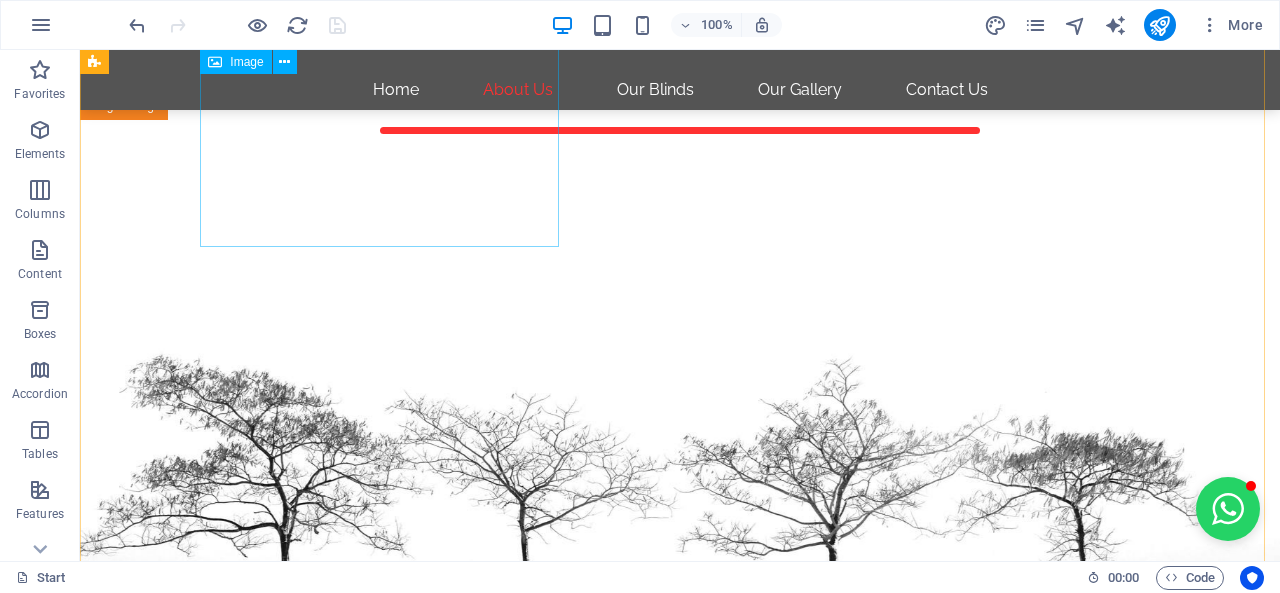 scroll, scrollTop: 200, scrollLeft: 0, axis: vertical 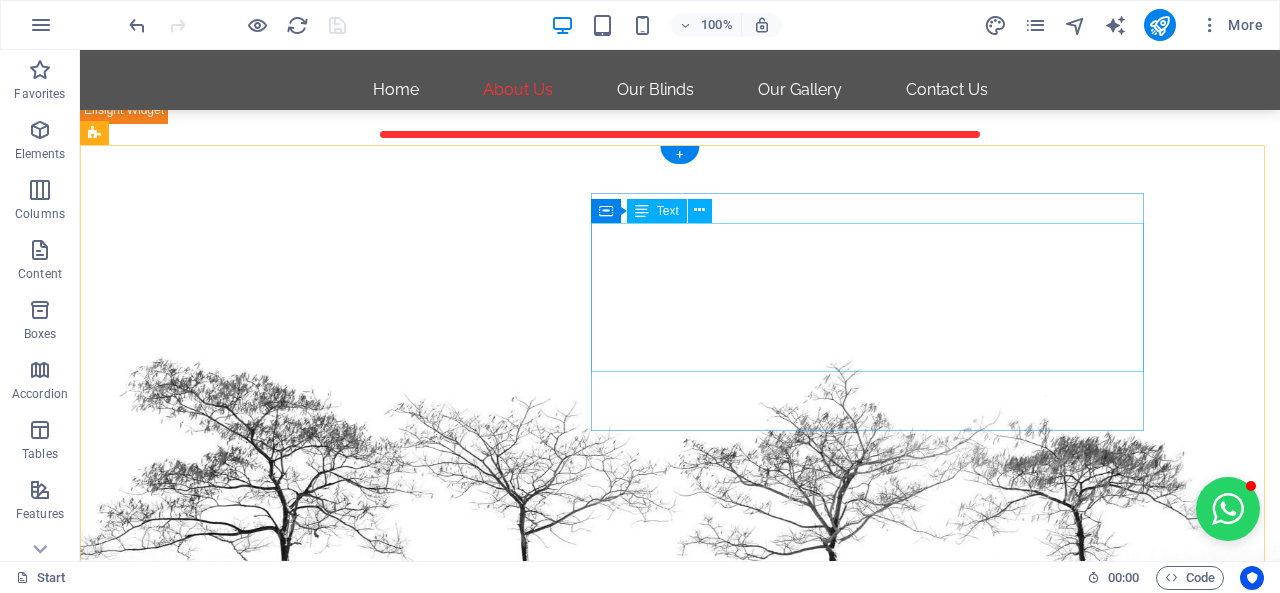 click on "Flexi Blinds is an expert office blinds installer and supplier that offers a variety of blinds services like repairs and manufacturing as well as different types of blinds across Gauteng, Mpumalanga, North West, Limpopo and Free State. We supply and install wooden blinds, venetian blinds, aluminium blinds, roller blinds as well as vertical blinds. We supply and install blinds for offices, houses/residential as well as in commercial properties." at bounding box center [568, 1473] 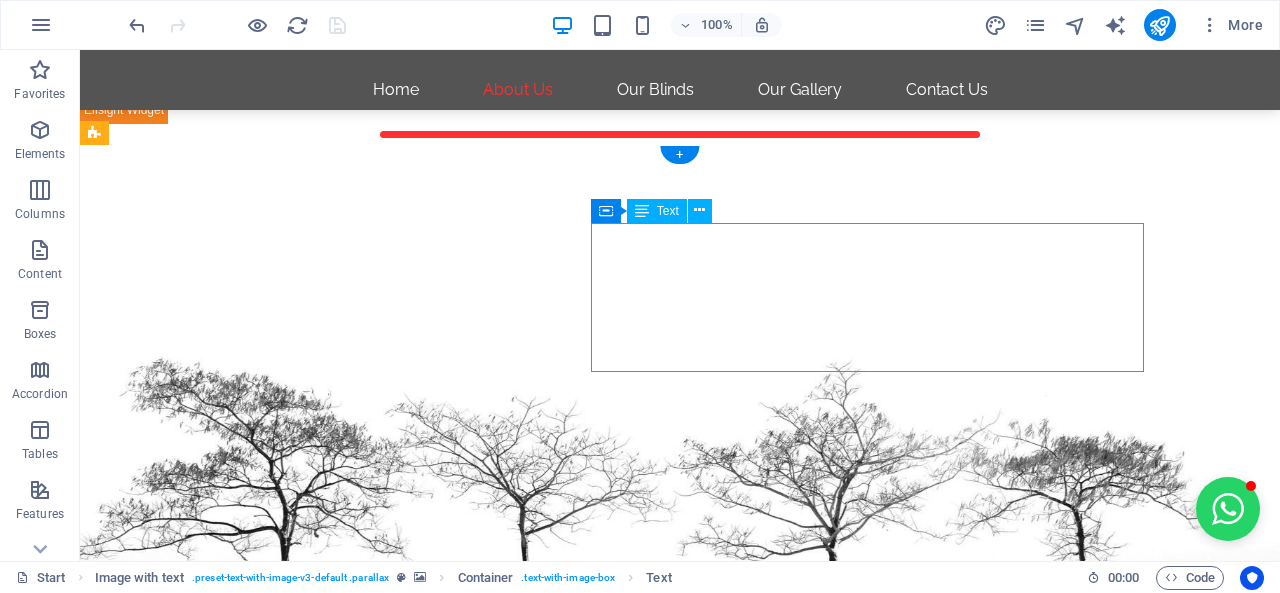 click on "Flexi Blinds is an expert office blinds installer and supplier that offers a variety of blinds services like repairs and manufacturing as well as different types of blinds across Gauteng, Mpumalanga, North West, Limpopo and Free State. We supply and install wooden blinds, venetian blinds, aluminium blinds, roller blinds as well as vertical blinds. We supply and install blinds for offices, houses/residential as well as in commercial properties." at bounding box center [568, 1473] 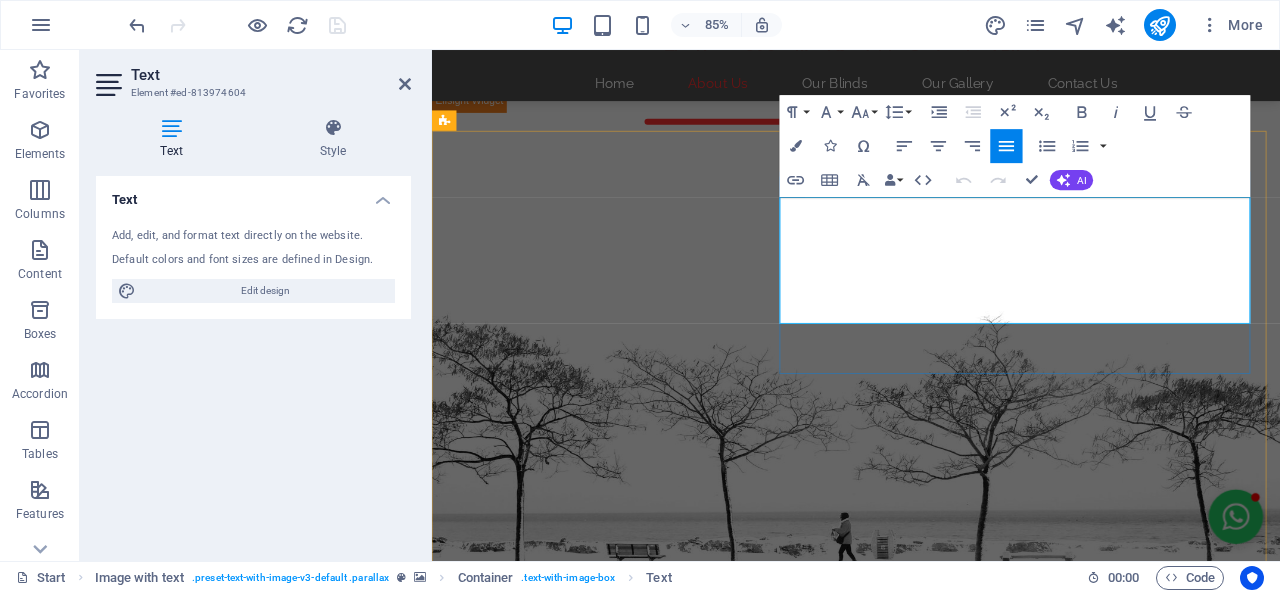 drag, startPoint x: 996, startPoint y: 357, endPoint x: 841, endPoint y: 234, distance: 197.8737 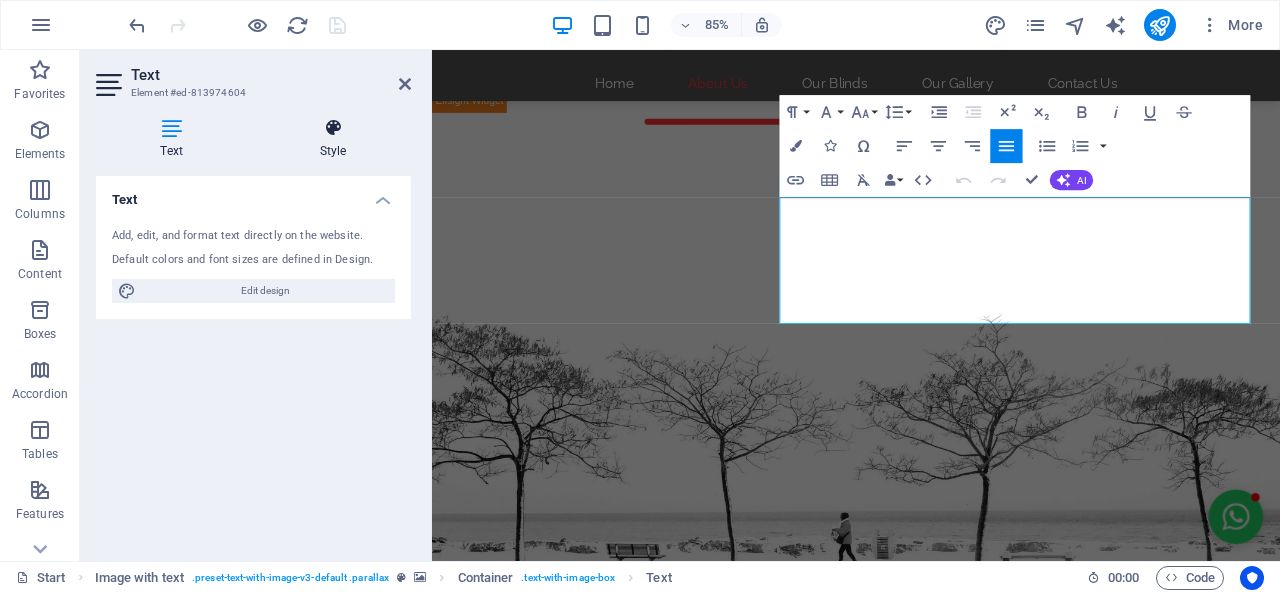click on "Style" at bounding box center [333, 139] 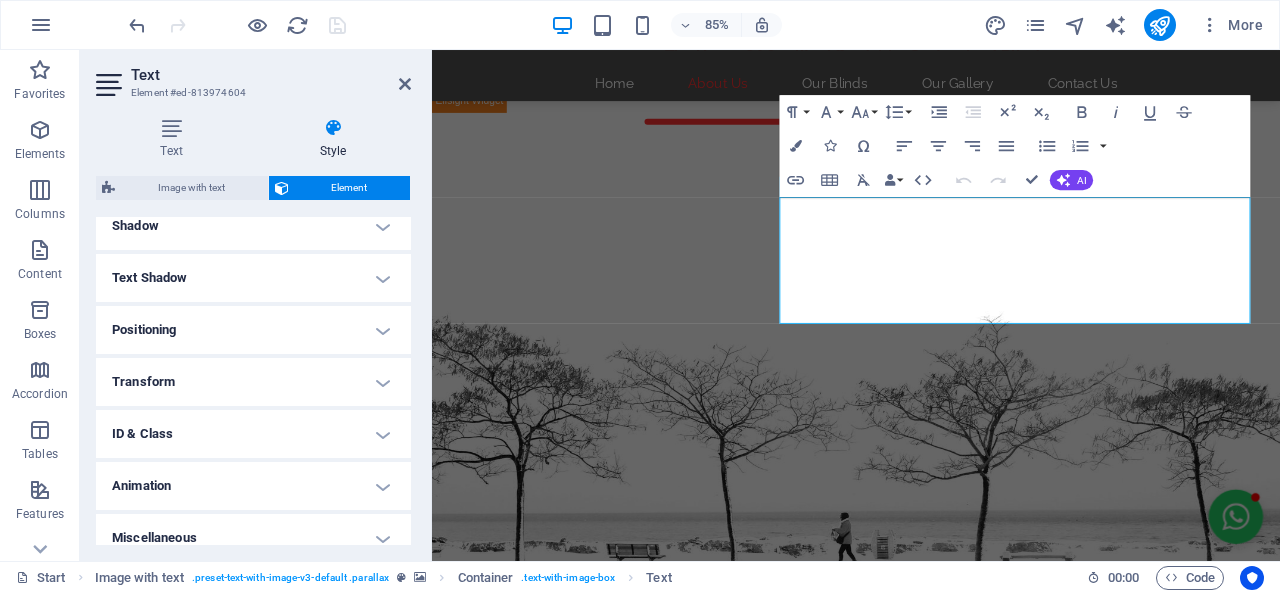scroll, scrollTop: 516, scrollLeft: 0, axis: vertical 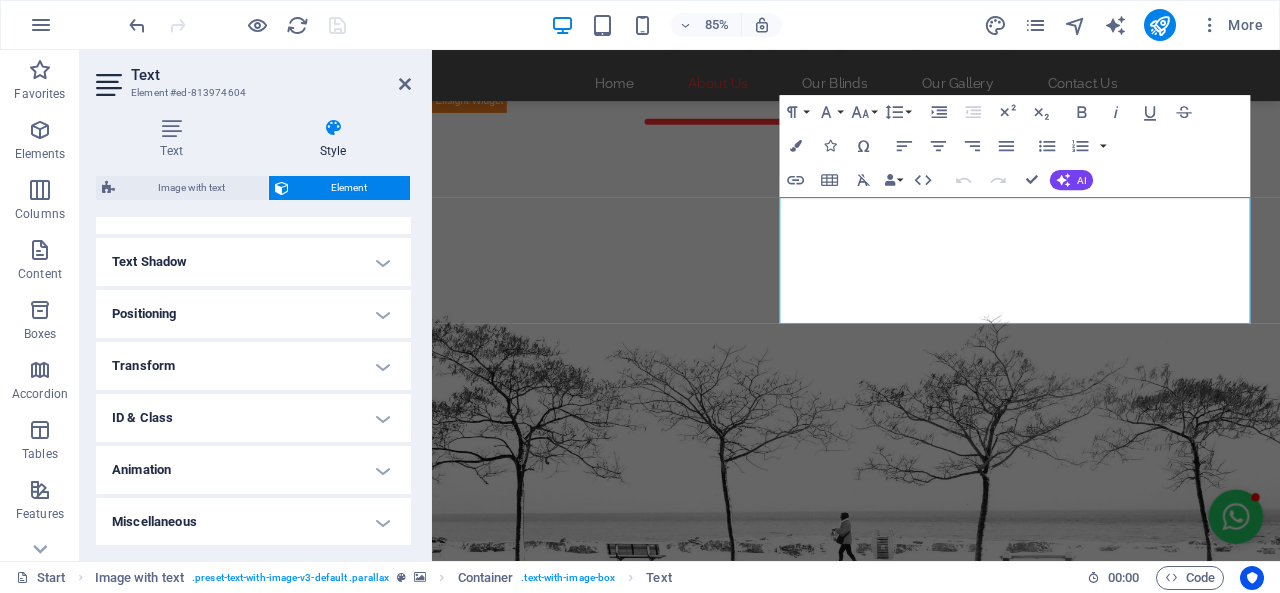 click on "Text Shadow" at bounding box center [253, 262] 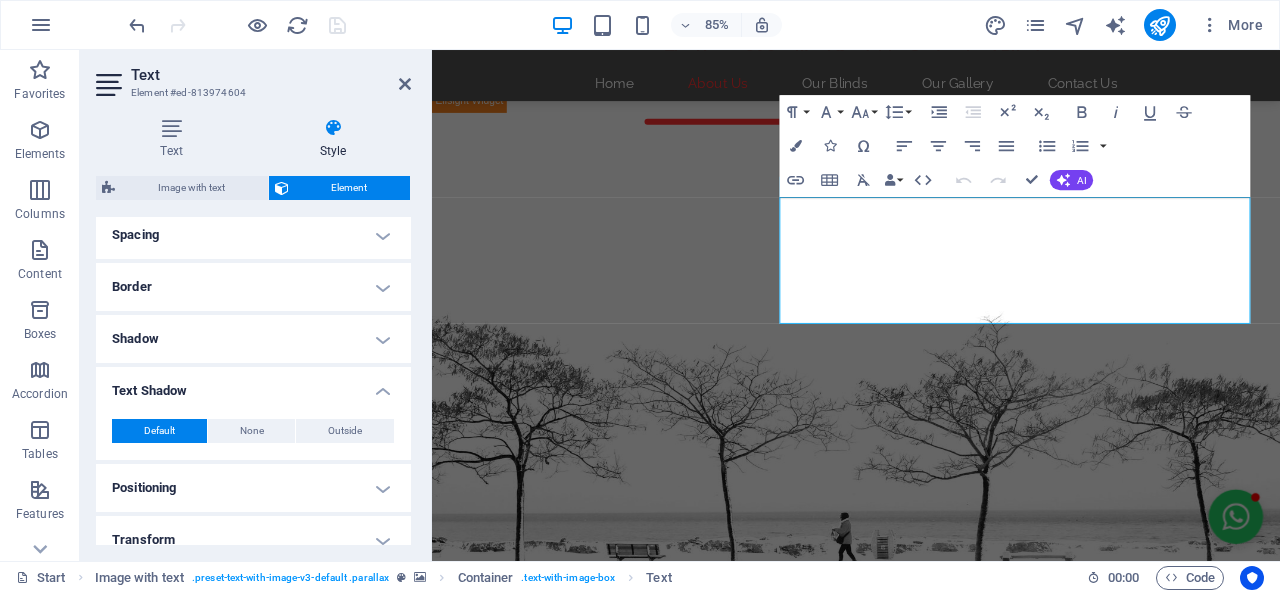 scroll, scrollTop: 161, scrollLeft: 0, axis: vertical 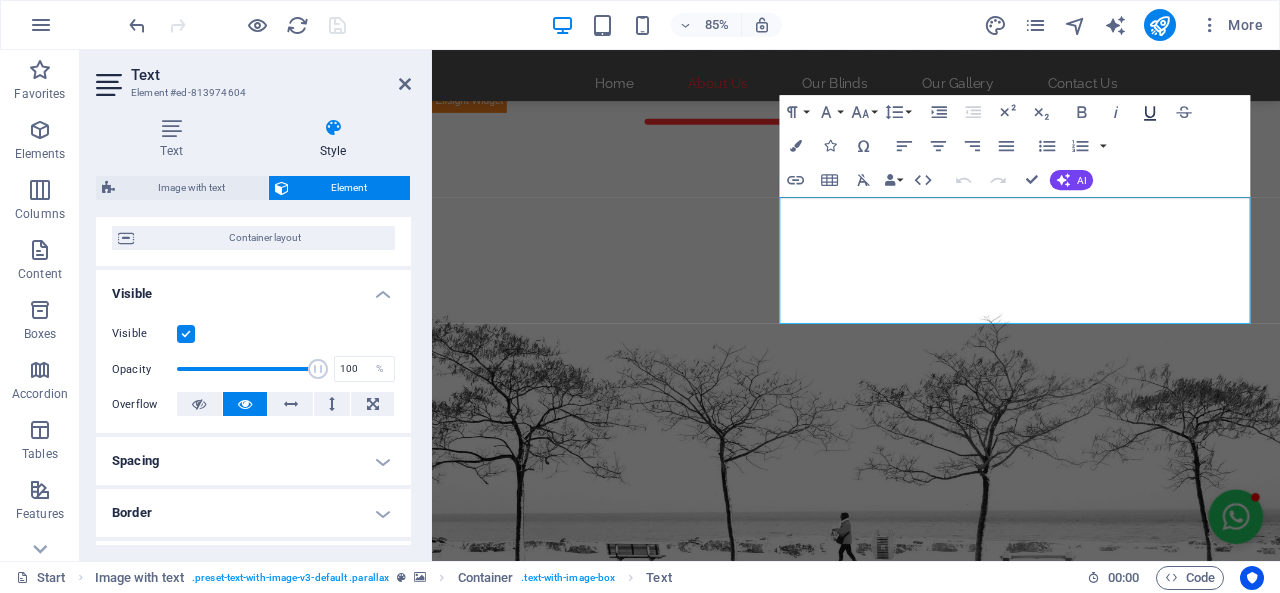 click 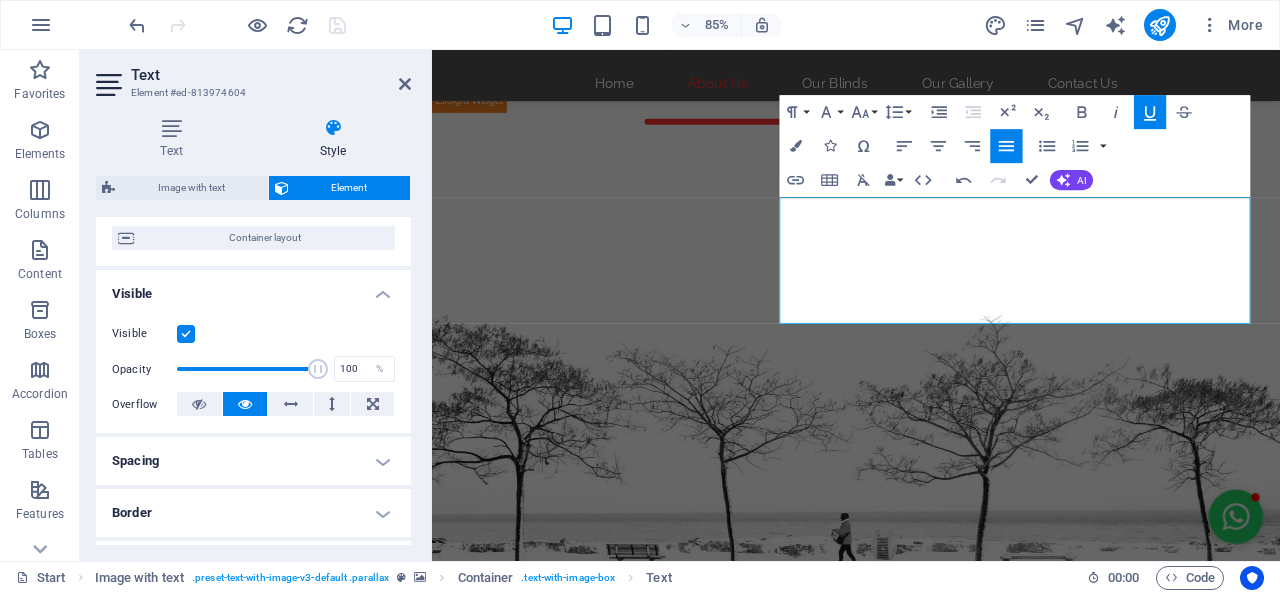 click 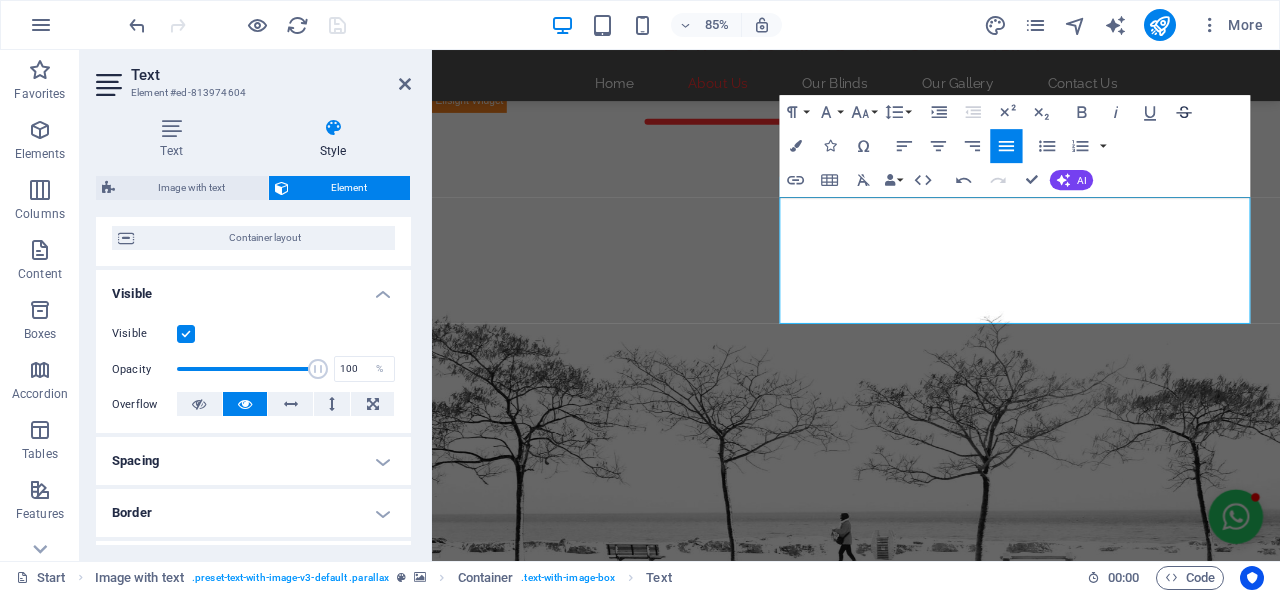 click 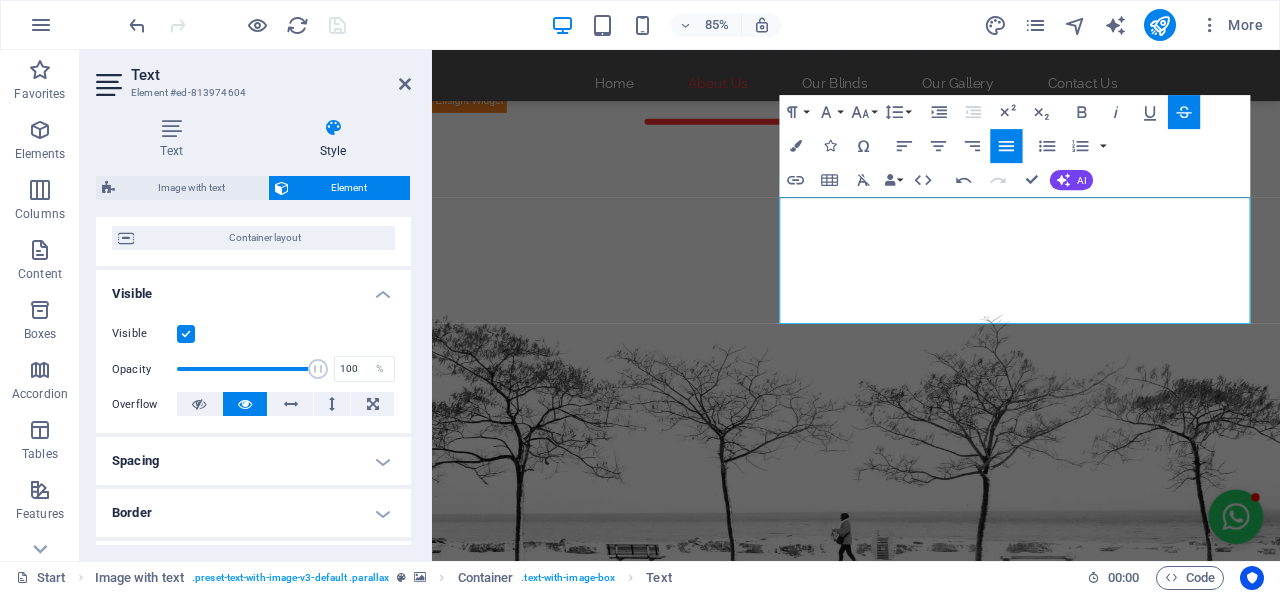 click 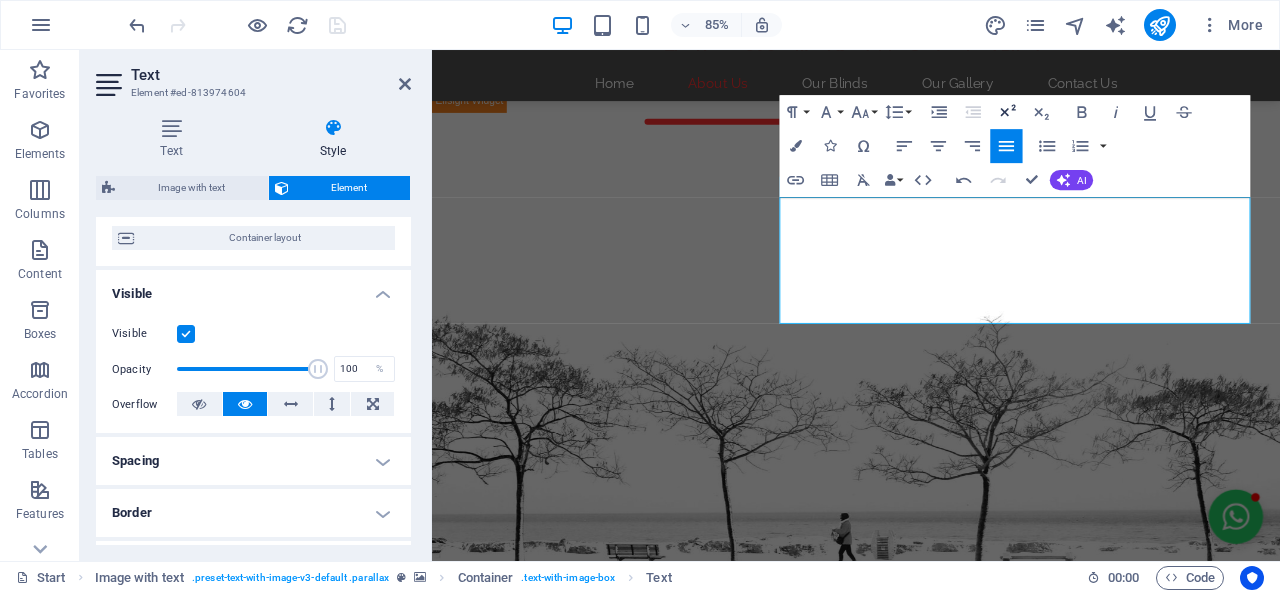 click 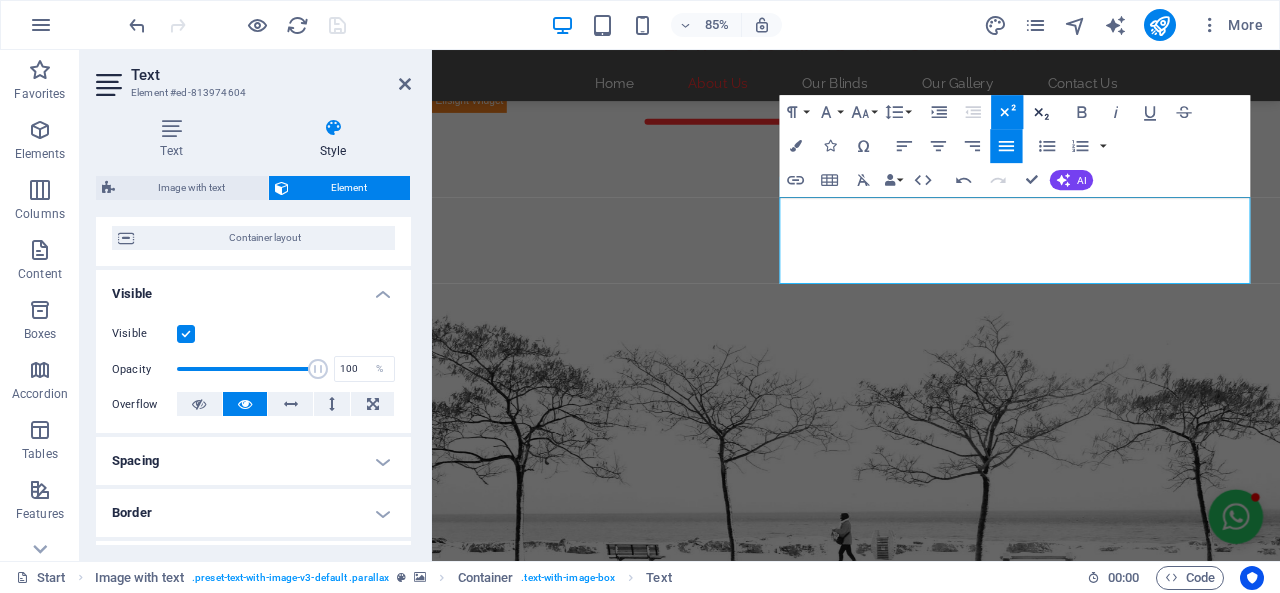 click 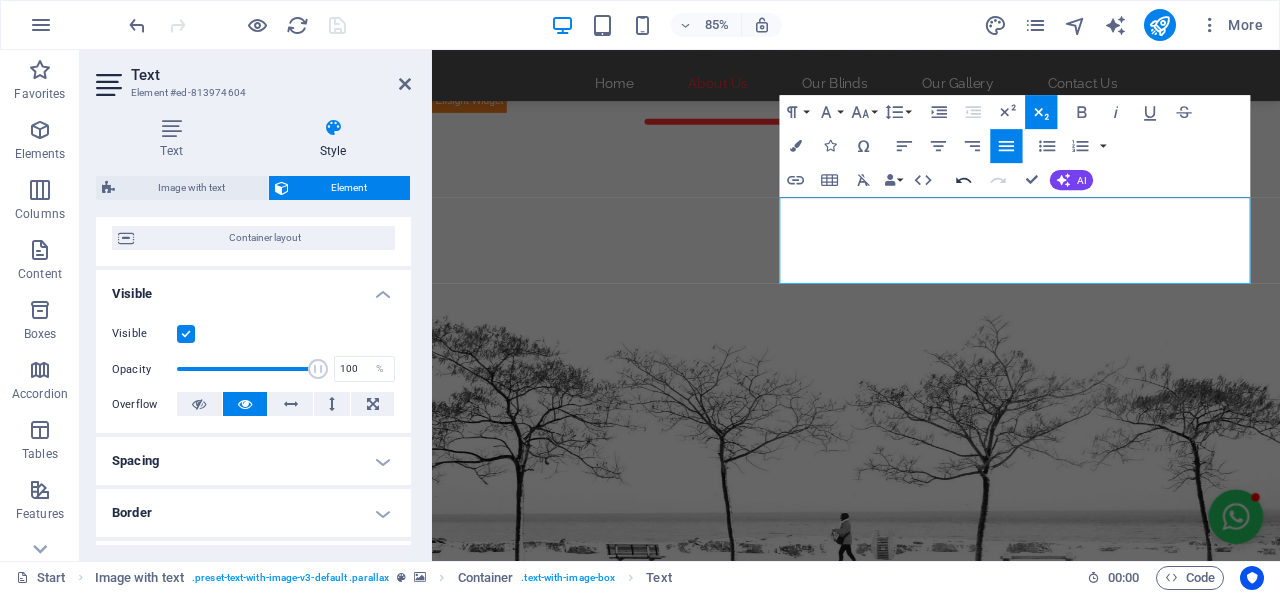 click 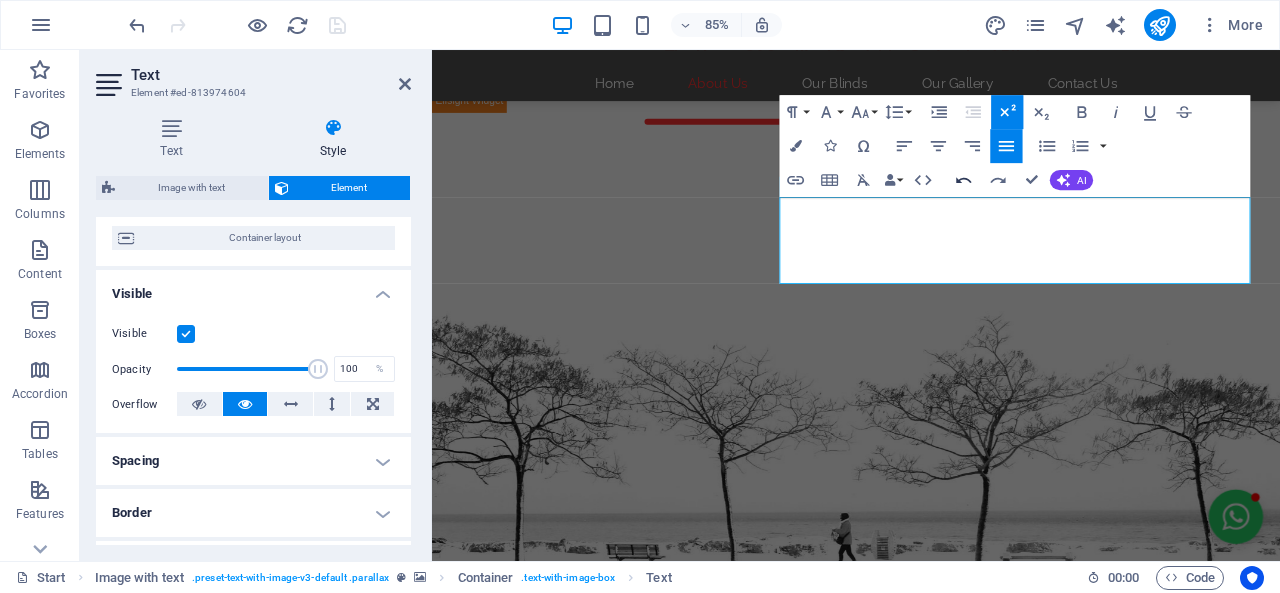 click 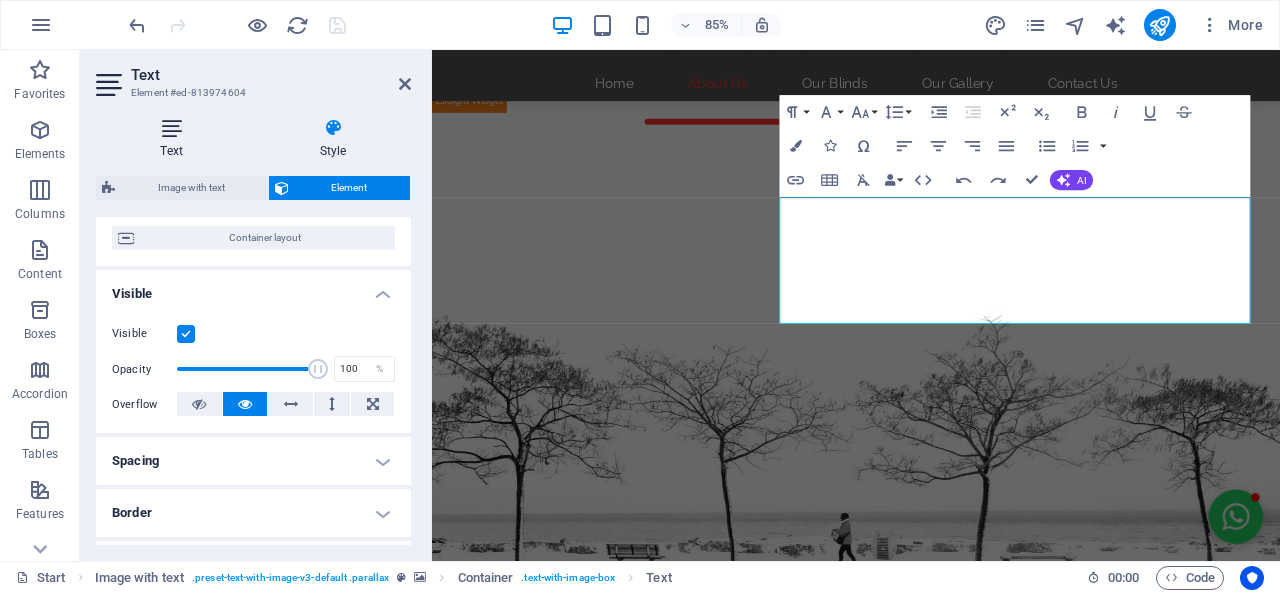 click on "Text" at bounding box center [175, 139] 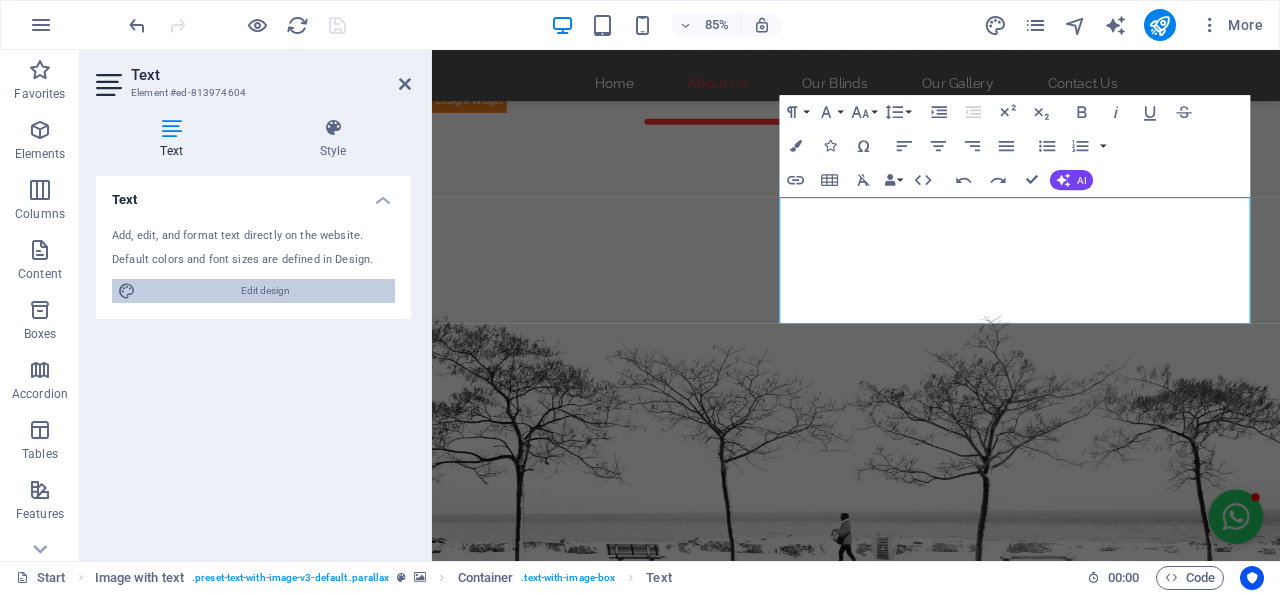 click on "Edit design" at bounding box center [265, 291] 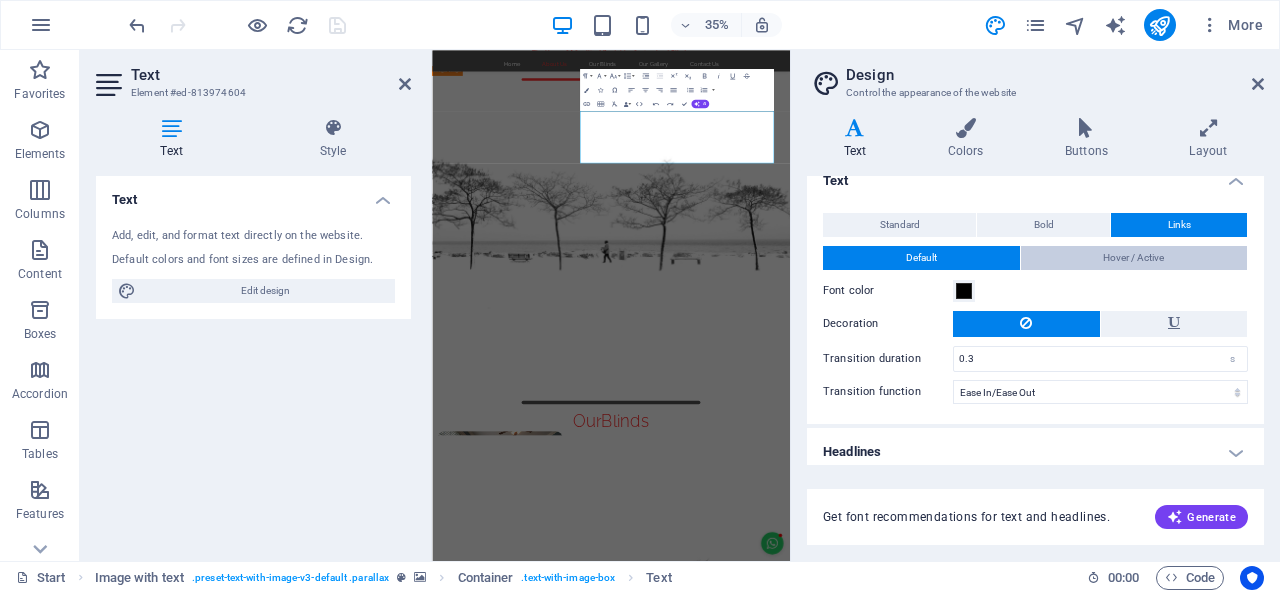 scroll, scrollTop: 28, scrollLeft: 0, axis: vertical 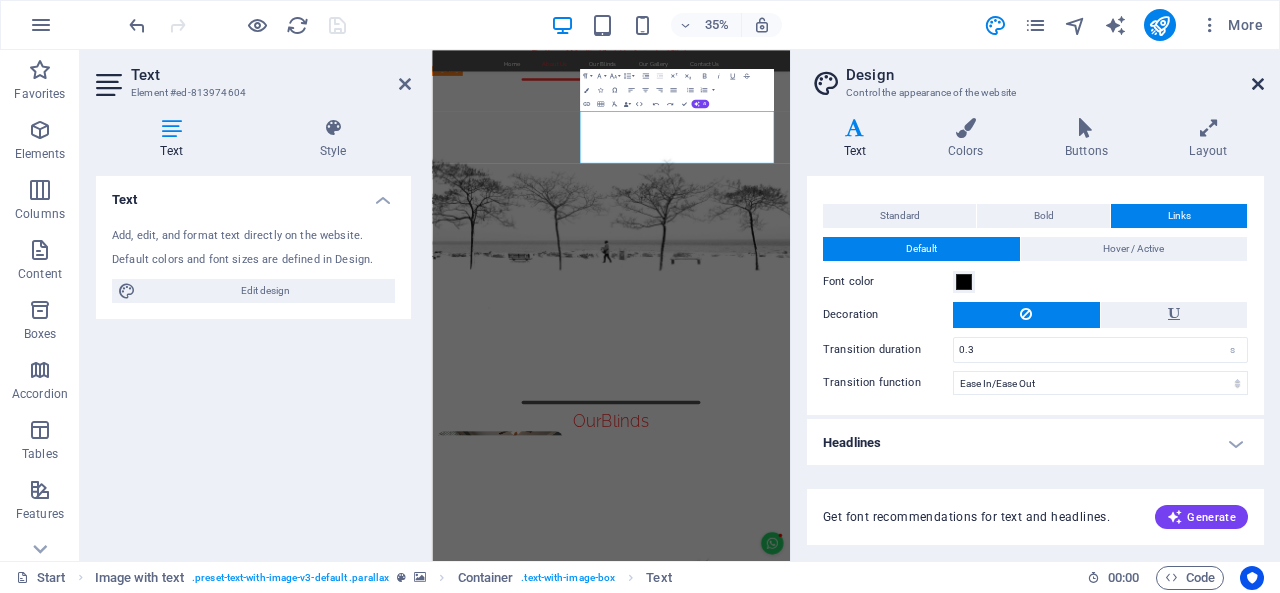 click on "Design Control the appearance of the website Variants  Text  Colors  Buttons  Layout Text Standard Bold Links Font color Font Raleway Font size 14 rem px Line height 1.7 Font weight To display the font weight correctly, it may need to be enabled.  Manage Fonts Thin, 100 Extra-light, 200 Light, 300 Regular, 400 Medium, 500 Semi-bold, 600 Bold, 700 Extra-bold, 800 Black, 900 Letter spacing 0 rem px Font style Text transform Tt TT tt Text align Font weight To display the font weight correctly, it may need to be enabled.  Manage Fonts Thin, 100 Extra-light, 200 Light, 300 Regular, 400 Medium, 500 Semi-bold, 600 Bold, 700 Extra-bold, 800 Black, 900 Default Hover / Active Font color Font color Decoration Decoration Transition duration 0.3 s Transition function Ease Ease In Ease Out Ease In/Ease Out Linear Headlines All H1 / Textlogo H2 H3 H4 H5 H6 Font color Font Raleway Line height 1.25 Font weight To display the font weight correctly, it may need to be enabled.  Manage Fonts Thin, 100 Extra-light, 200 Light, 300" at bounding box center [1035, 305] 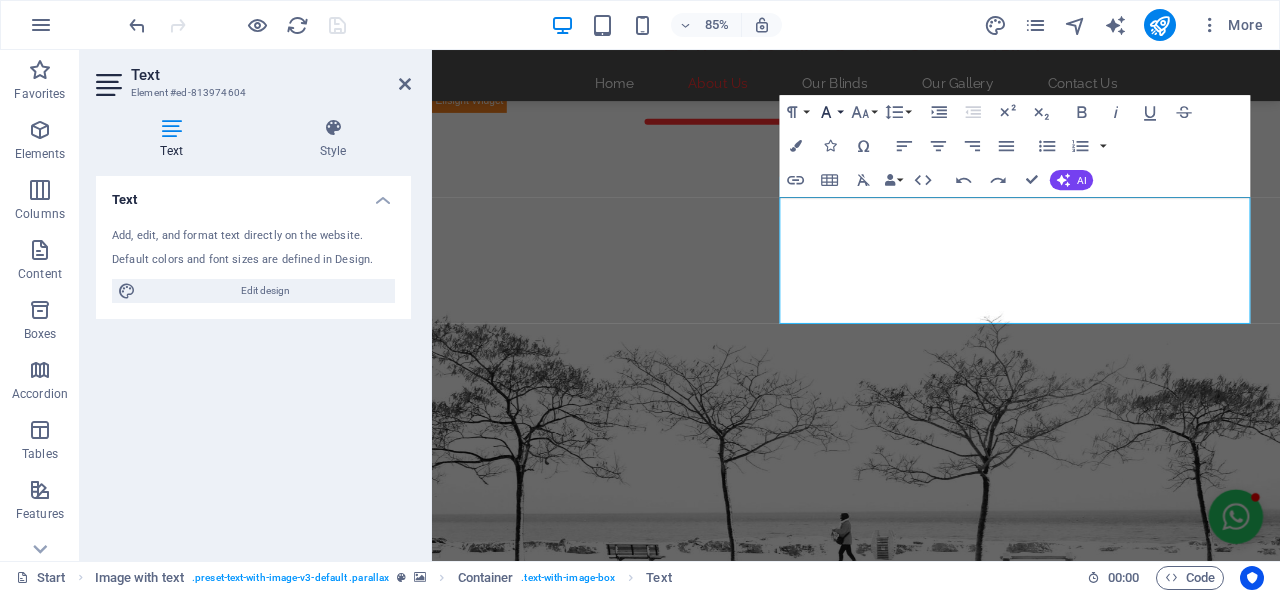 click on "Font Family" at bounding box center [830, 112] 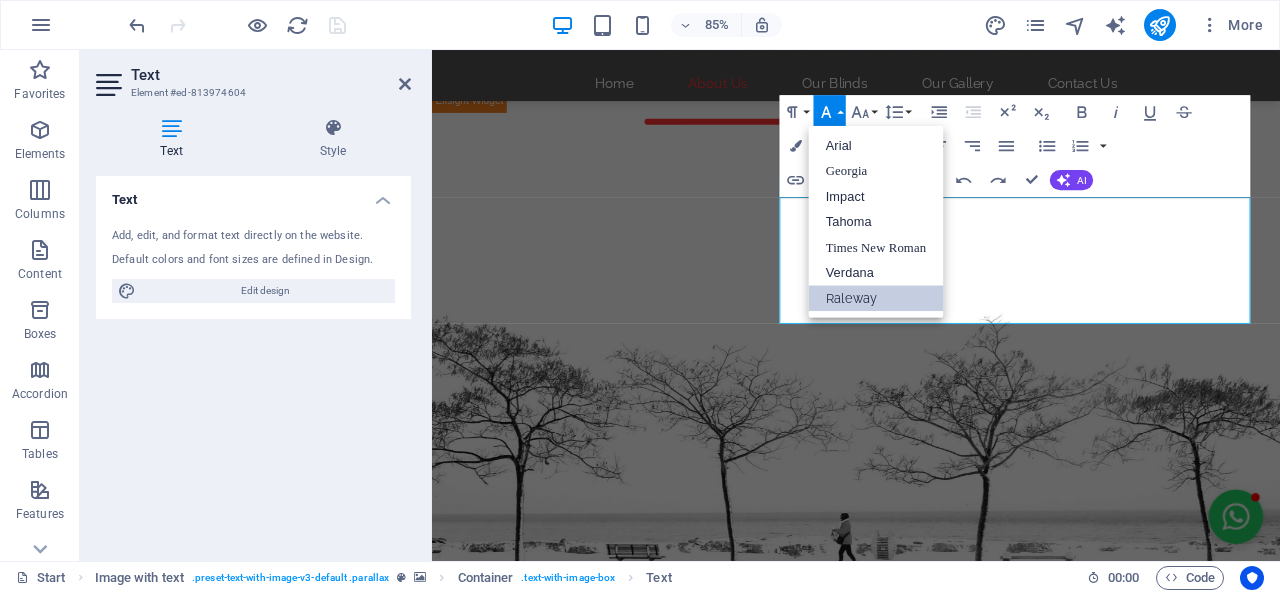 scroll, scrollTop: 0, scrollLeft: 0, axis: both 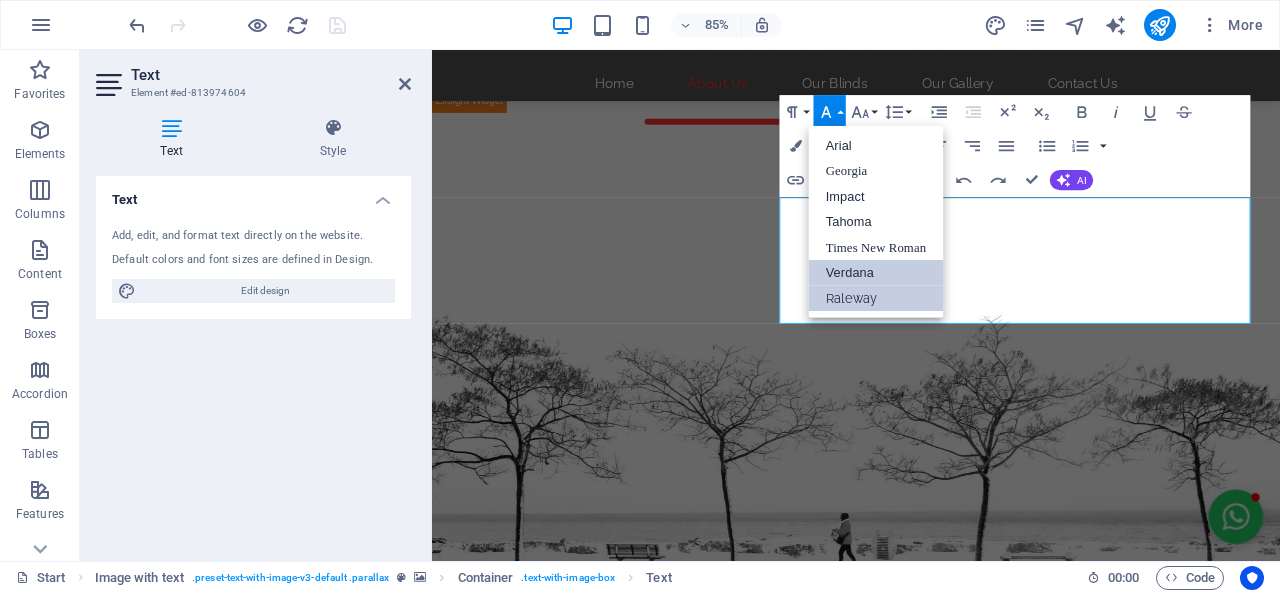 click on "Verdana" at bounding box center (876, 273) 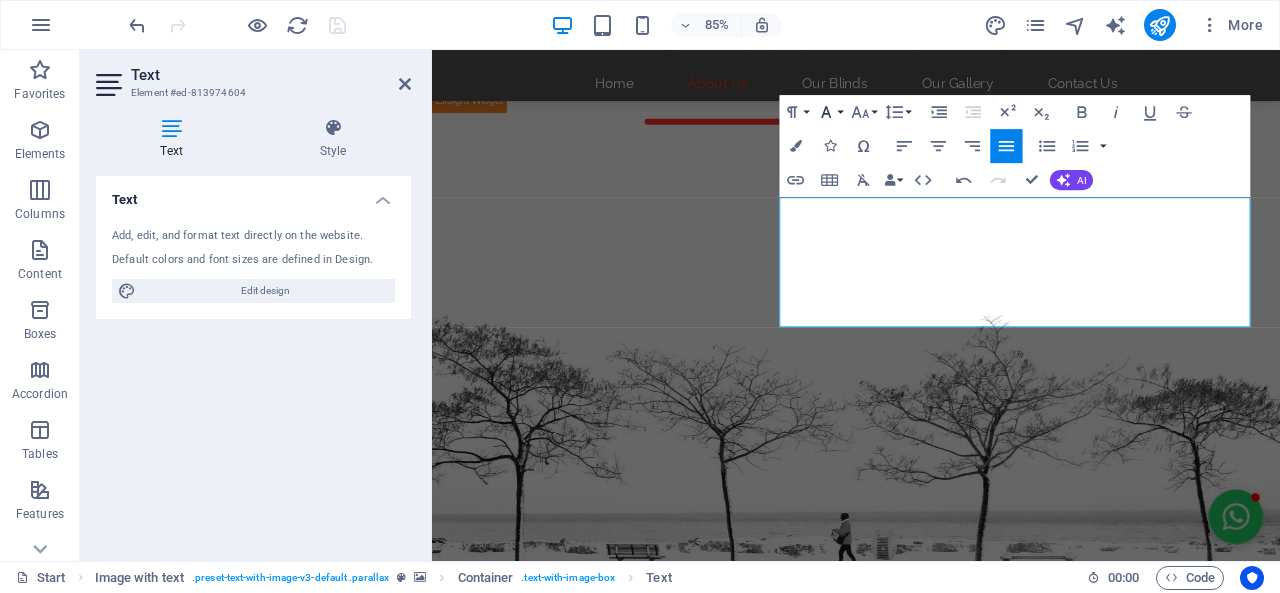 click 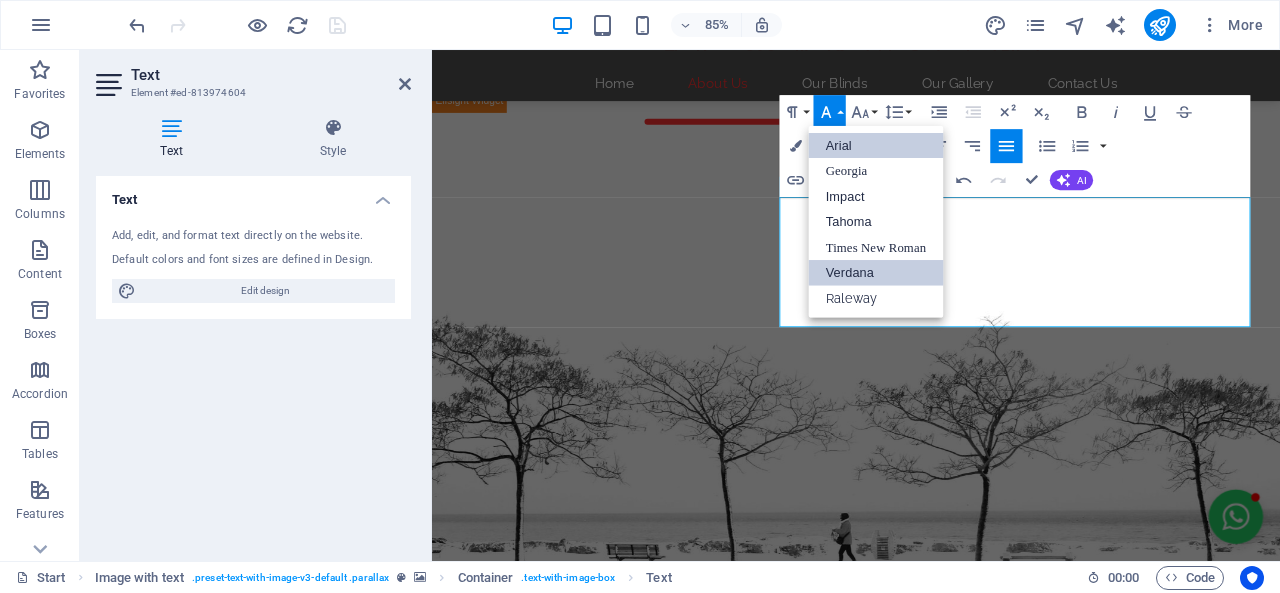 scroll, scrollTop: 0, scrollLeft: 0, axis: both 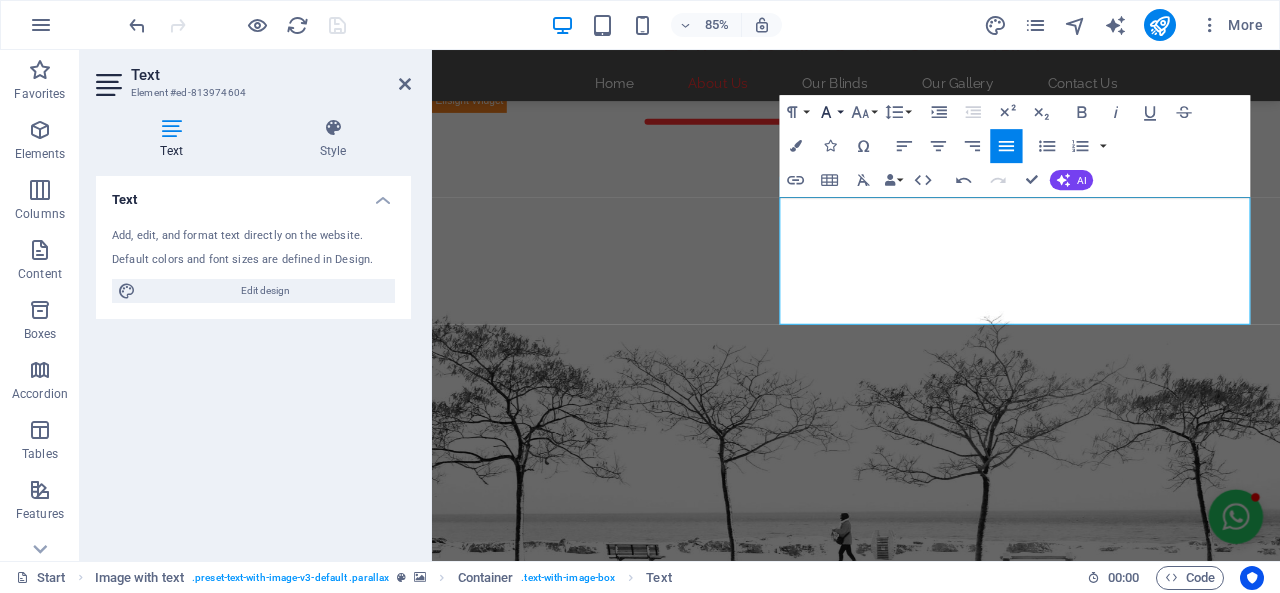 click 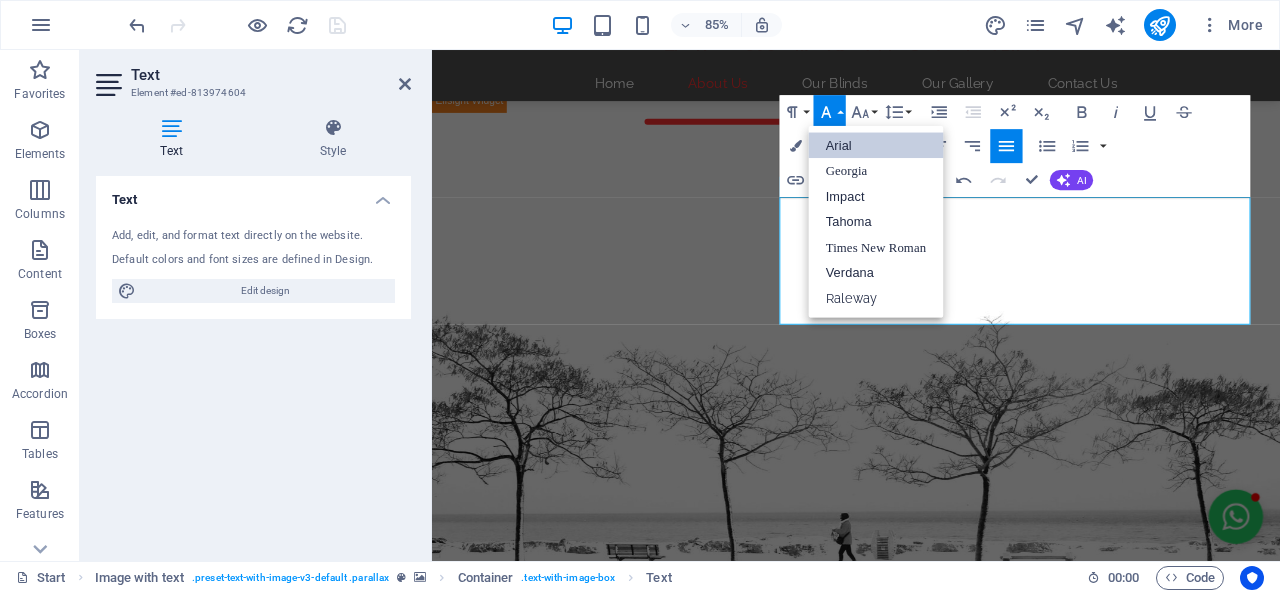 scroll, scrollTop: 0, scrollLeft: 0, axis: both 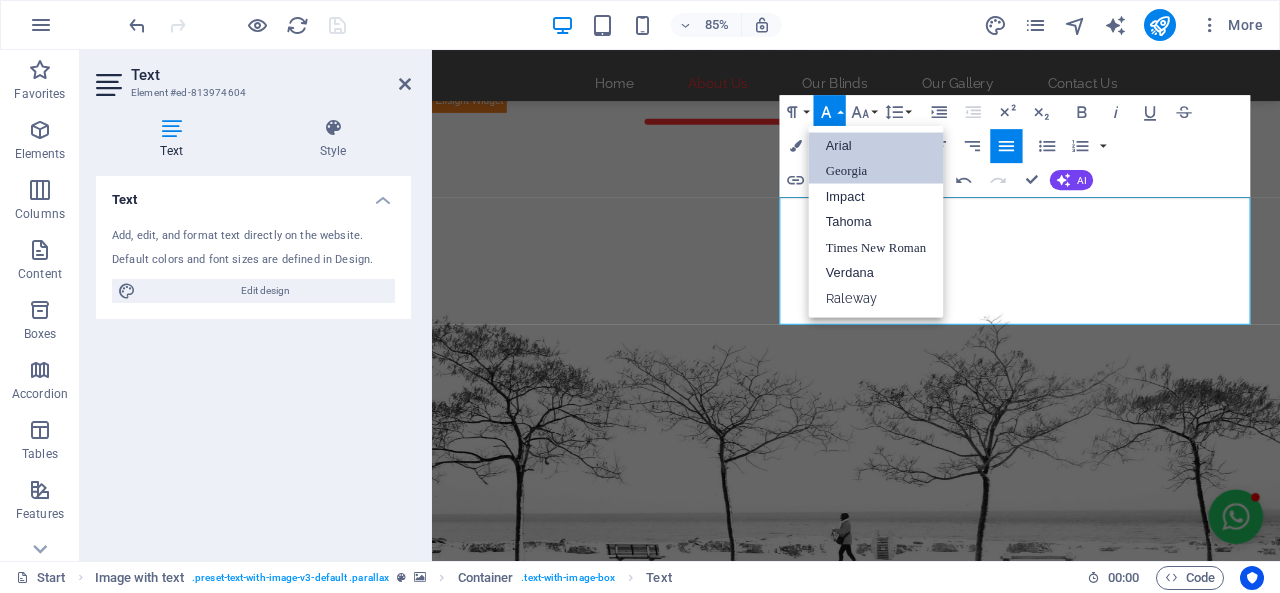 click on "Georgia" at bounding box center (876, 171) 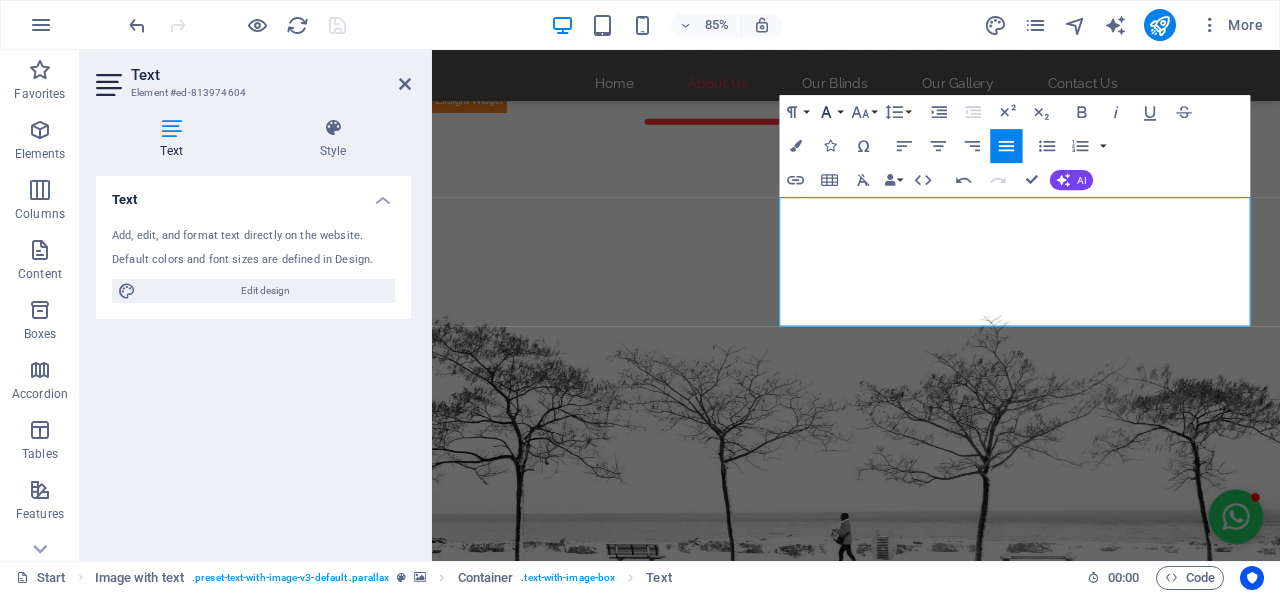 click 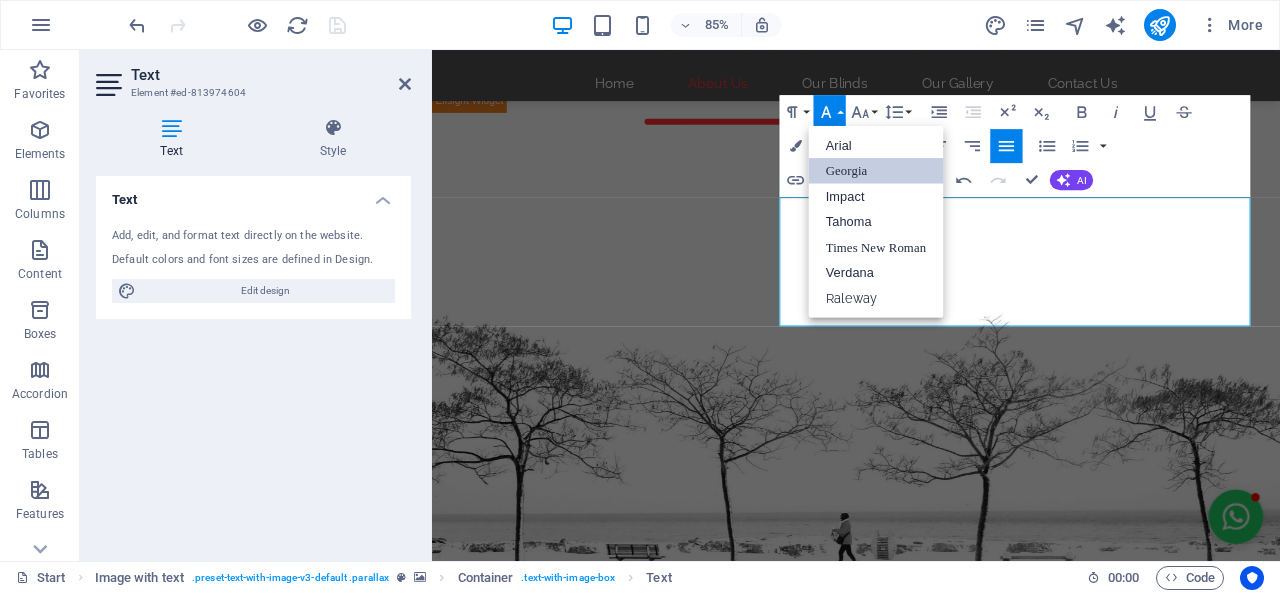 scroll, scrollTop: 0, scrollLeft: 0, axis: both 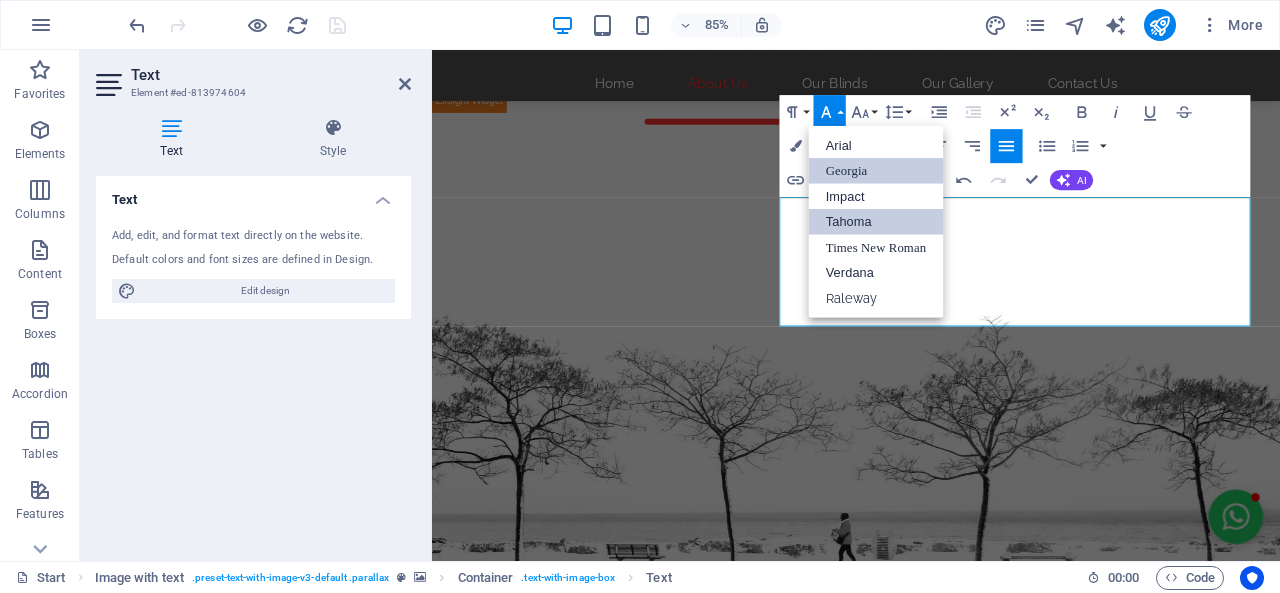 click on "Tahoma" at bounding box center [876, 222] 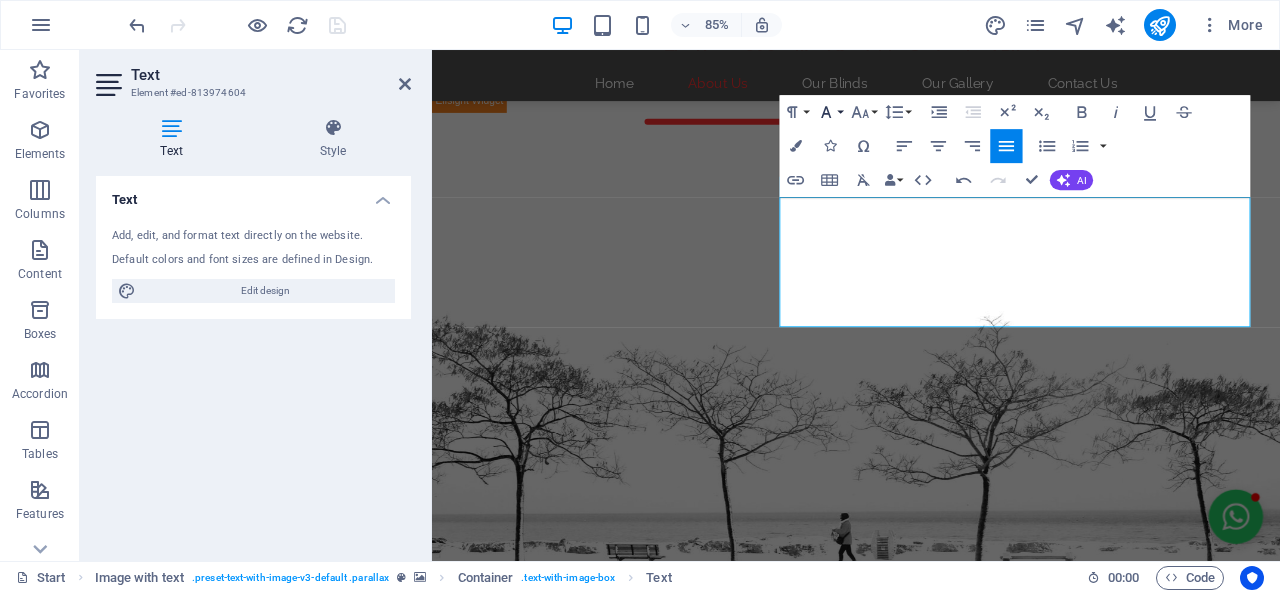 click 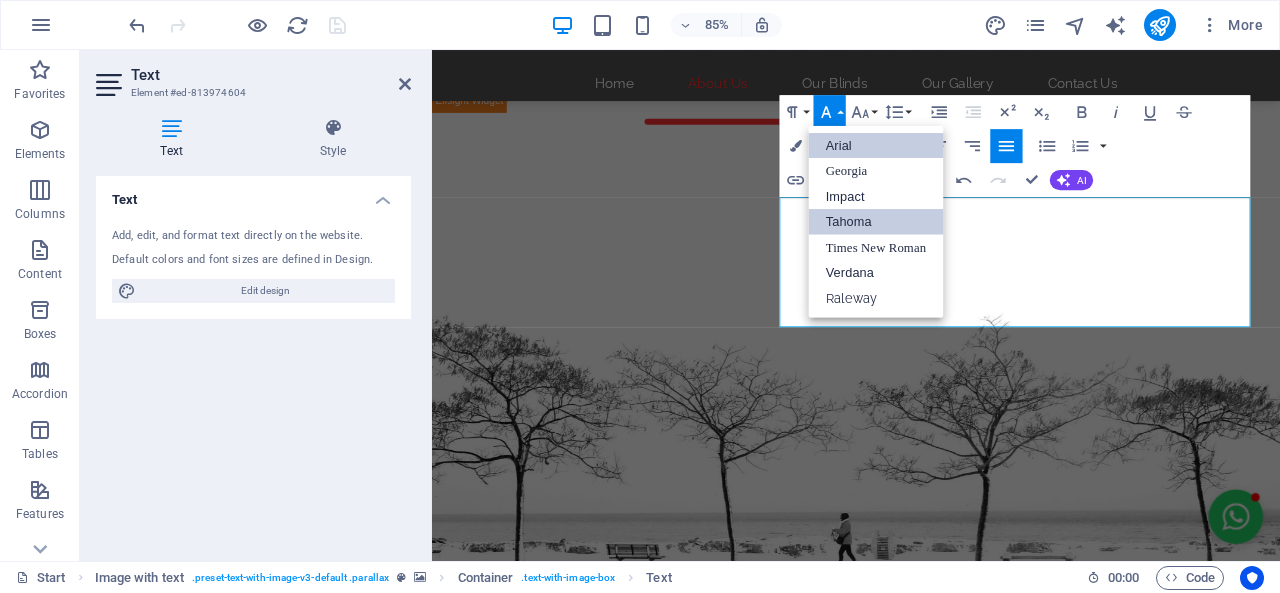 scroll, scrollTop: 0, scrollLeft: 0, axis: both 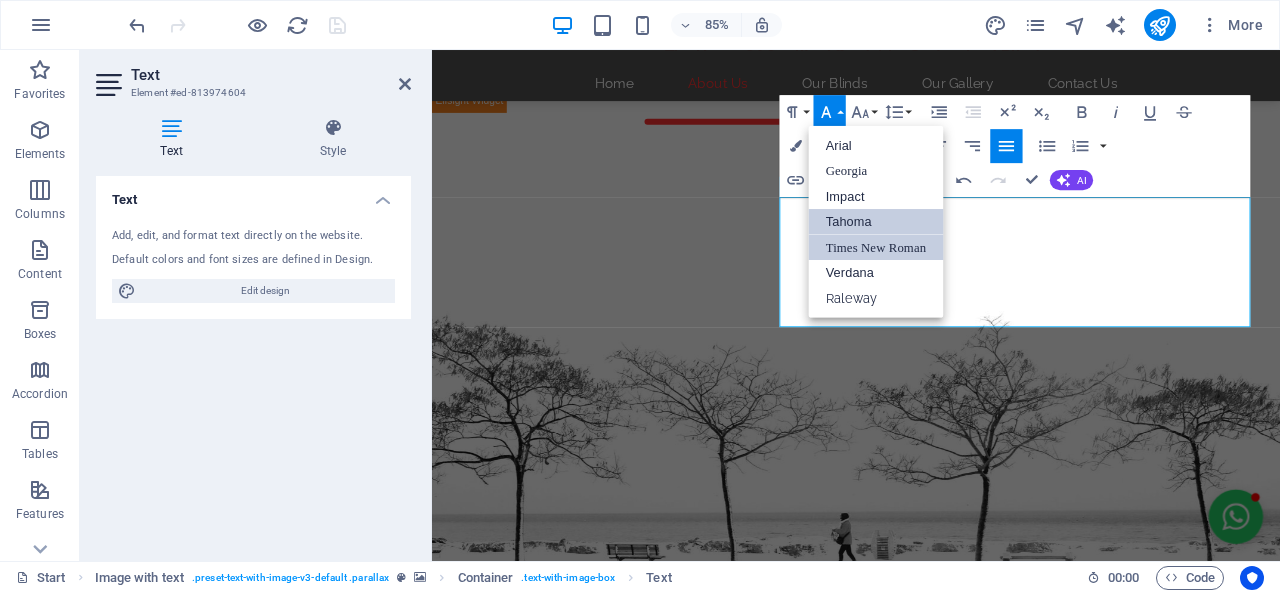 click on "Times New Roman" at bounding box center [876, 247] 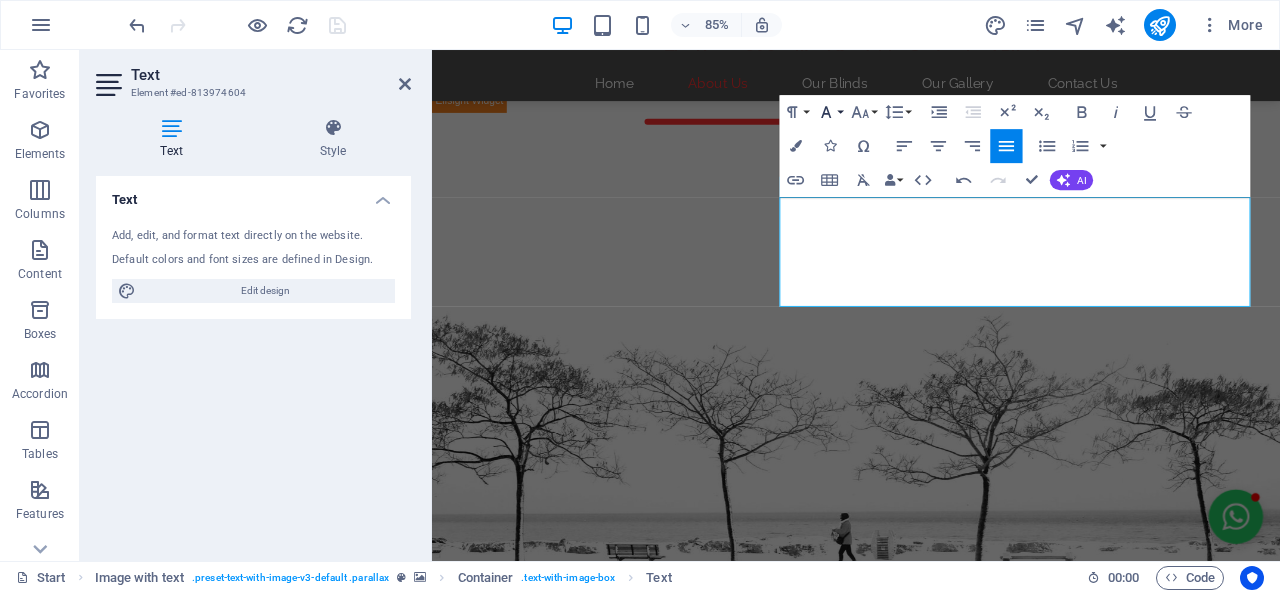 click 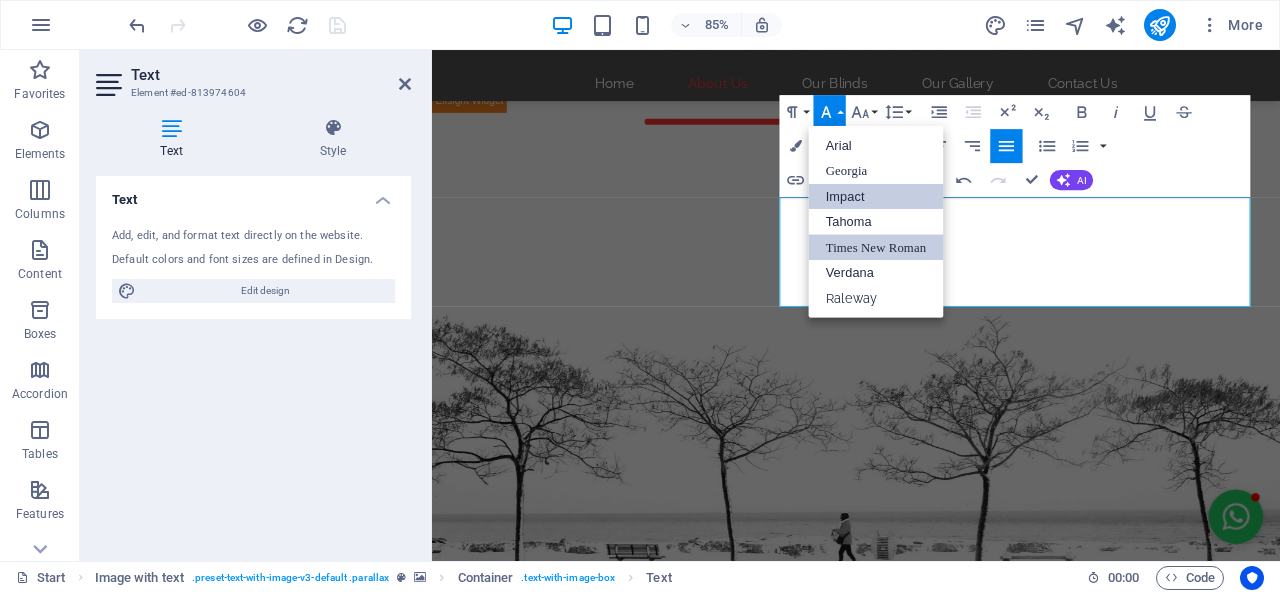 scroll, scrollTop: 0, scrollLeft: 0, axis: both 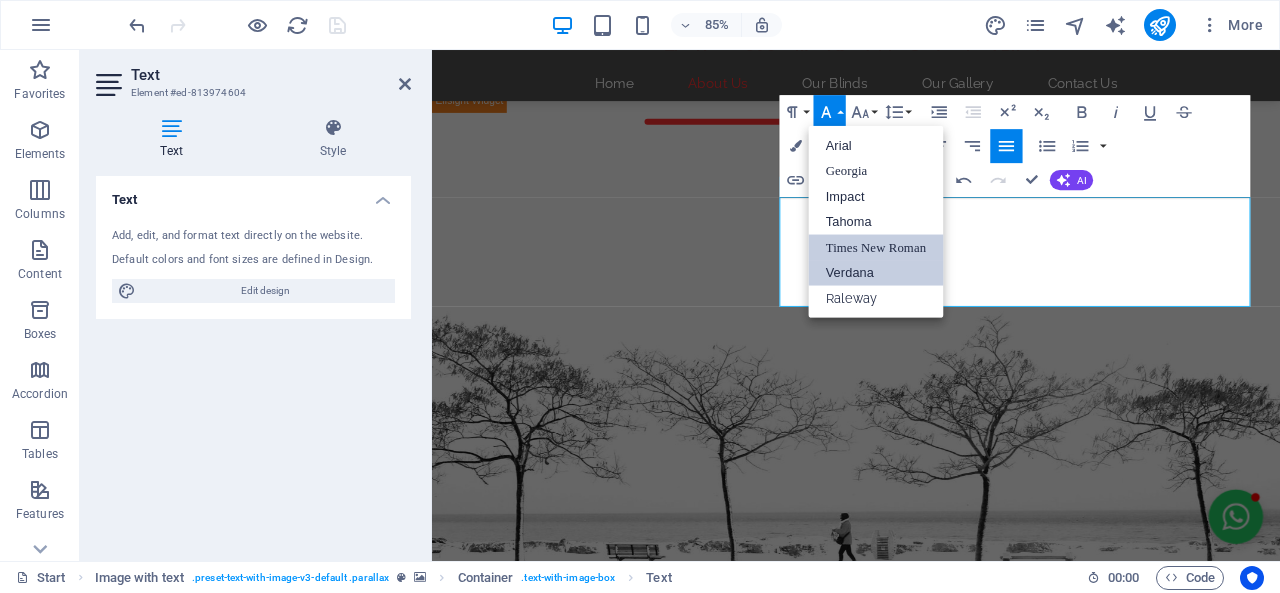 click on "Verdana" at bounding box center [876, 273] 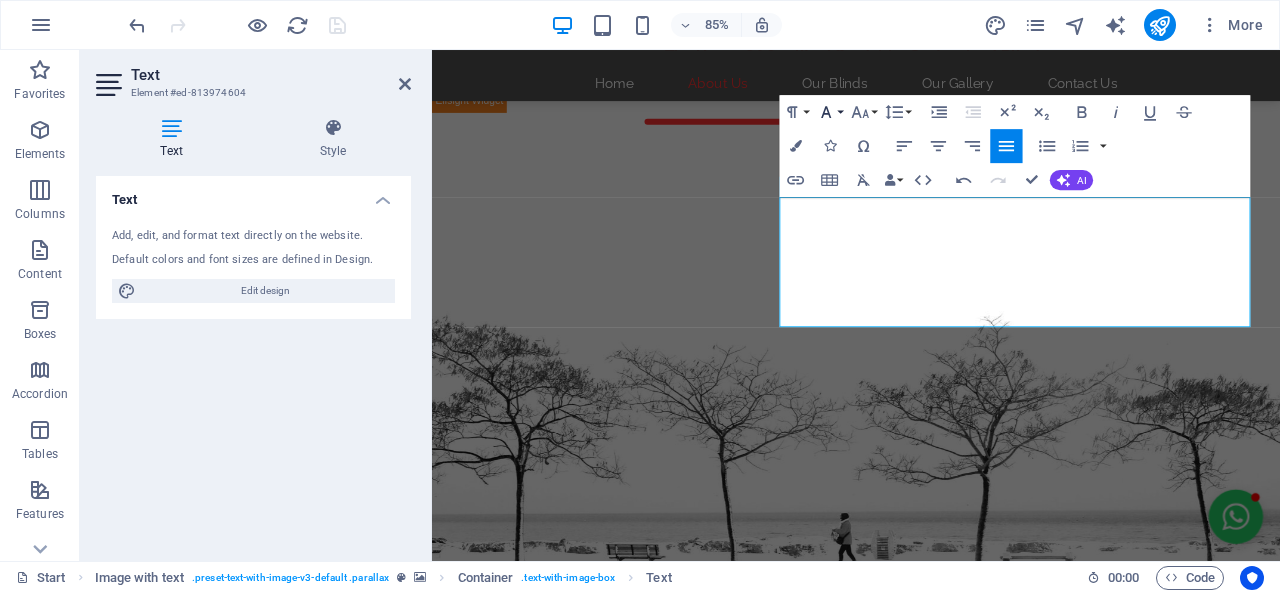 click 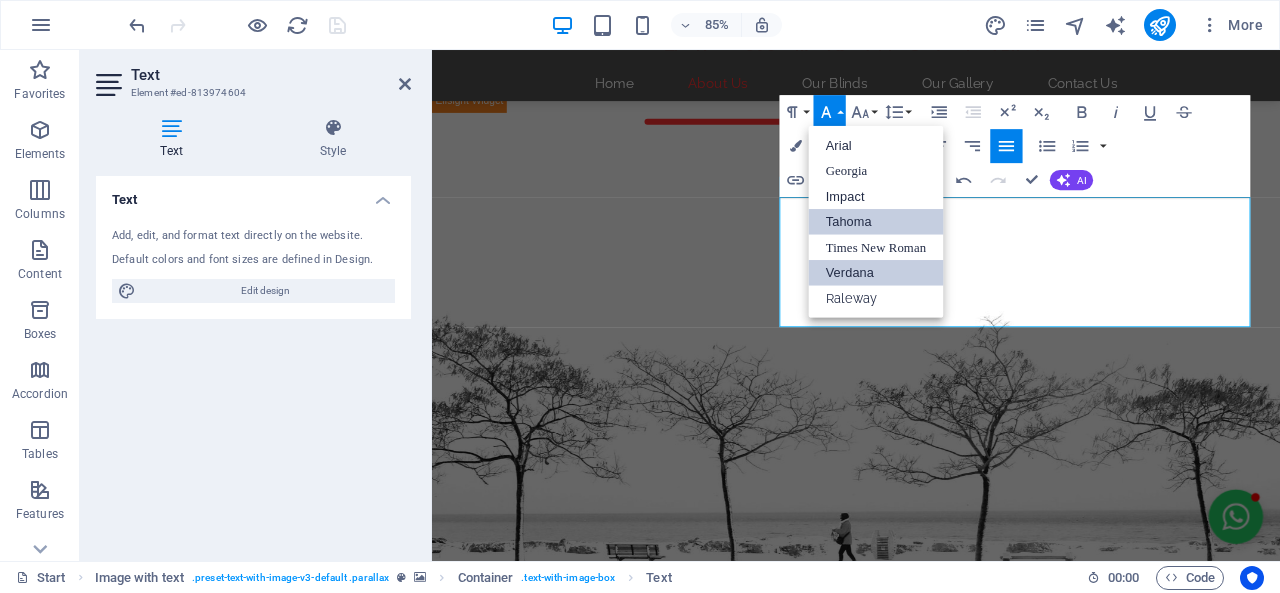 scroll, scrollTop: 0, scrollLeft: 0, axis: both 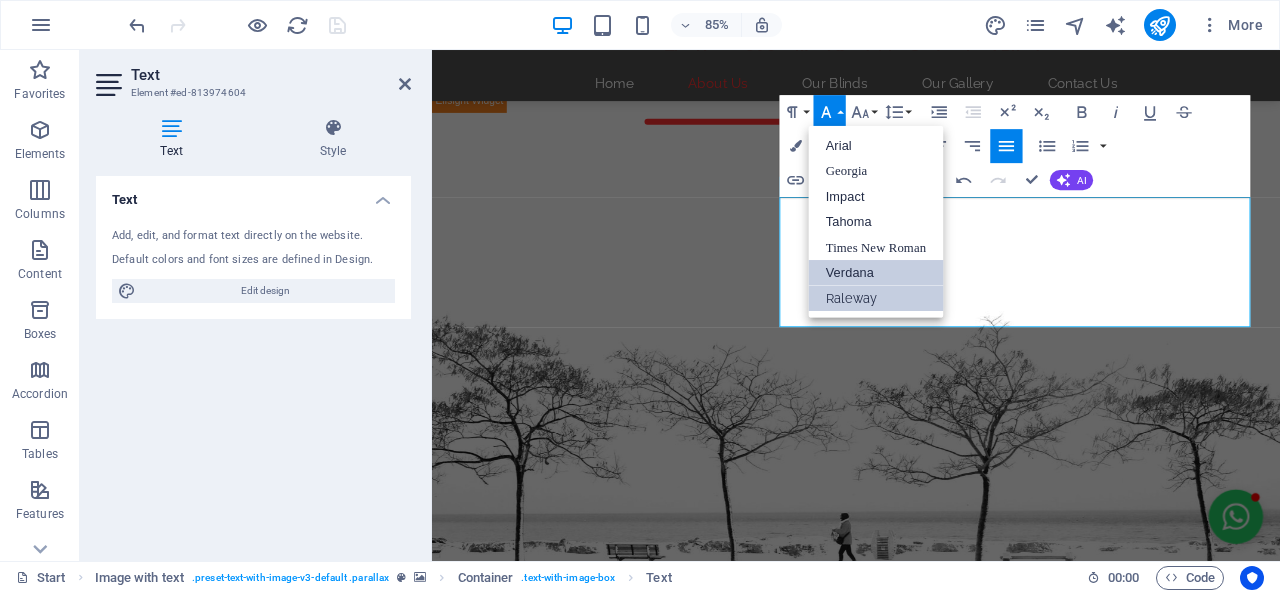 click on "Raleway" at bounding box center [876, 298] 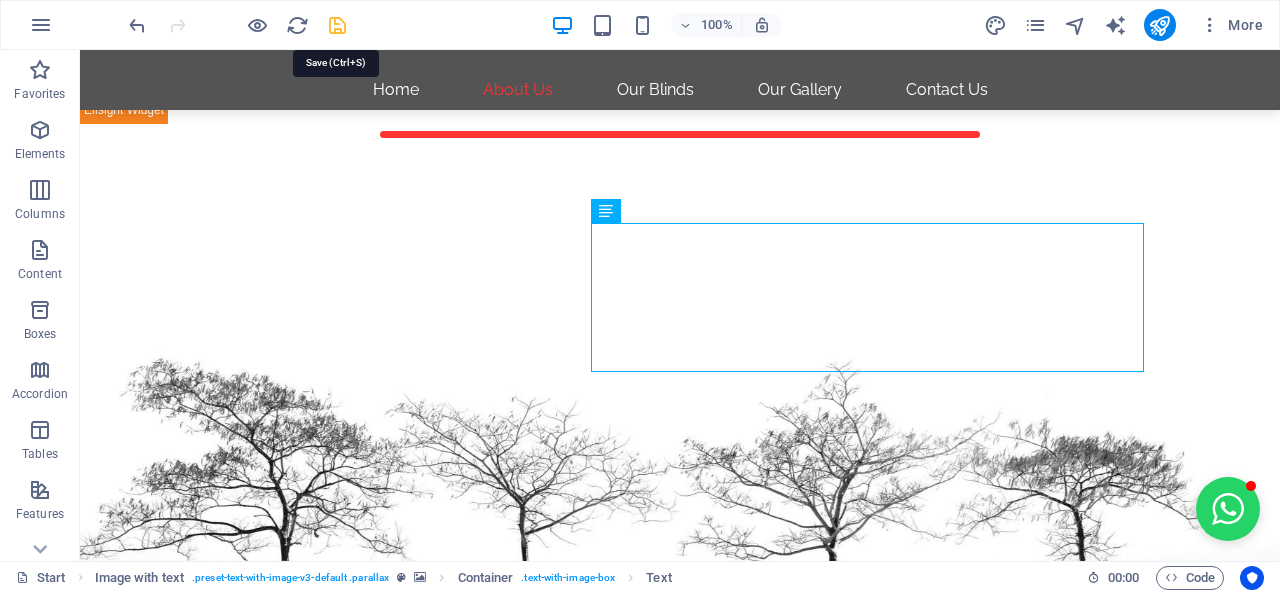 click at bounding box center [337, 25] 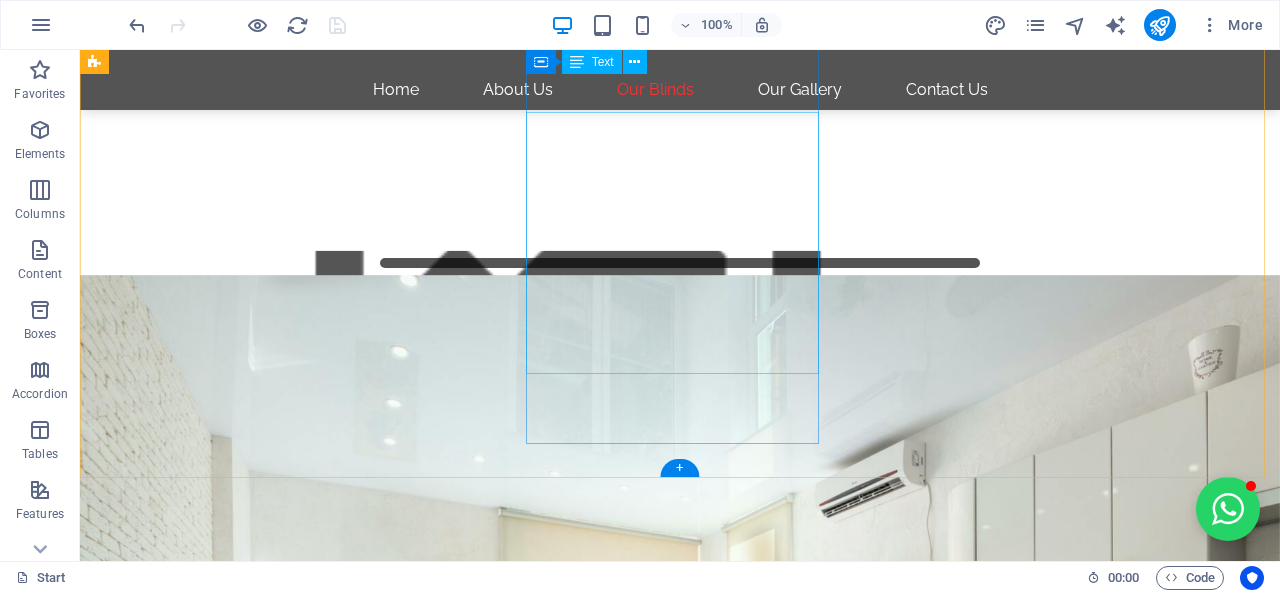 scroll, scrollTop: 1200, scrollLeft: 0, axis: vertical 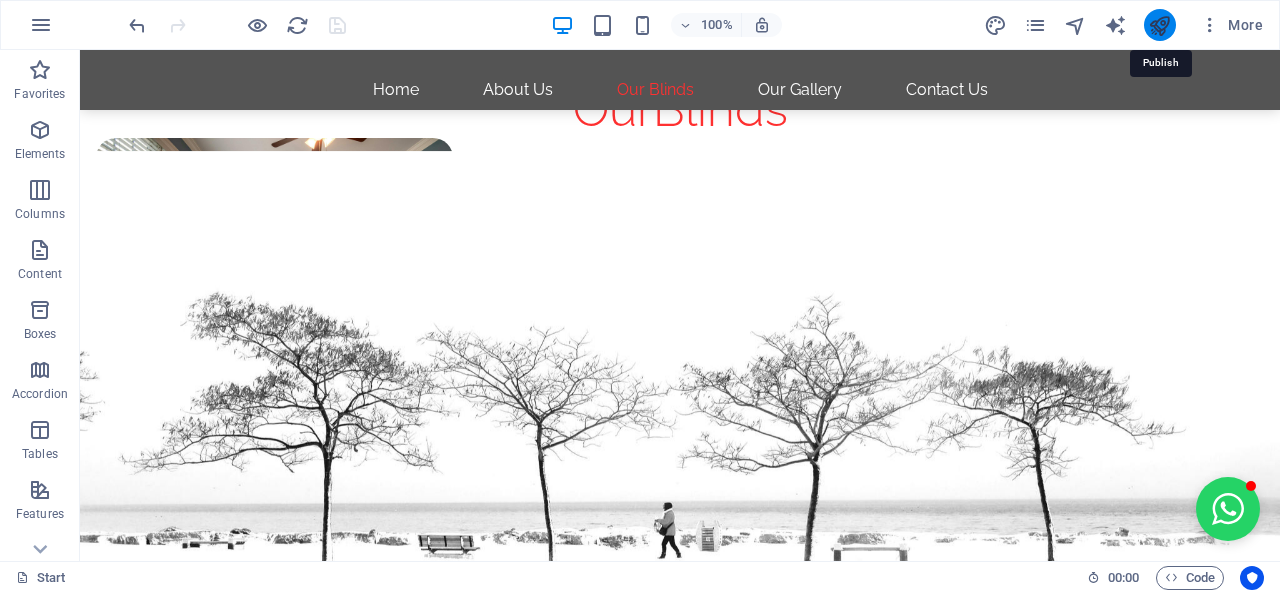 click at bounding box center (1159, 25) 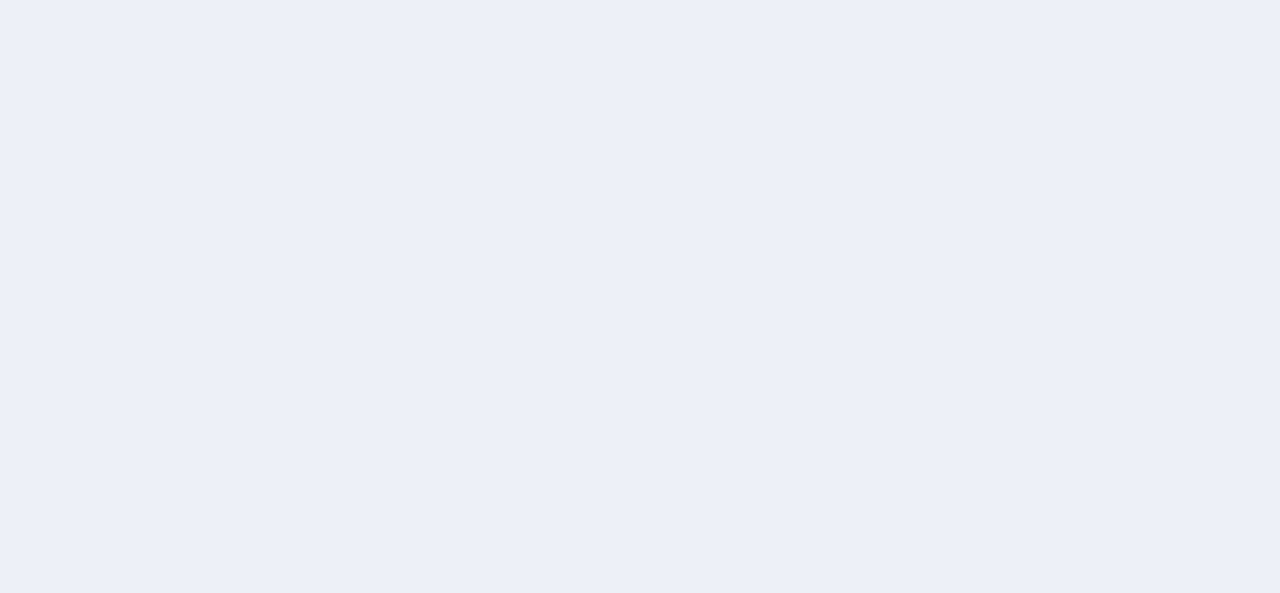scroll, scrollTop: 0, scrollLeft: 0, axis: both 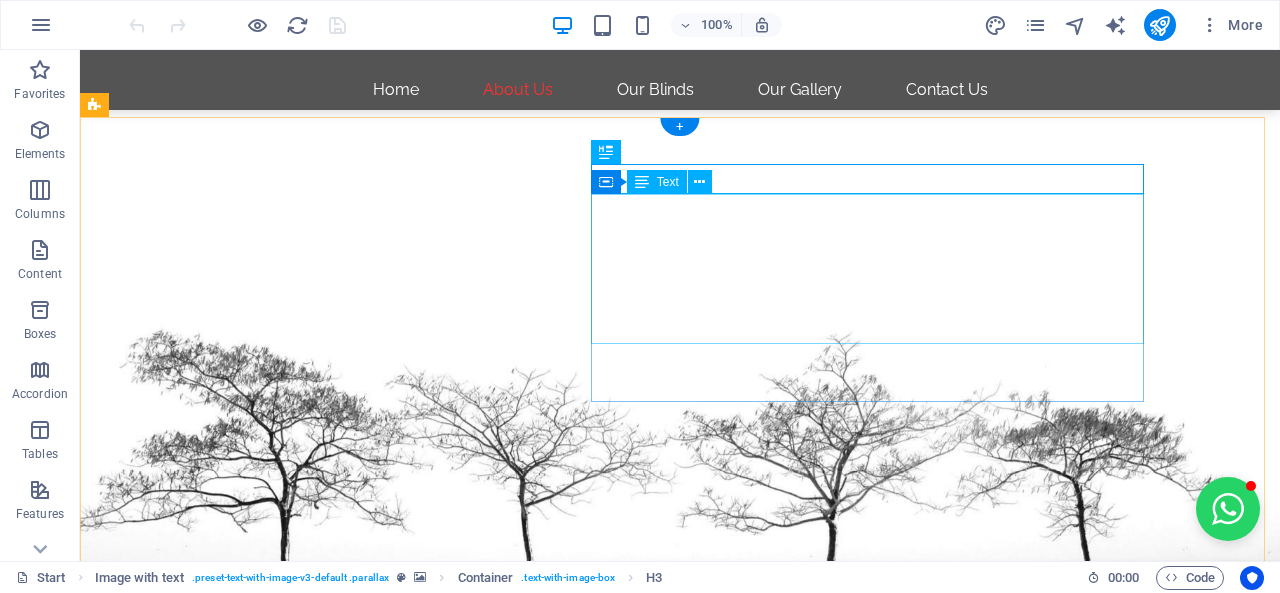 click on "Flexi Blinds is an expert office blinds installer and supplier that offers a variety of blinds services like repairs and manufacturing as well as different types of blinds across Gauteng, Mpumalanga, North West, Limpopo and Free State. We supply and install wooden blinds, venetian blinds, aluminium blinds, roller blinds as well as vertical blinds. We supply and install blinds for offices, houses/residential as well as in commercial properties." at bounding box center (568, 1445) 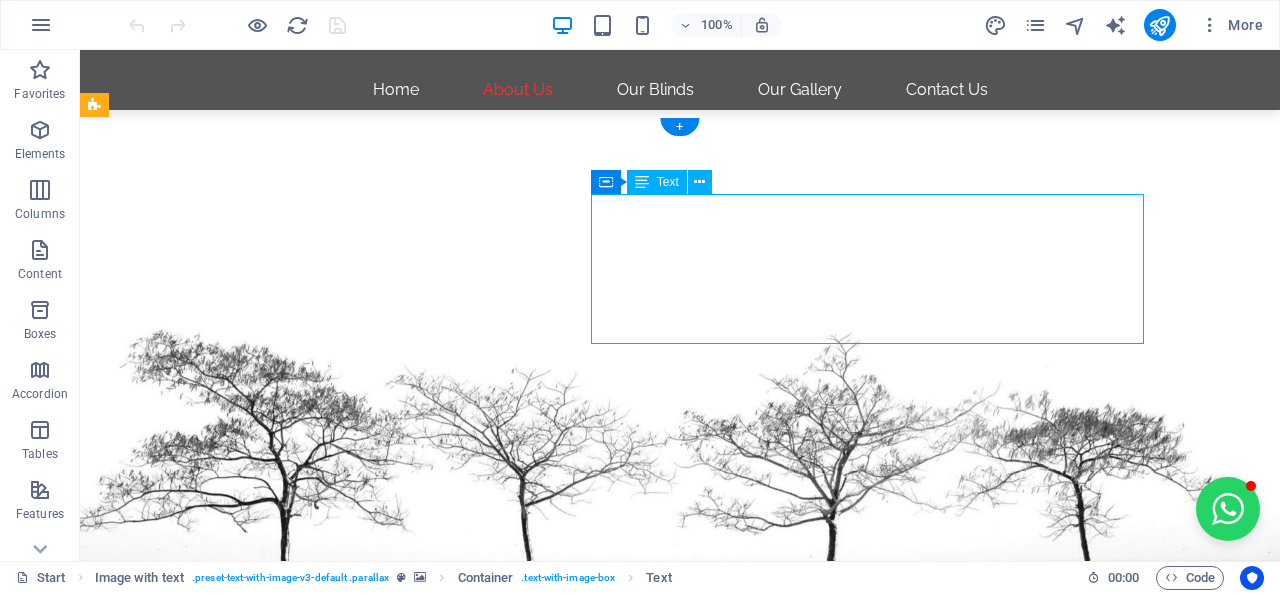 click on "Flexi Blinds is an expert office blinds installer and supplier that offers a variety of blinds services like repairs and manufacturing as well as different types of blinds across Gauteng, Mpumalanga, North West, Limpopo and Free State. We supply and install wooden blinds, venetian blinds, aluminium blinds, roller blinds as well as vertical blinds. We supply and install blinds for offices, houses/residential as well as in commercial properties." at bounding box center [568, 1445] 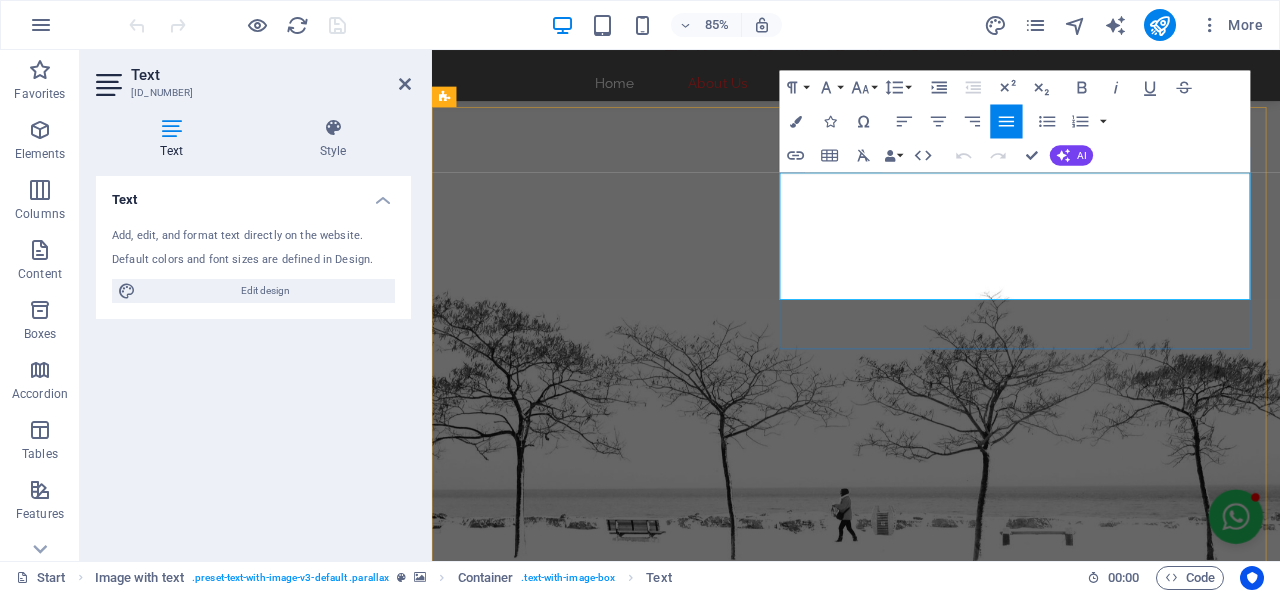 click on "Flexi Blinds is an expert office blinds installer and supplier that offers a variety of blinds services like repairs and manufacturing as well as different types of blinds across Gauteng, Mpumalanga, North West, Limpopo and Free State. We supply and install wooden blinds, venetian blinds, aluminium blinds, roller blinds as well as vertical blinds. We supply and install blinds for offices, houses/residential as well as in commercial properties." at bounding box center (920, 1443) 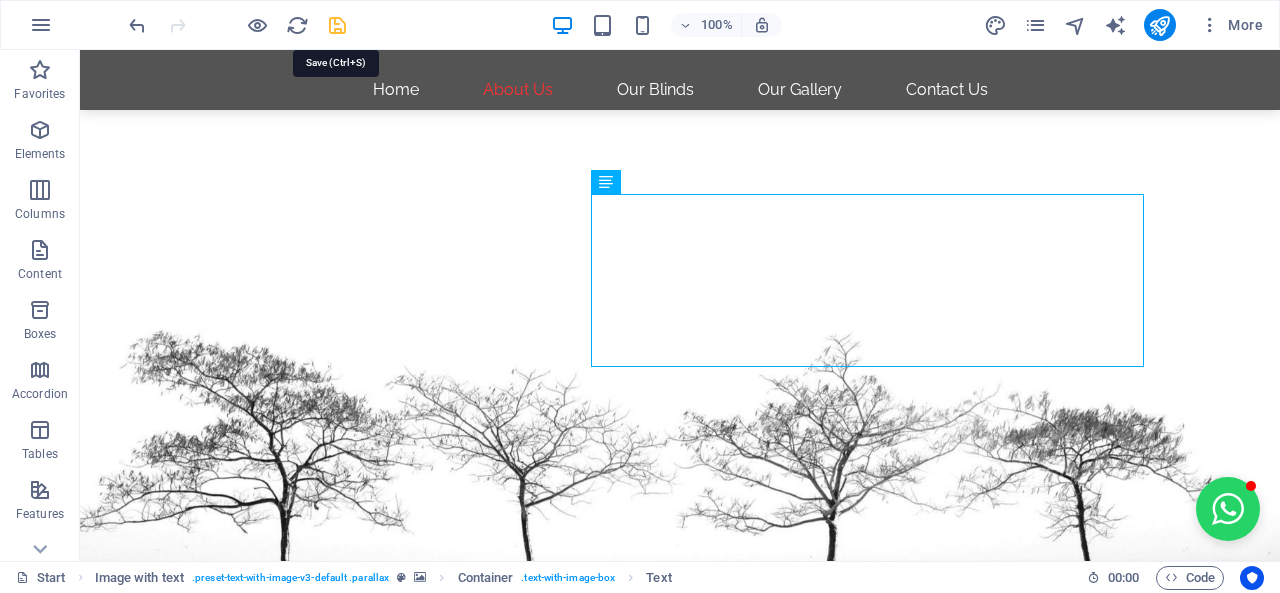 click at bounding box center [337, 25] 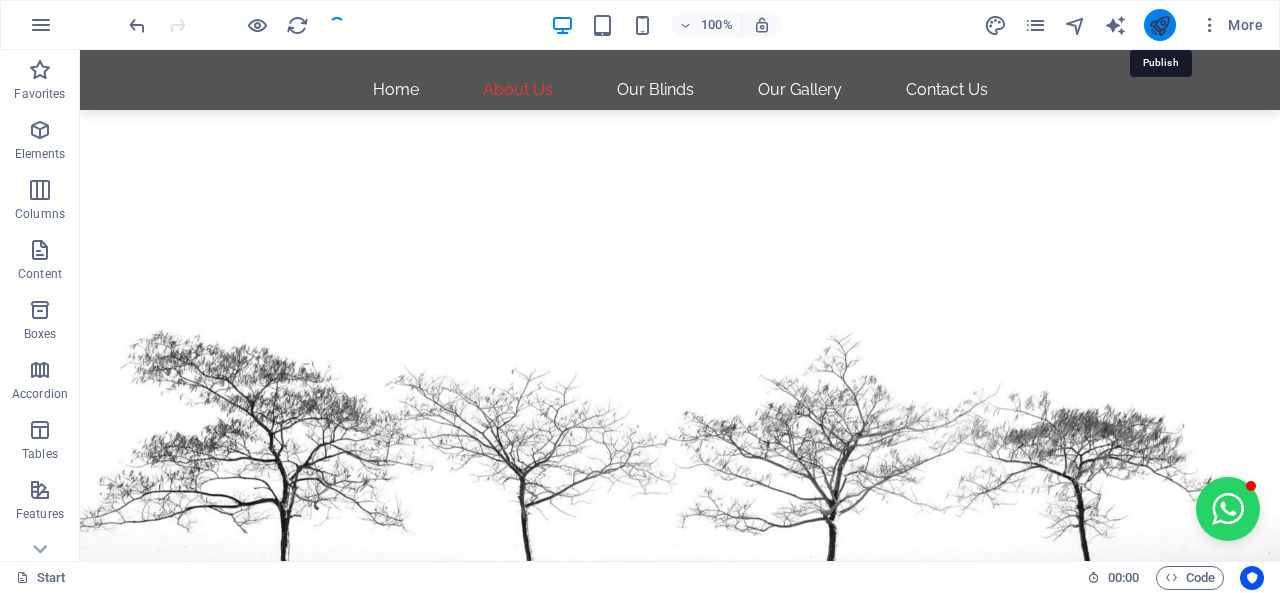 click at bounding box center [1159, 25] 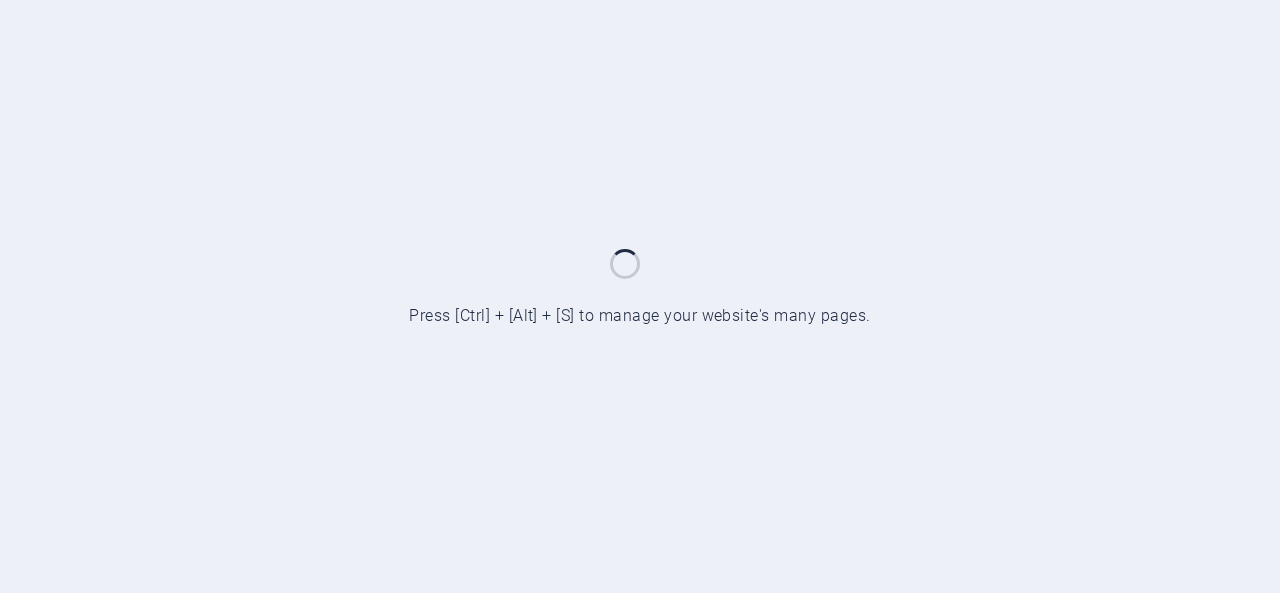 scroll, scrollTop: 0, scrollLeft: 0, axis: both 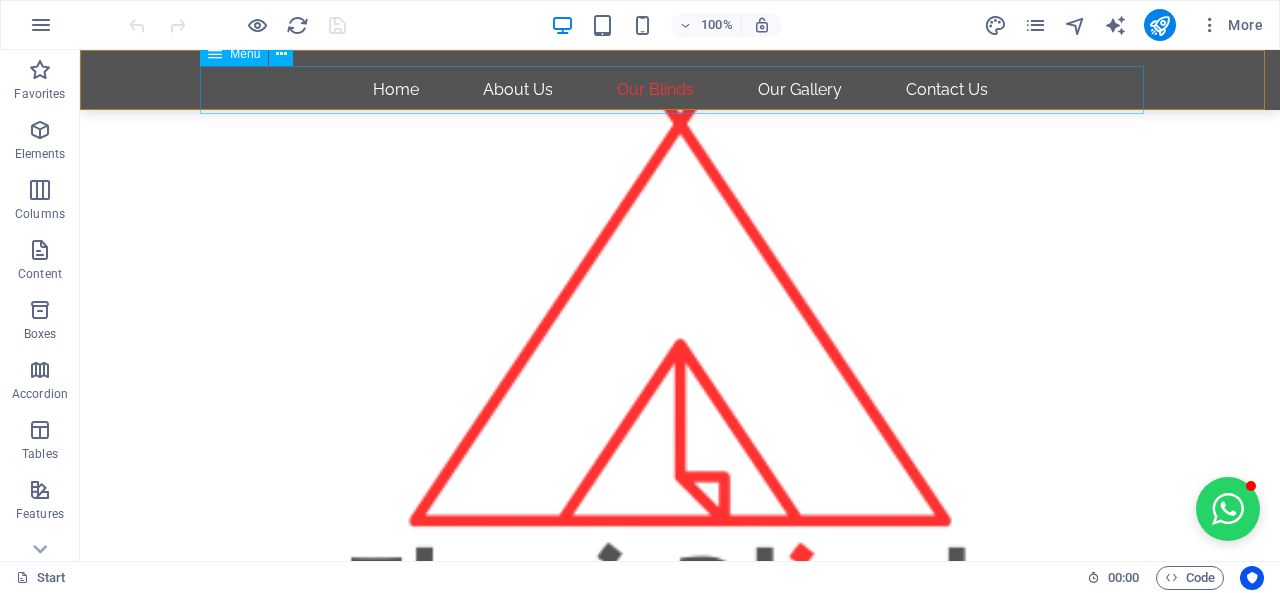 click on "Home About Us Our Blinds Our Gallery  Contact Us" at bounding box center (680, 90) 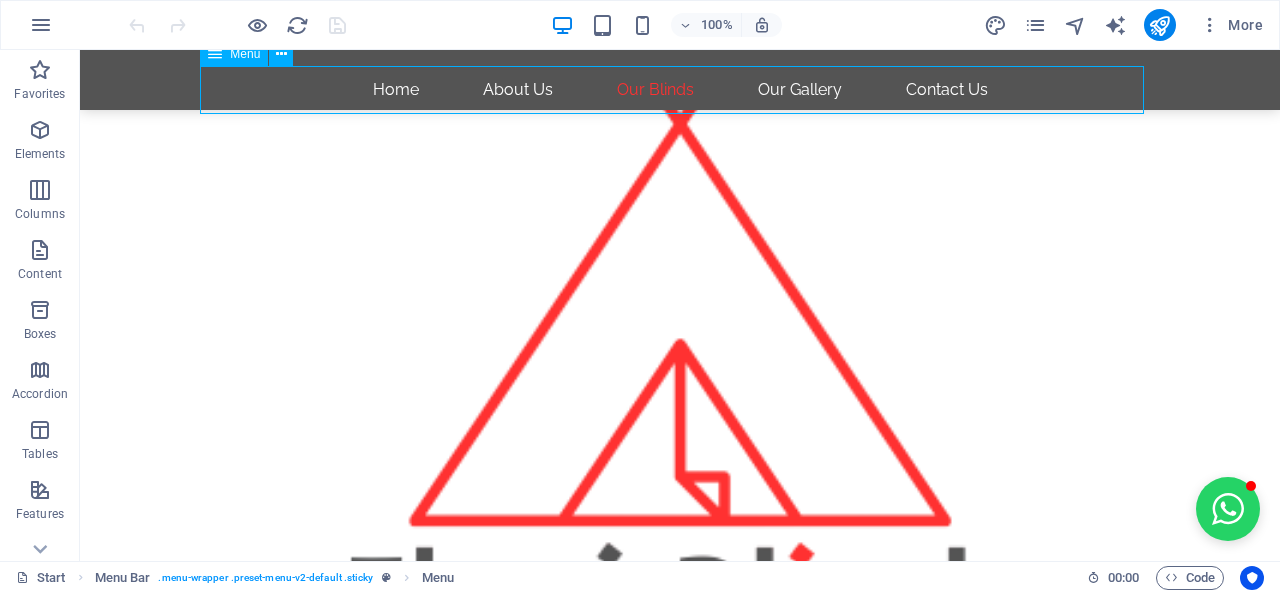 click on "Home About Us Our Blinds Our Gallery  Contact Us" at bounding box center [680, 90] 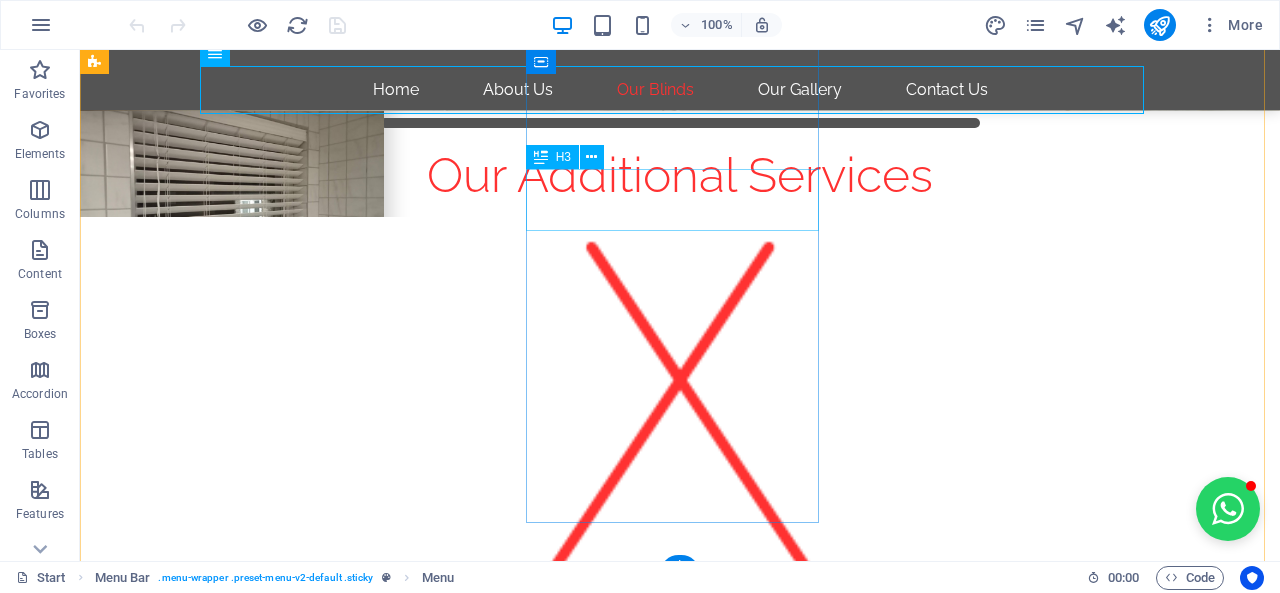 scroll, scrollTop: 2636, scrollLeft: 0, axis: vertical 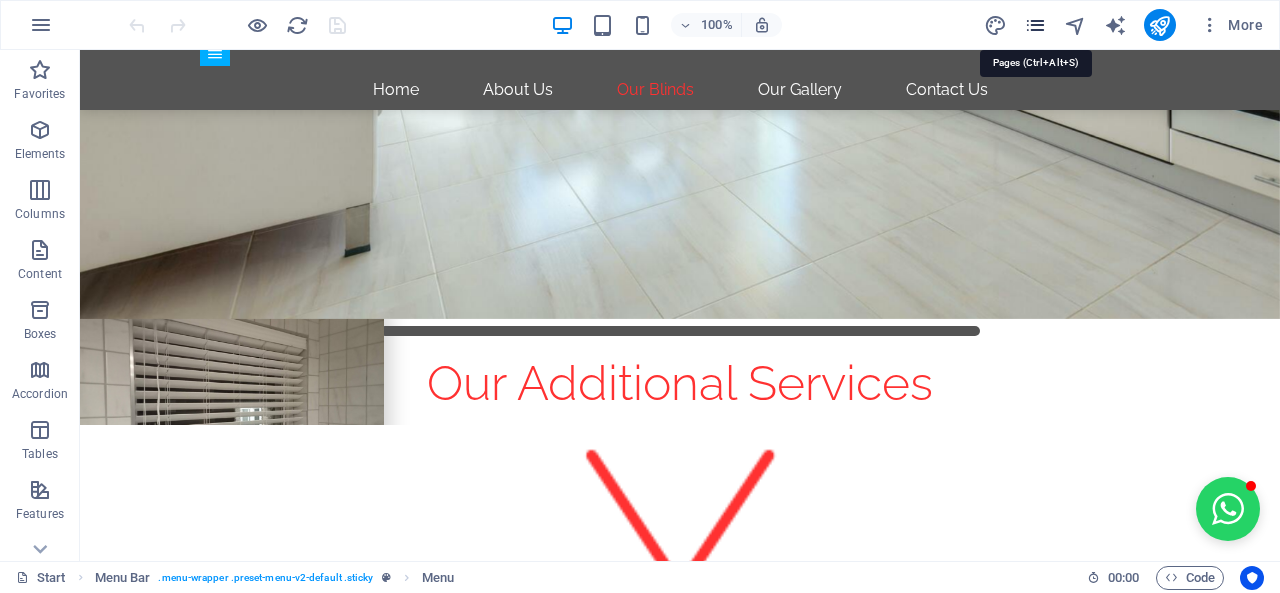 click at bounding box center [1035, 25] 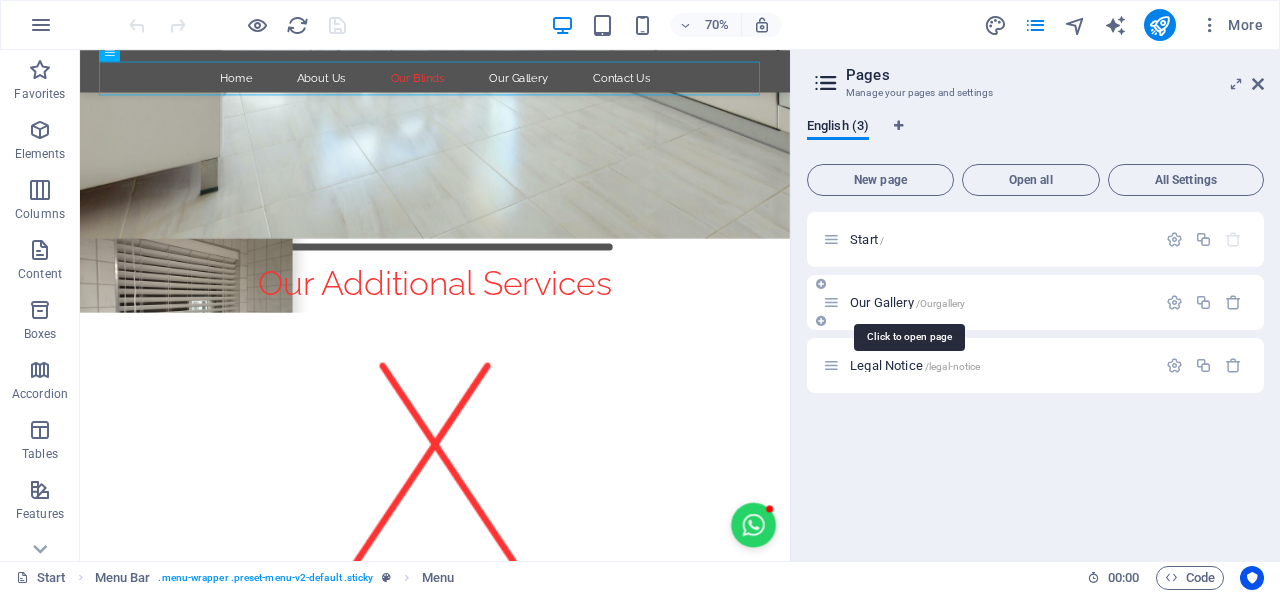 click on "/Ourgallery" at bounding box center (941, 303) 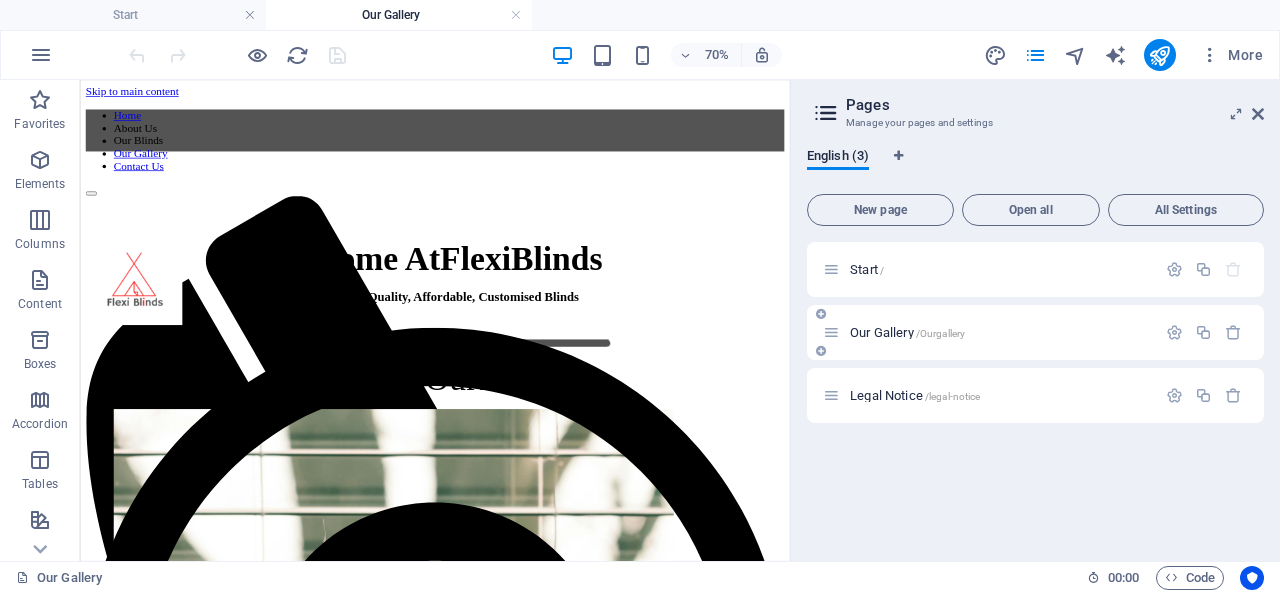 scroll, scrollTop: 0, scrollLeft: 0, axis: both 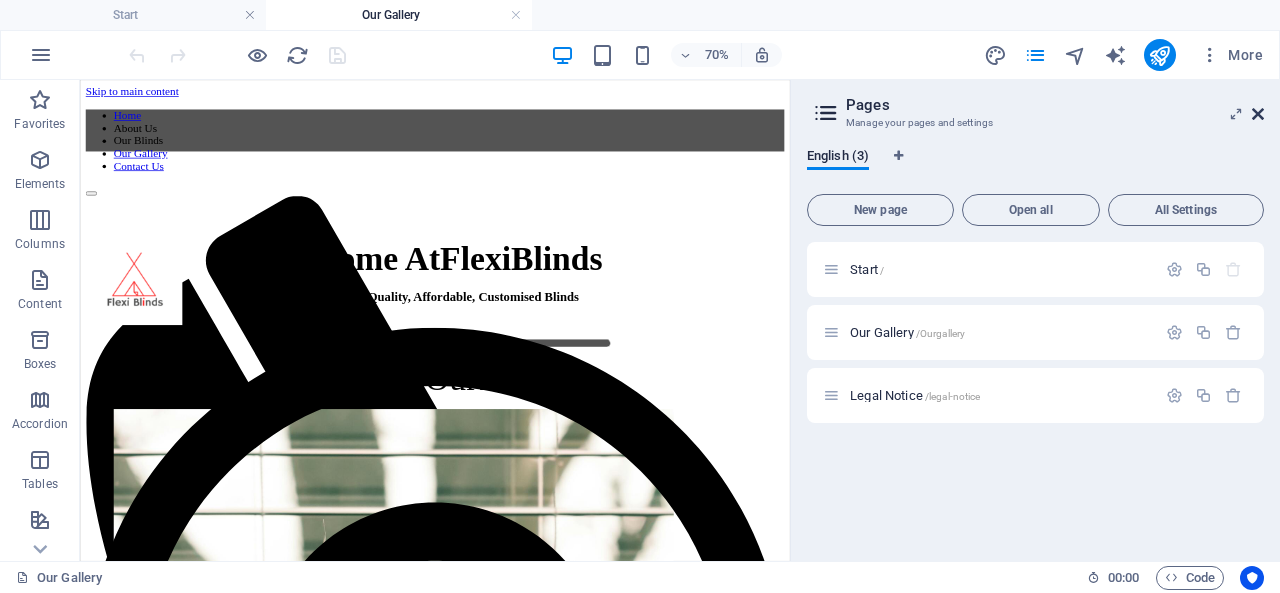 drag, startPoint x: 1252, startPoint y: 110, endPoint x: 1168, endPoint y: 36, distance: 111.94642 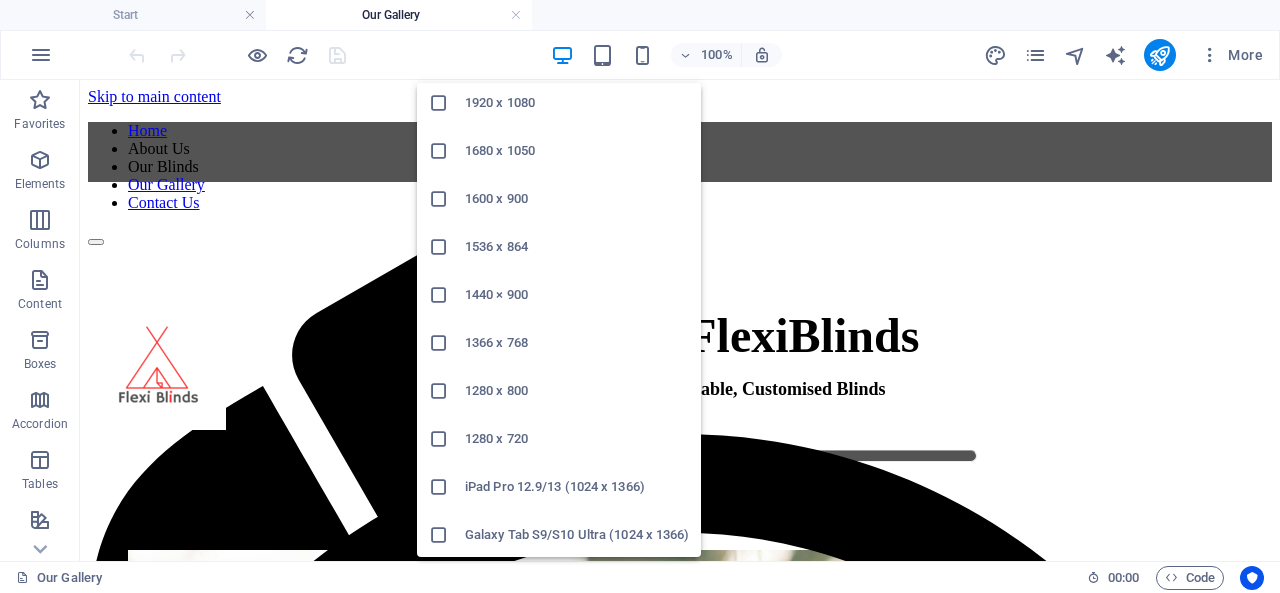 scroll, scrollTop: 0, scrollLeft: 0, axis: both 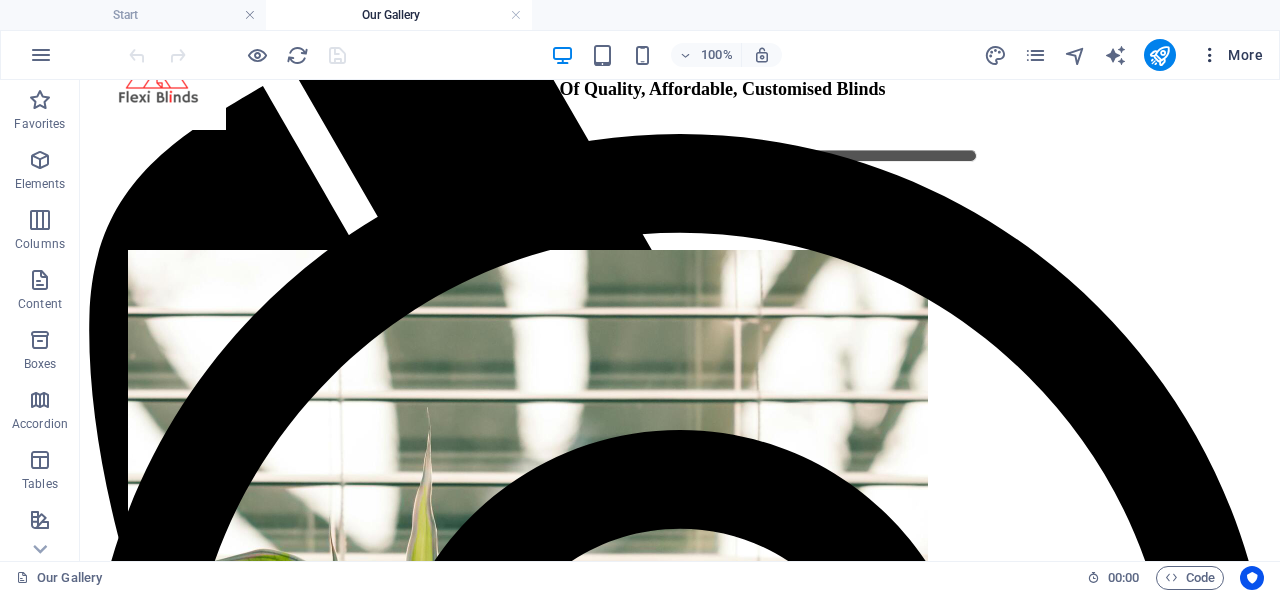 click at bounding box center [1210, 55] 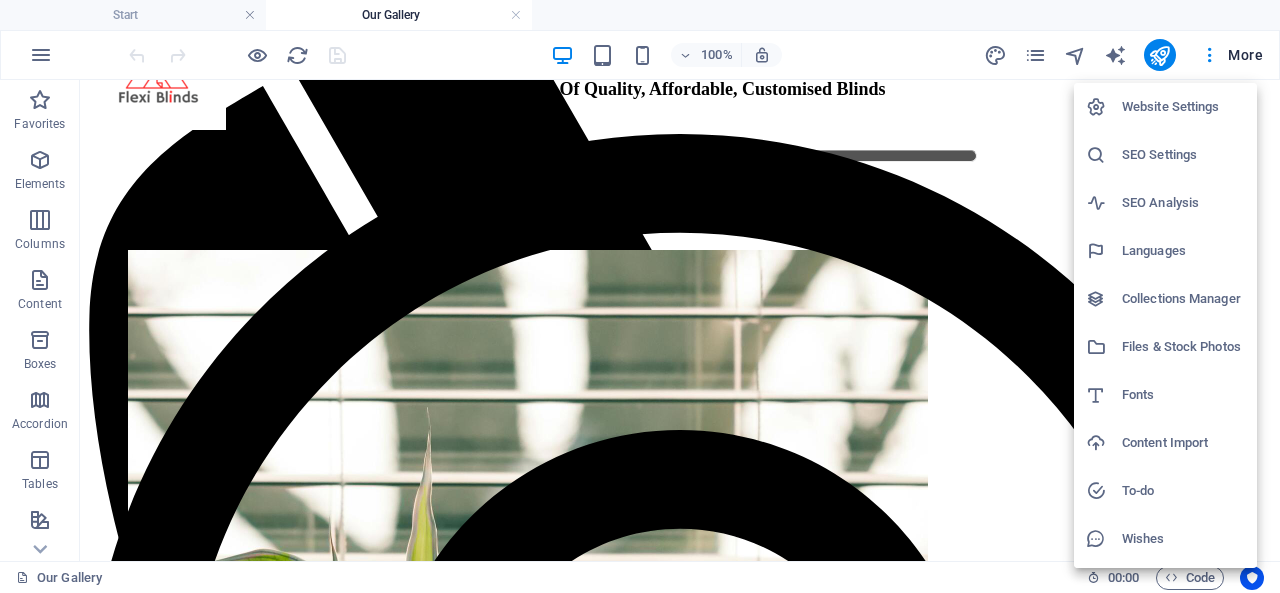 click on "Website Settings" at bounding box center [1183, 107] 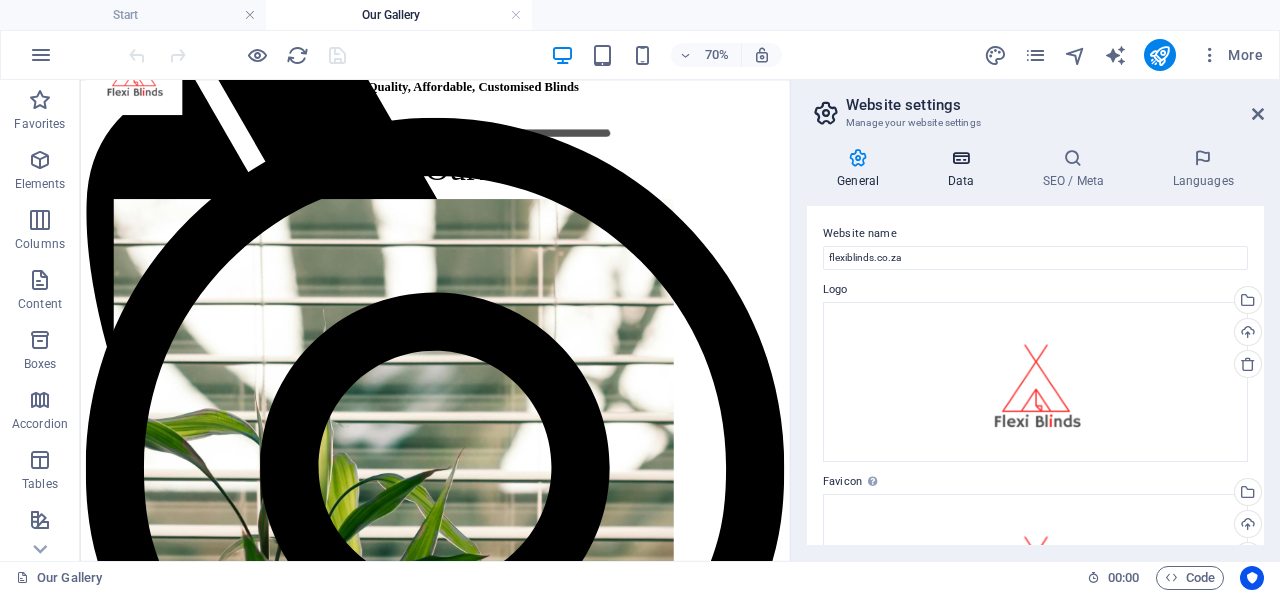 click on "Data" at bounding box center [964, 169] 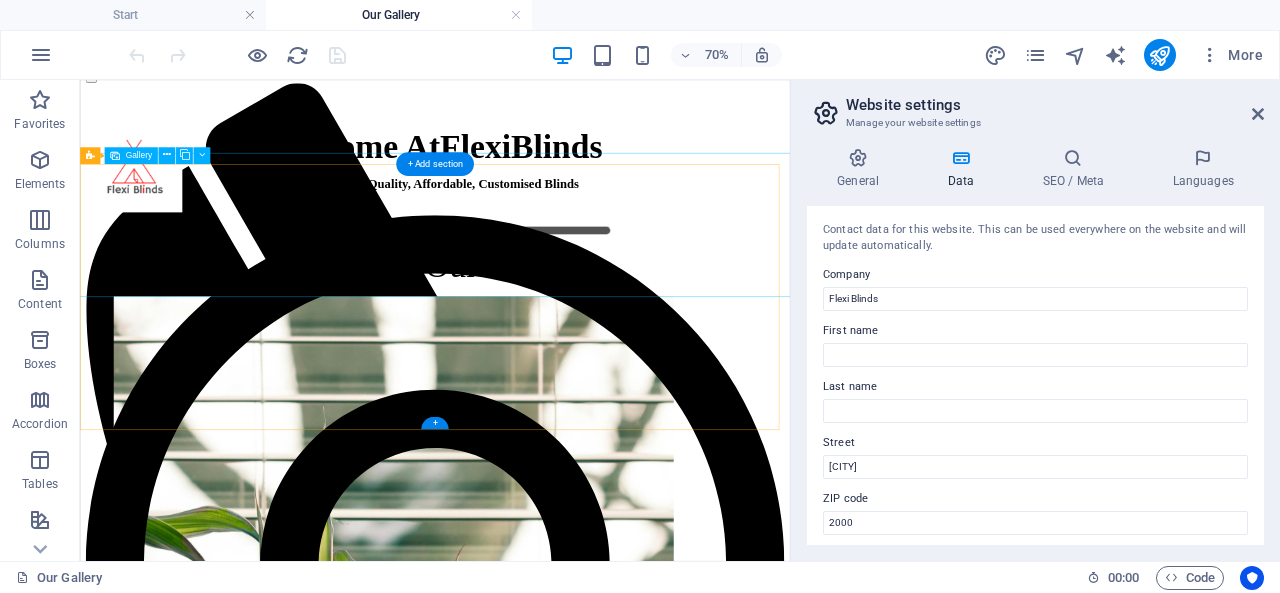 scroll, scrollTop: 0, scrollLeft: 0, axis: both 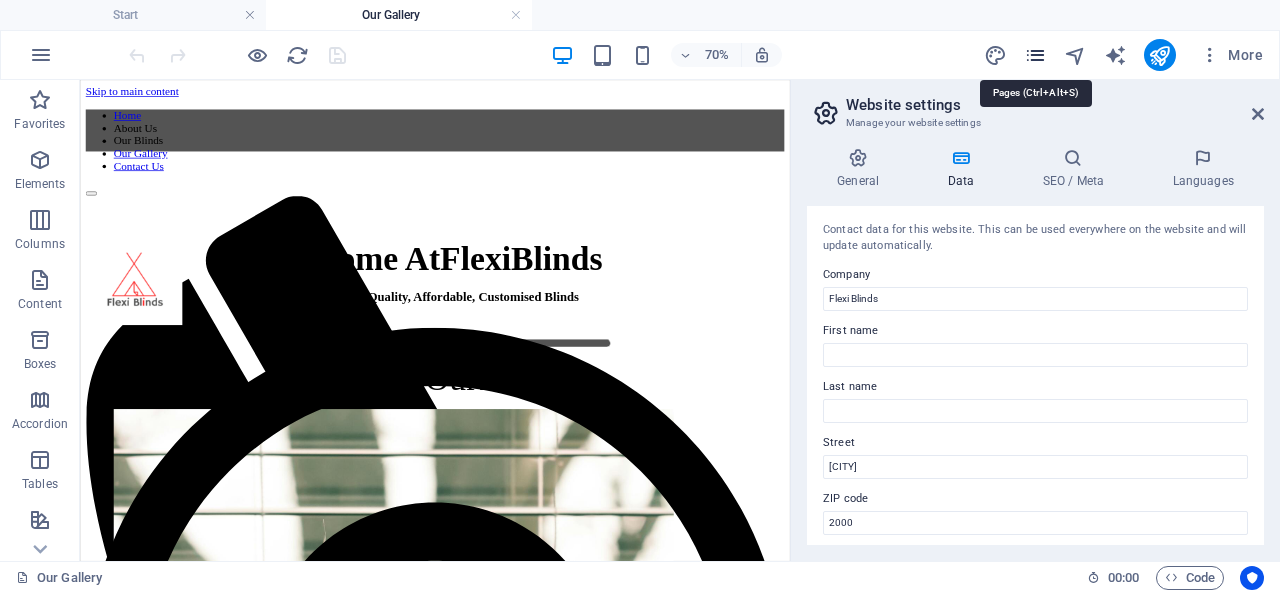 click at bounding box center (1035, 55) 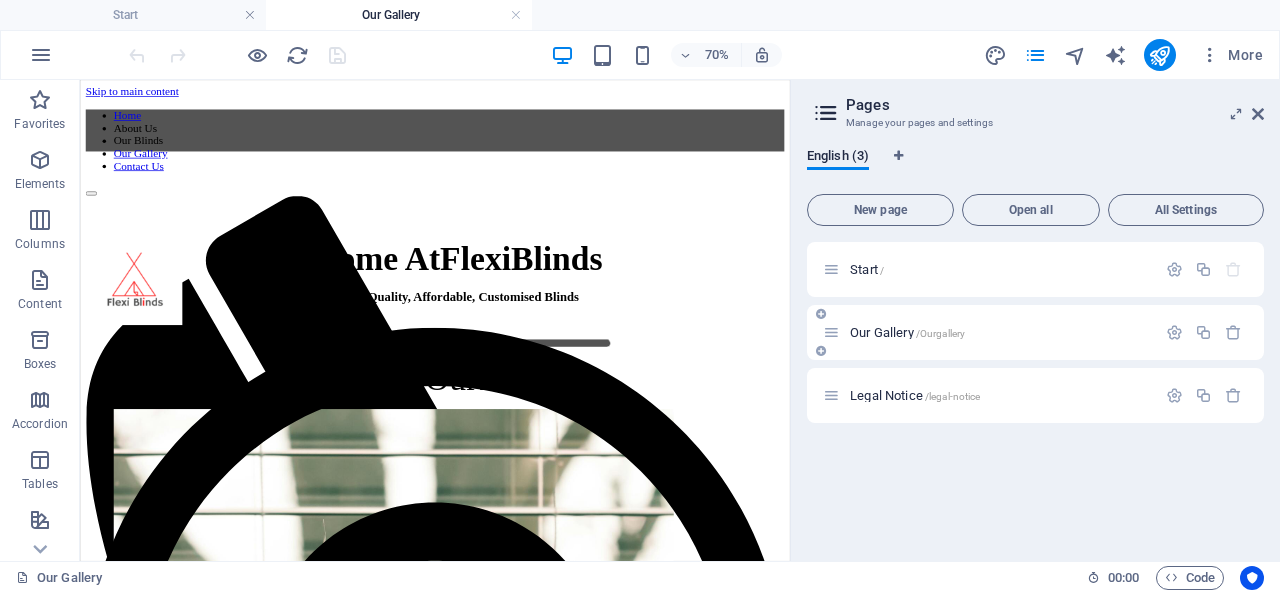 click on "/Ourgallery" at bounding box center (941, 333) 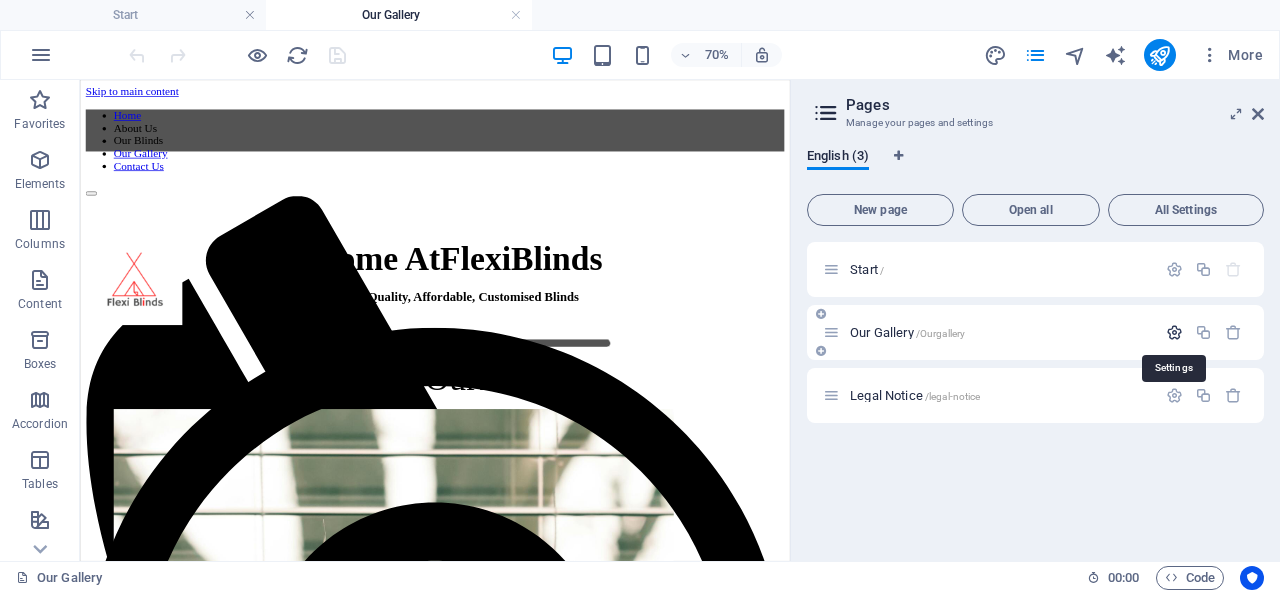 click at bounding box center [1174, 332] 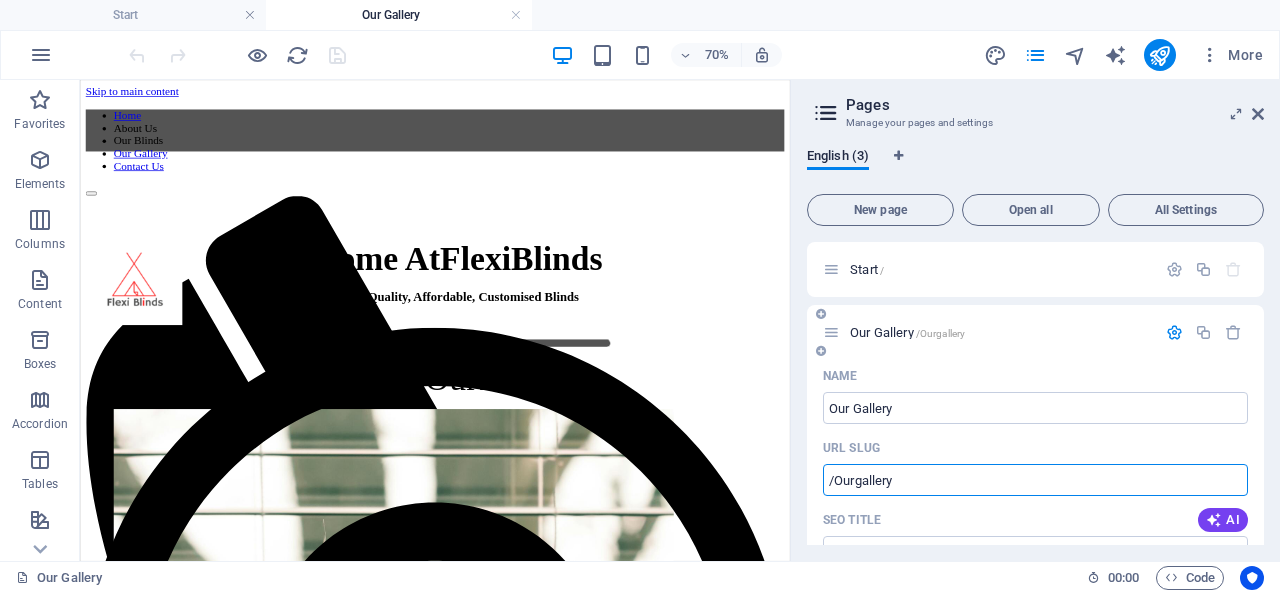 click on "/Ourgallery" at bounding box center [1035, 480] 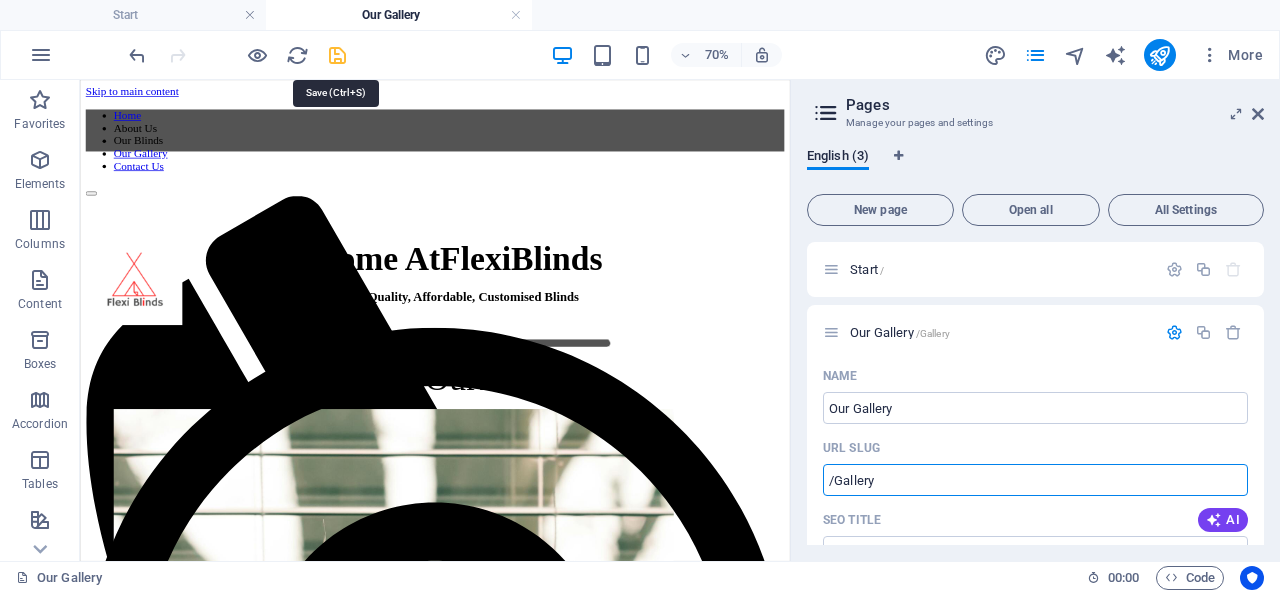 type on "/Gallery" 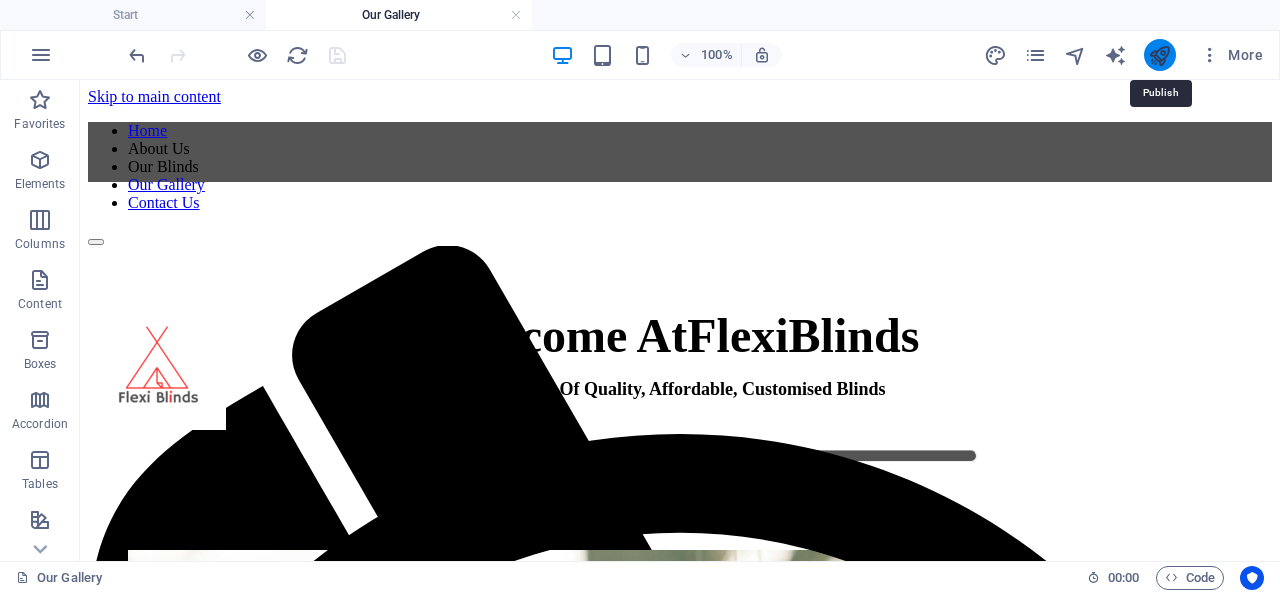 click at bounding box center [1159, 55] 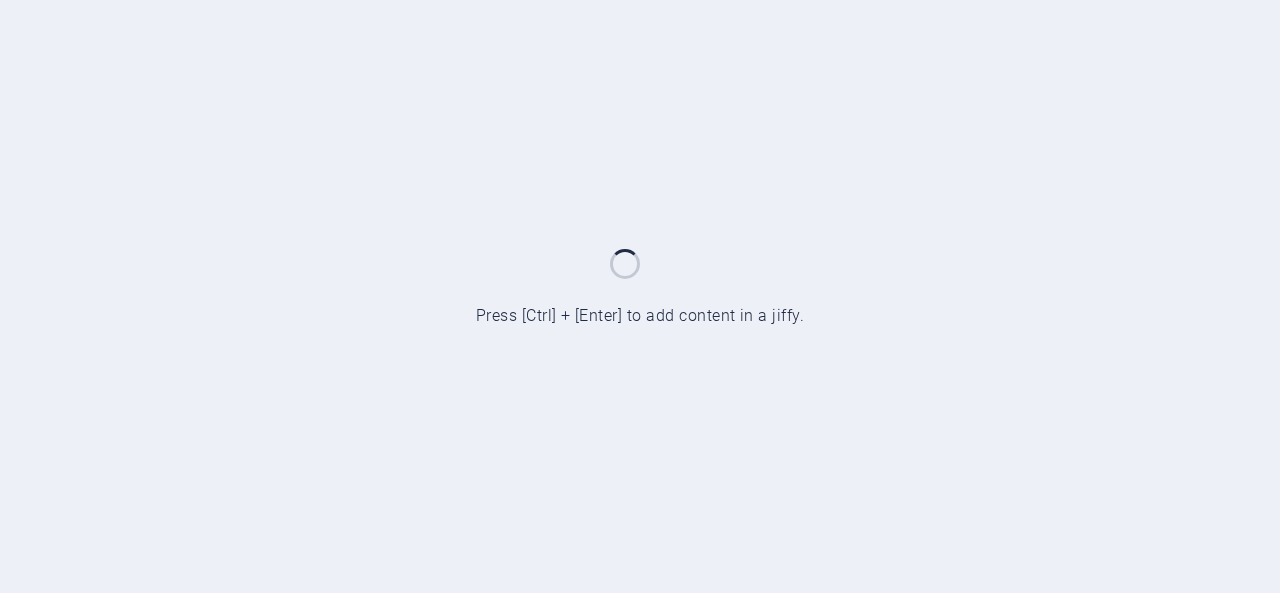 scroll, scrollTop: 0, scrollLeft: 0, axis: both 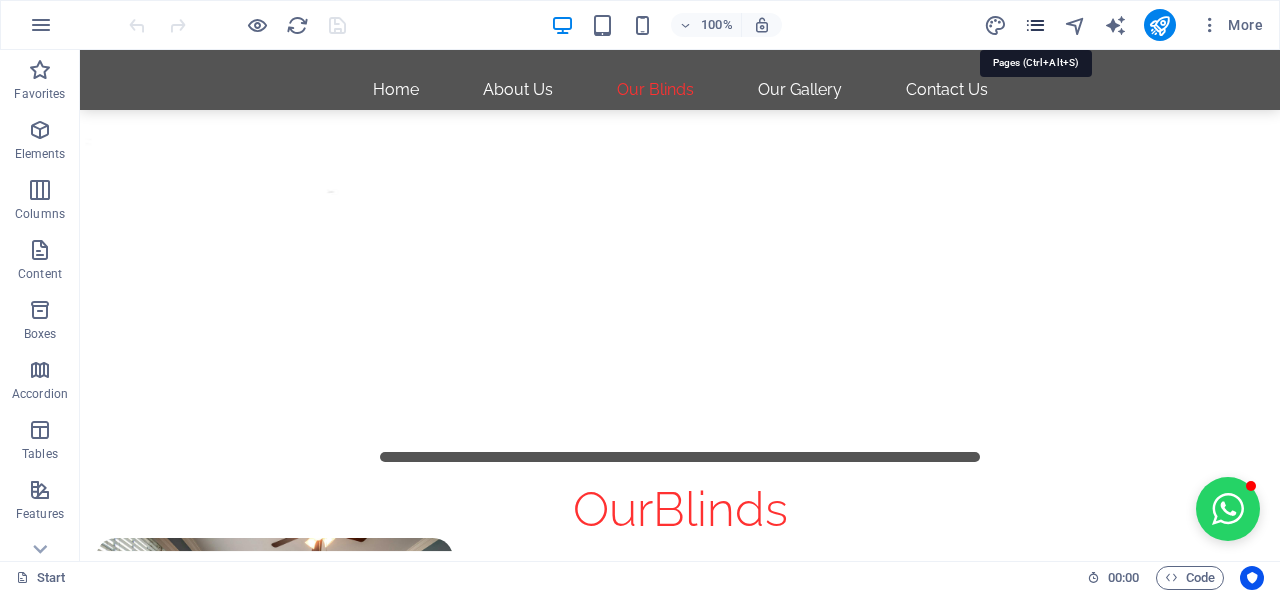click at bounding box center [1035, 25] 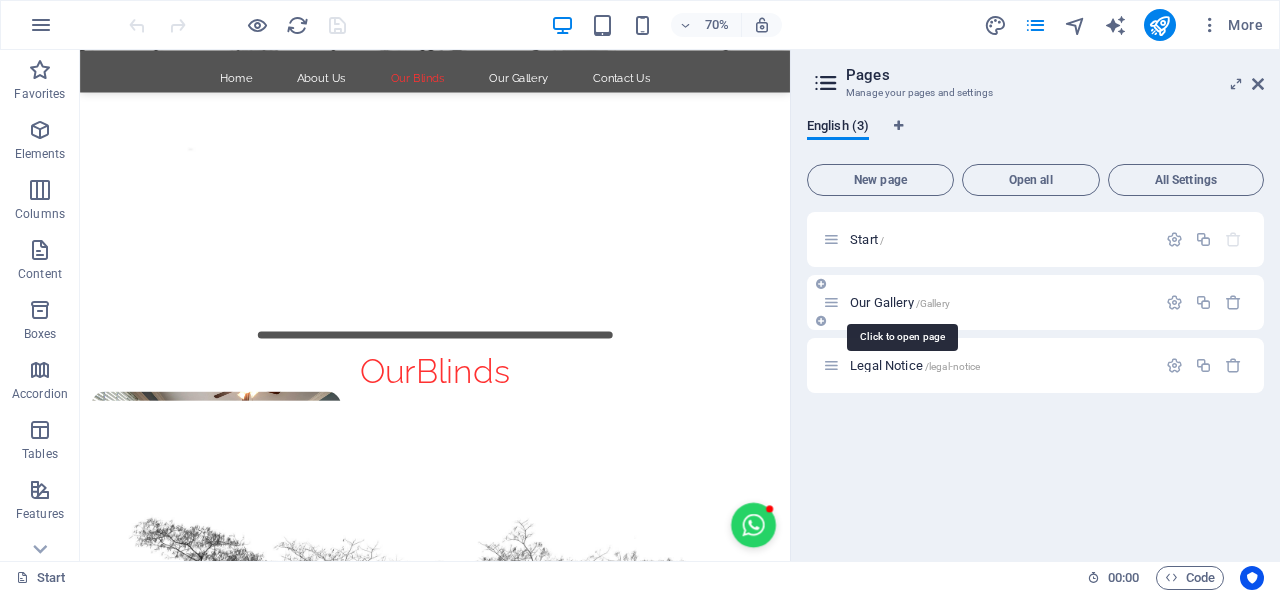 click on "Our Gallery  /Gallery" at bounding box center [900, 302] 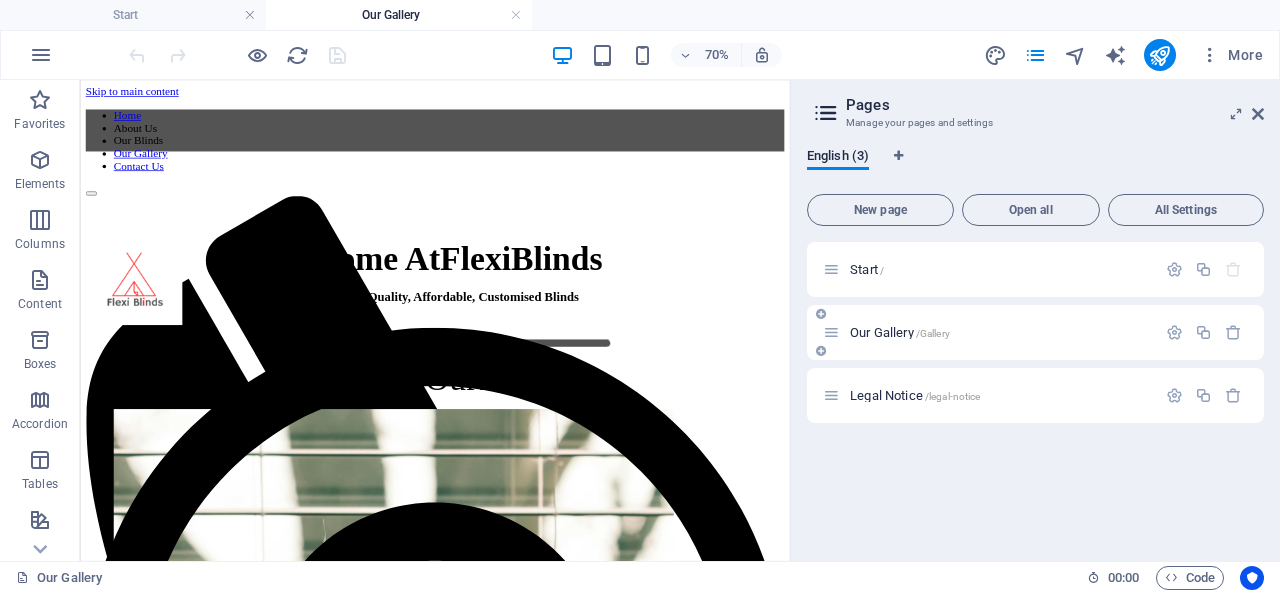 scroll, scrollTop: 0, scrollLeft: 0, axis: both 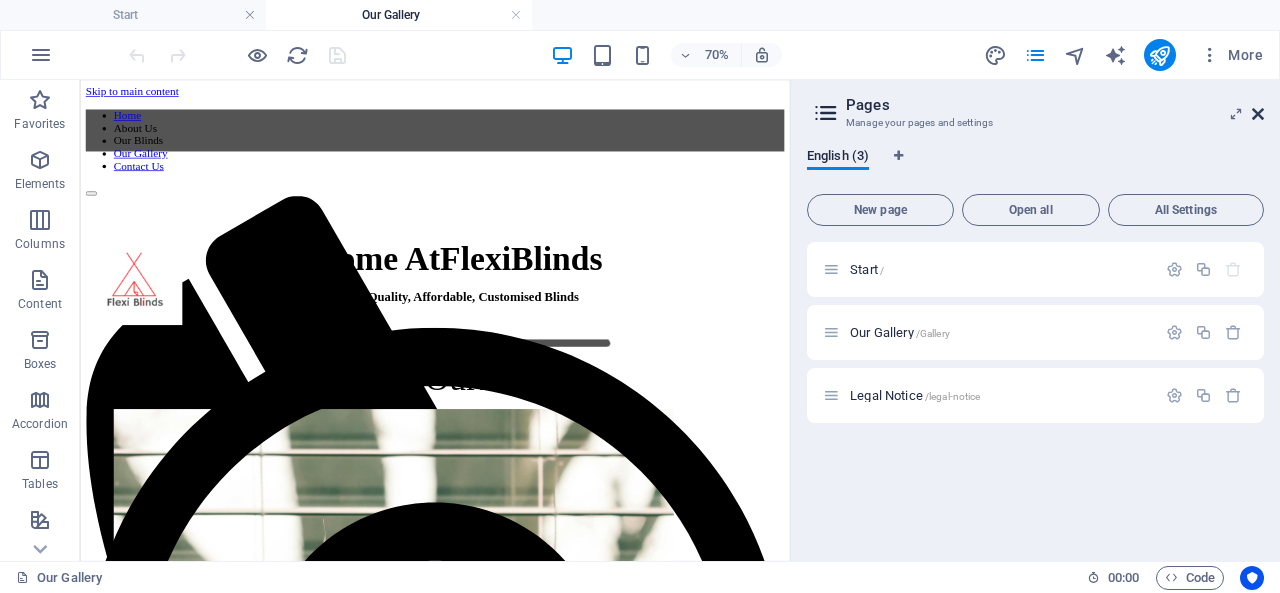 click at bounding box center [1258, 114] 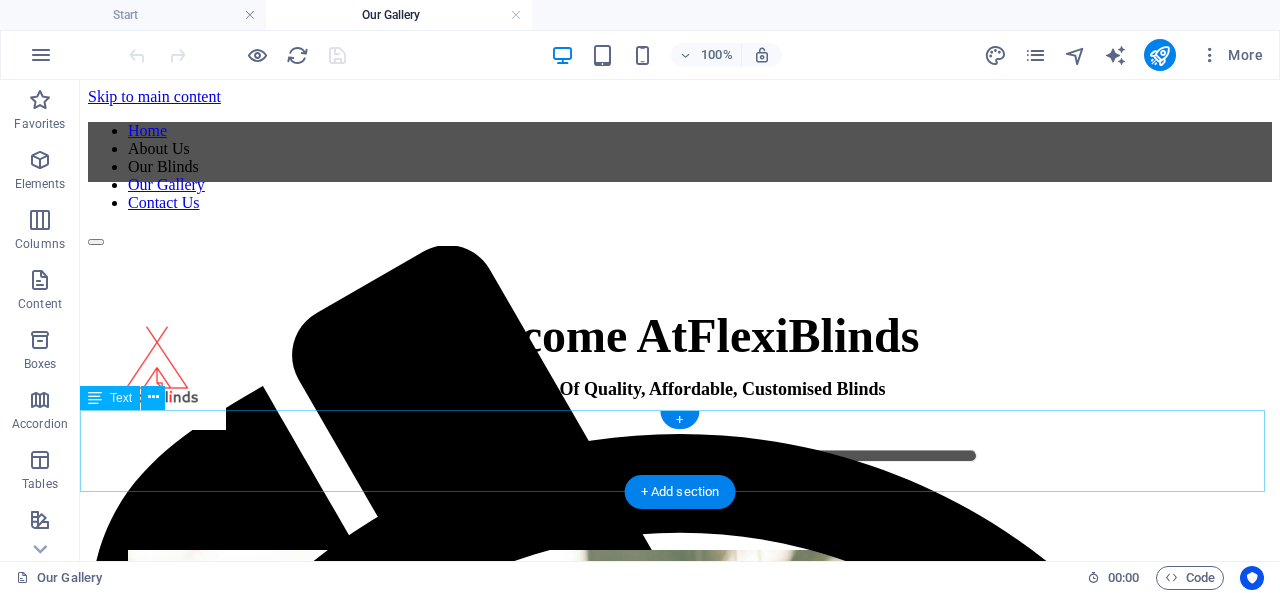 scroll, scrollTop: 200, scrollLeft: 0, axis: vertical 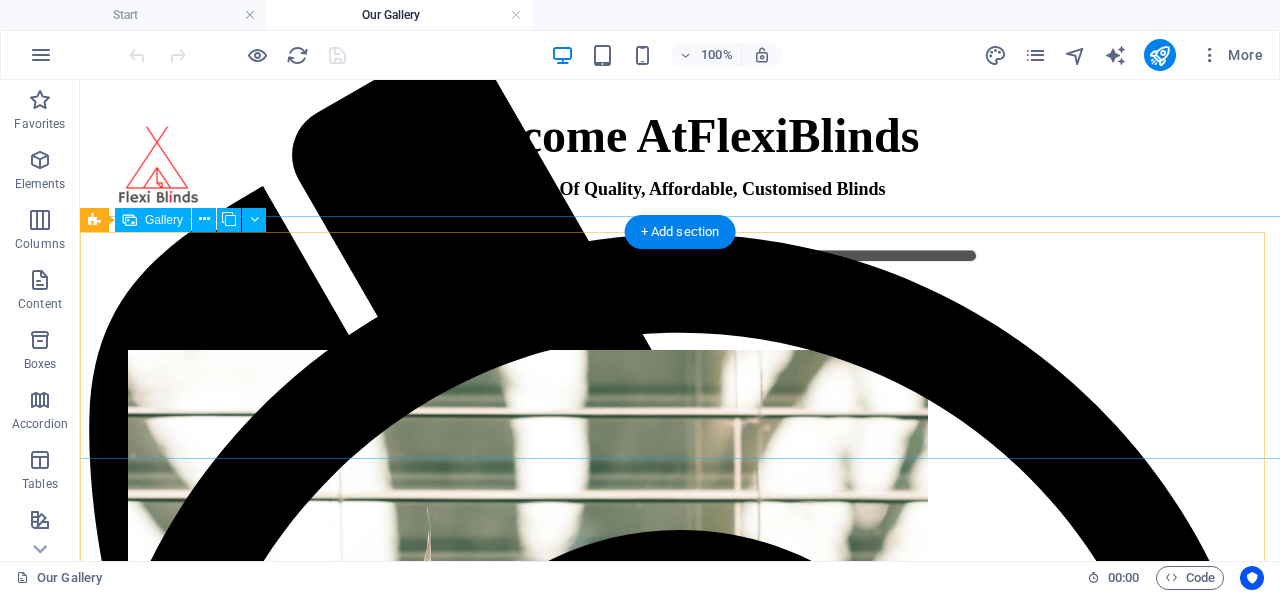 click at bounding box center [528, 752] 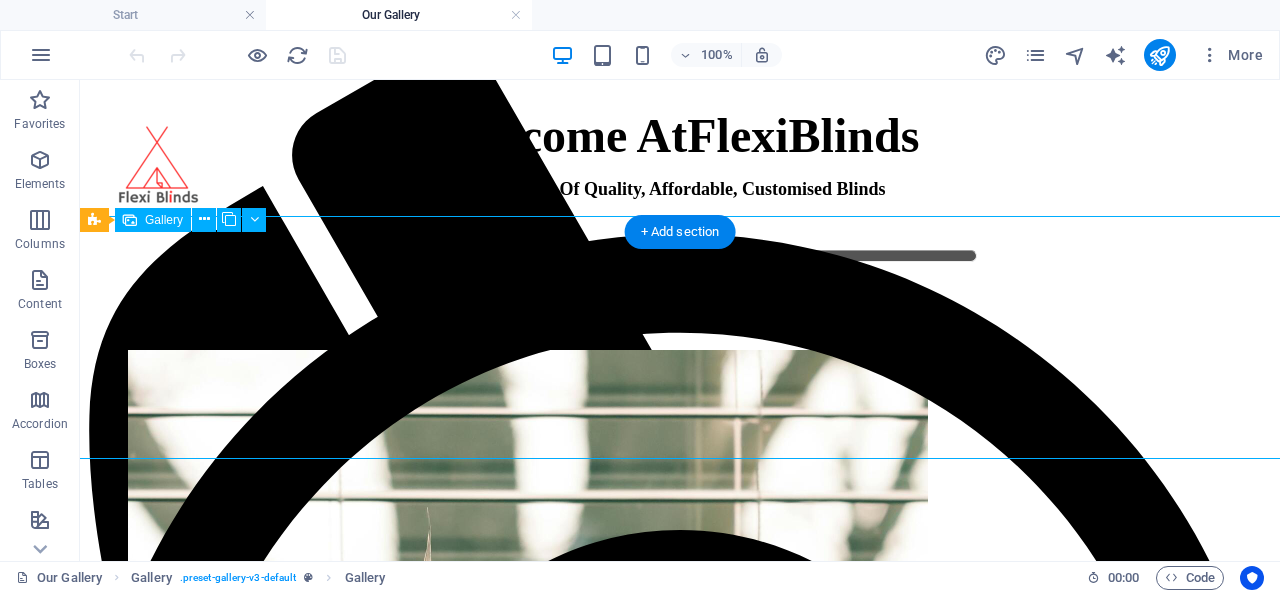 click at bounding box center [528, 752] 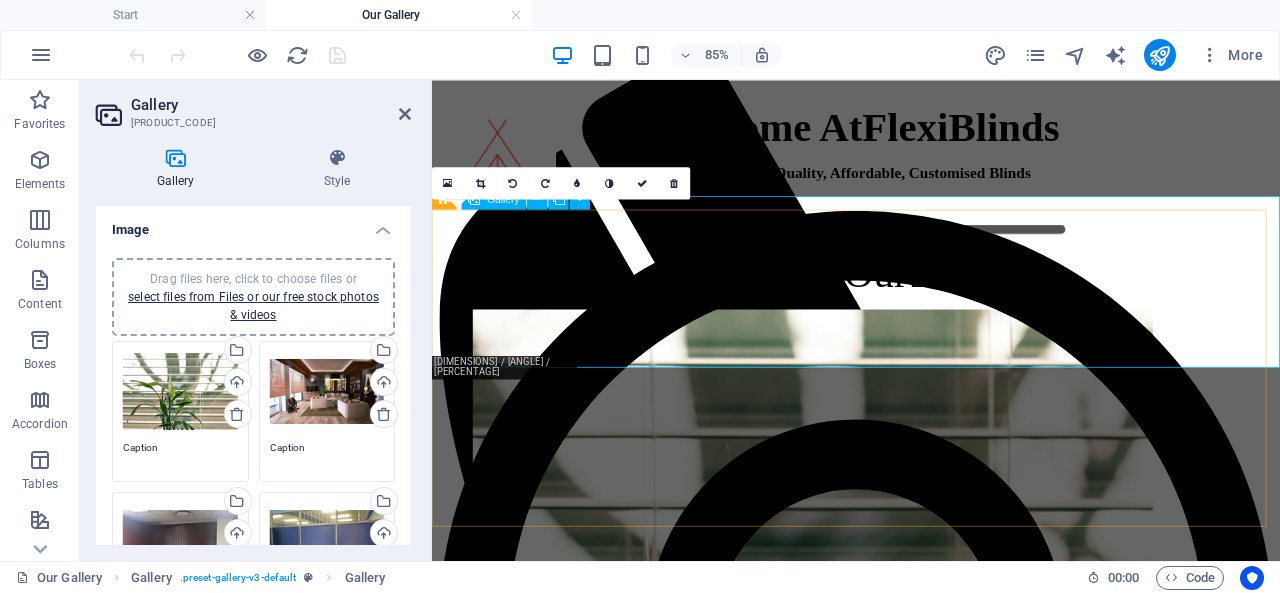 click at bounding box center [880, 752] 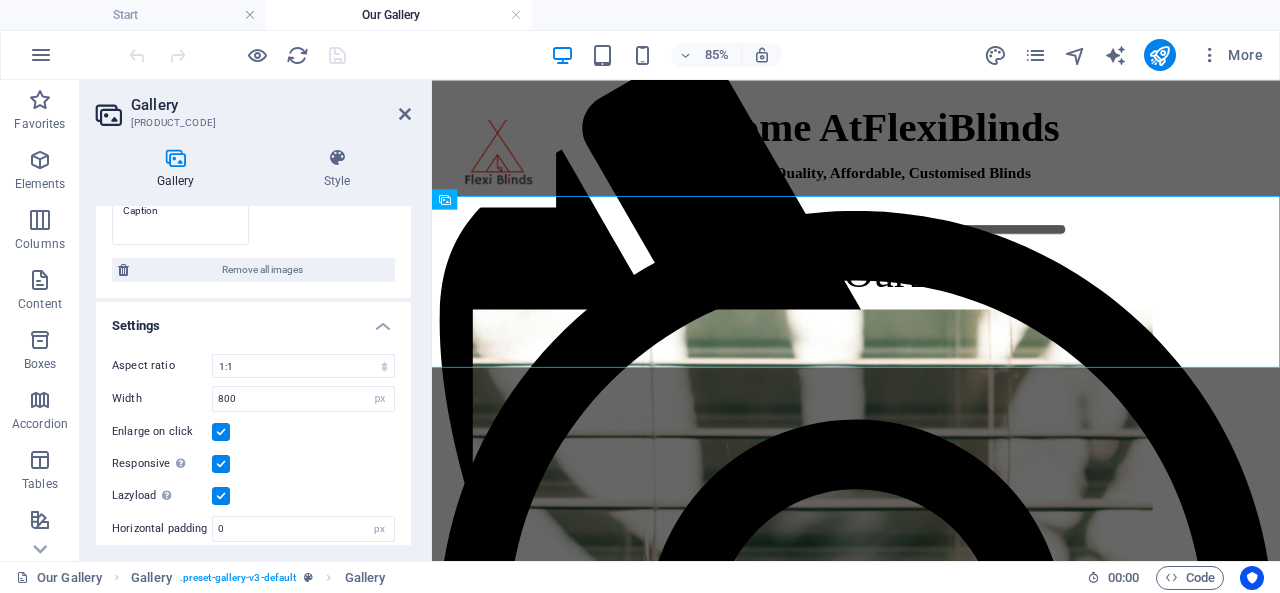 scroll, scrollTop: 583, scrollLeft: 0, axis: vertical 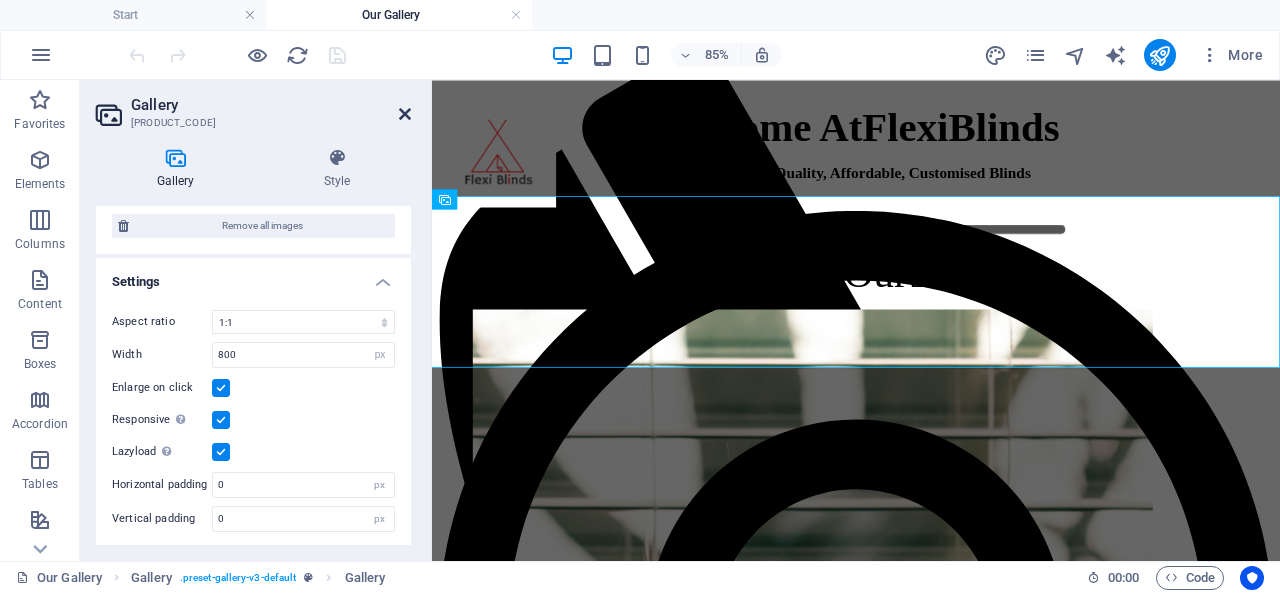 click at bounding box center (405, 114) 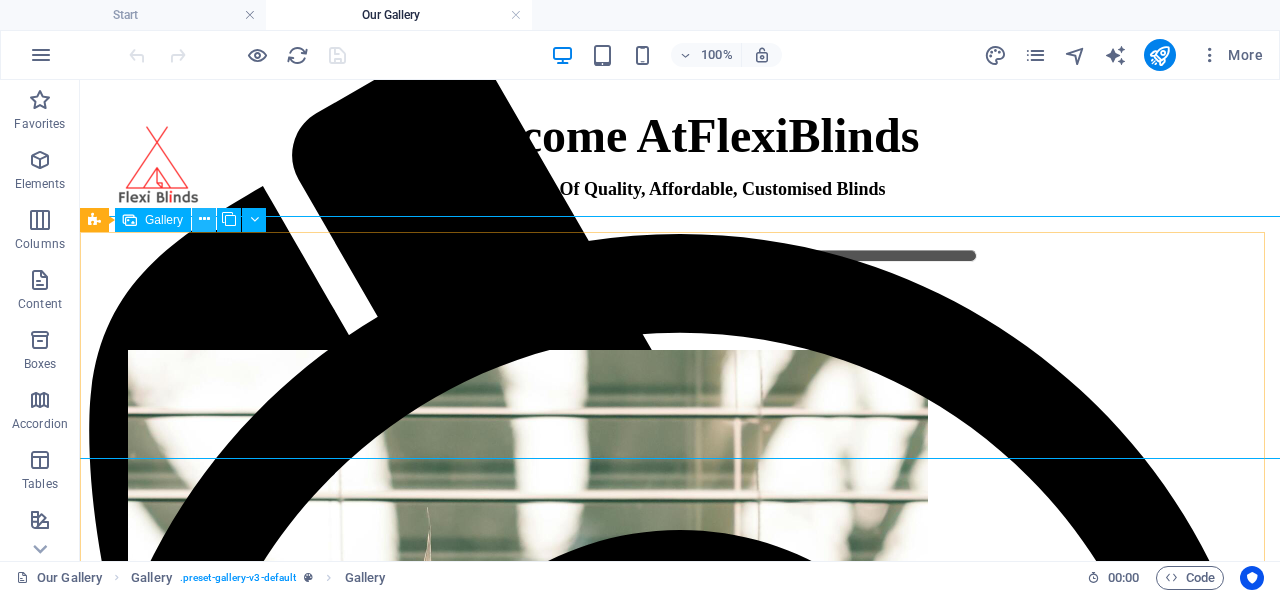 click at bounding box center [204, 219] 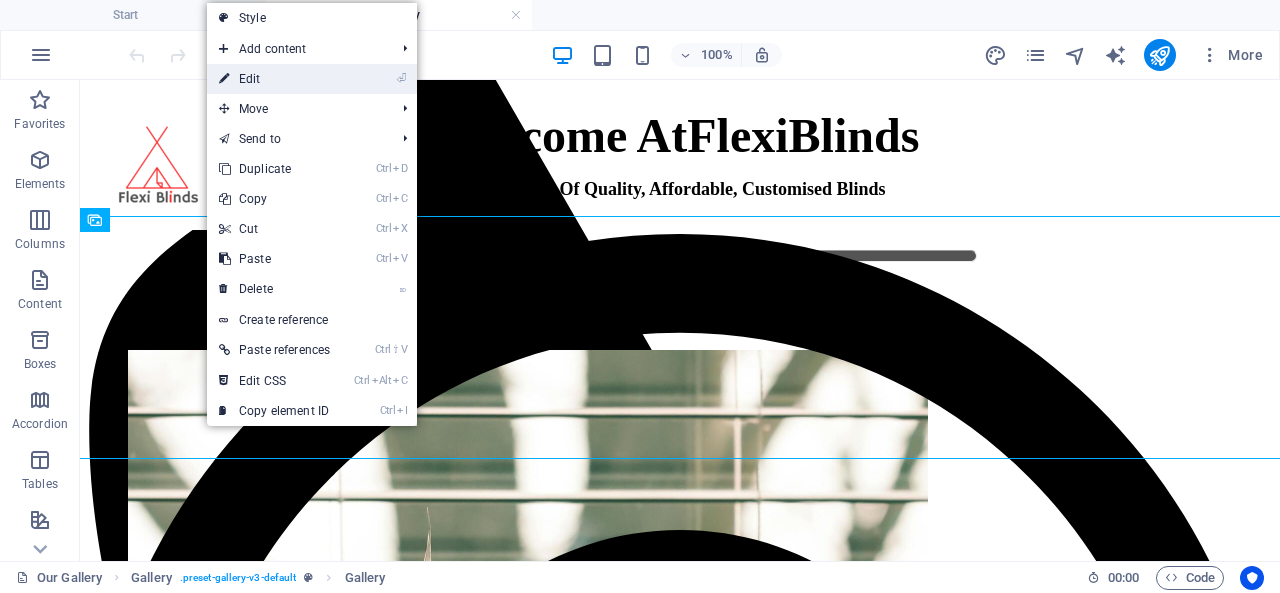 click on "⏎  Edit" at bounding box center (274, 79) 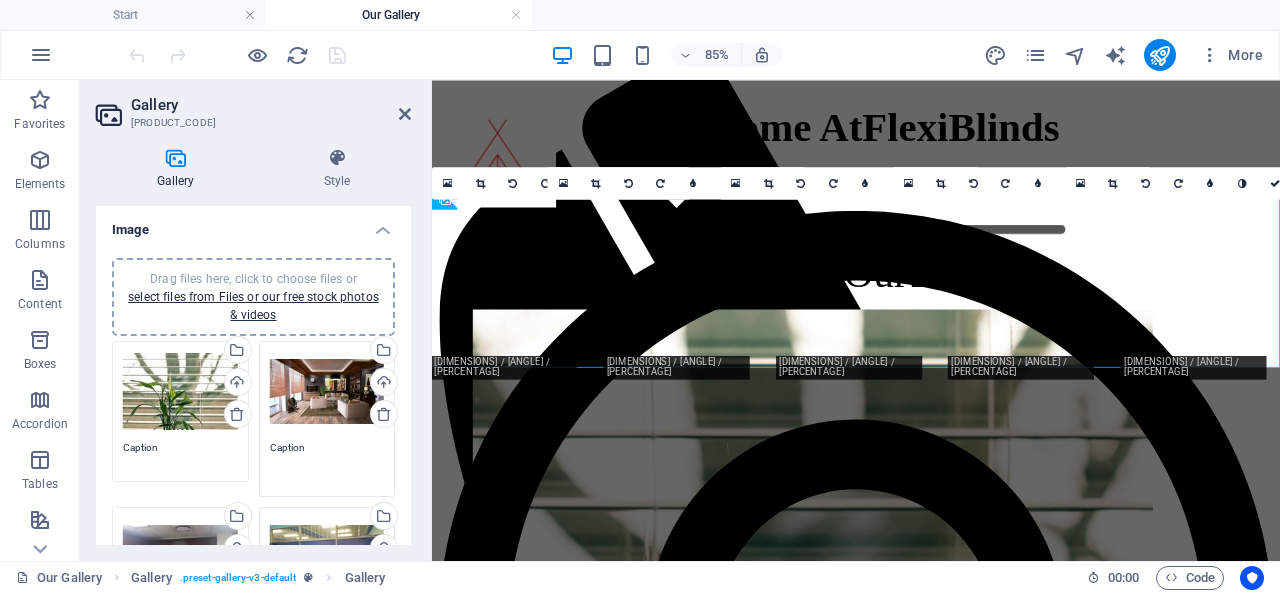 click on "Caption" at bounding box center (327, 462) 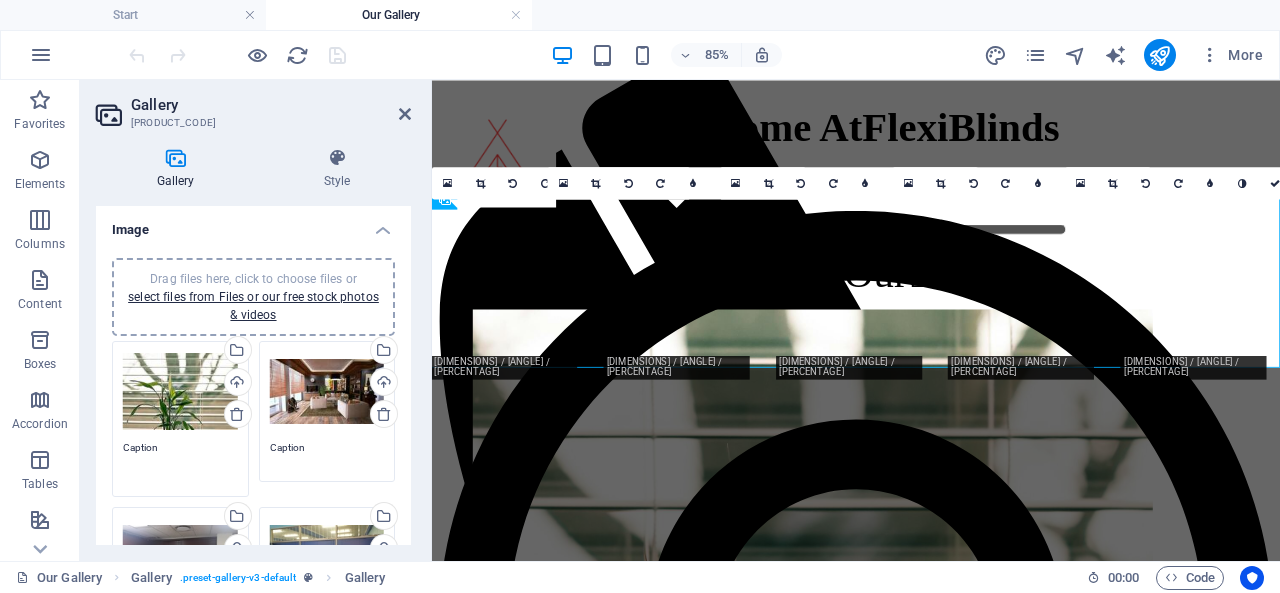 drag, startPoint x: 170, startPoint y: 449, endPoint x: 109, endPoint y: 445, distance: 61.13101 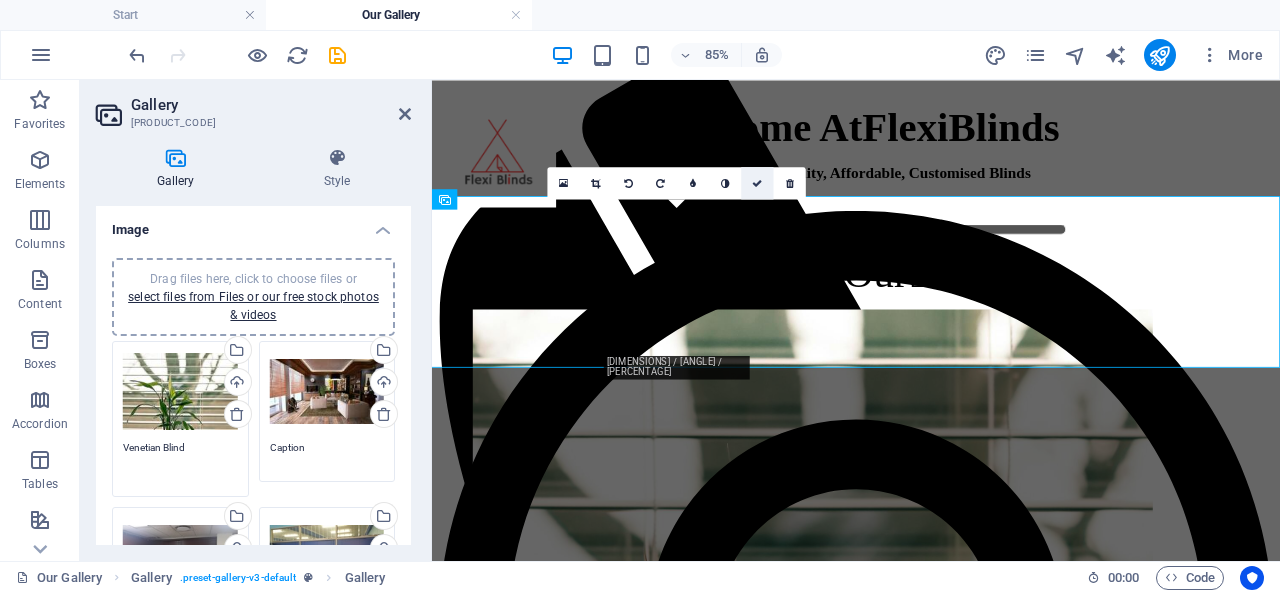 type on "Venetian Blind" 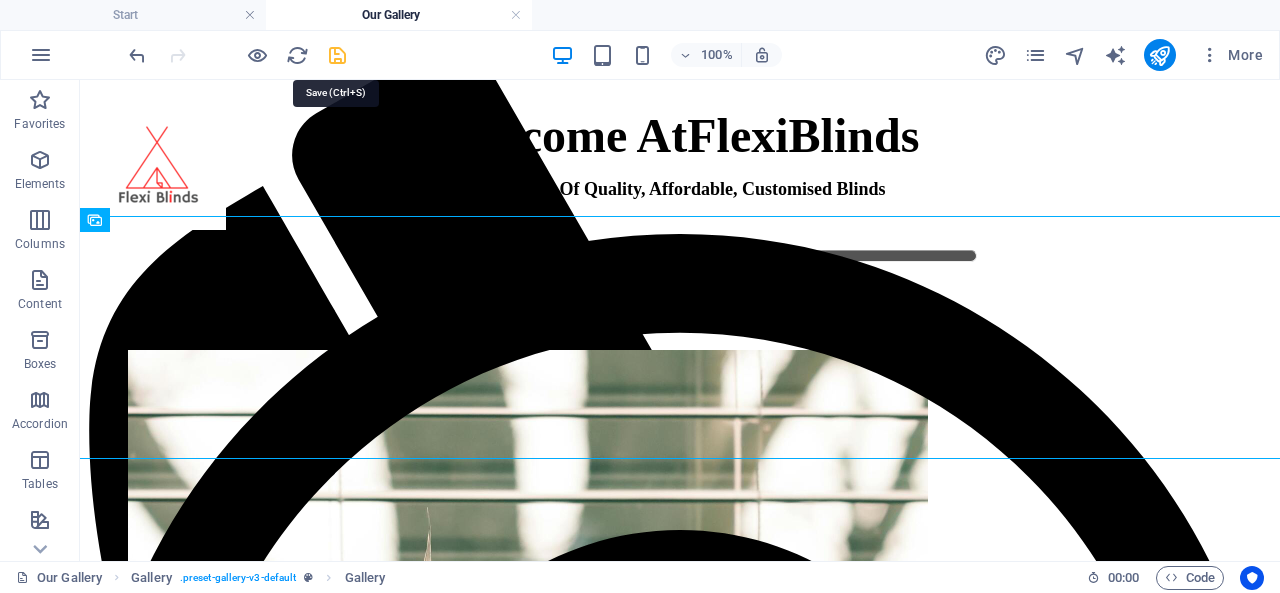 click at bounding box center (337, 55) 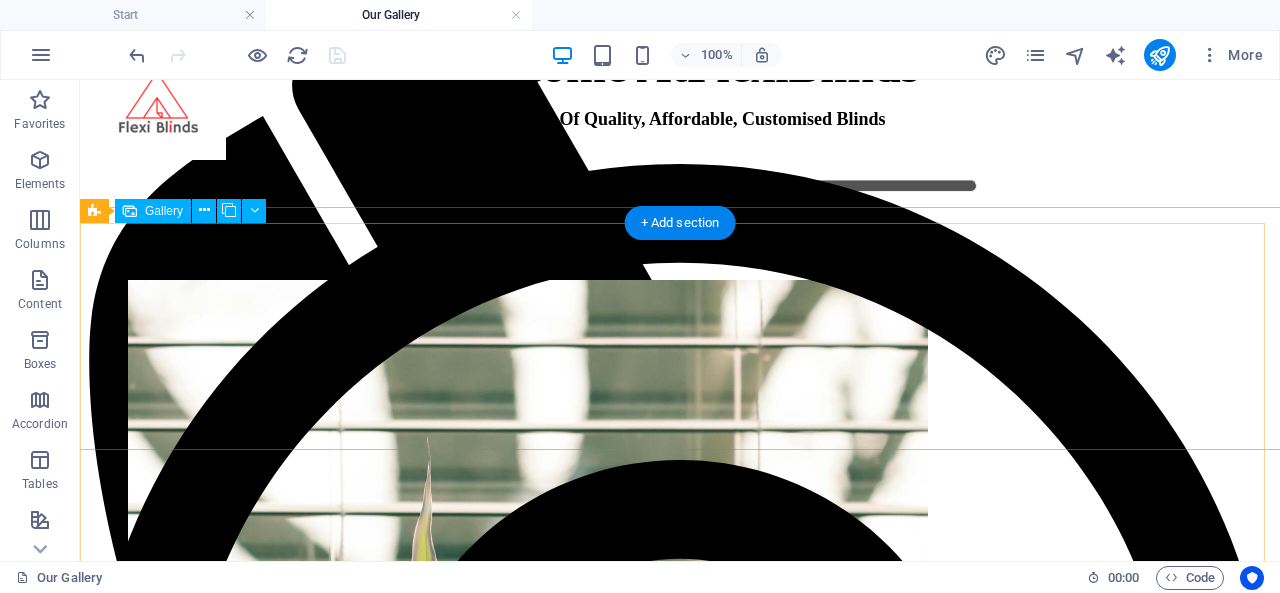 scroll, scrollTop: 300, scrollLeft: 0, axis: vertical 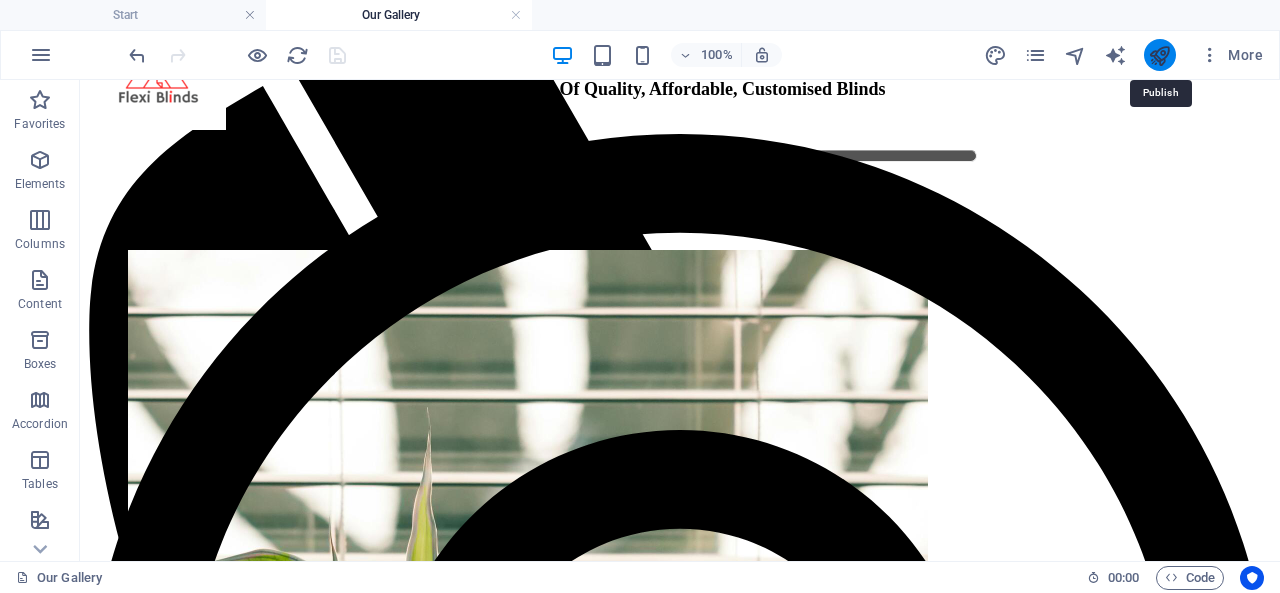 click at bounding box center (1159, 55) 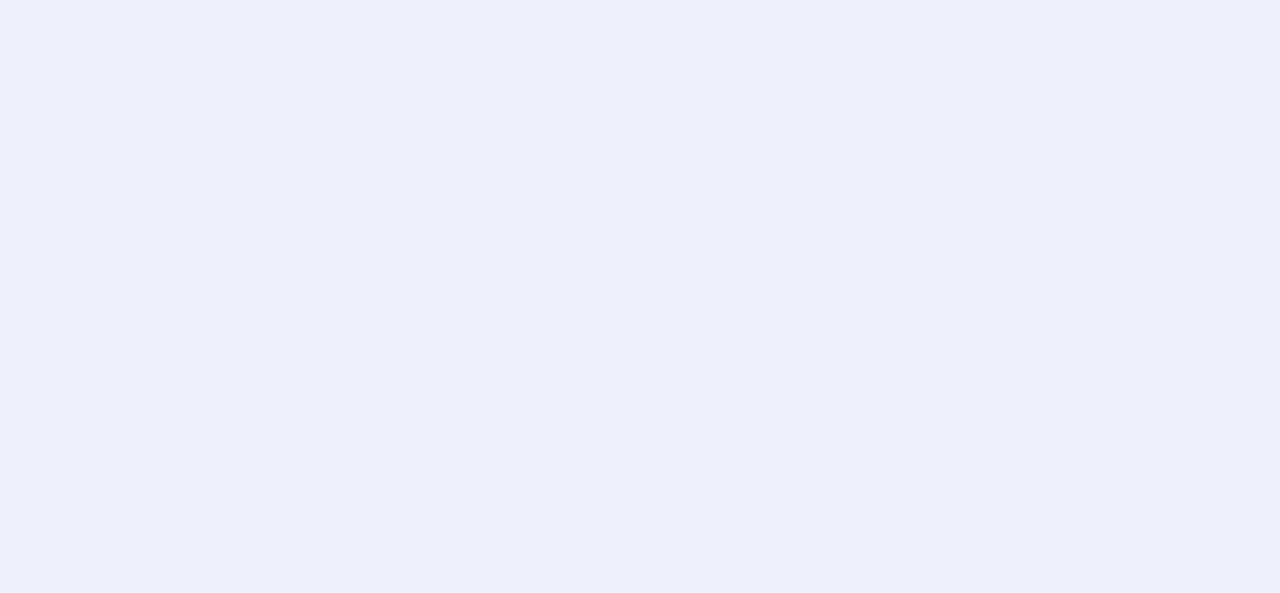 scroll, scrollTop: 0, scrollLeft: 0, axis: both 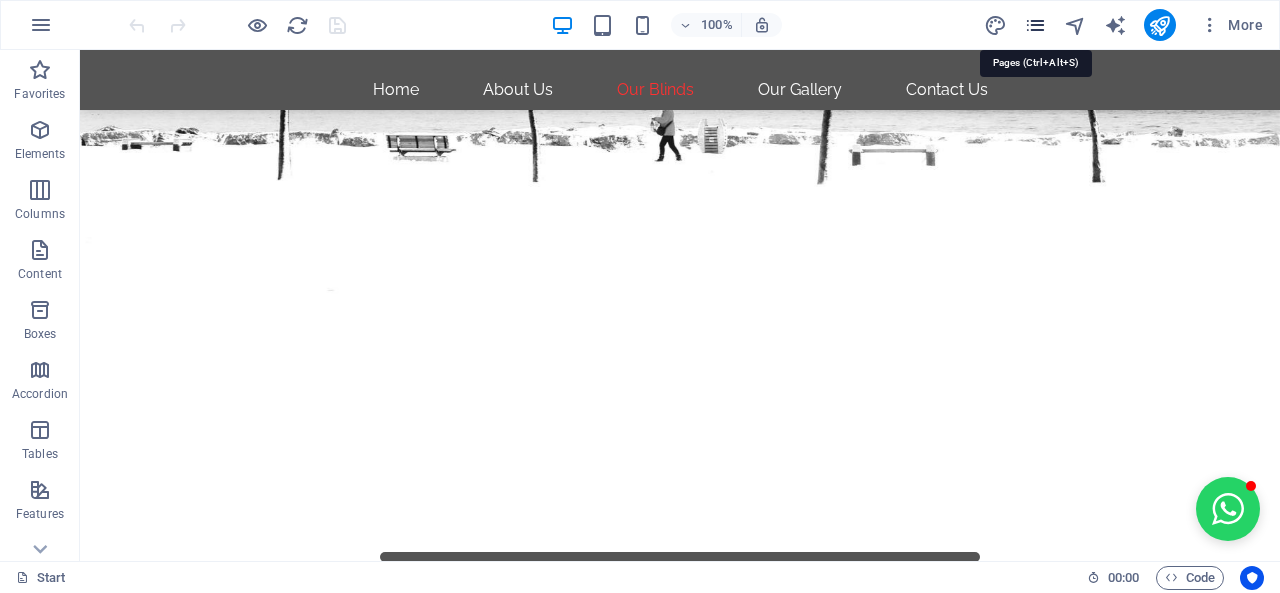 click at bounding box center [1035, 25] 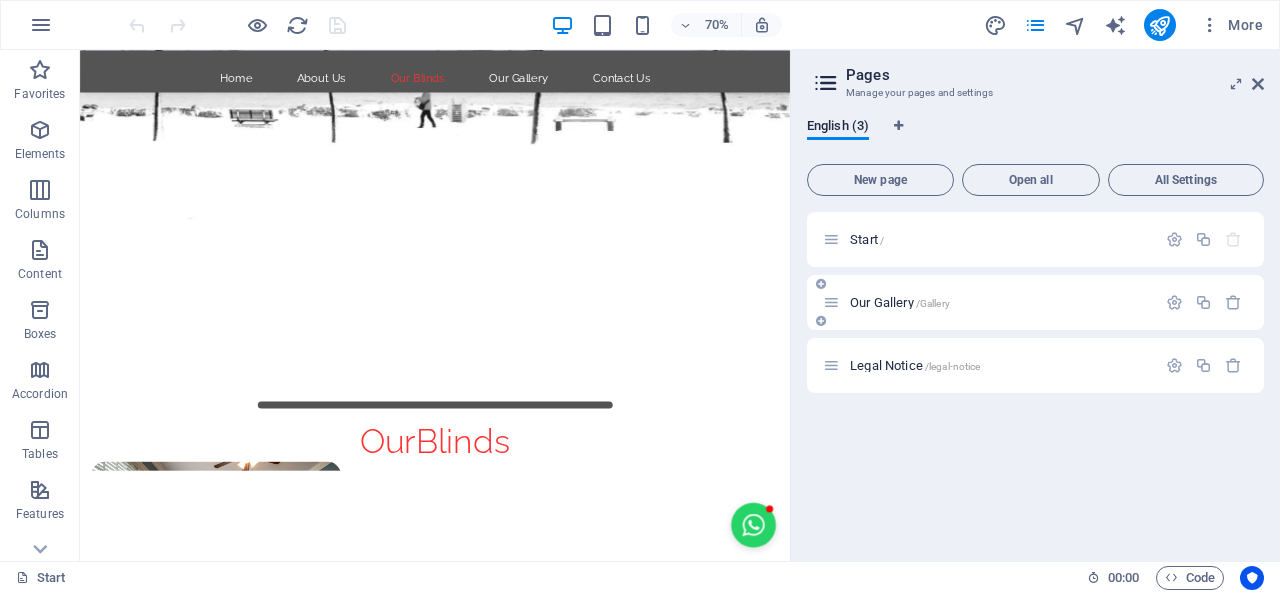 click on "Our Gallery  /Gallery" at bounding box center (989, 302) 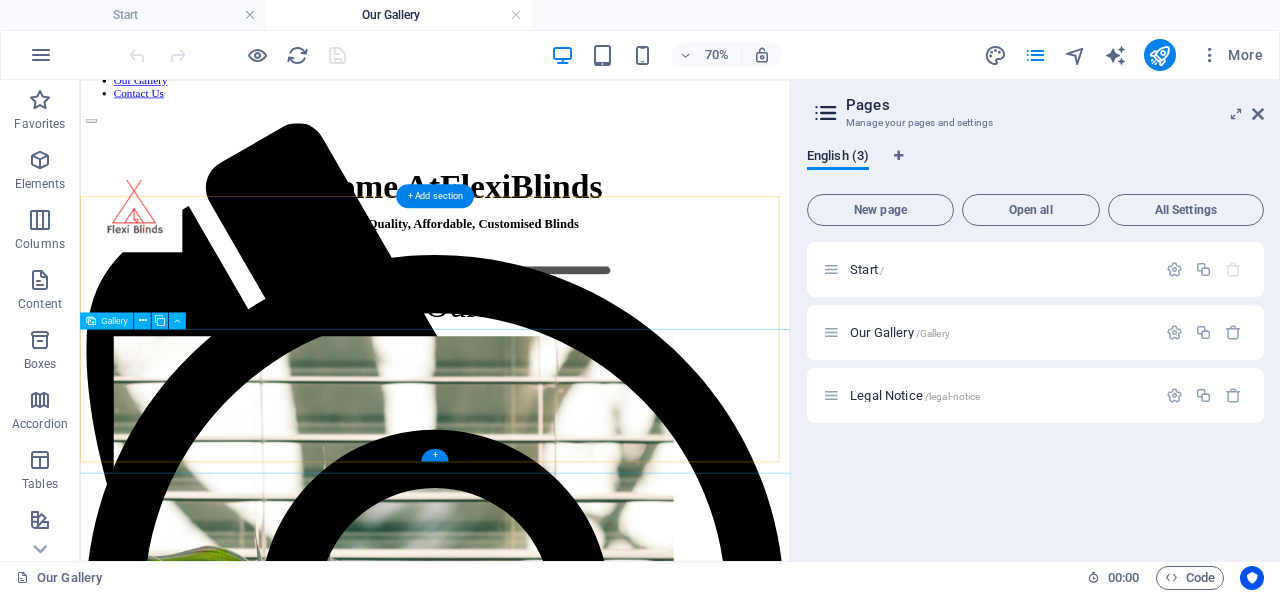 scroll, scrollTop: 200, scrollLeft: 0, axis: vertical 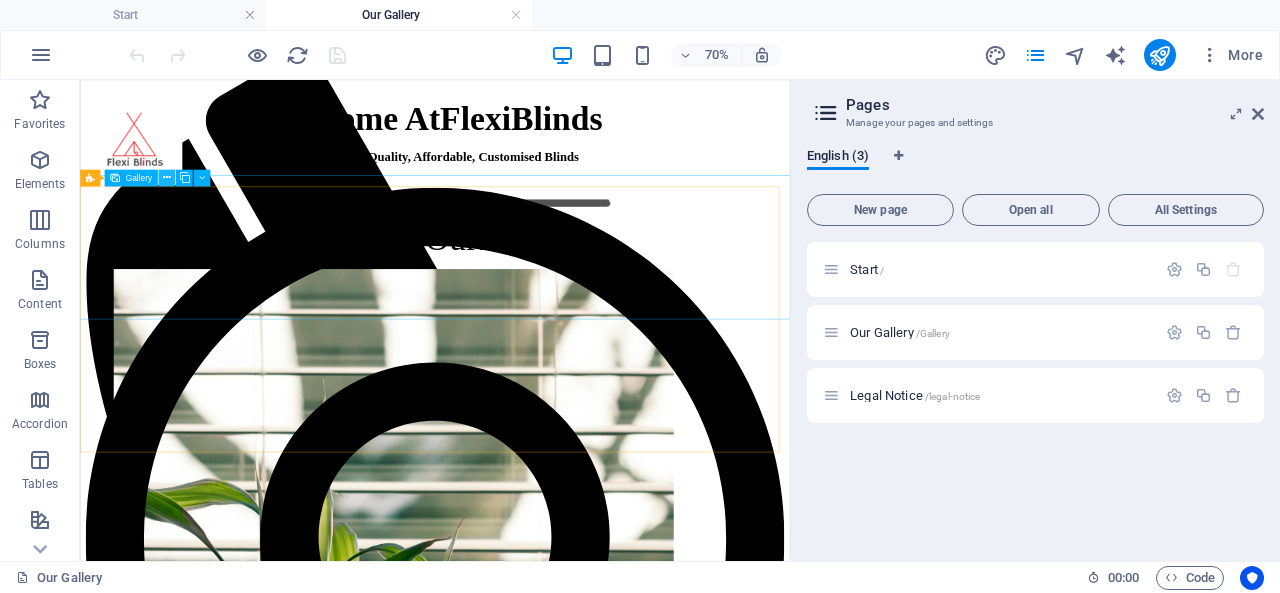 click at bounding box center (167, 177) 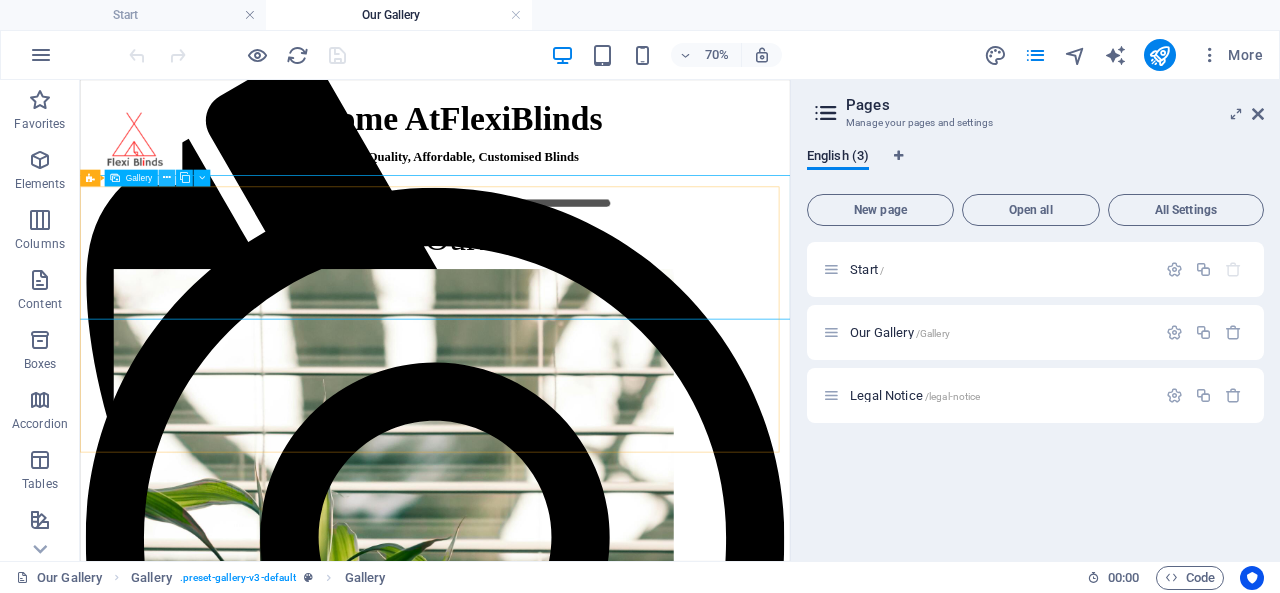 click at bounding box center (167, 177) 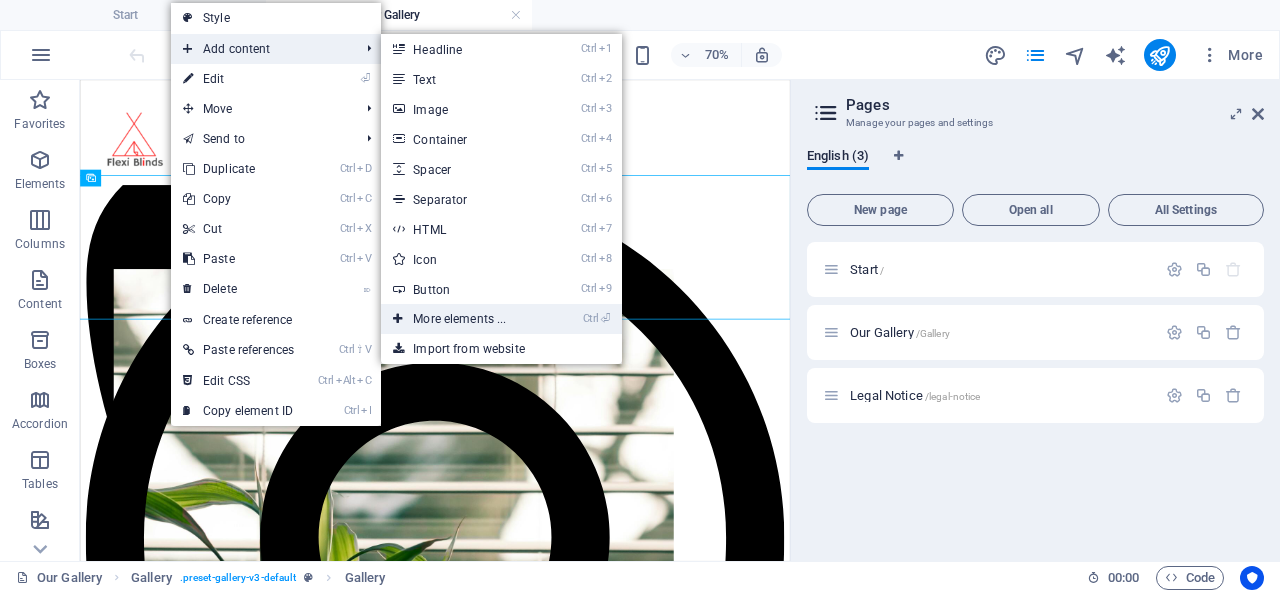 click on "Ctrl ⏎  More elements ..." at bounding box center (463, 319) 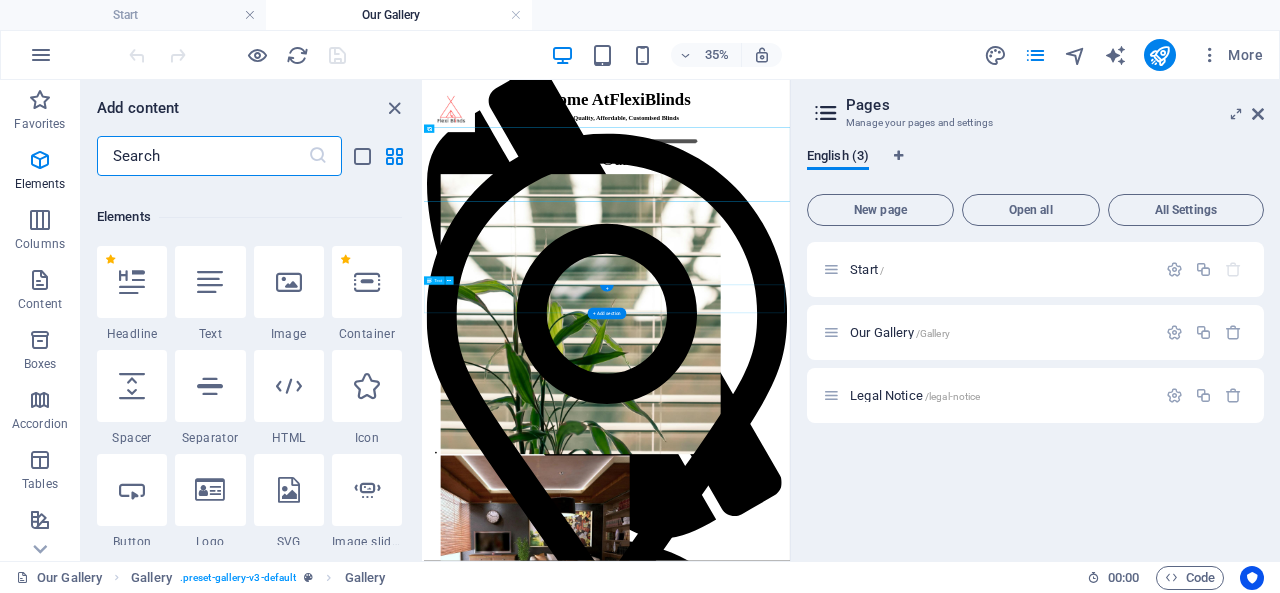 scroll, scrollTop: 213, scrollLeft: 0, axis: vertical 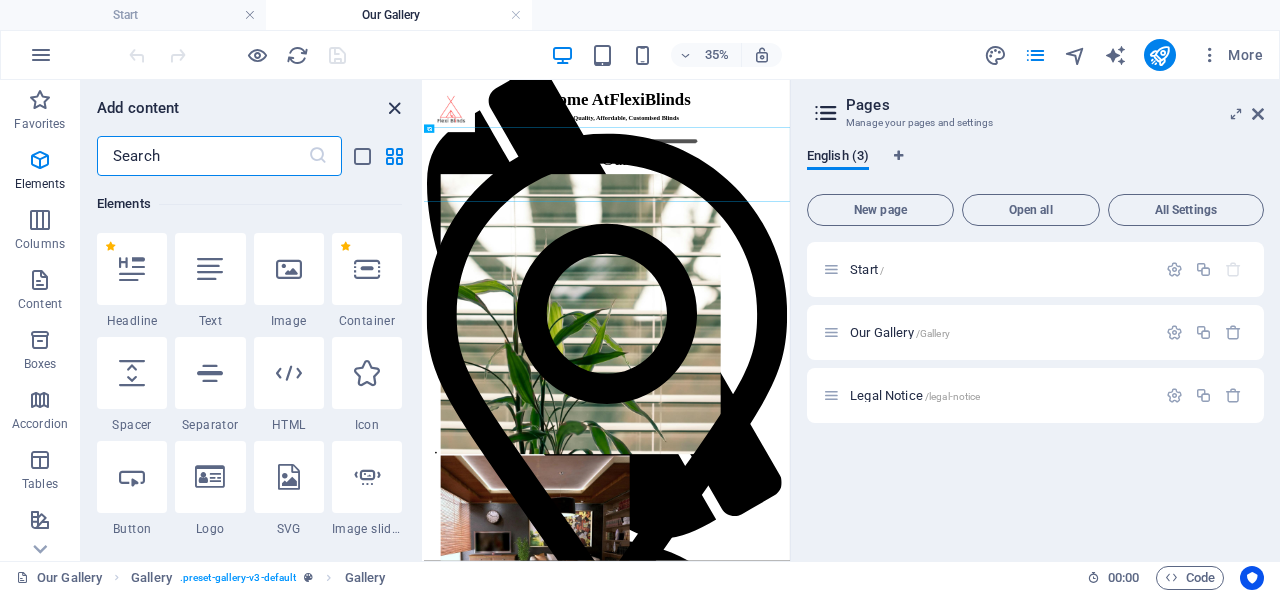 click at bounding box center (394, 108) 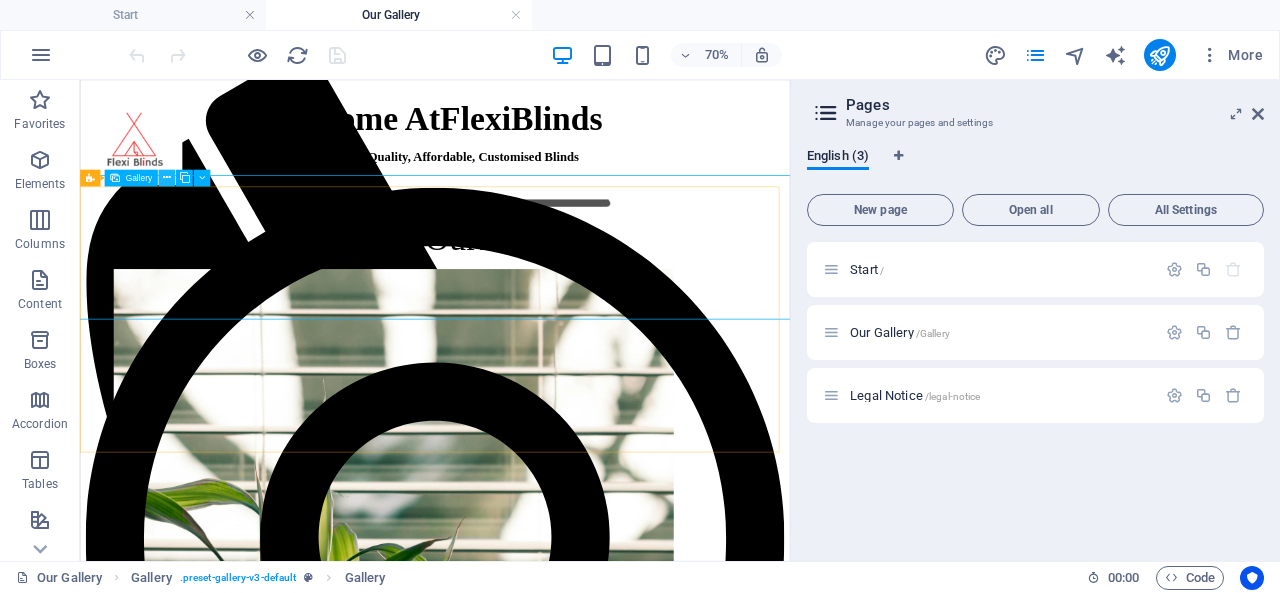 click at bounding box center [167, 177] 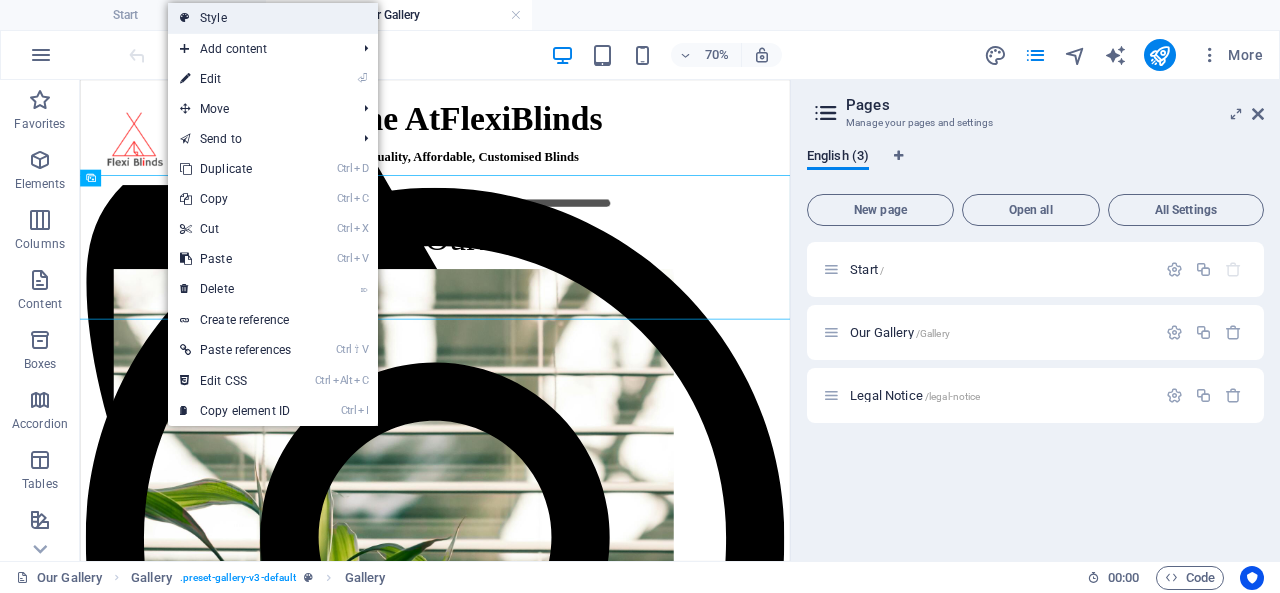 click on "Style" at bounding box center [273, 18] 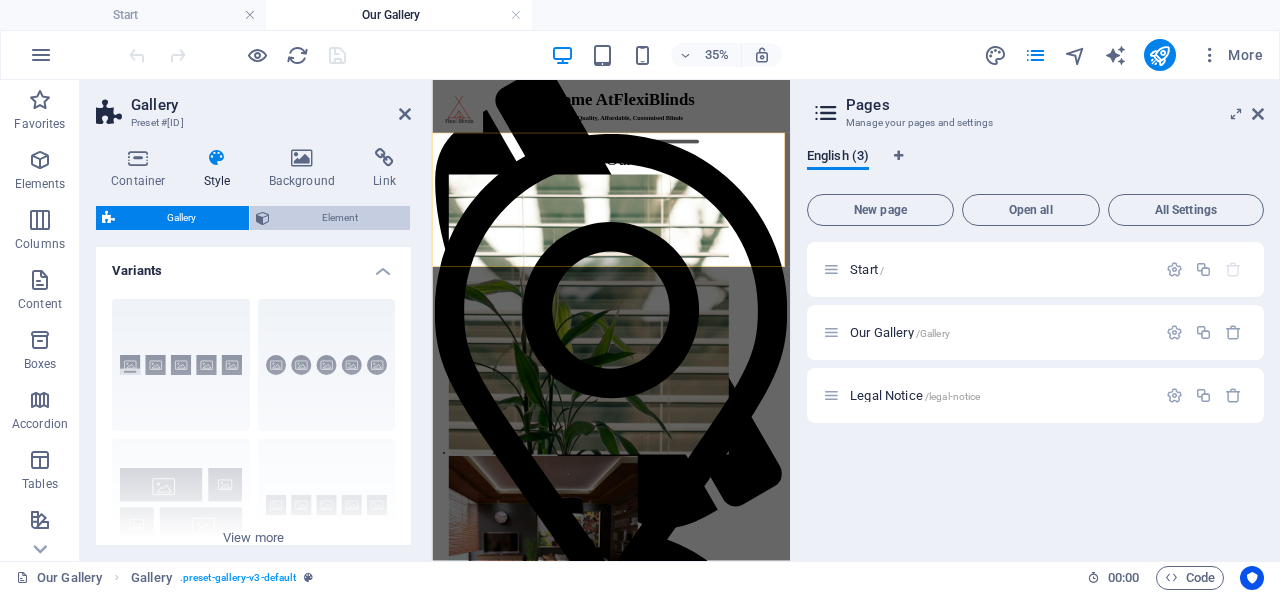 click on "Element" at bounding box center [340, 218] 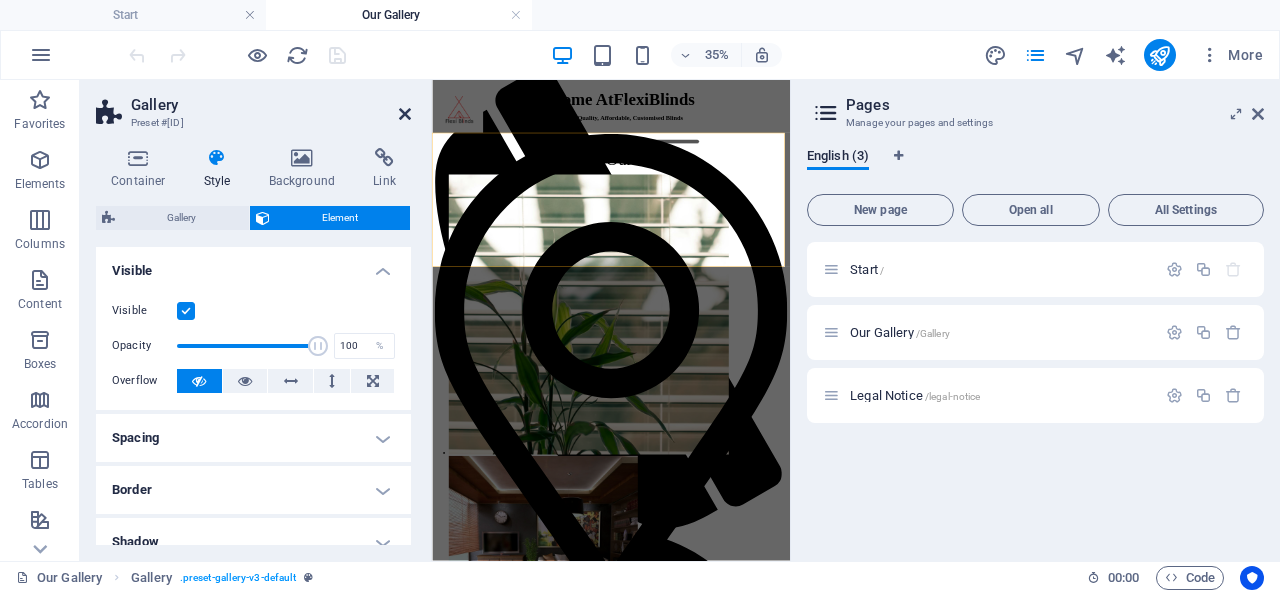 click at bounding box center [405, 114] 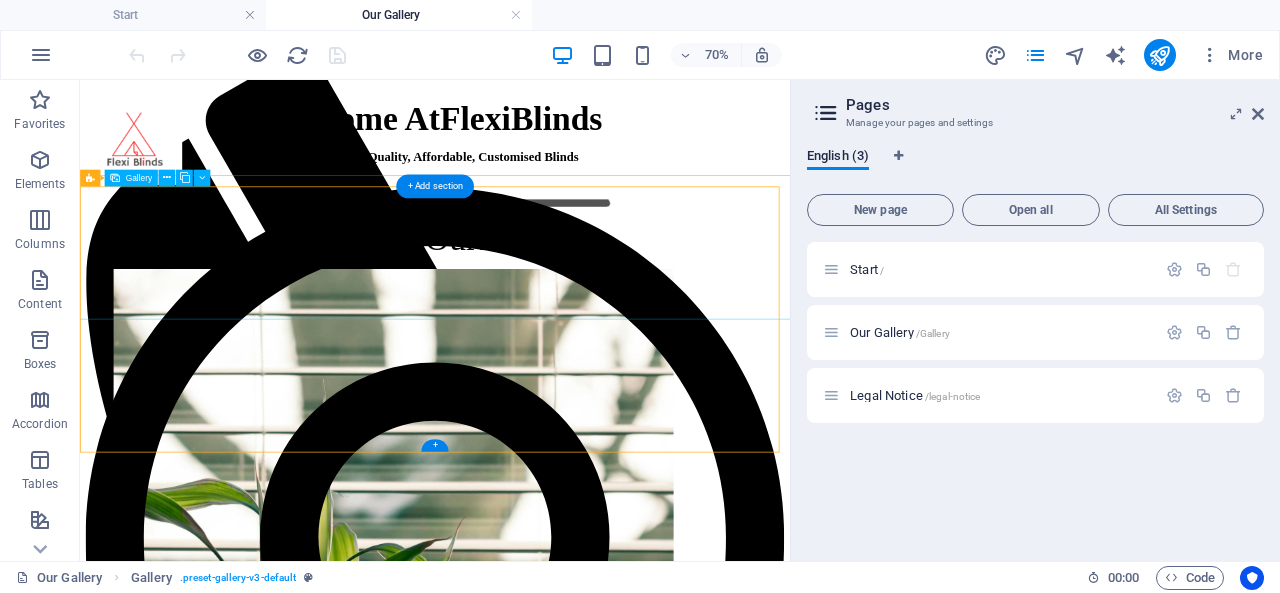 click at bounding box center [528, 752] 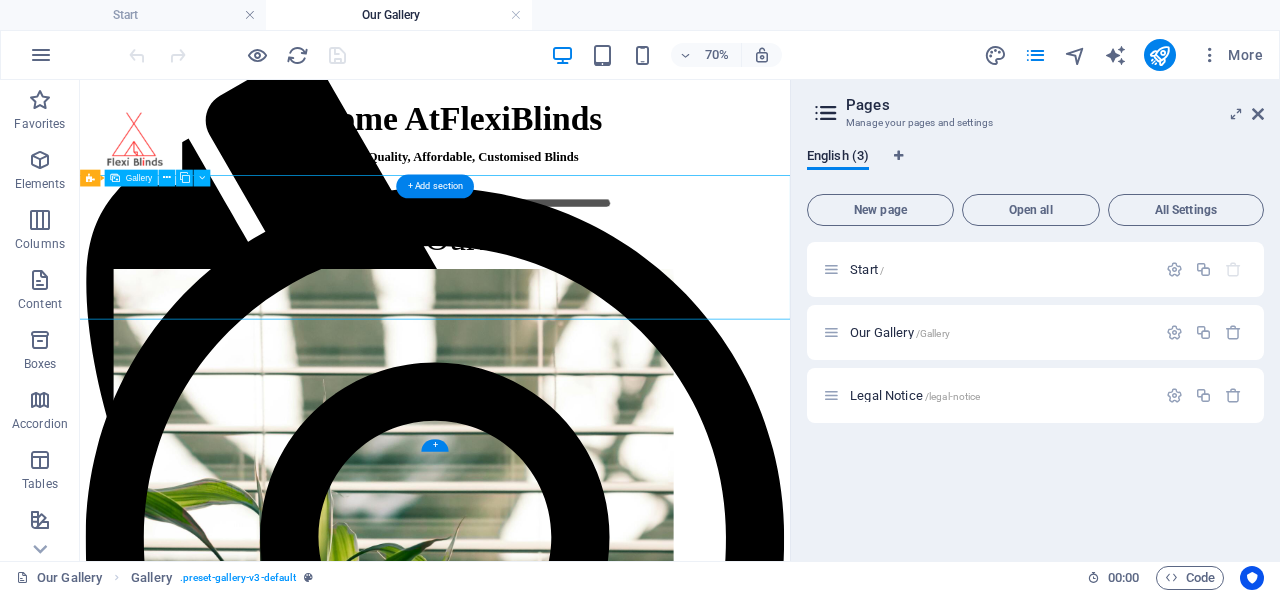 click at bounding box center (528, 752) 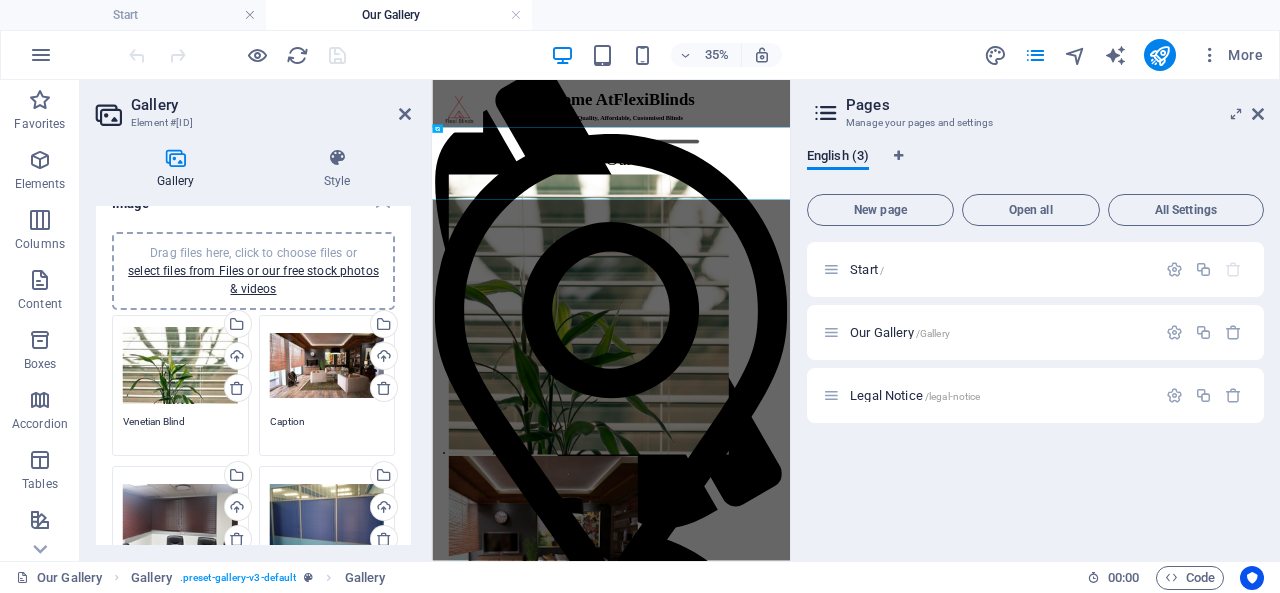 scroll, scrollTop: 0, scrollLeft: 0, axis: both 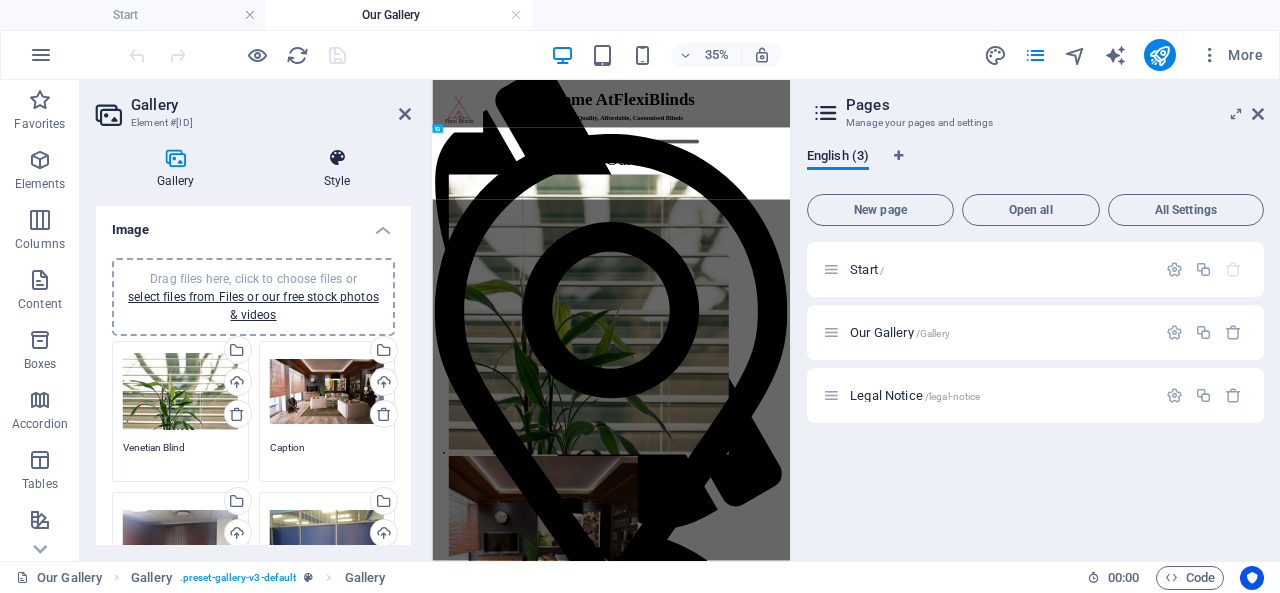 click at bounding box center [337, 158] 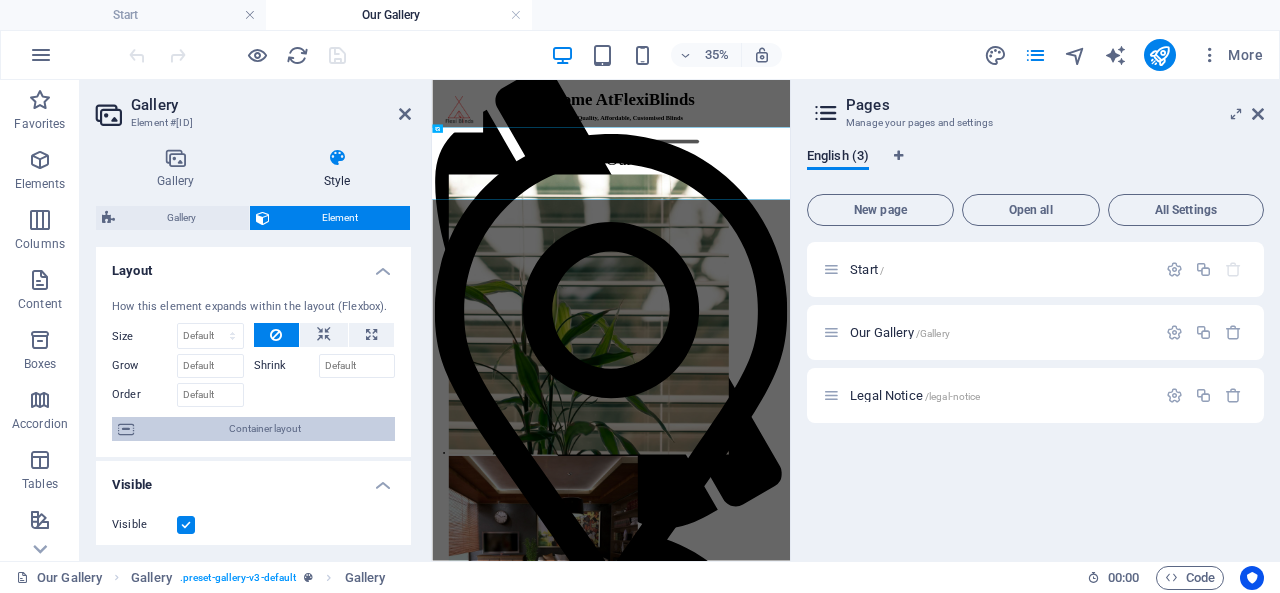 click on "Container layout" at bounding box center [264, 429] 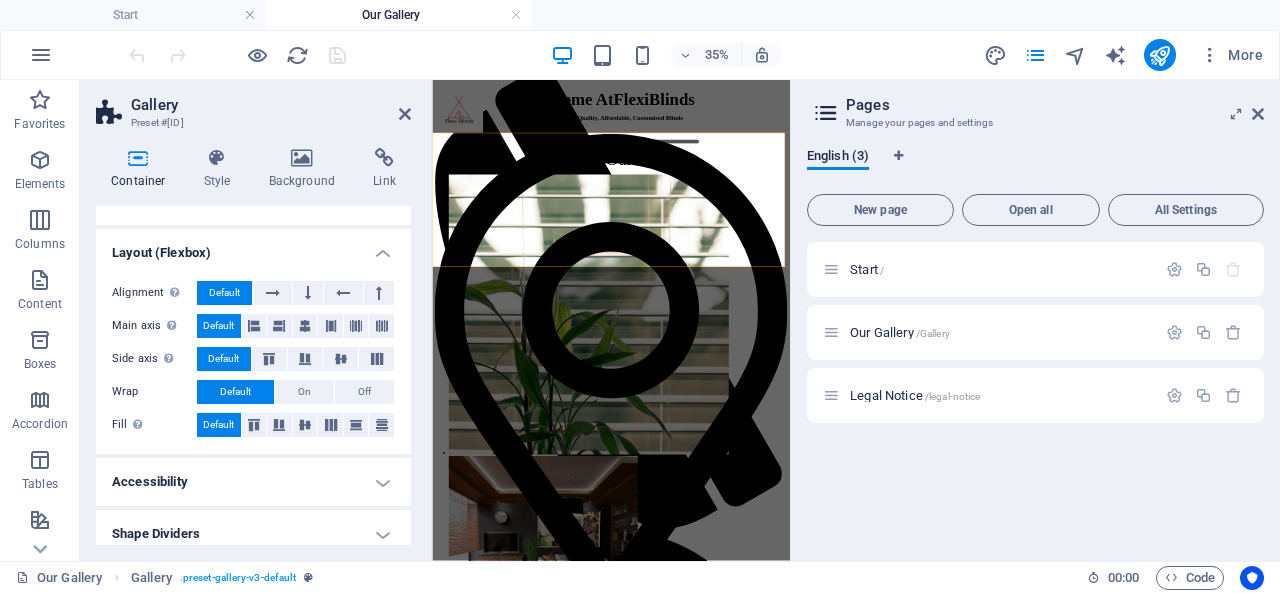 scroll, scrollTop: 41, scrollLeft: 0, axis: vertical 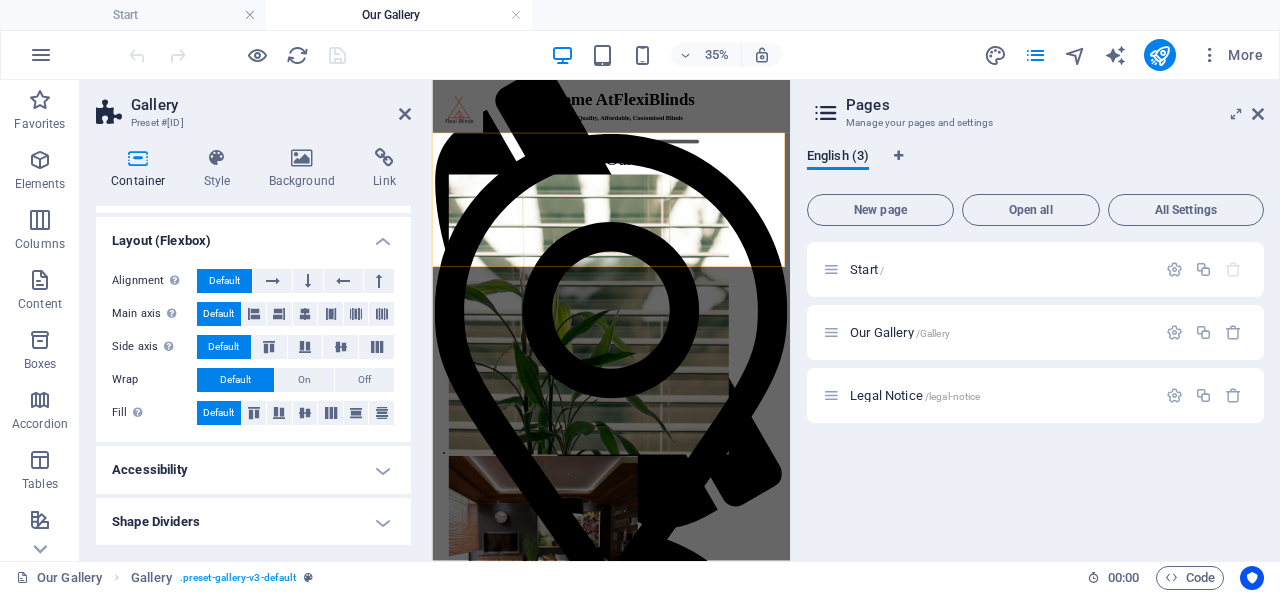 click on "Accessibility" at bounding box center [253, 470] 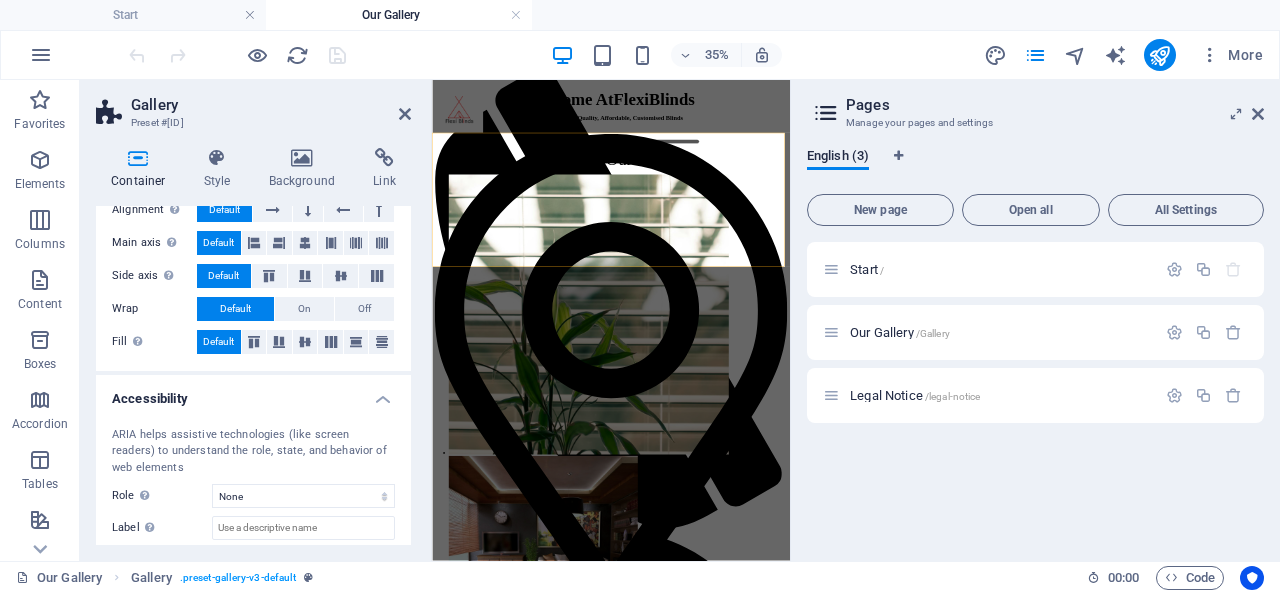 scroll, scrollTop: 174, scrollLeft: 0, axis: vertical 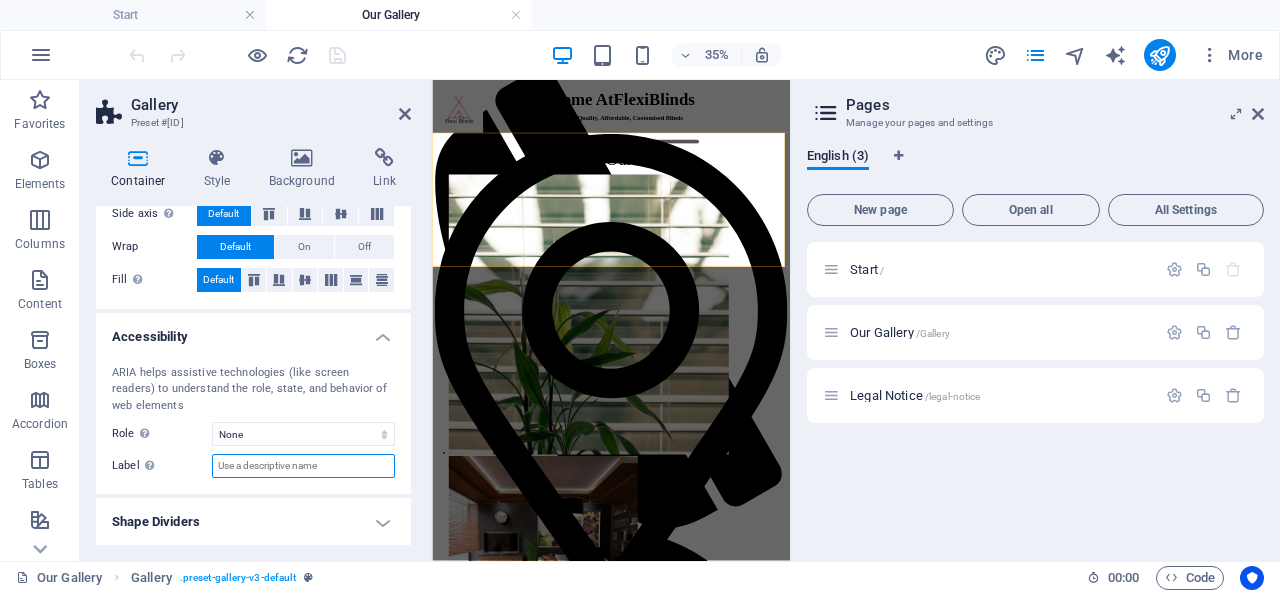 click on "Label Use the  ARIA label  to provide a clear and descriptive name for elements that aren not self-explanatory on their own." at bounding box center (303, 466) 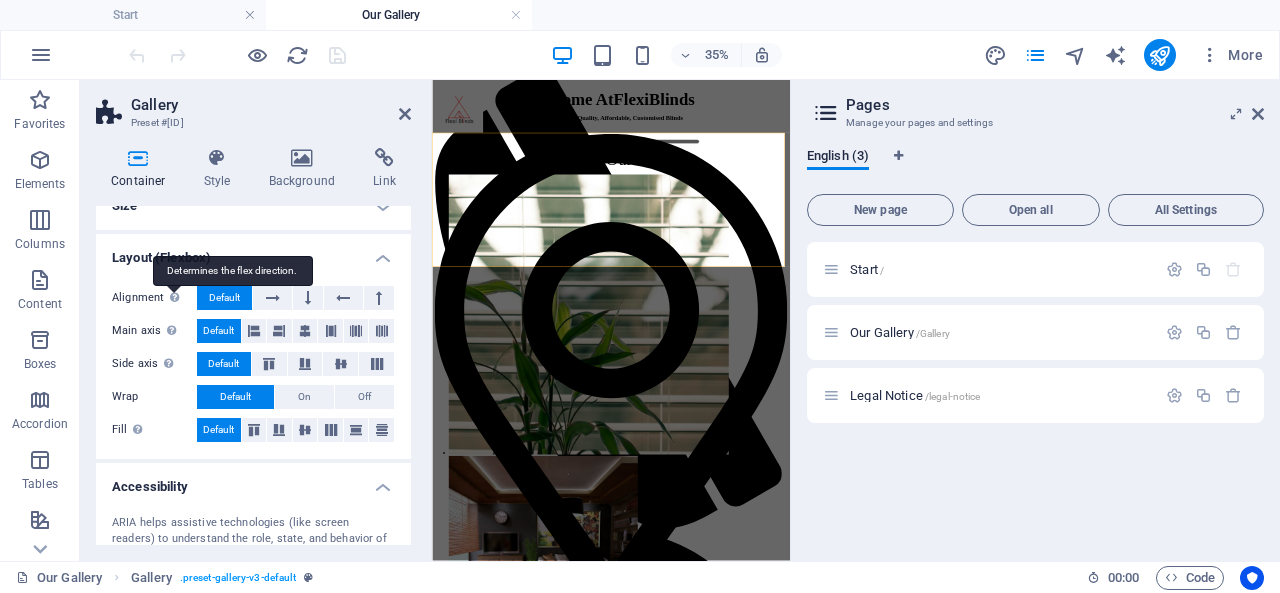 scroll, scrollTop: 0, scrollLeft: 0, axis: both 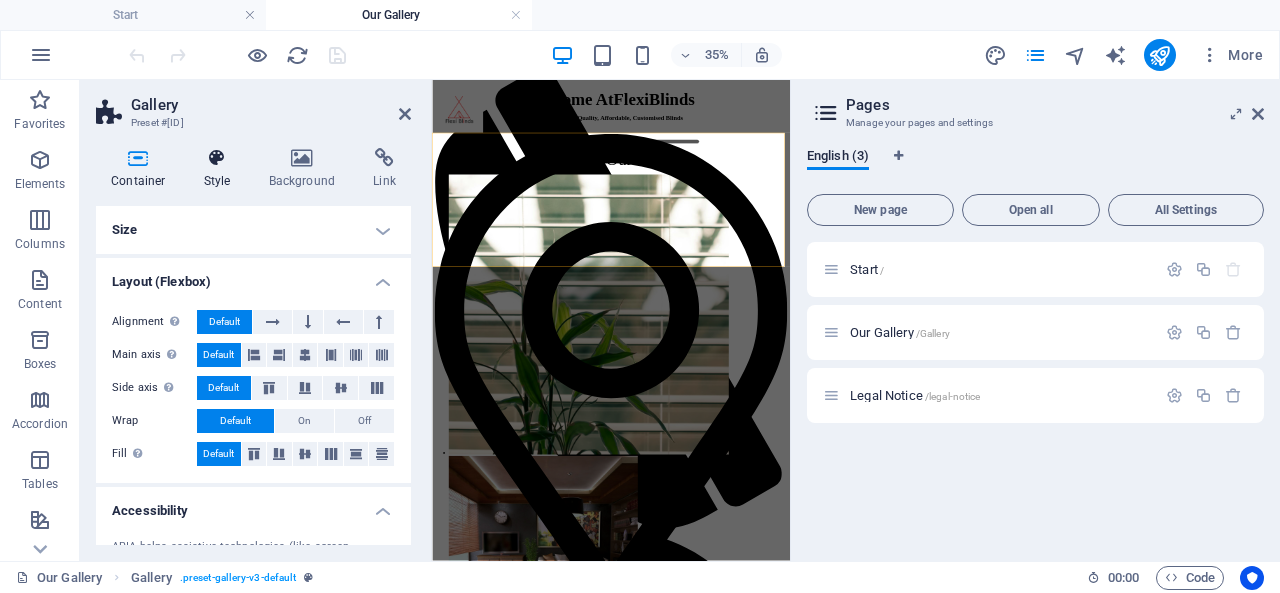 click on "Style" at bounding box center (221, 169) 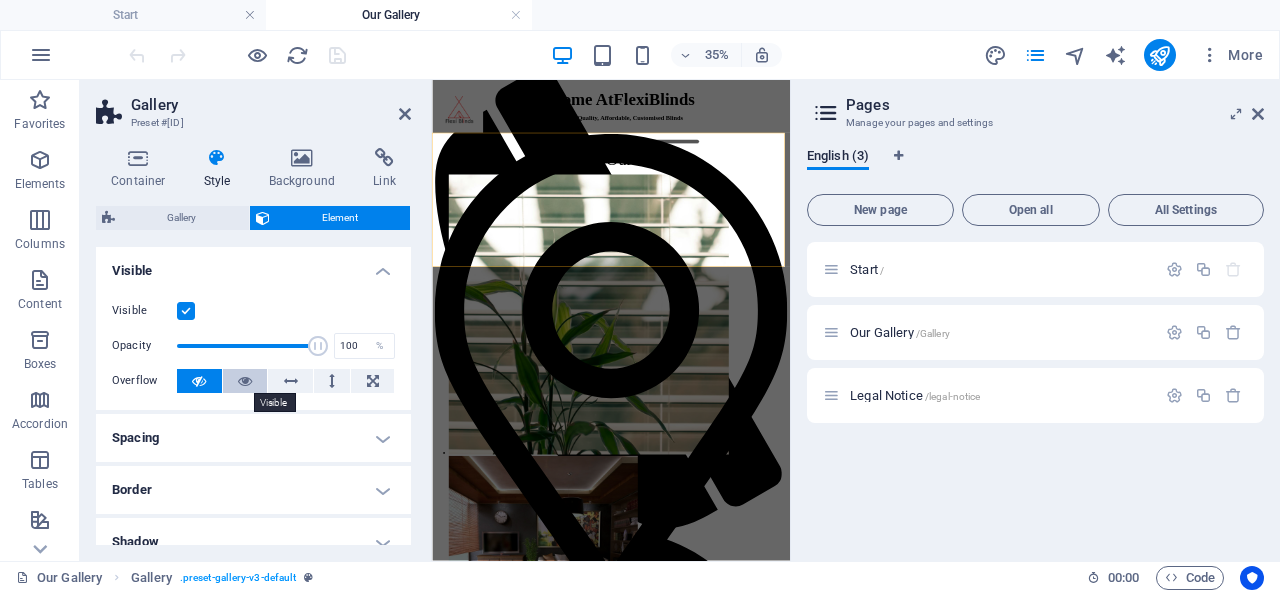click at bounding box center (245, 381) 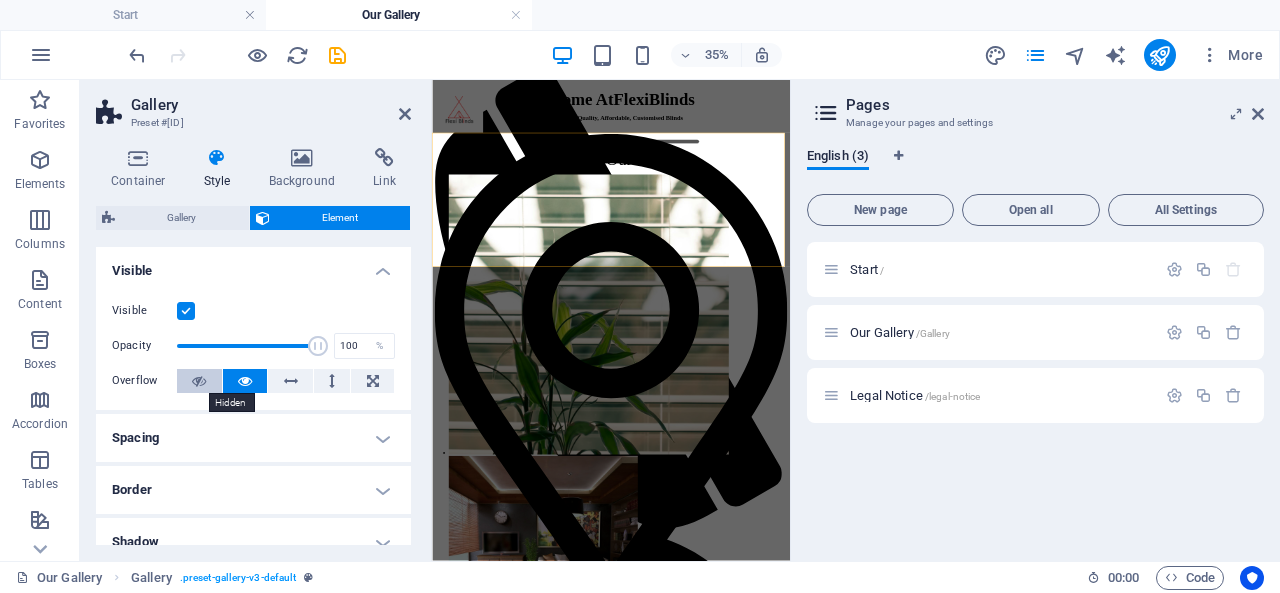 click at bounding box center [199, 381] 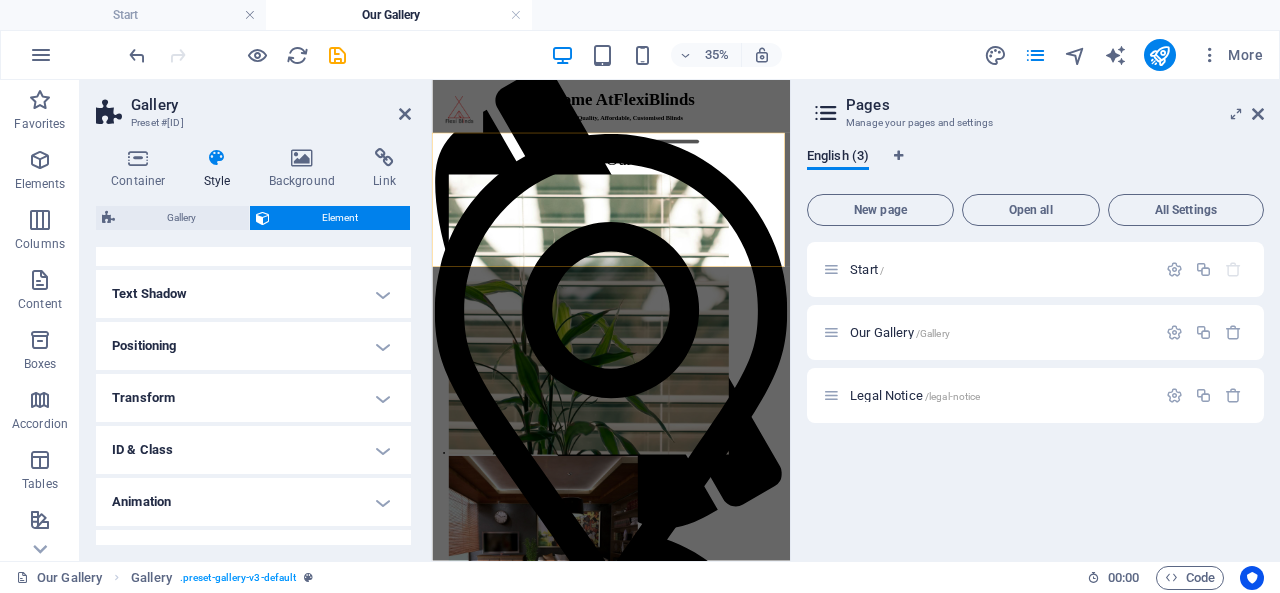 scroll, scrollTop: 332, scrollLeft: 0, axis: vertical 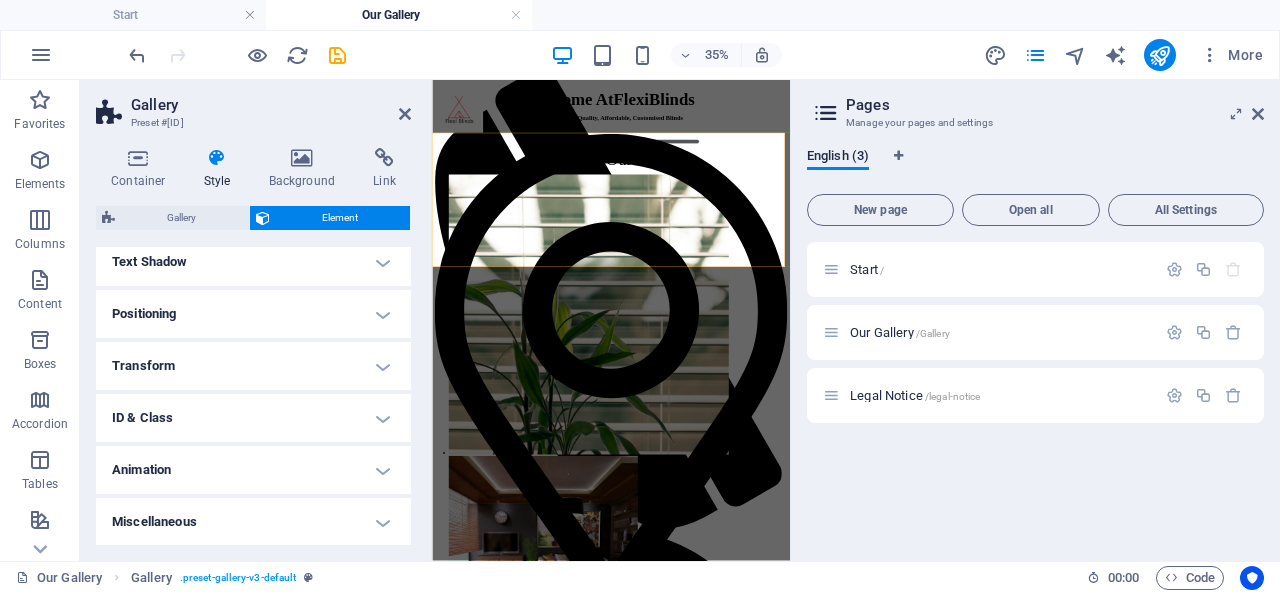 click on "Transform" at bounding box center [253, 366] 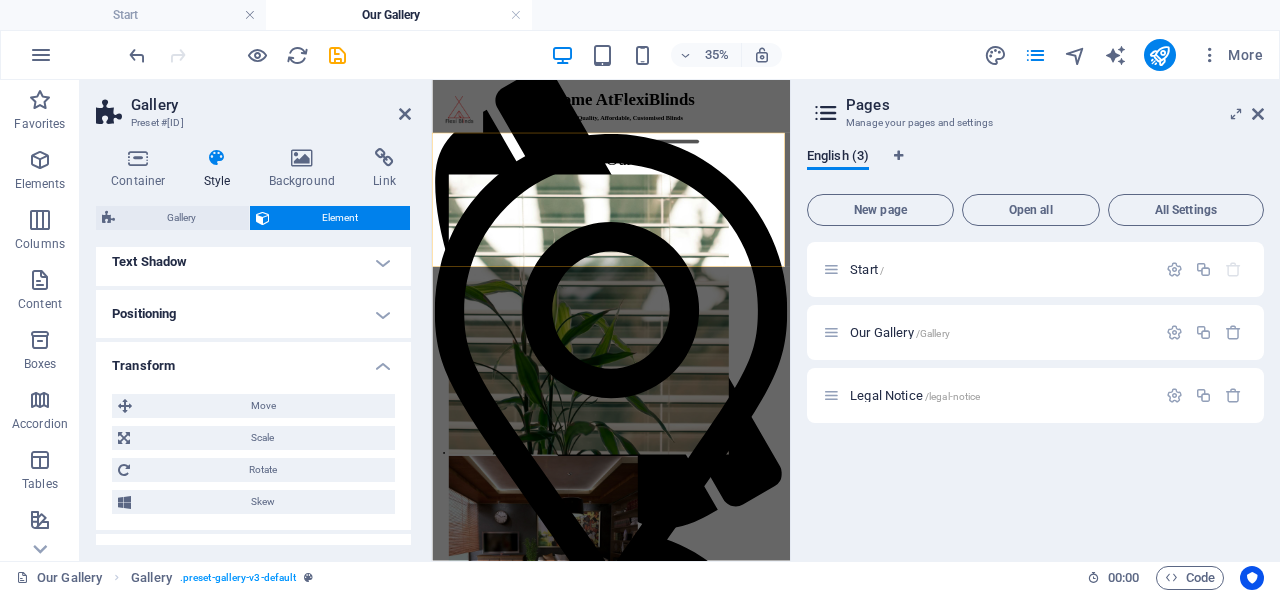 click on "Transform" at bounding box center (253, 360) 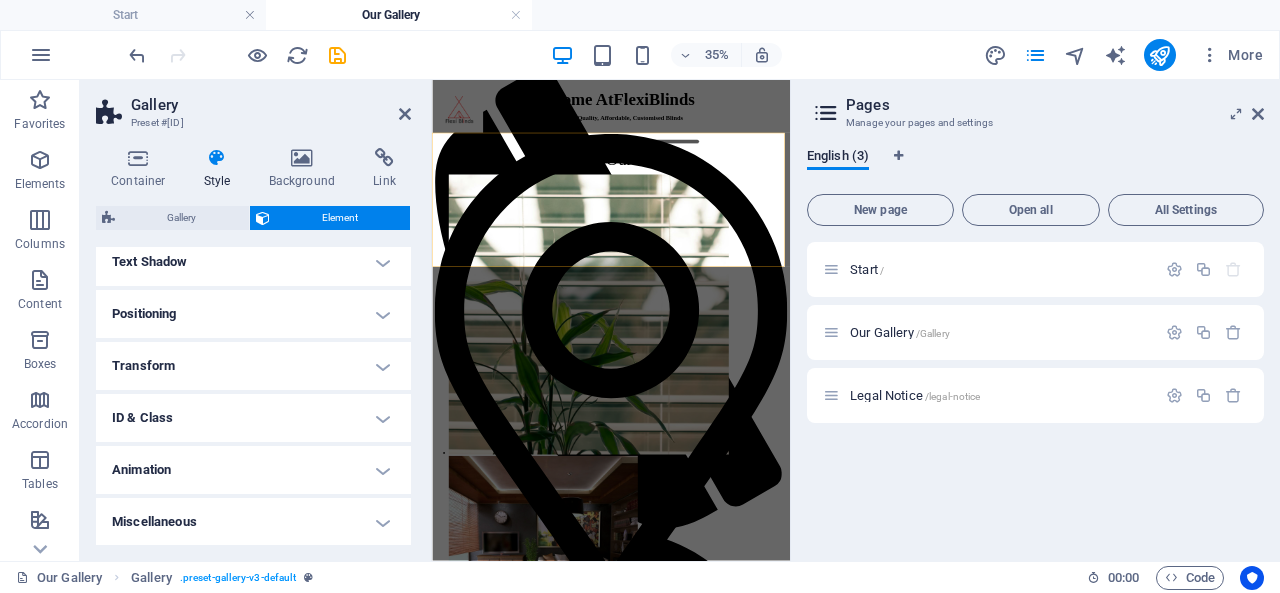 click on "Animation" at bounding box center [253, 470] 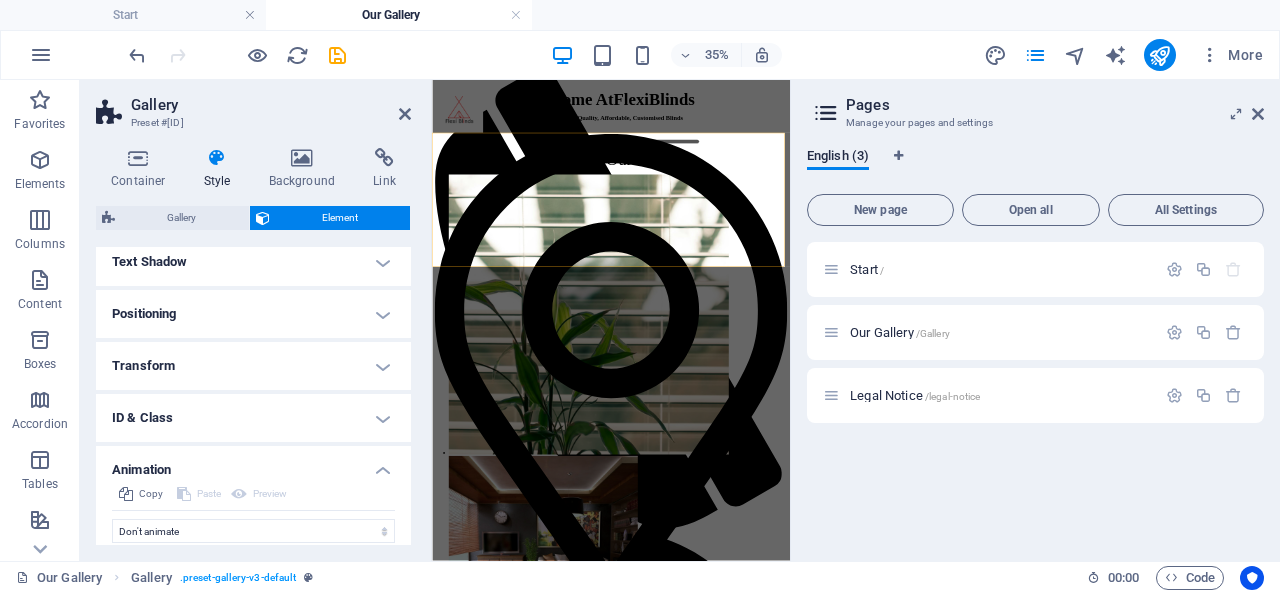 scroll, scrollTop: 396, scrollLeft: 0, axis: vertical 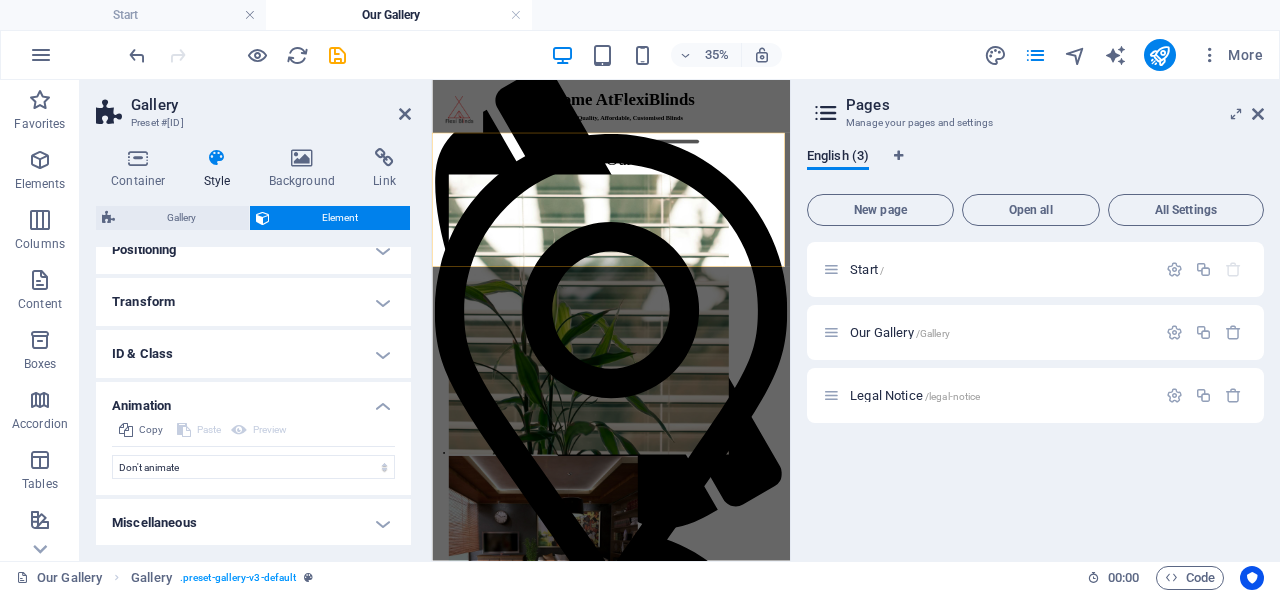 click on "Animation" at bounding box center (253, 400) 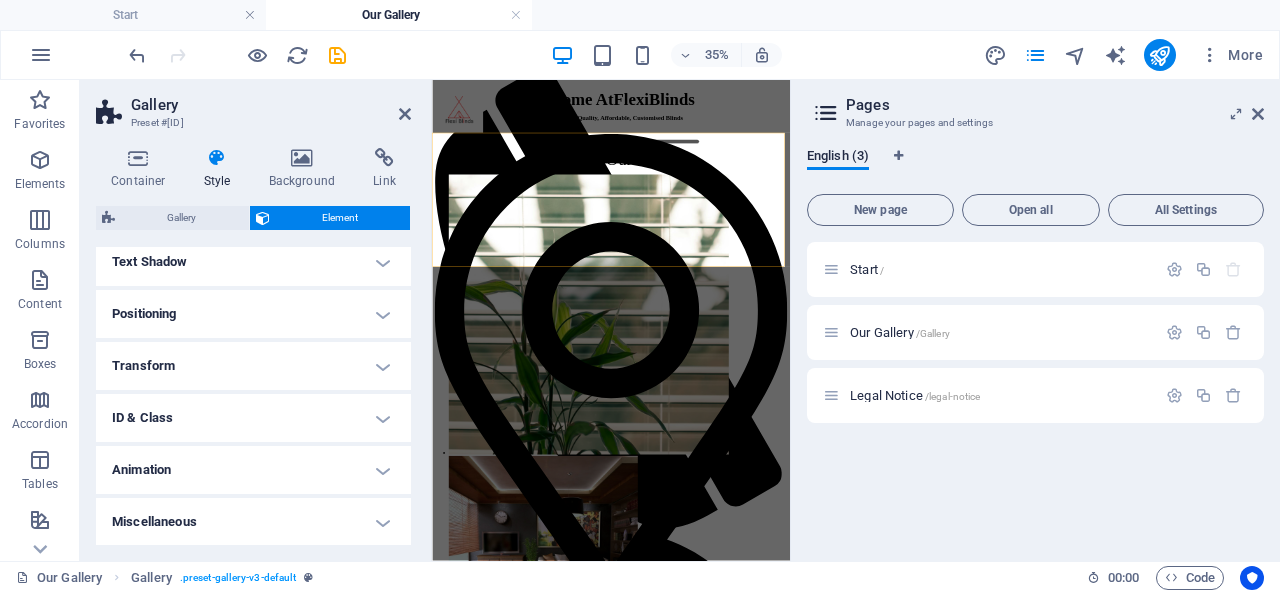 scroll, scrollTop: 332, scrollLeft: 0, axis: vertical 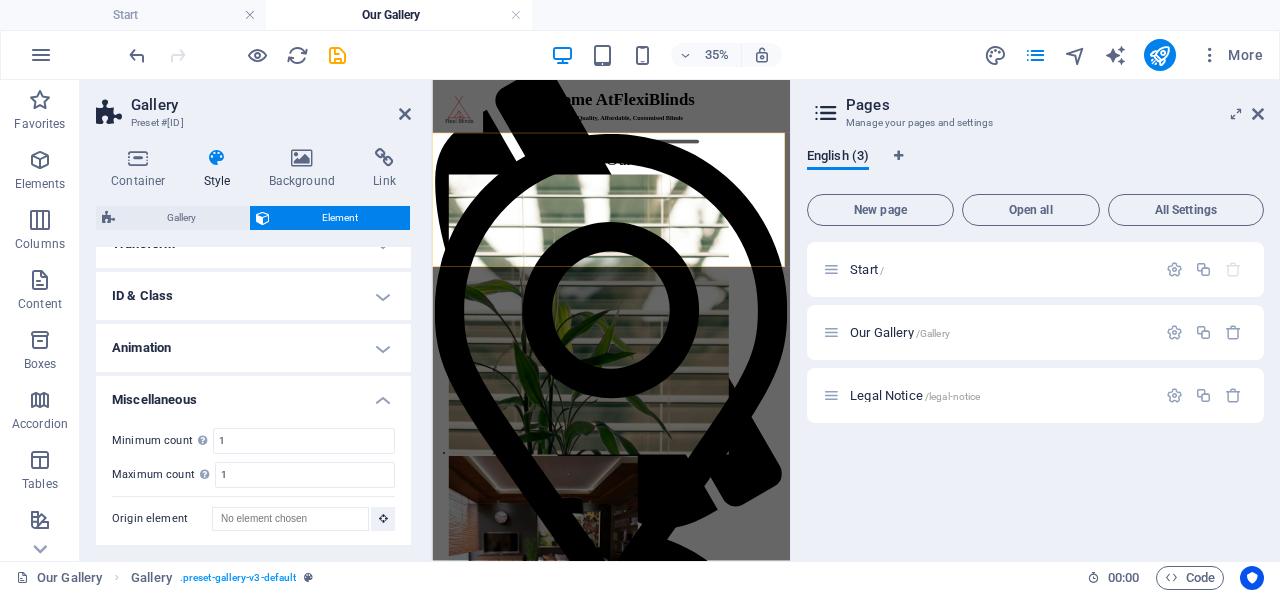 click on "Miscellaneous" at bounding box center (253, 394) 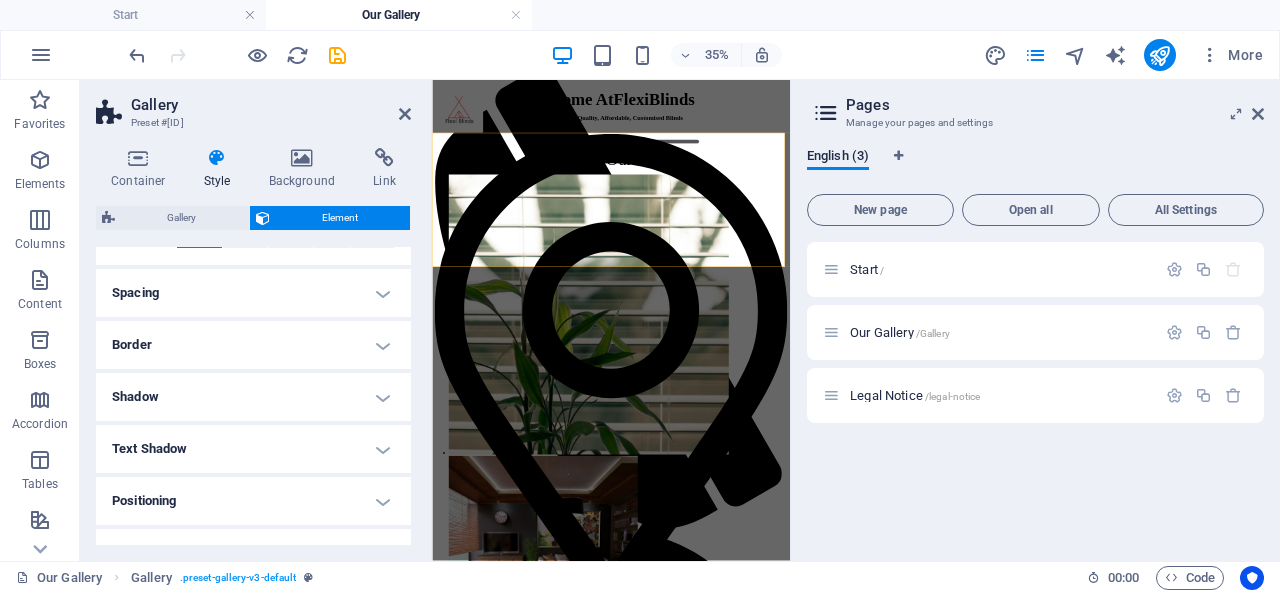 scroll, scrollTop: 0, scrollLeft: 0, axis: both 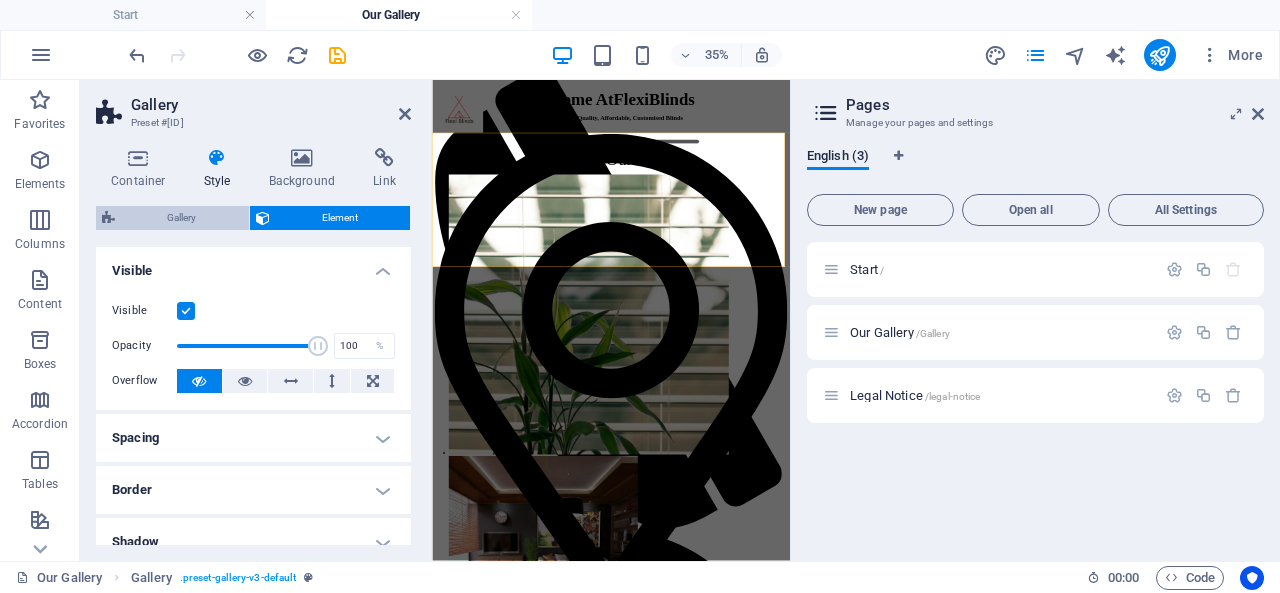 click on "Gallery" at bounding box center [182, 218] 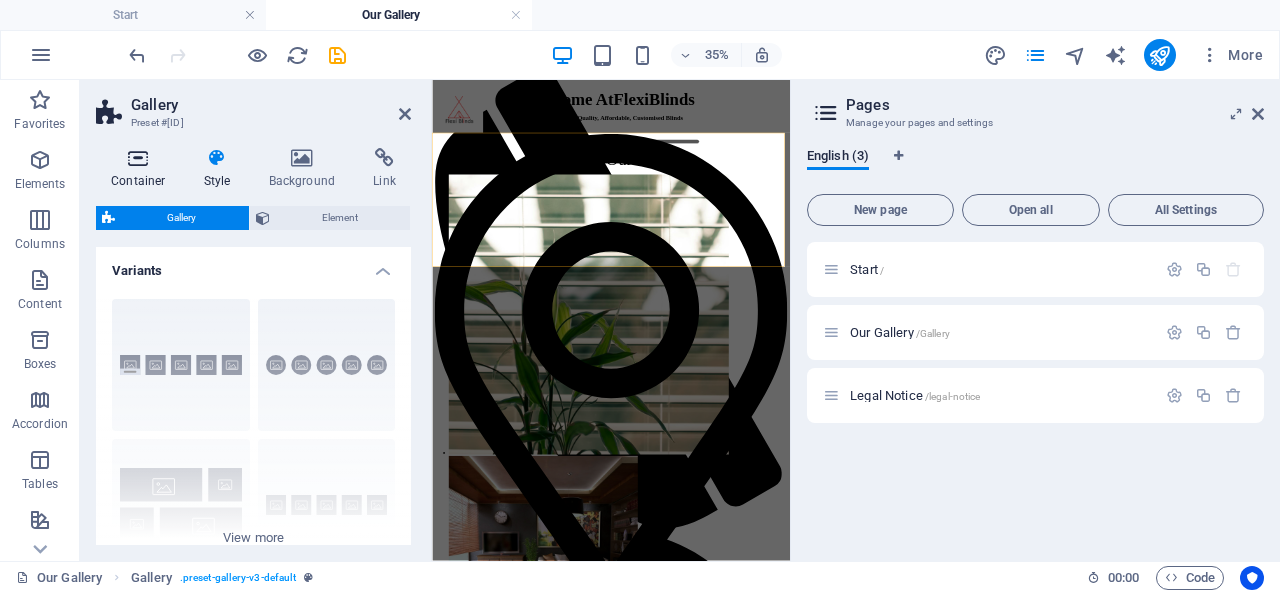click on "Container" at bounding box center [142, 169] 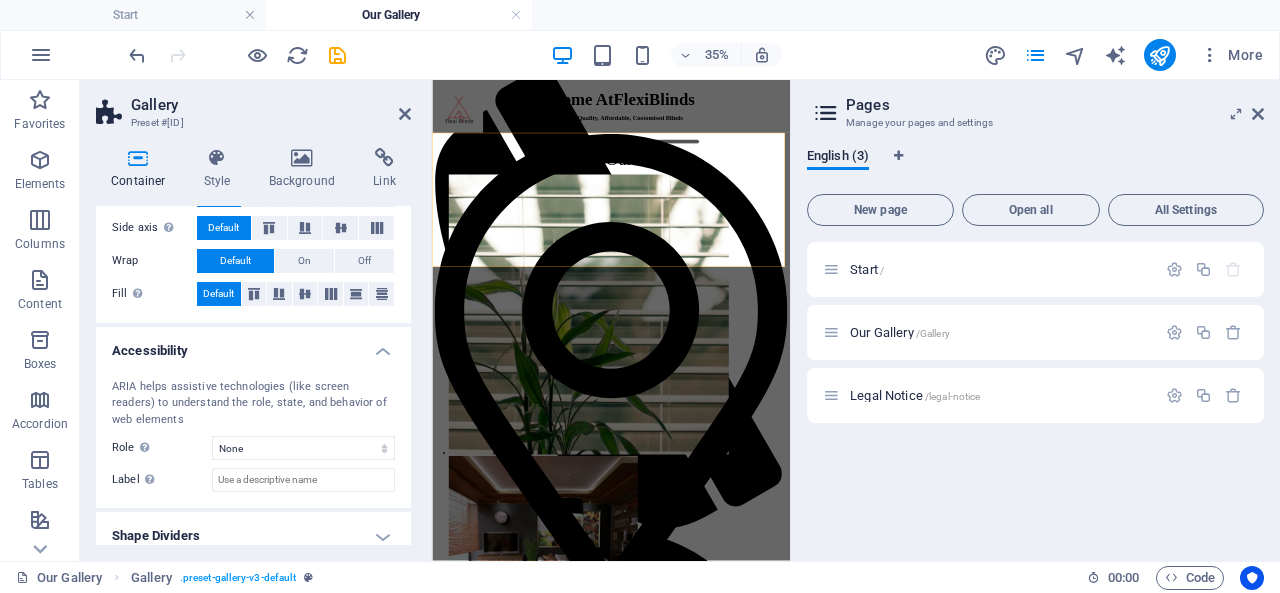 scroll, scrollTop: 174, scrollLeft: 0, axis: vertical 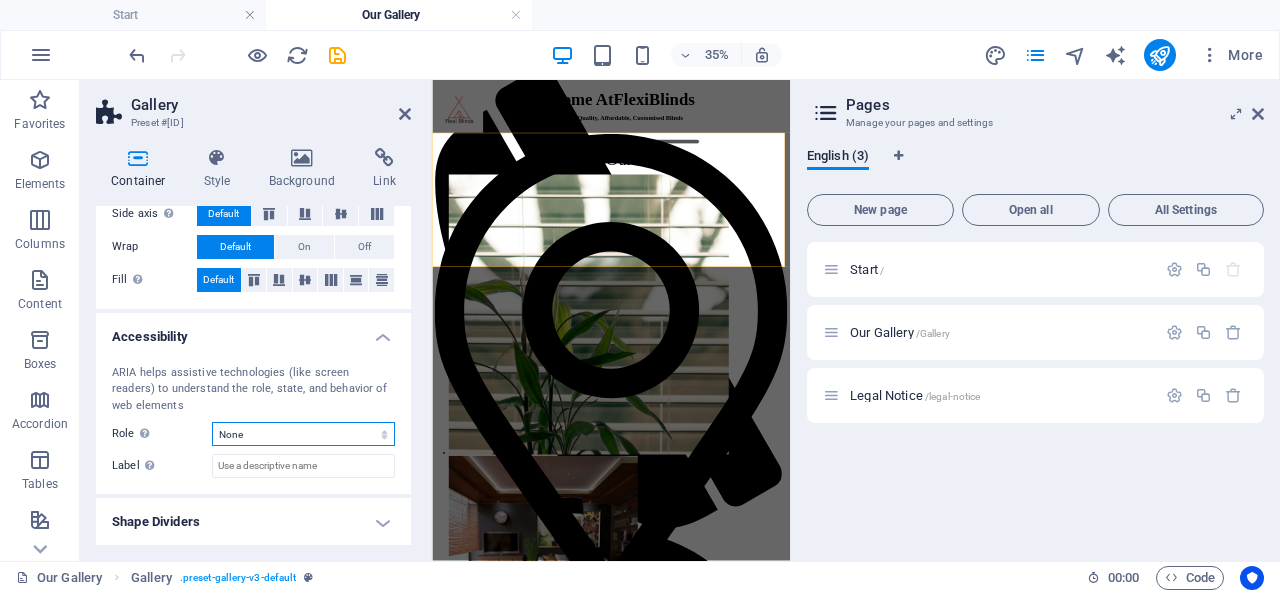 click on "None Alert Article Banner Comment Complementary Dialog Footer Header Marquee Presentation Region Section Separator Status Timer" at bounding box center [303, 434] 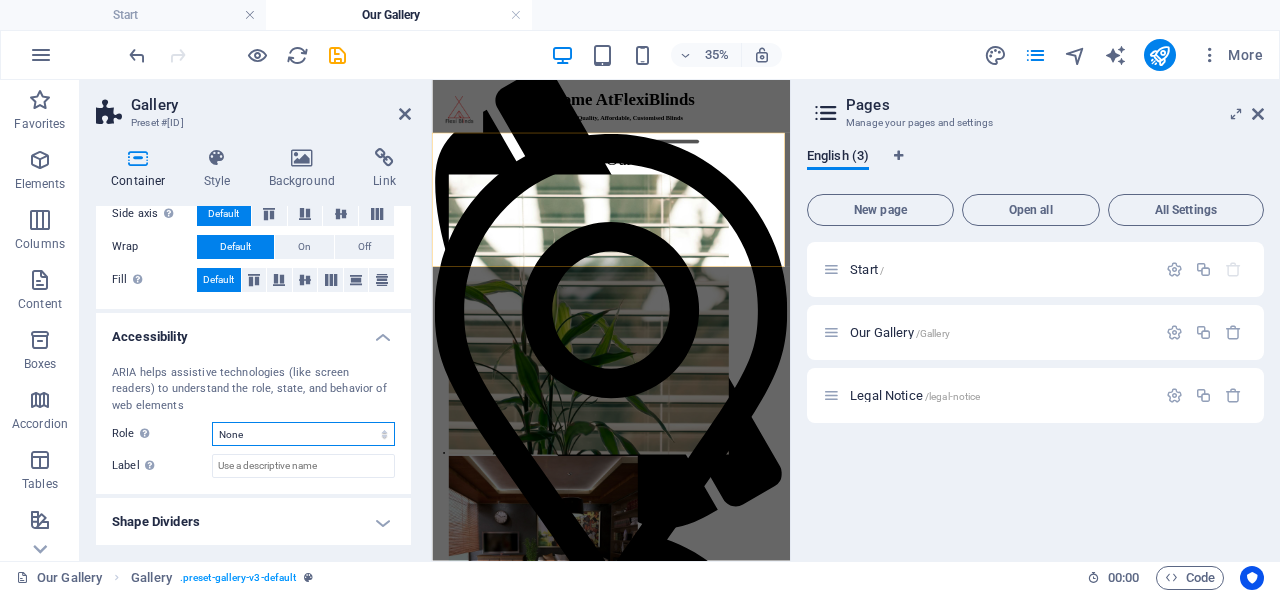 click on "None Alert Article Banner Comment Complementary Dialog Footer Header Marquee Presentation Region Section Separator Status Timer" at bounding box center (303, 434) 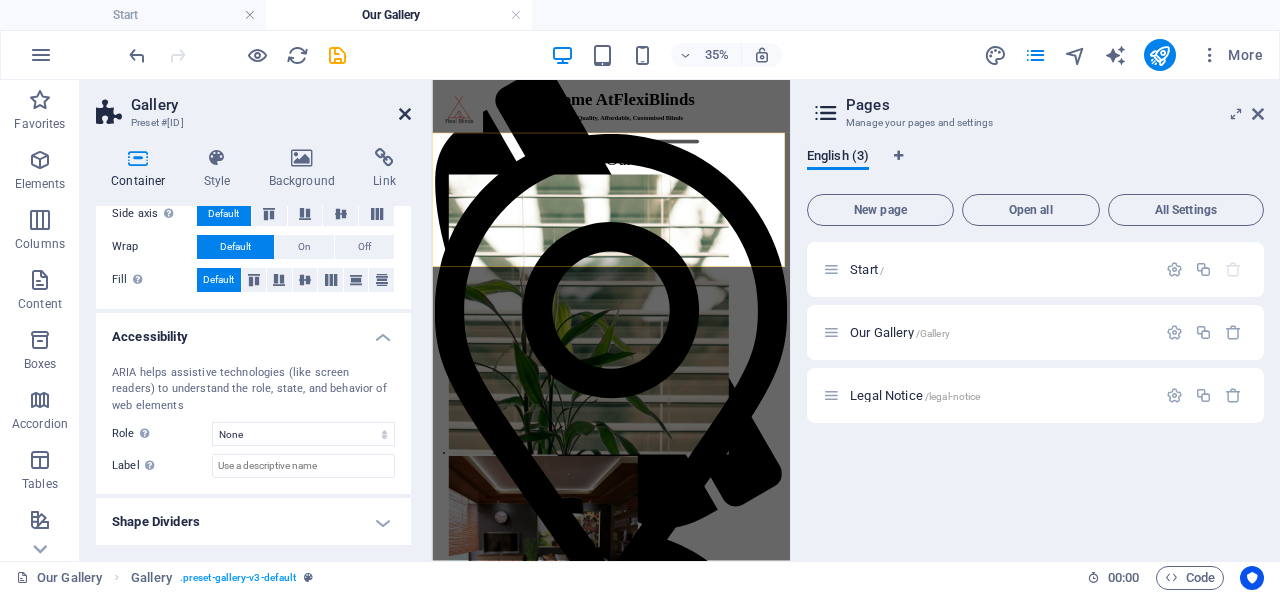 click at bounding box center [405, 114] 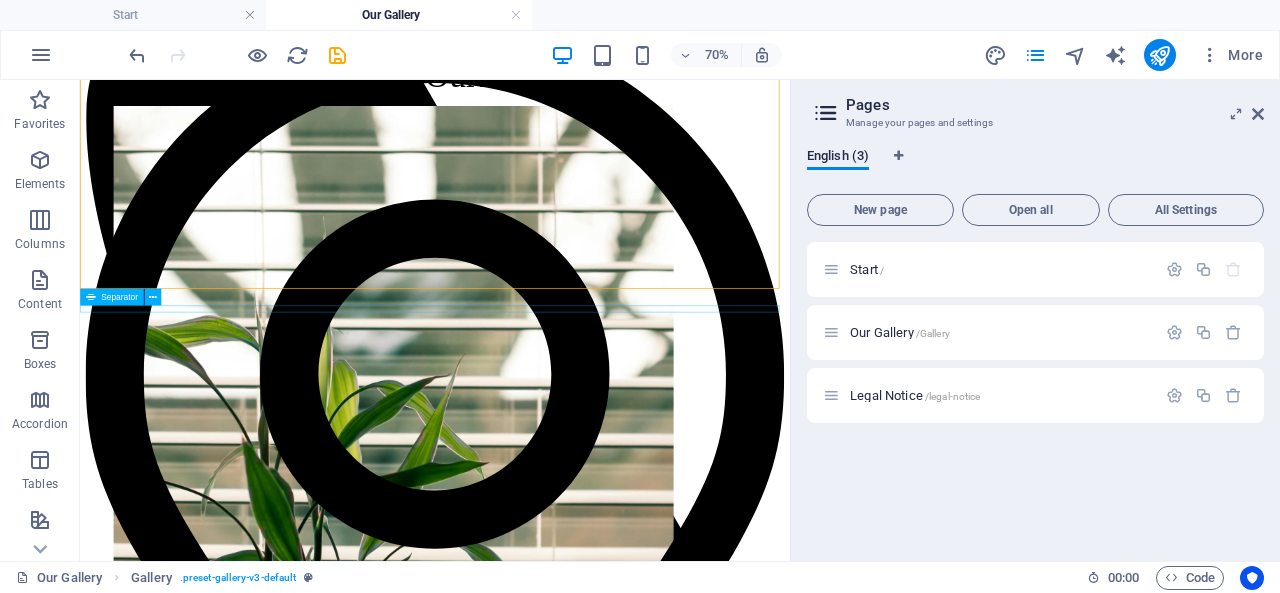 scroll, scrollTop: 400, scrollLeft: 0, axis: vertical 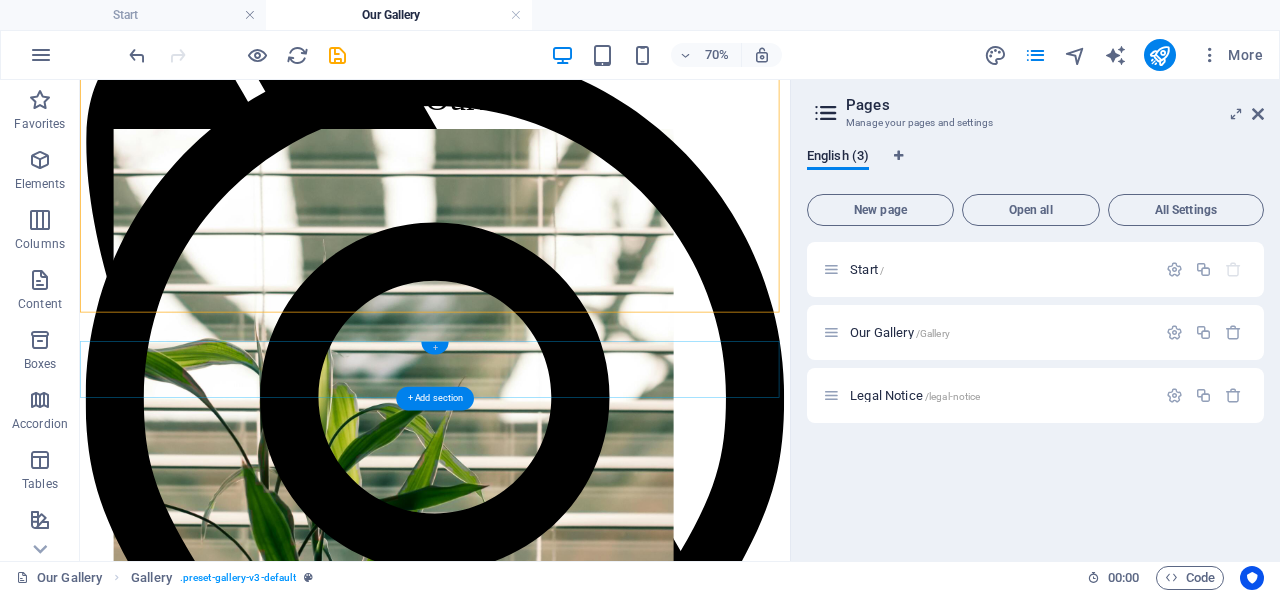 click on "+" at bounding box center [434, 348] 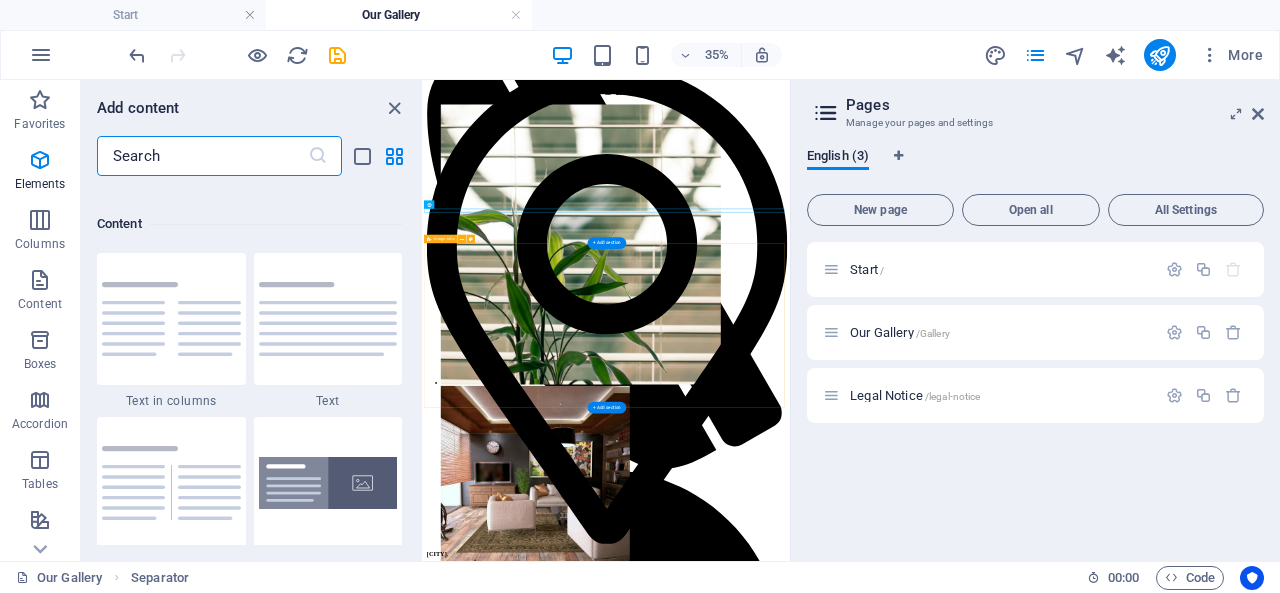 scroll, scrollTop: 3499, scrollLeft: 0, axis: vertical 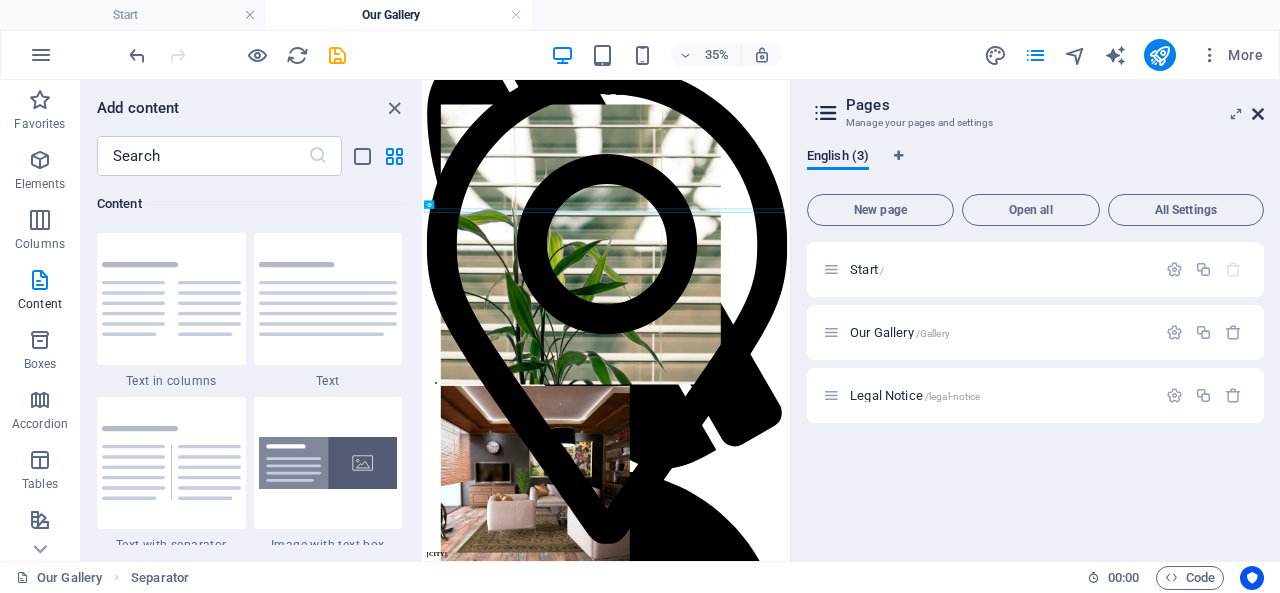 click at bounding box center (1258, 114) 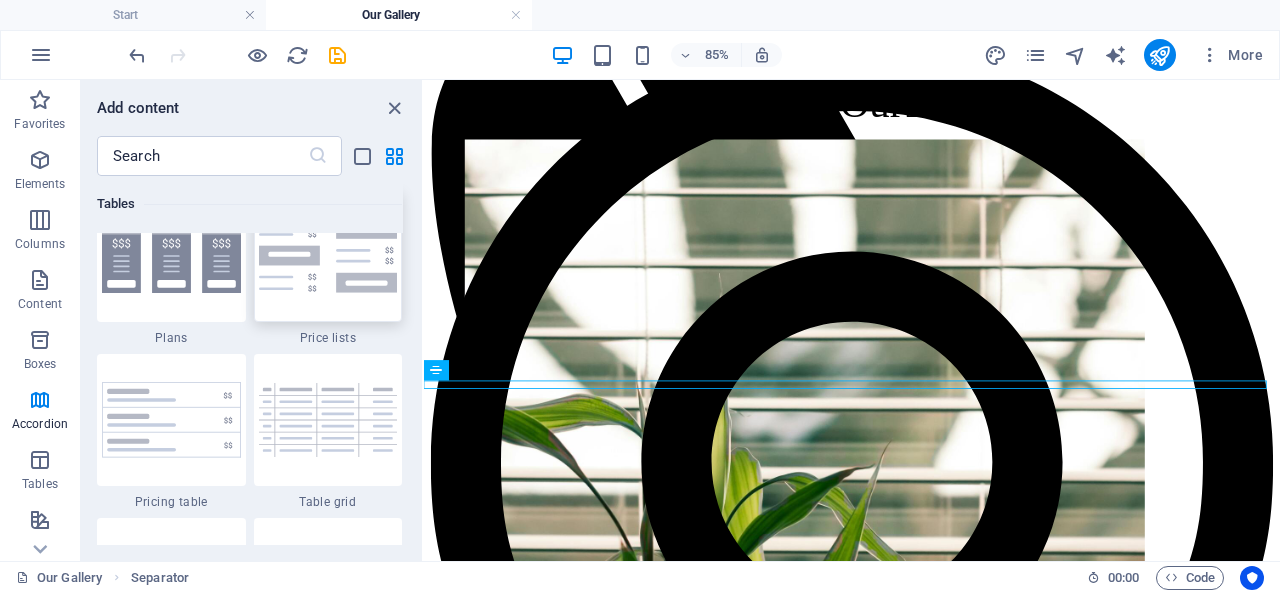 scroll, scrollTop: 6999, scrollLeft: 0, axis: vertical 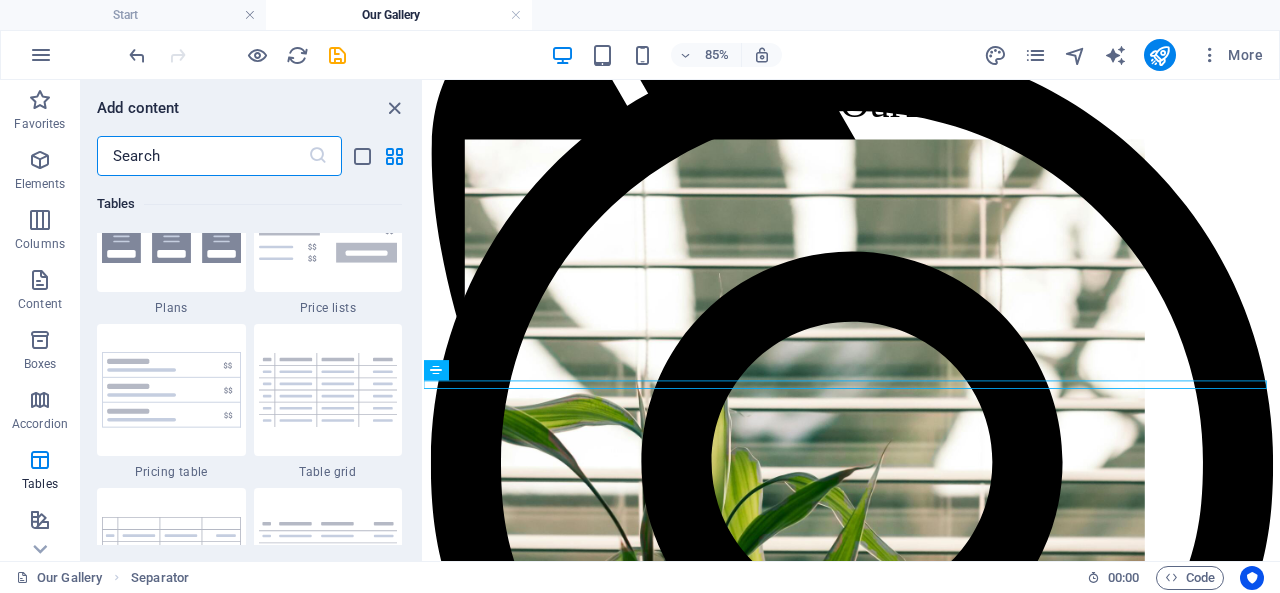 click at bounding box center [202, 156] 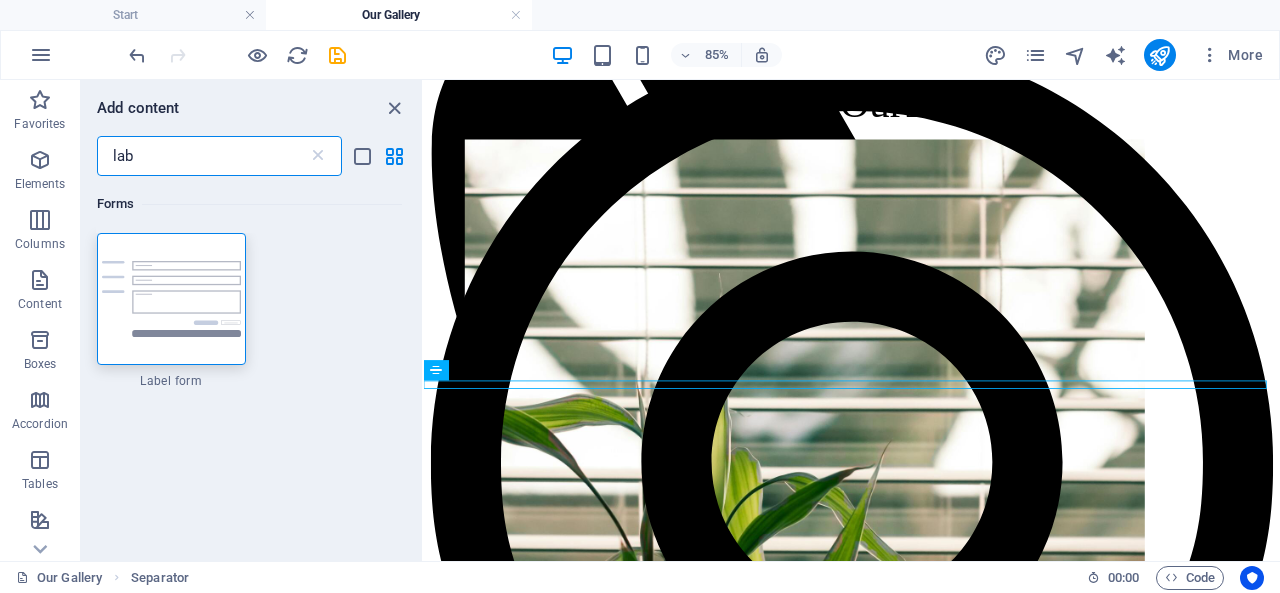 scroll, scrollTop: 0, scrollLeft: 0, axis: both 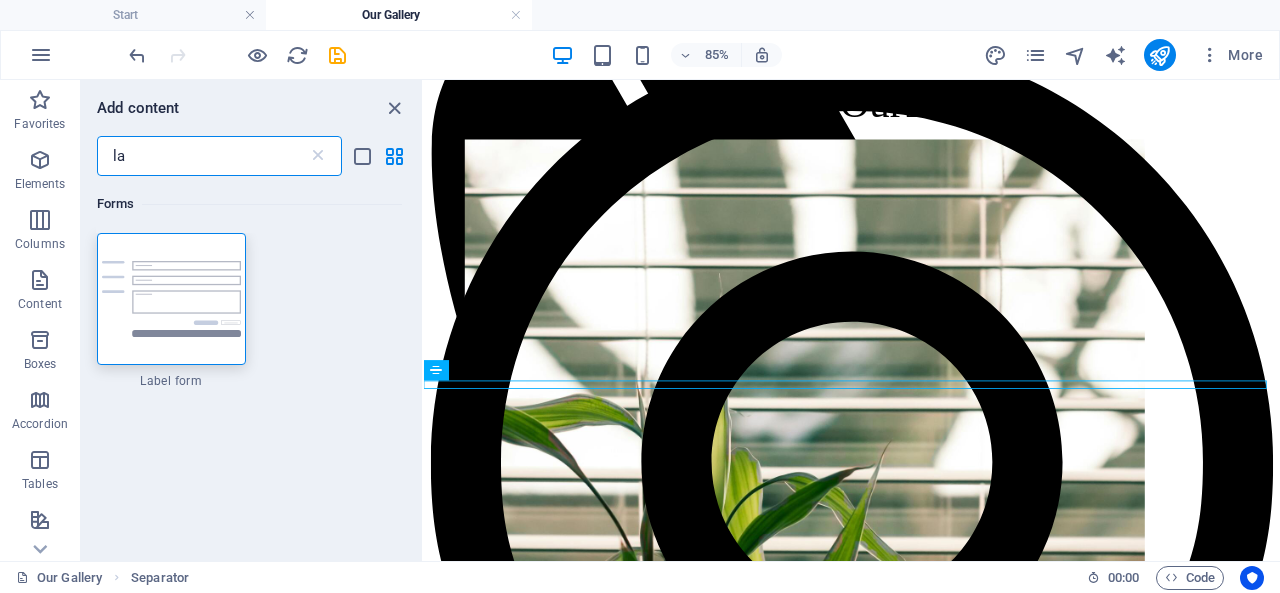 type on "l" 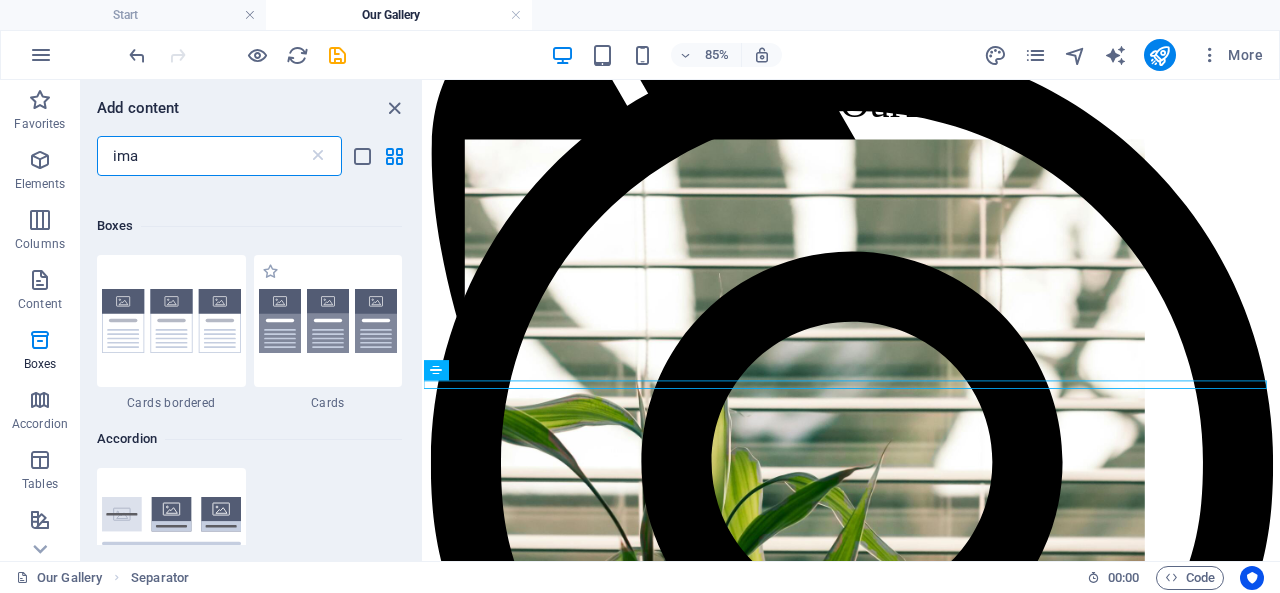 scroll, scrollTop: 1100, scrollLeft: 0, axis: vertical 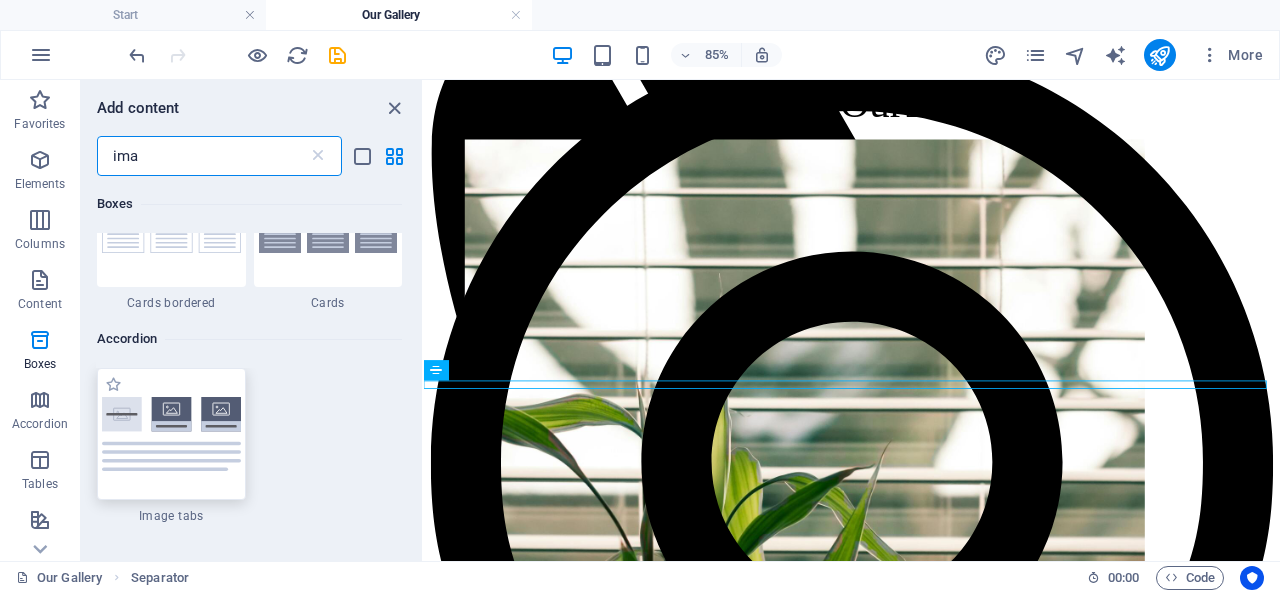 type on "ima" 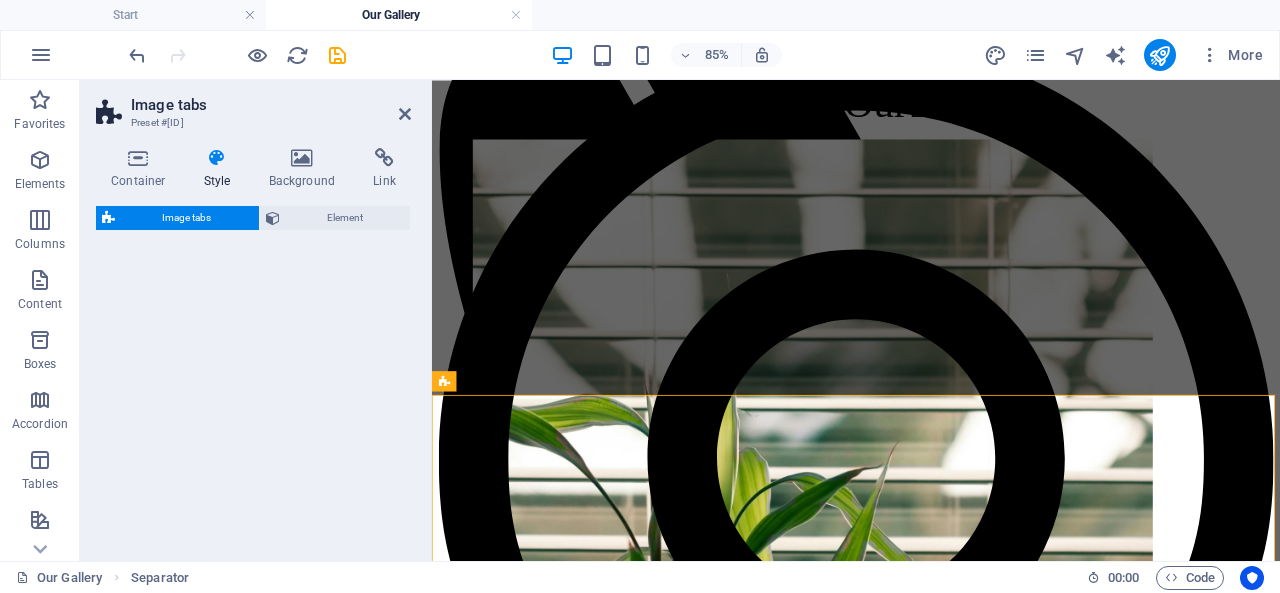 select on "rem" 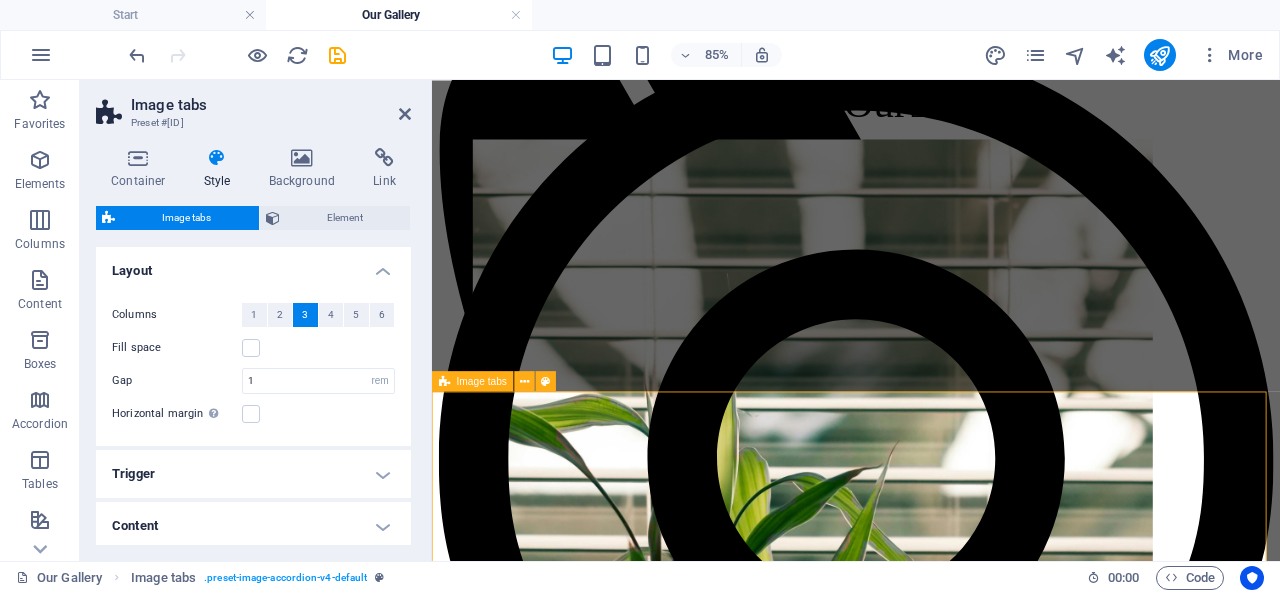 scroll, scrollTop: 700, scrollLeft: 0, axis: vertical 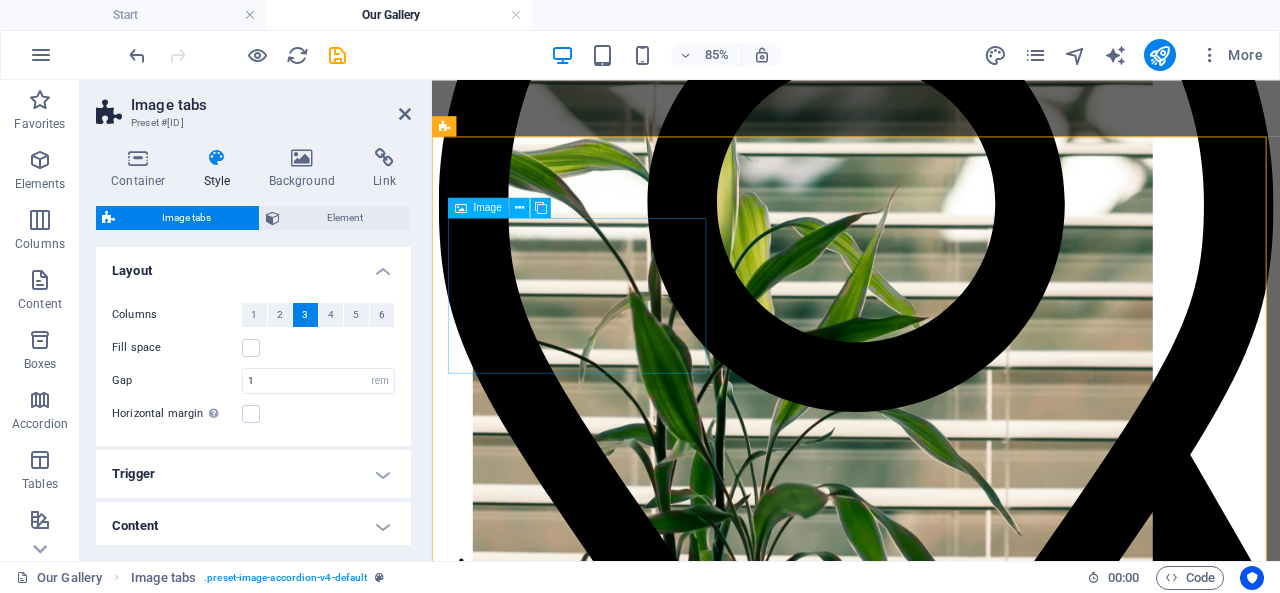 click on "Headline" at bounding box center [931, 8512] 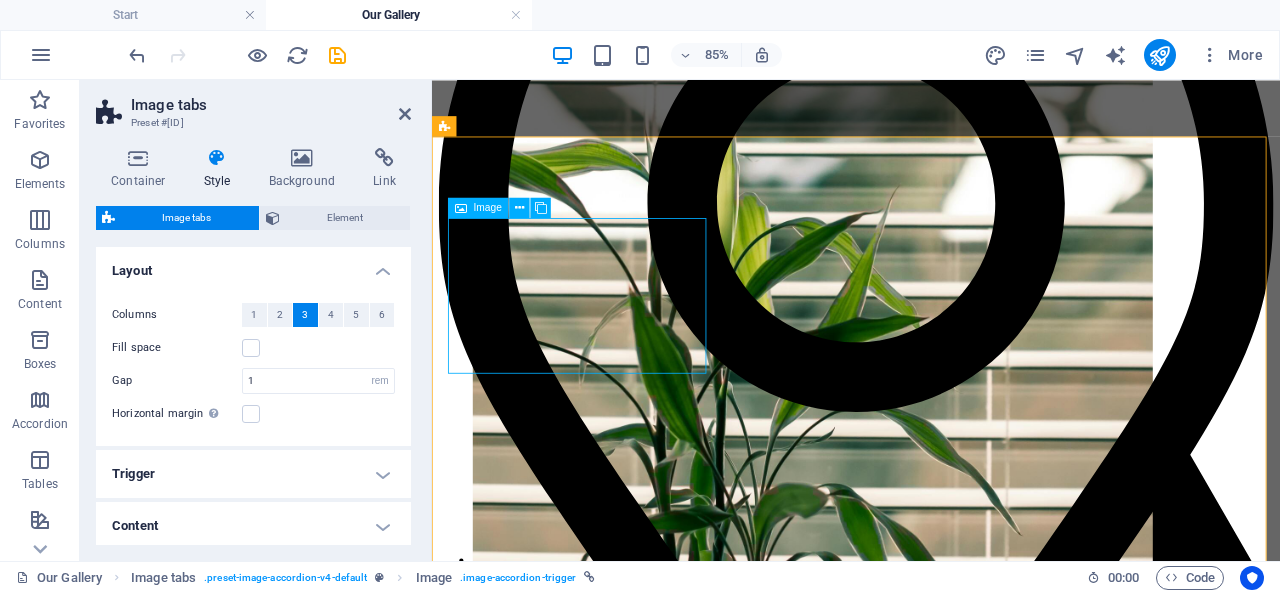 click on "Headline" at bounding box center [931, 8512] 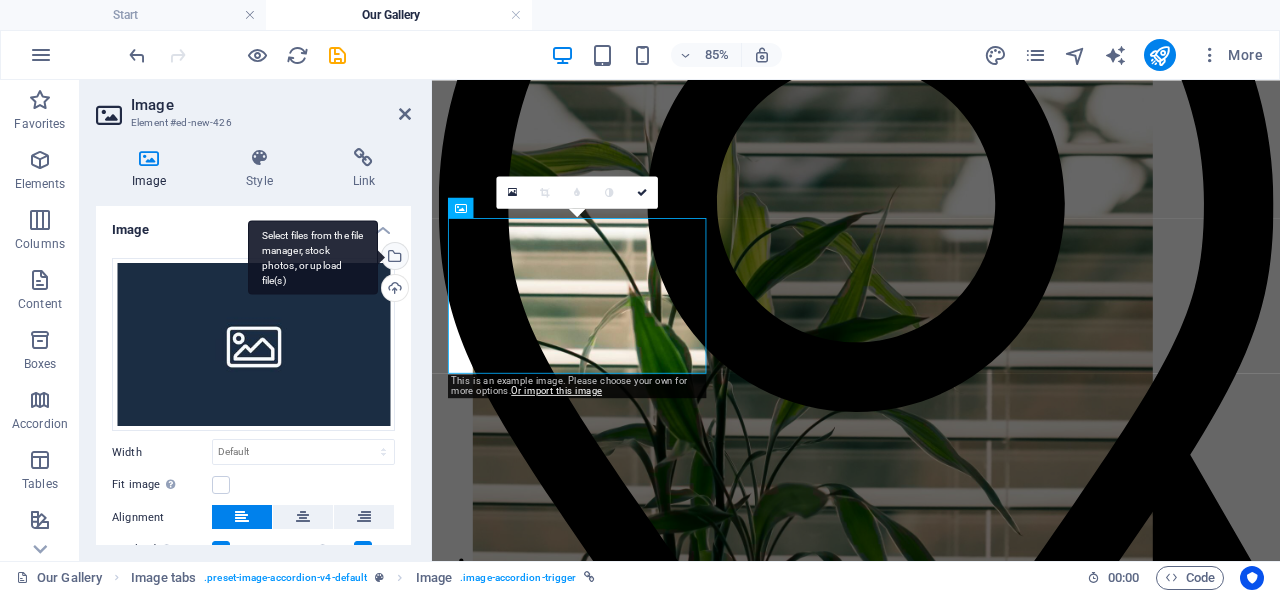 click on "Select files from the file manager, stock photos, or upload file(s)" at bounding box center [393, 258] 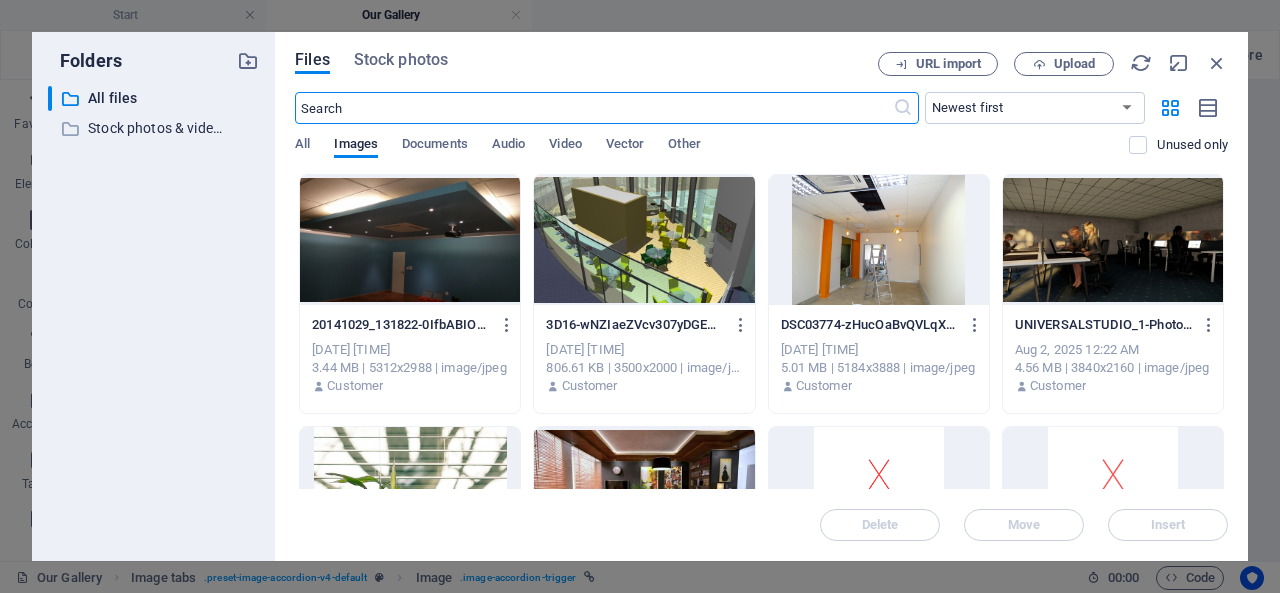scroll, scrollTop: 704, scrollLeft: 0, axis: vertical 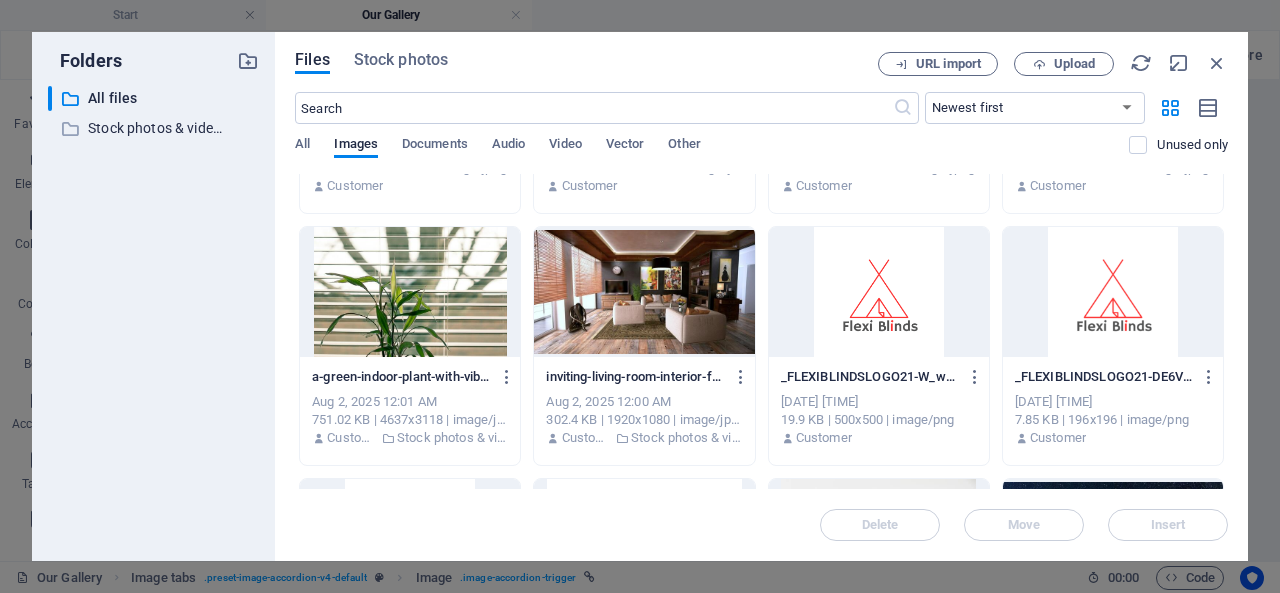 click at bounding box center (410, 292) 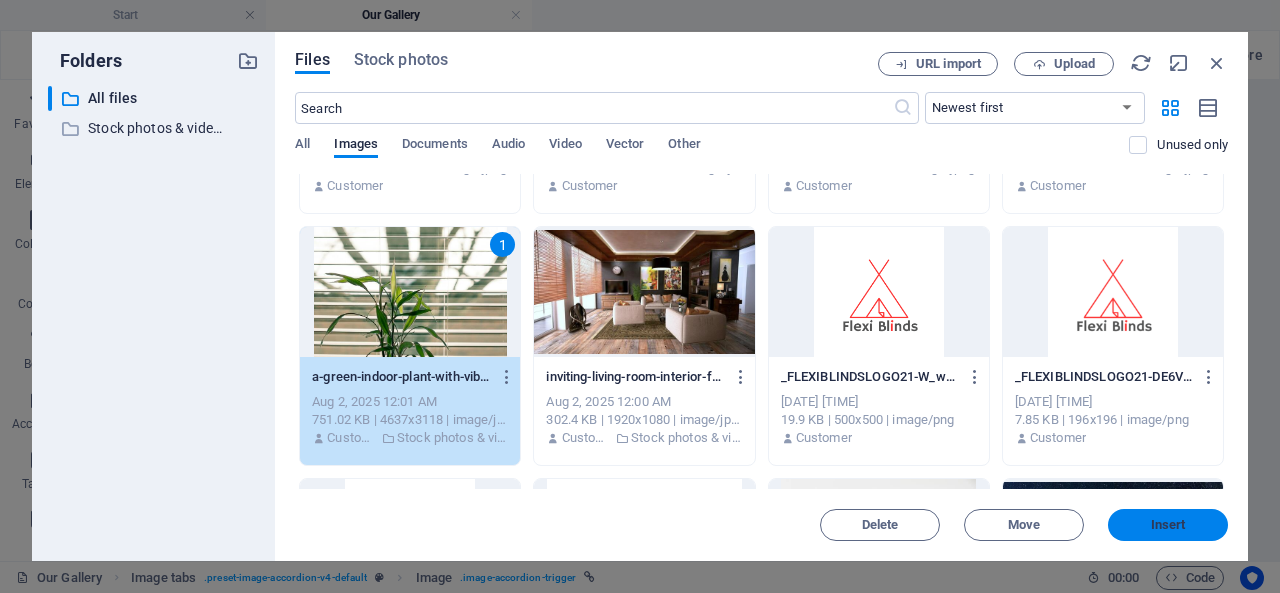 click on "Insert" at bounding box center (1168, 525) 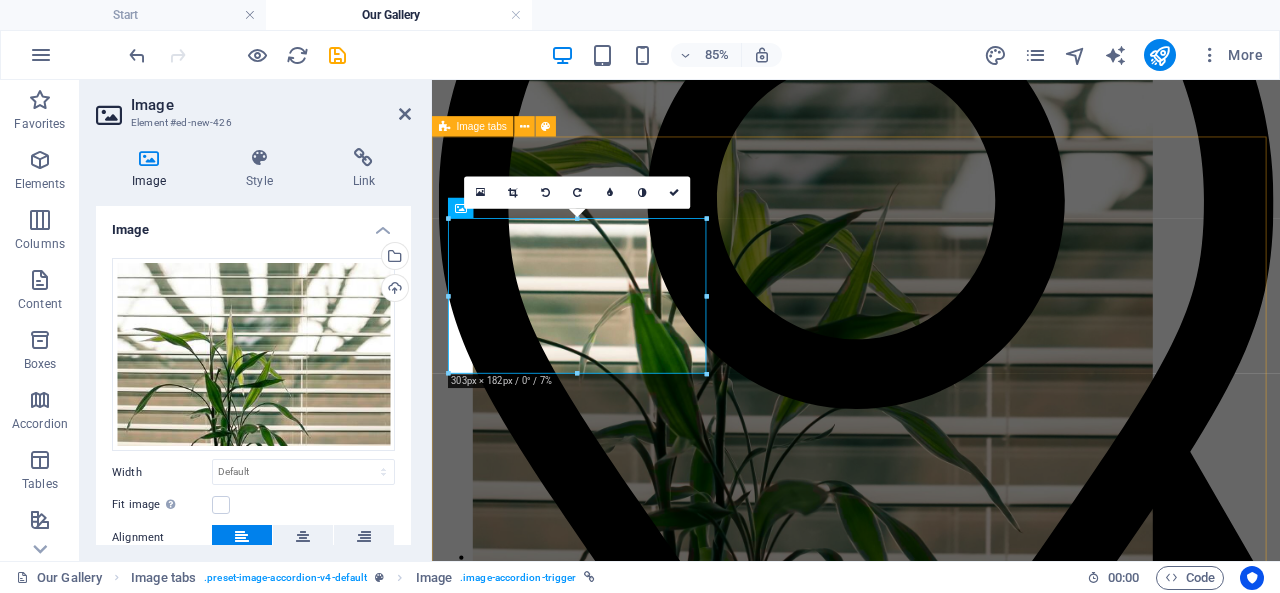 scroll, scrollTop: 700, scrollLeft: 0, axis: vertical 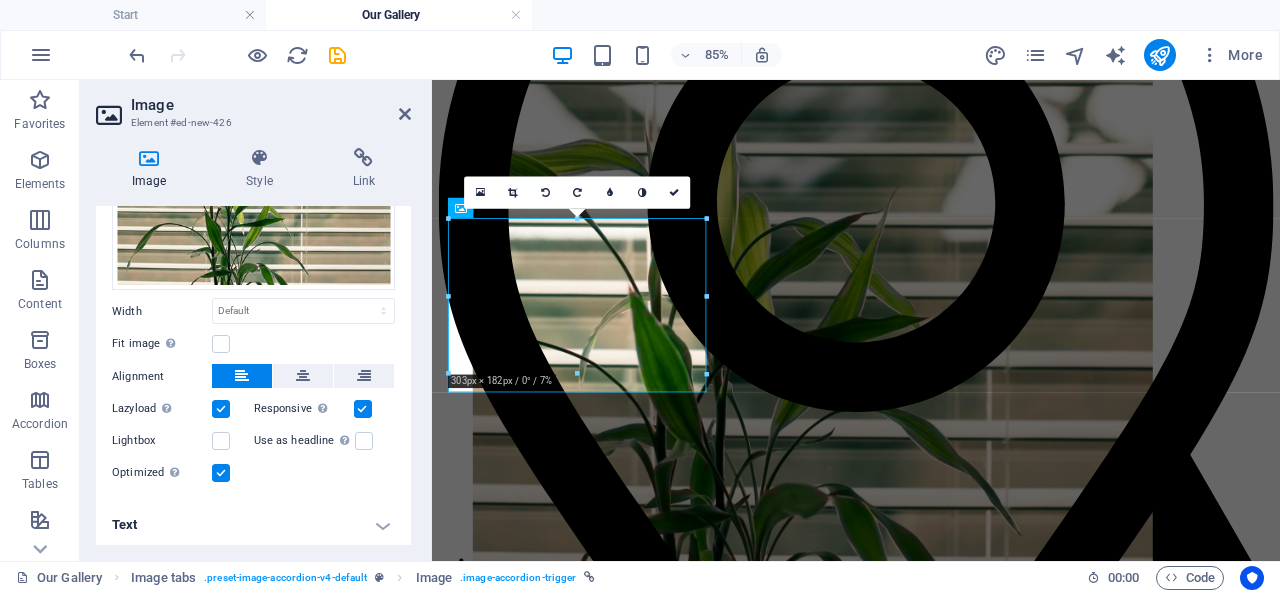 click on "Text" at bounding box center [253, 525] 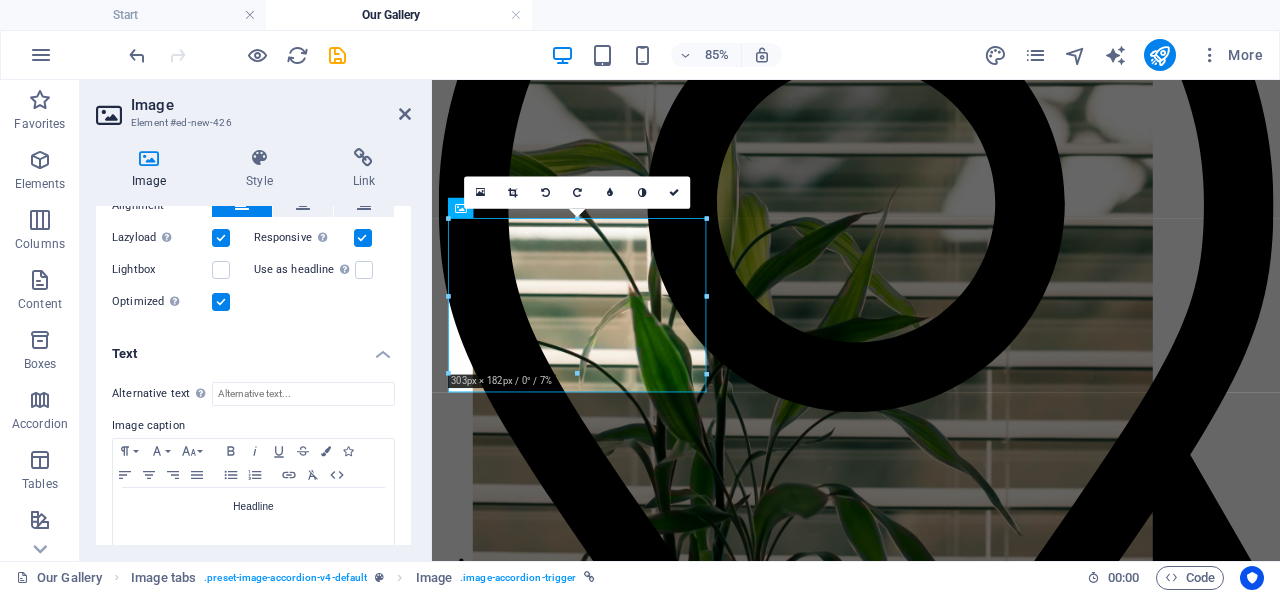 scroll, scrollTop: 348, scrollLeft: 0, axis: vertical 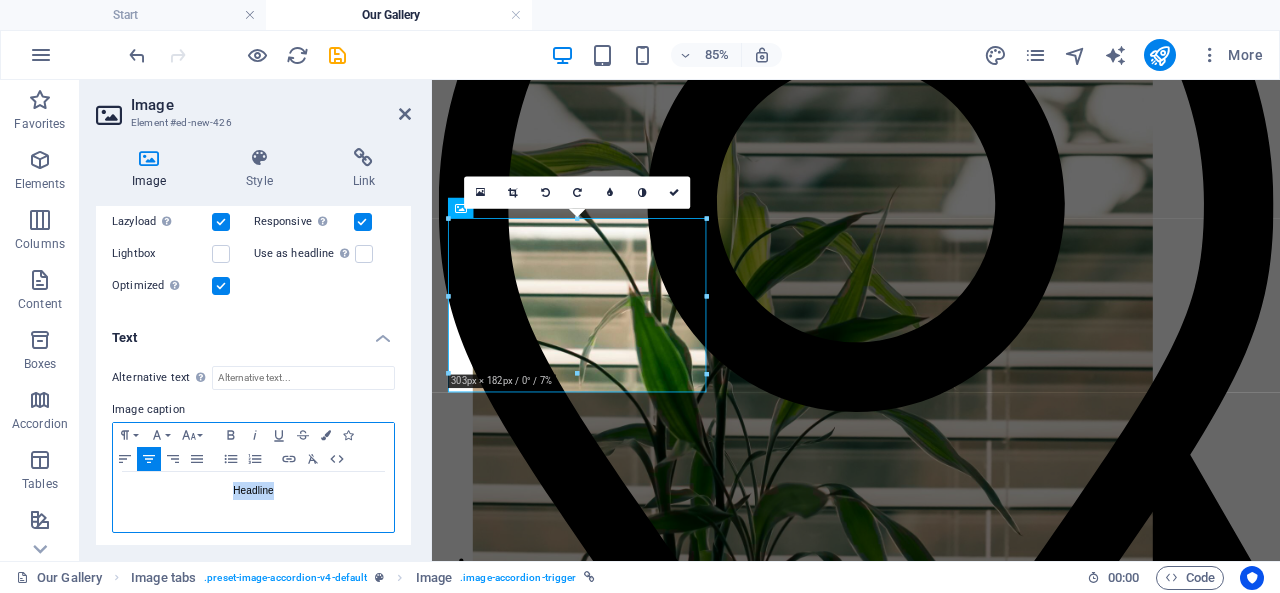 drag, startPoint x: 228, startPoint y: 482, endPoint x: 304, endPoint y: 488, distance: 76.23647 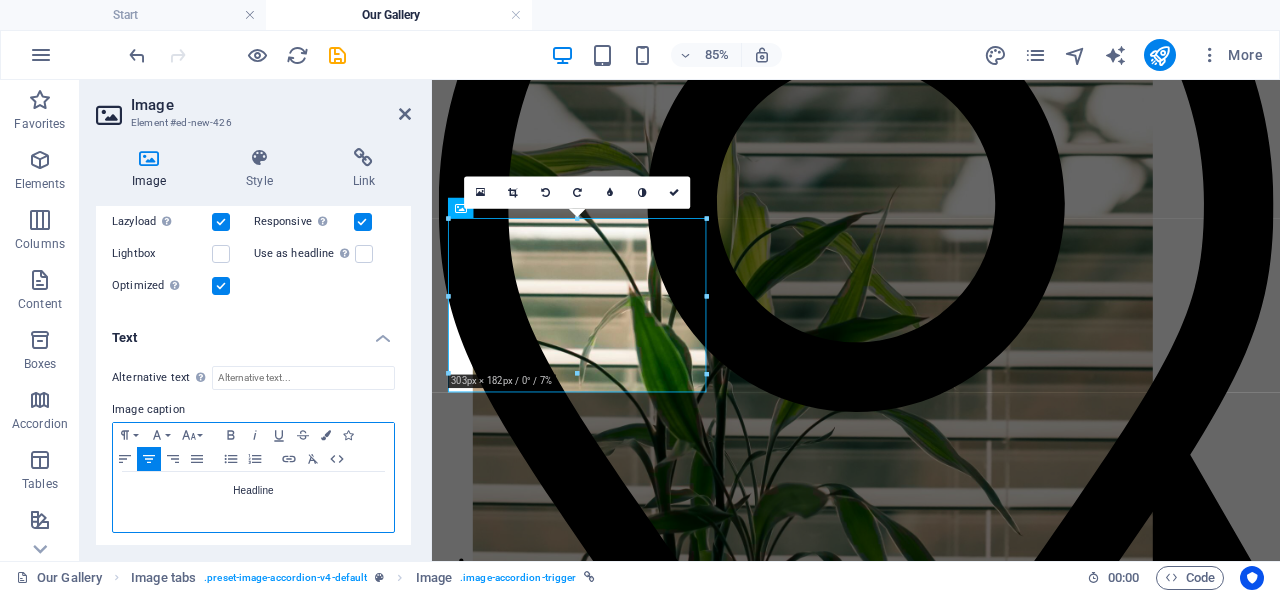 type 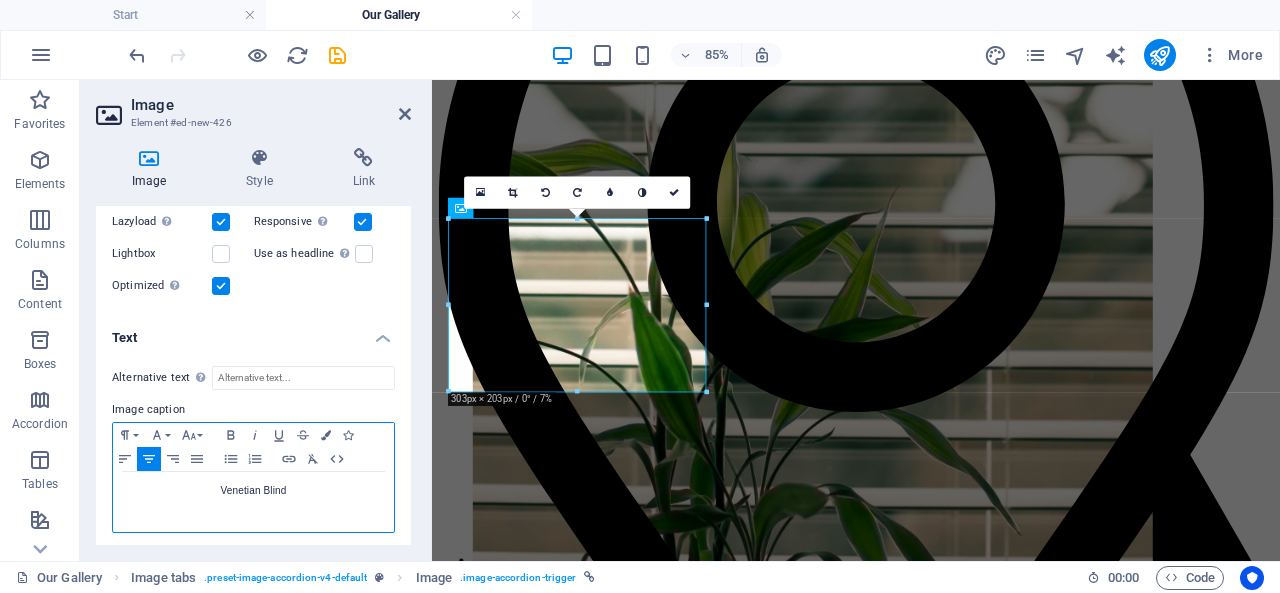 click on "Venetian Blind" at bounding box center [253, 491] 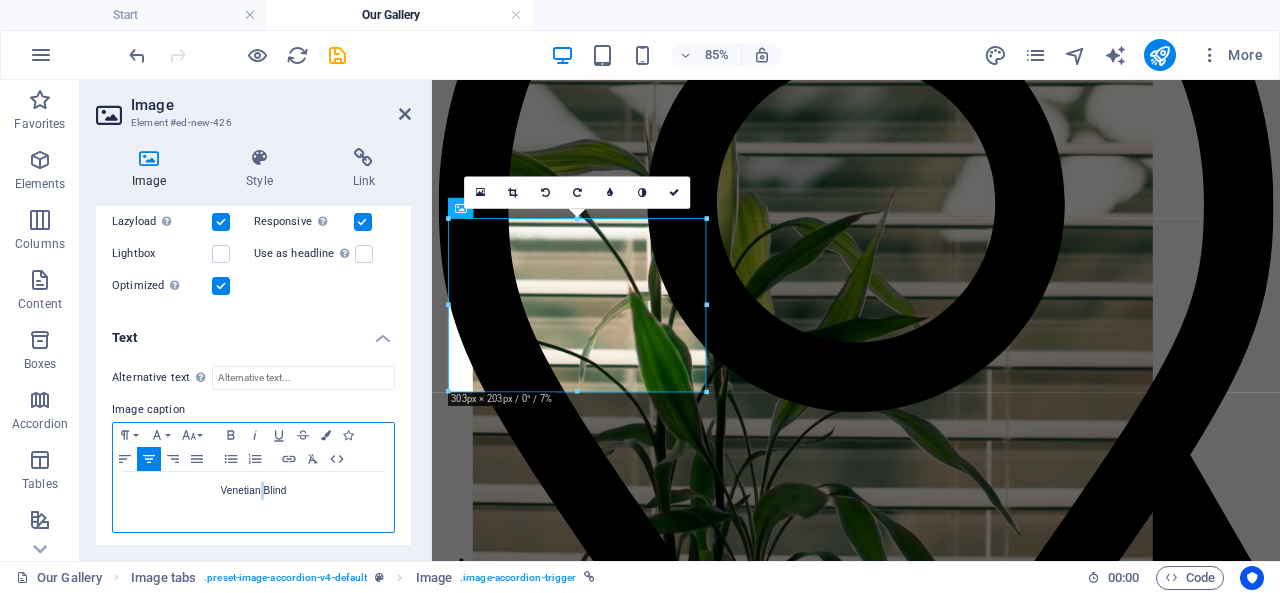 click on "Venetian Blind" at bounding box center [253, 491] 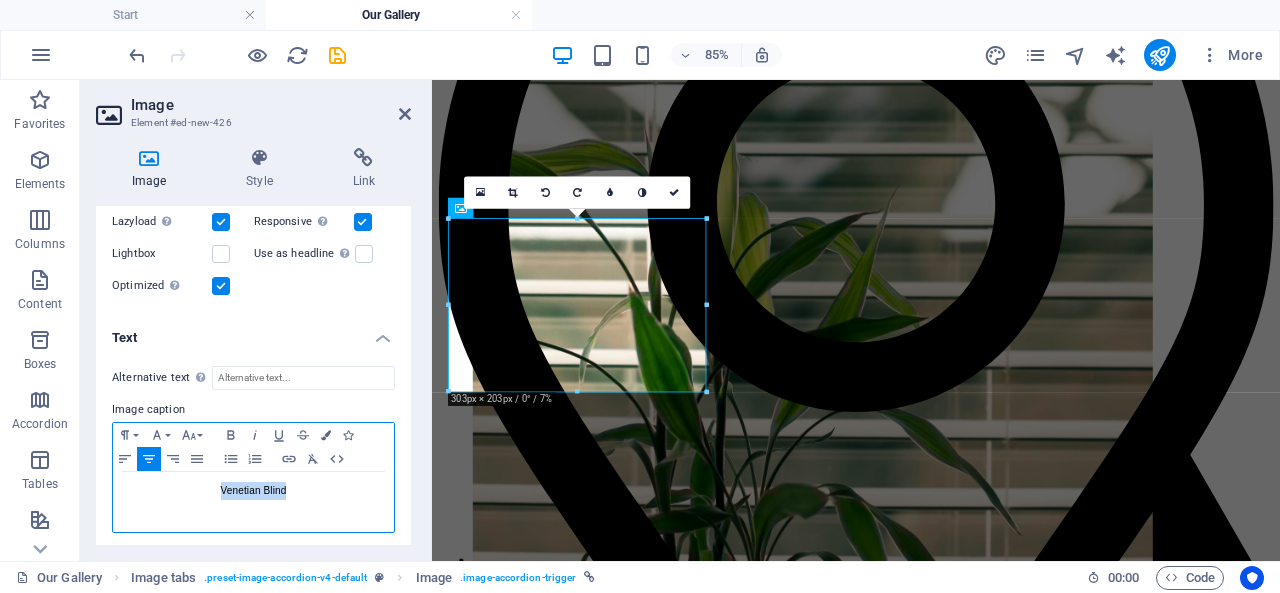 click on "Venetian Blind" at bounding box center [253, 491] 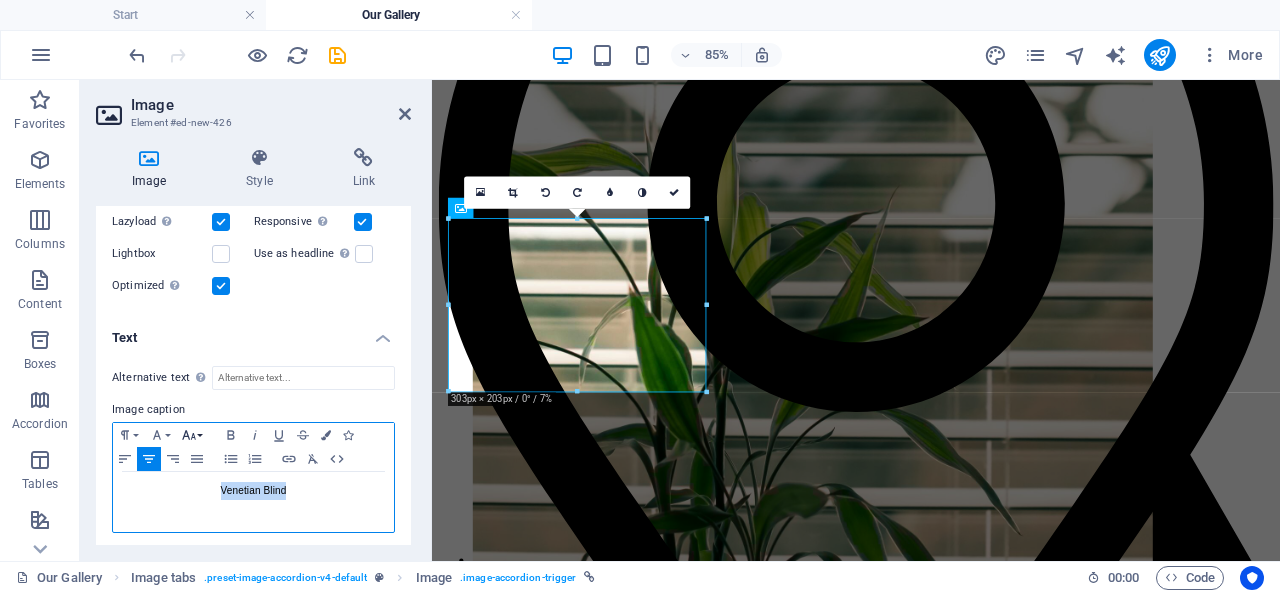click 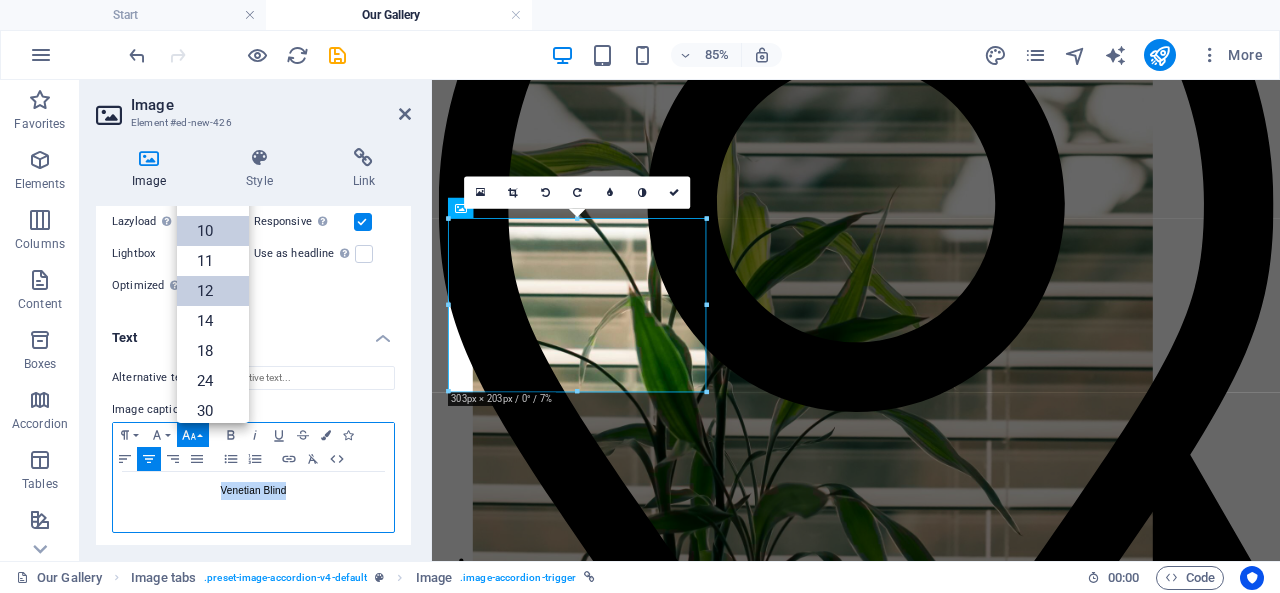 scroll, scrollTop: 0, scrollLeft: 0, axis: both 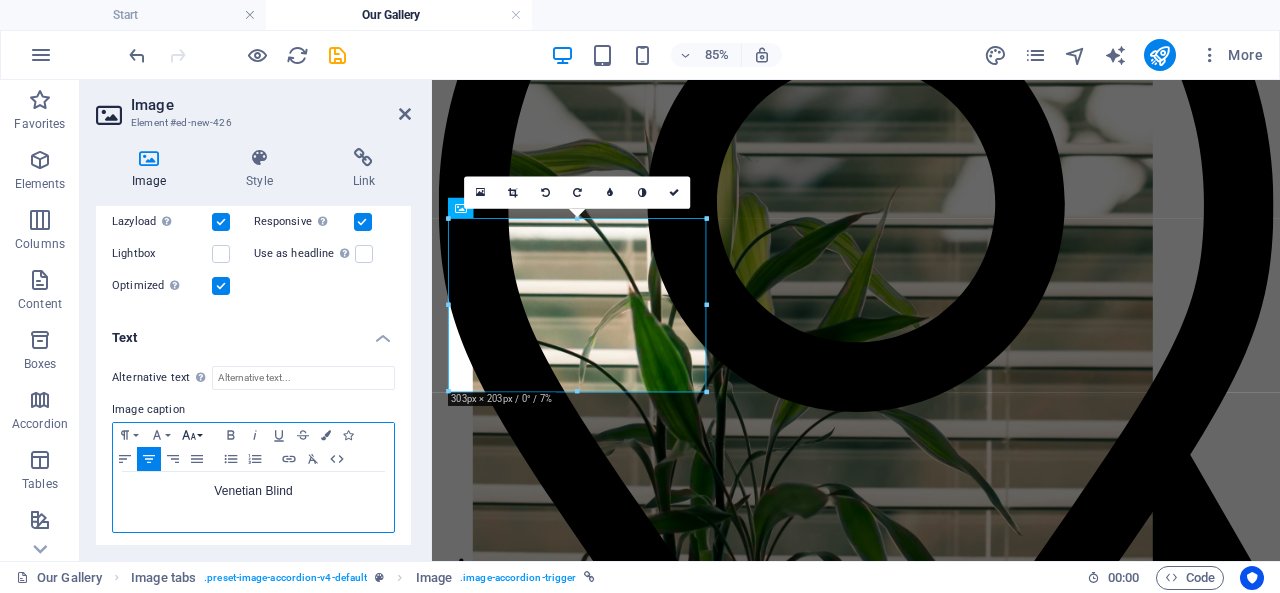 click 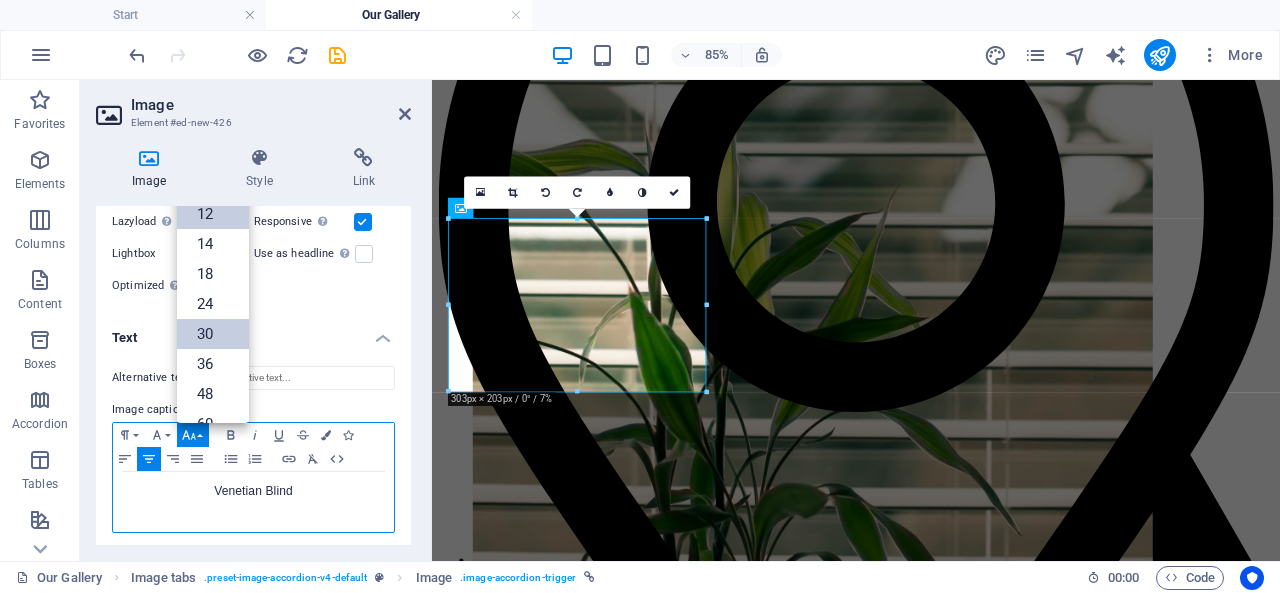 scroll, scrollTop: 42, scrollLeft: 0, axis: vertical 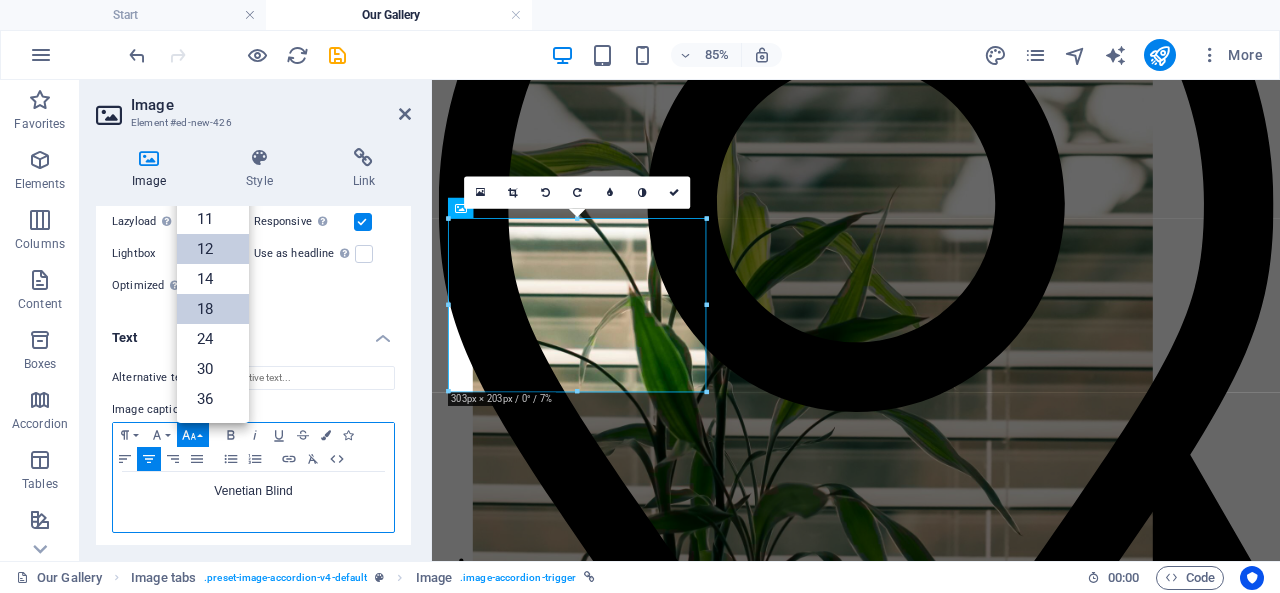 click on "18" at bounding box center [213, 309] 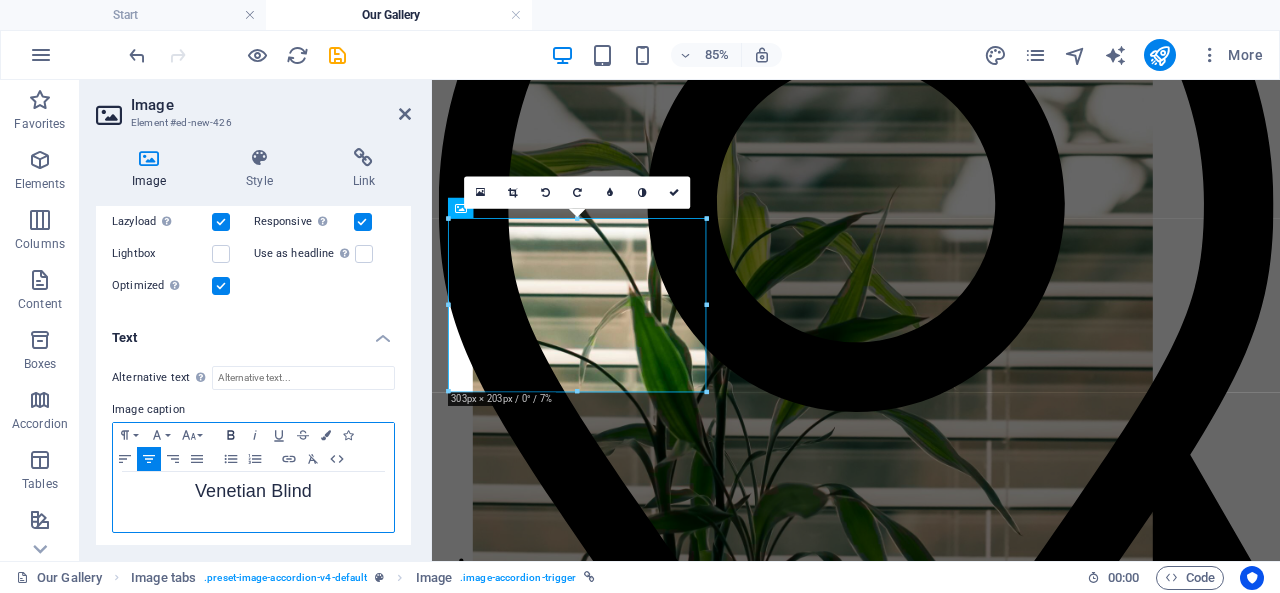 click 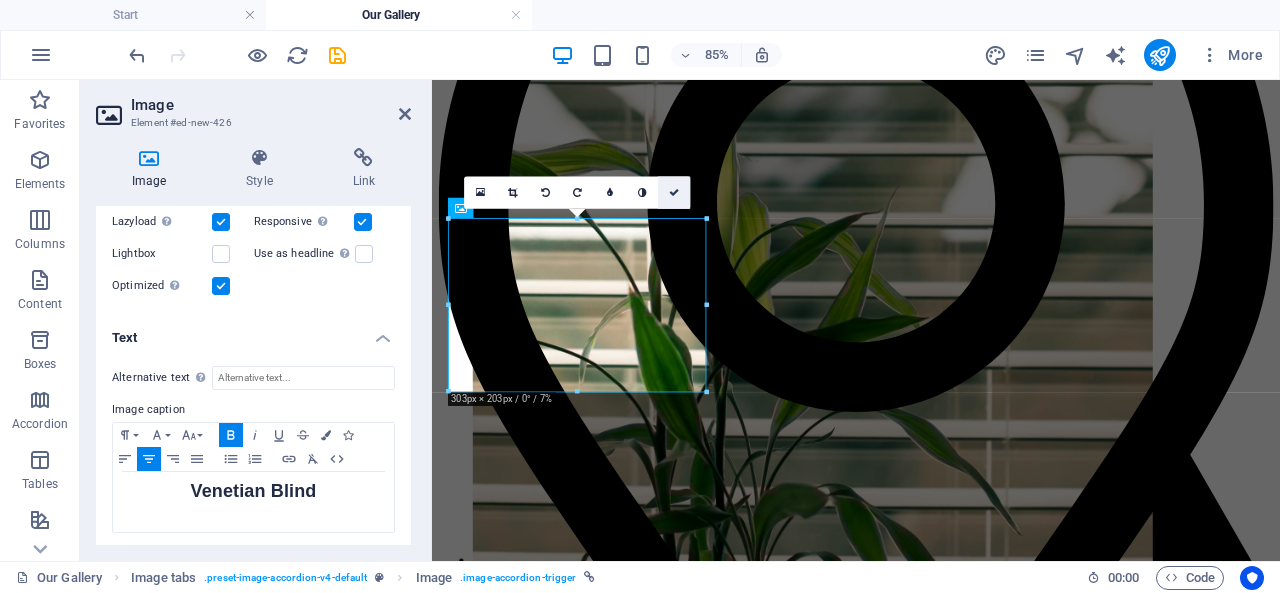 click at bounding box center (674, 192) 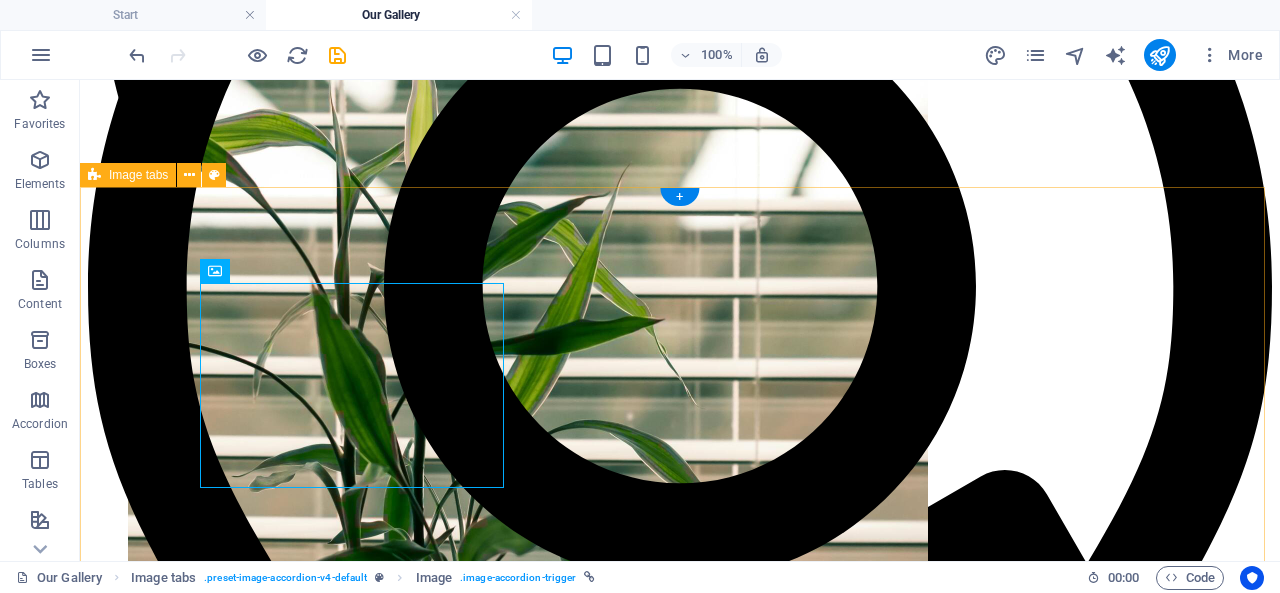 click on "Venetian Blind Lorem ipsum dolor sit amet, consectetur adipisicing elit. Natus, dolores, at, nisi eligendi repellat voluptatem minima officia veritatis quasi animi porro laudantium dicta dolor voluptate non maiores ipsum reprehenderit odio fugiat reiciendis consectetur fuga pariatur libero accusantium quod minus odit debitis cumque quo adipisci vel vitae aliquid corrupti perferendis voluptates. Headline Lorem ipsum dolor sit amet, consectetur adipisicing elit. Natus, dolores, at, nisi eligendi repellat voluptatem minima officia veritatis quasi animi porro laudantium dicta dolor voluptate non maiores ipsum reprehenderit odio fugiat reiciendis consectetur fuga pariatur libero accusantium quod minus odit debitis cumque quo adipisci vel vitae aliquid corrupti perferendis voluptates. Headline" at bounding box center (680, 10529) 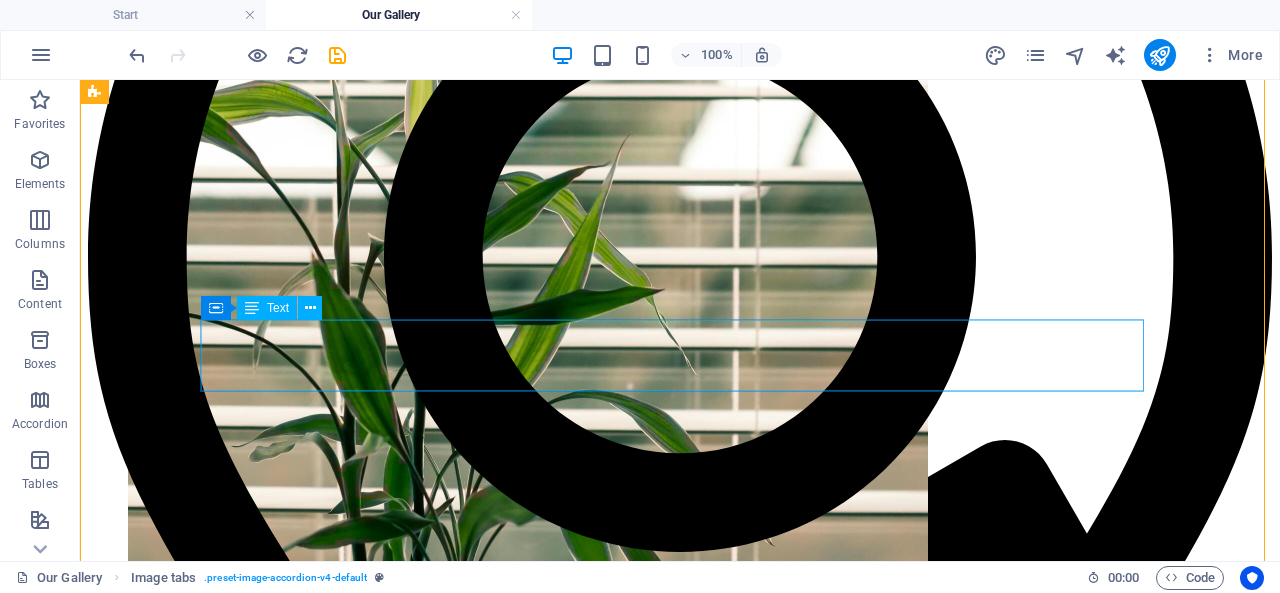 scroll, scrollTop: 740, scrollLeft: 0, axis: vertical 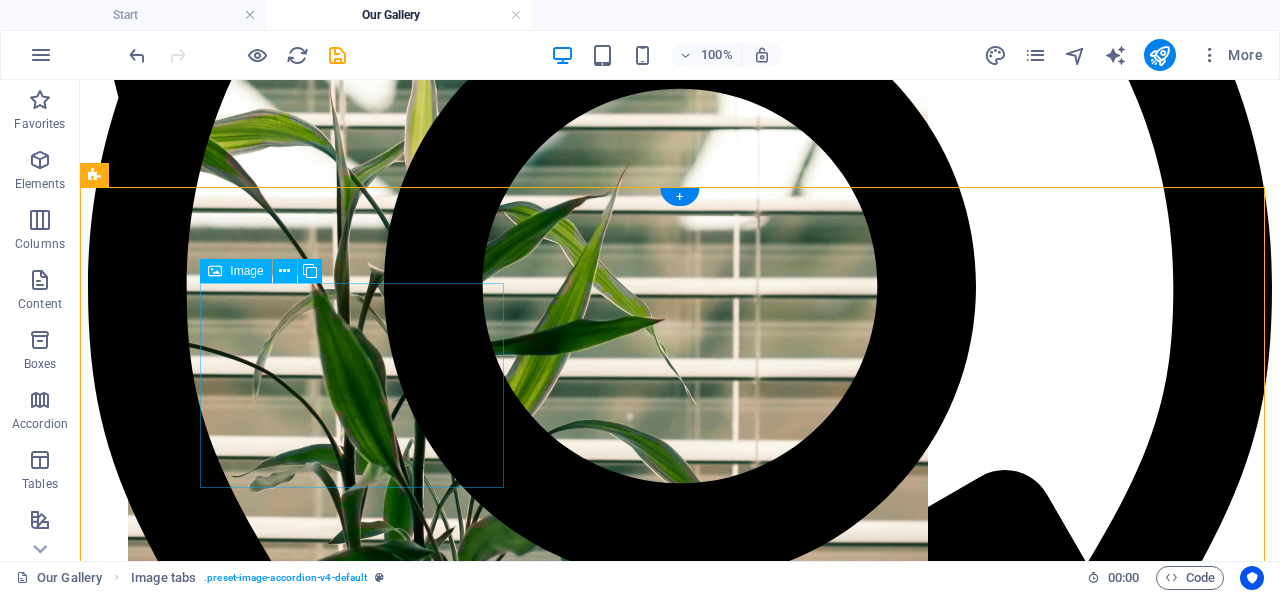 click on "Venetian Blind" at bounding box center [680, 9667] 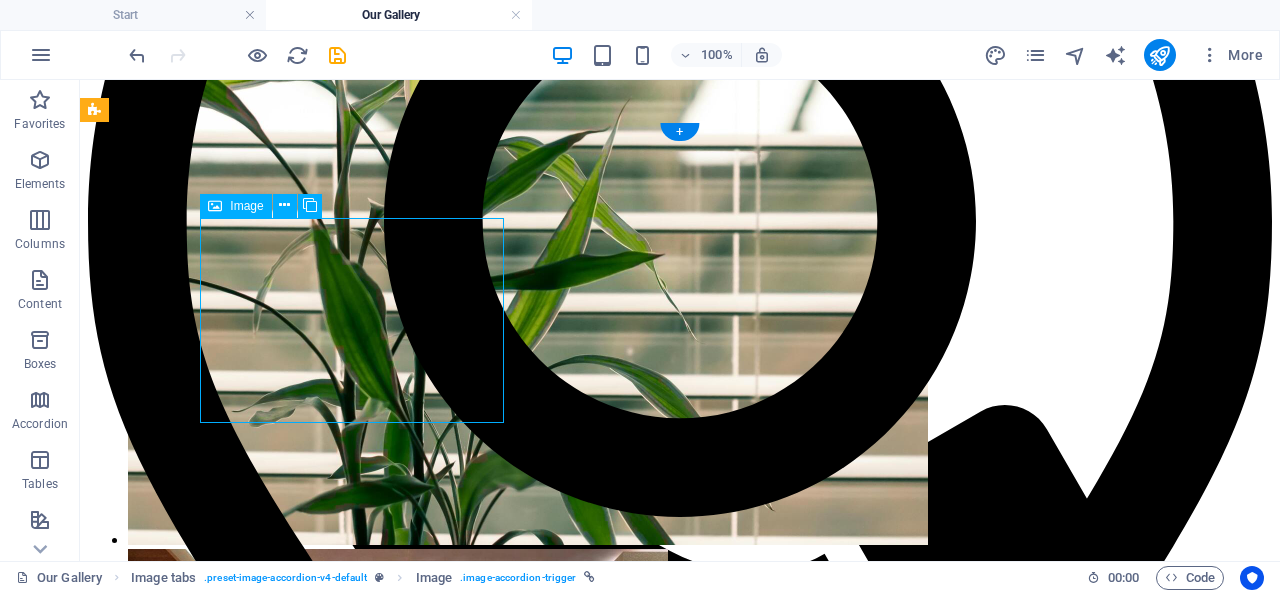 scroll, scrollTop: 840, scrollLeft: 0, axis: vertical 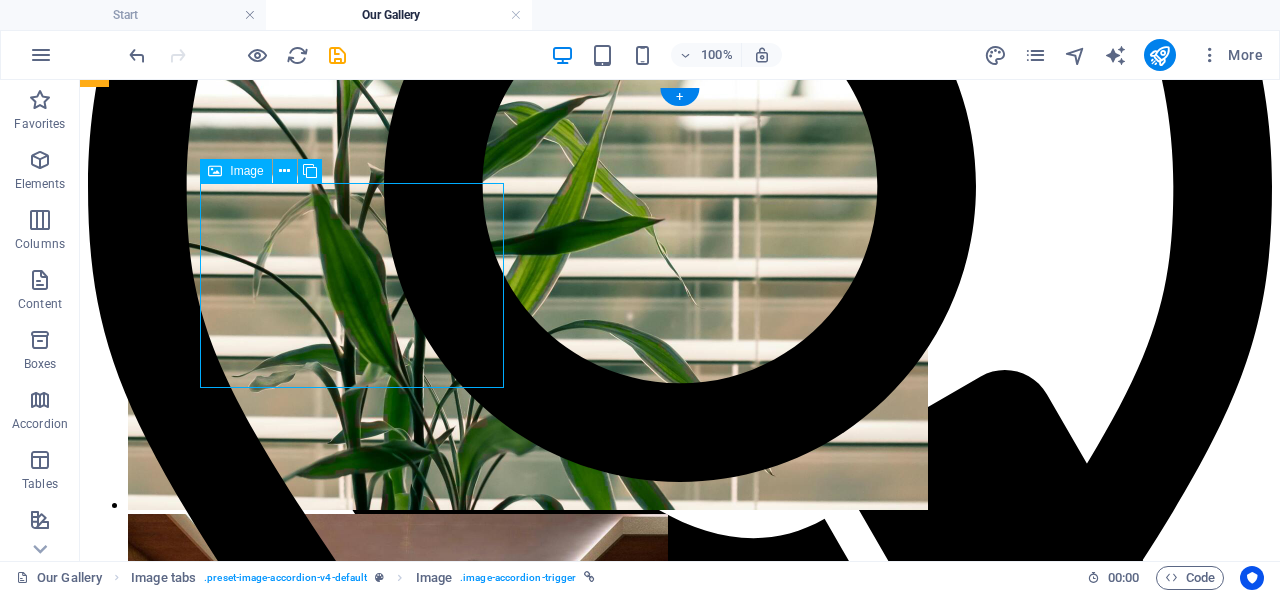 click on "Venetian Blind" at bounding box center (680, 9567) 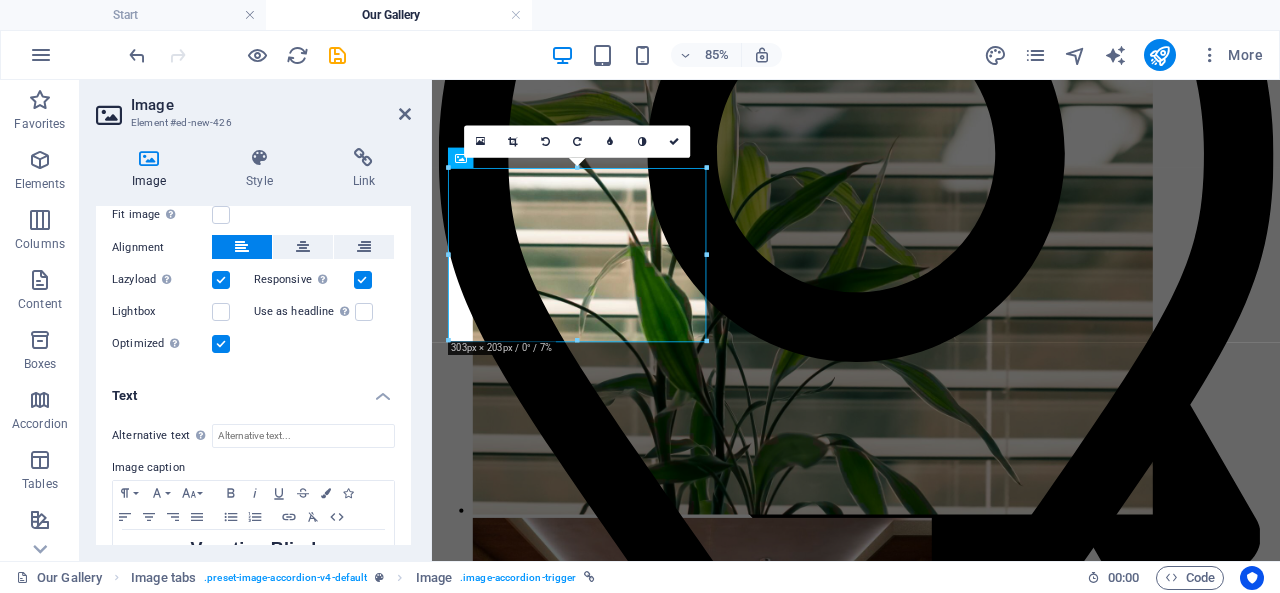 scroll, scrollTop: 300, scrollLeft: 0, axis: vertical 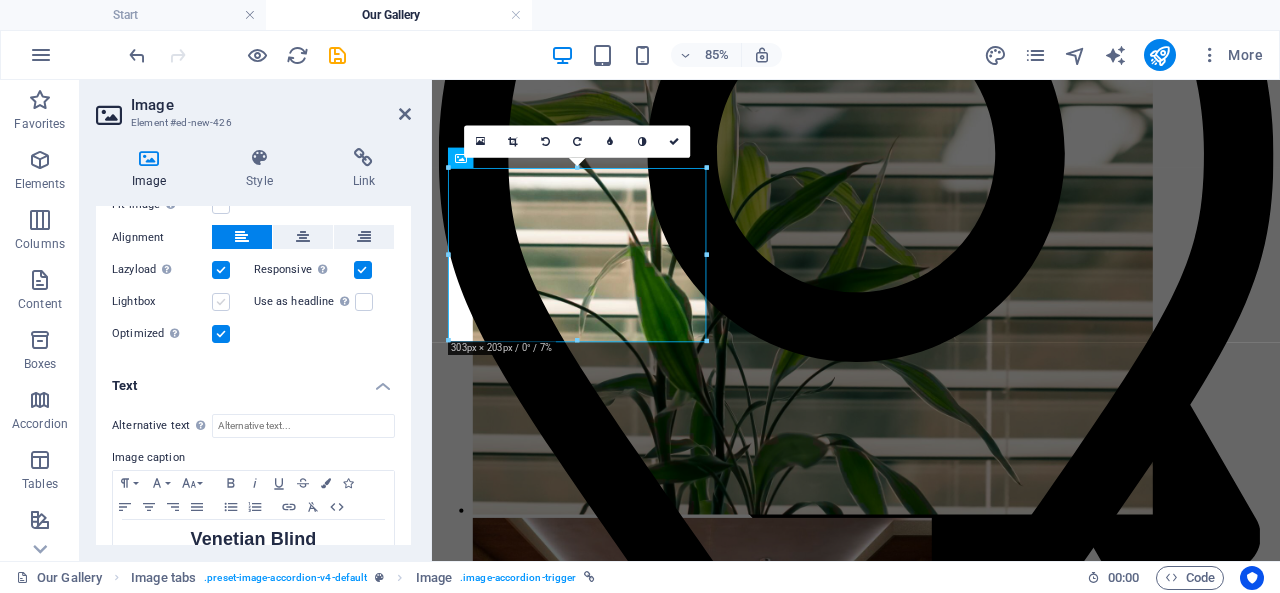 click at bounding box center [221, 302] 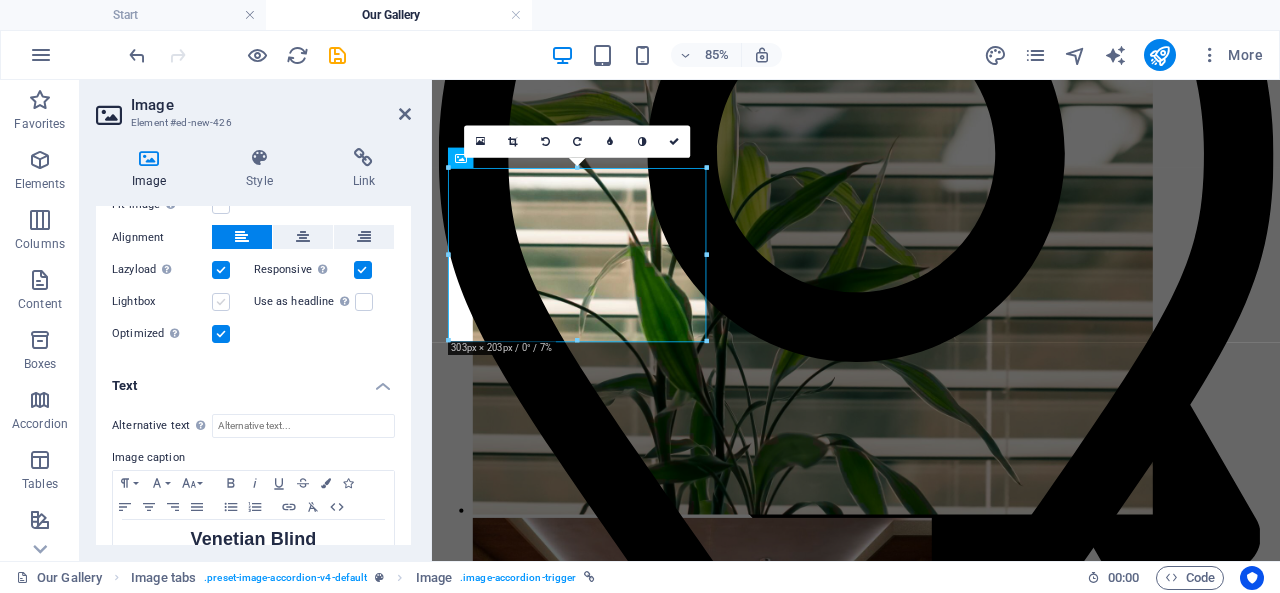 click on "Lightbox" at bounding box center [0, 0] 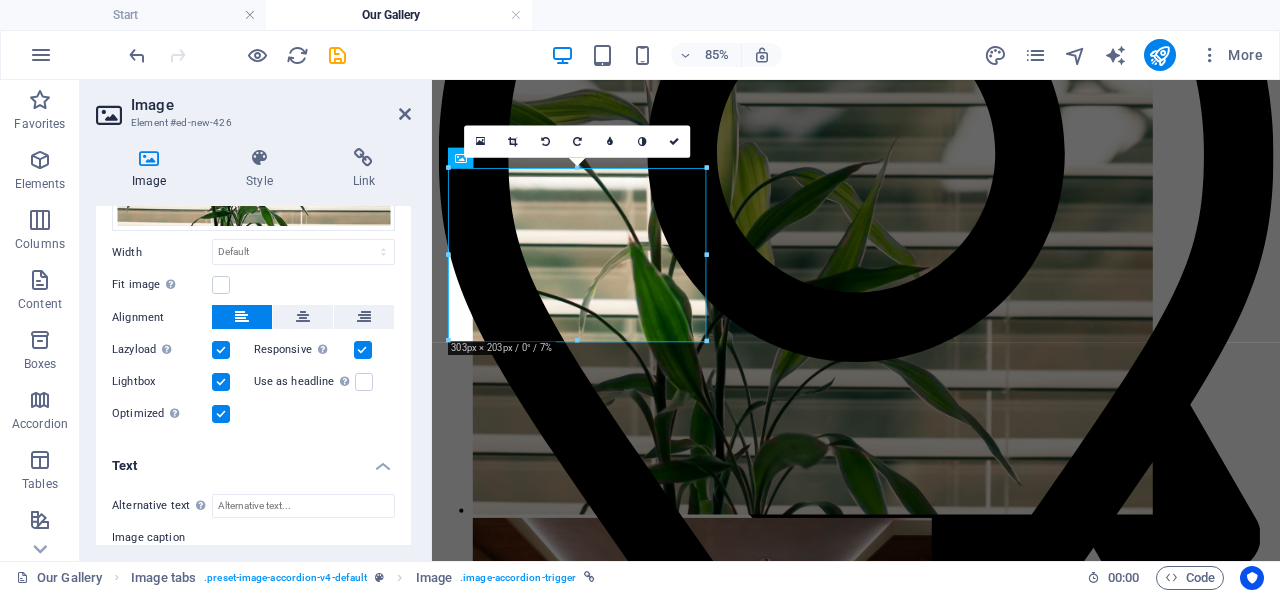 scroll, scrollTop: 148, scrollLeft: 0, axis: vertical 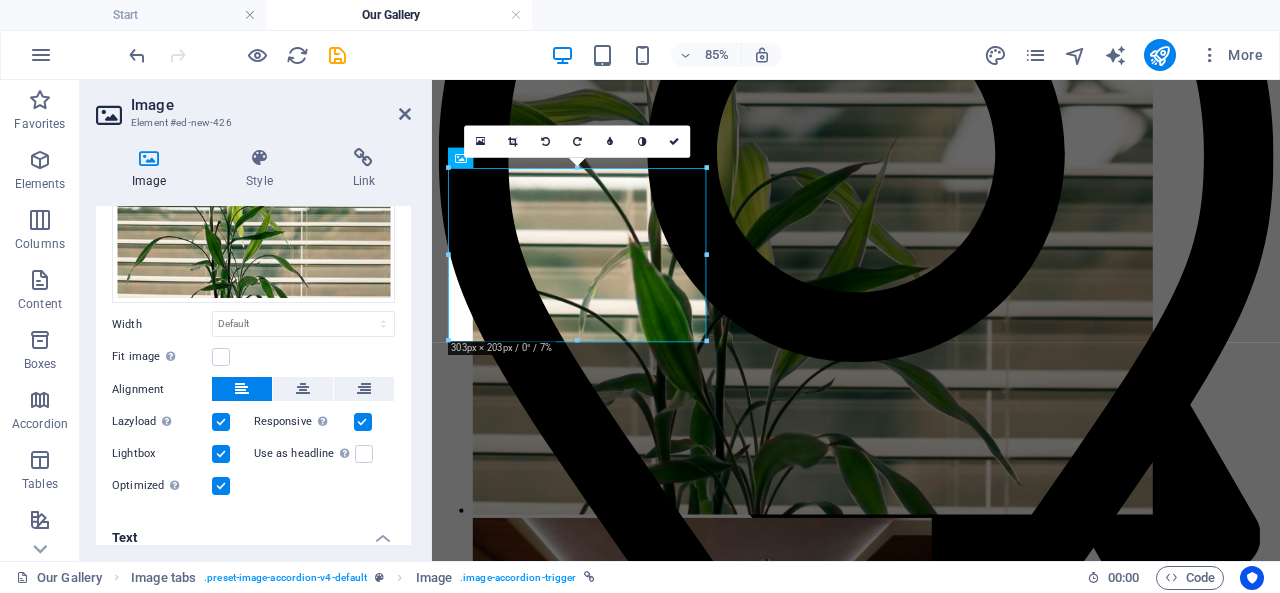 click at bounding box center [363, 422] 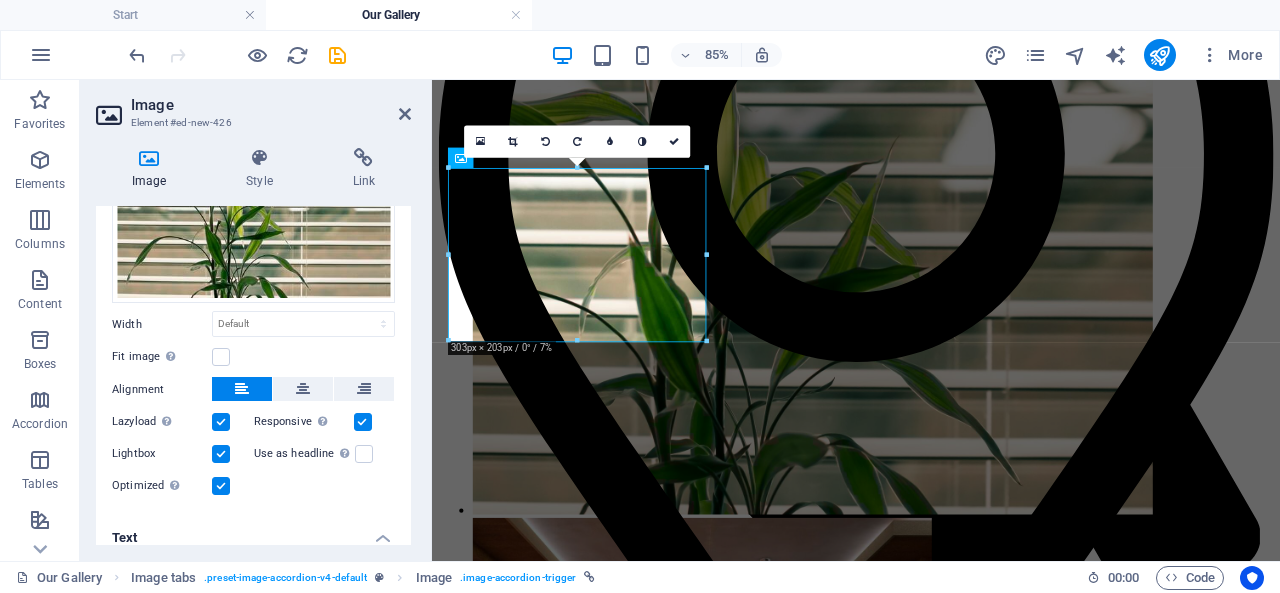 click on "Responsive Automatically load retina image and smartphone optimized sizes." at bounding box center (0, 0) 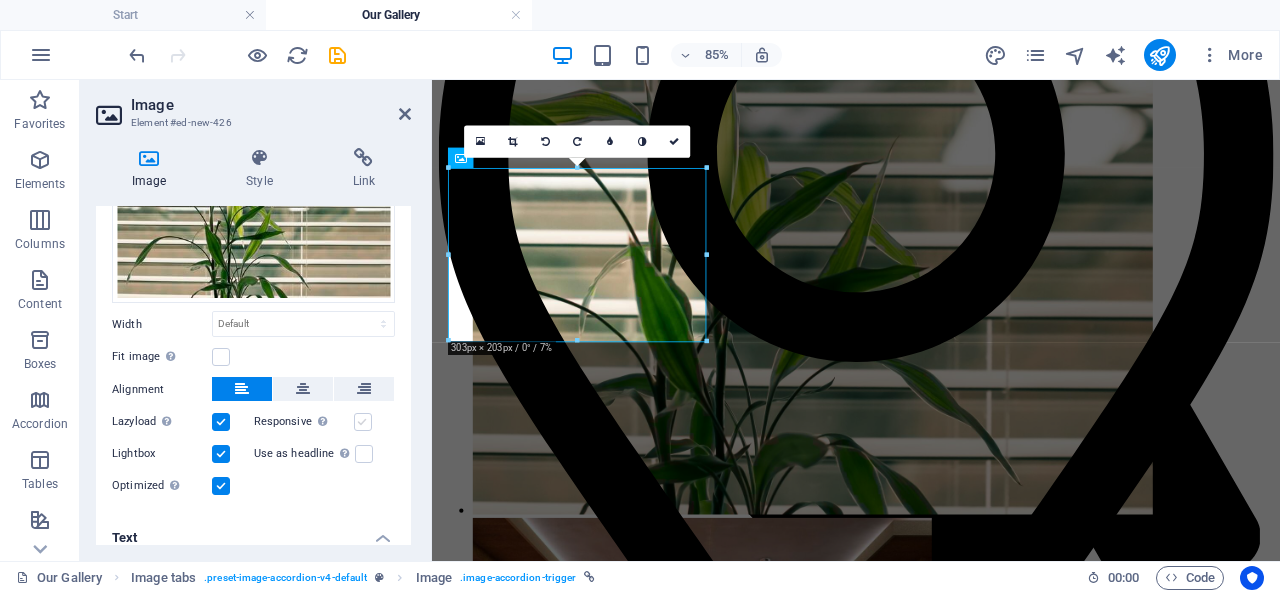 click at bounding box center (363, 422) 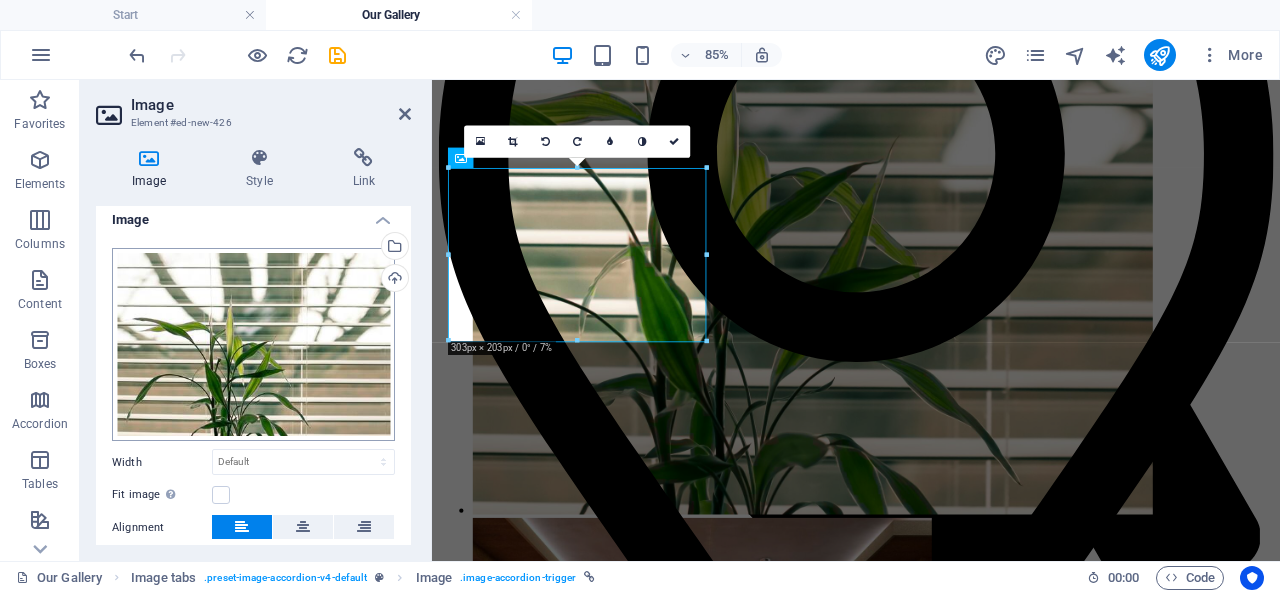 scroll, scrollTop: 0, scrollLeft: 0, axis: both 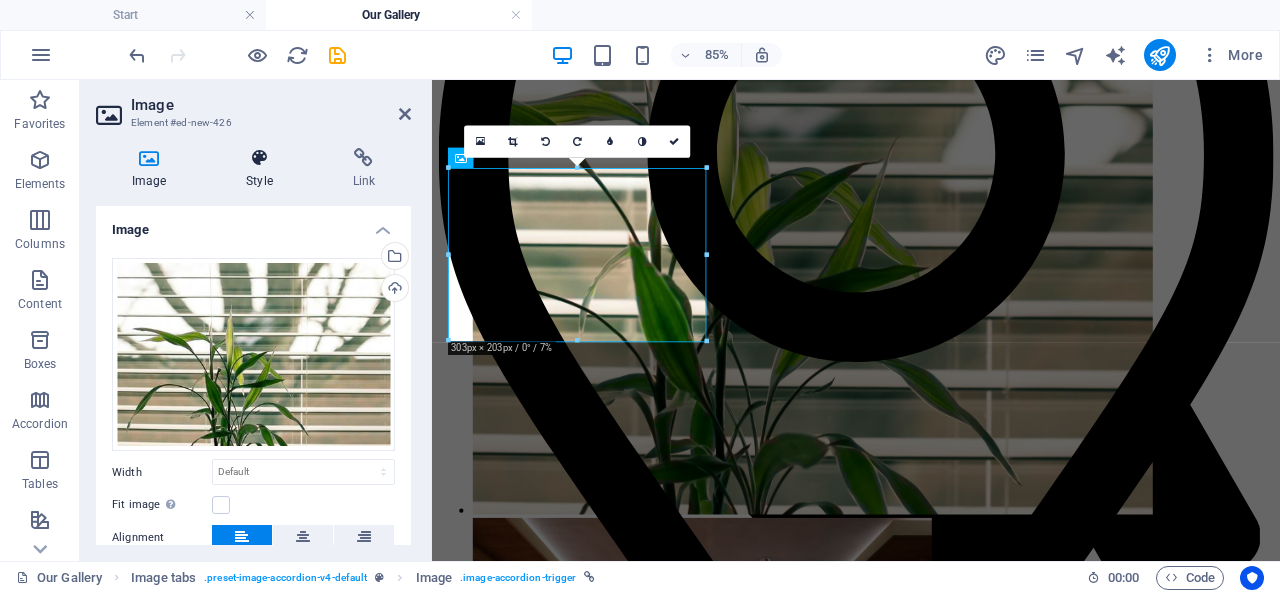 click on "Style" at bounding box center [263, 169] 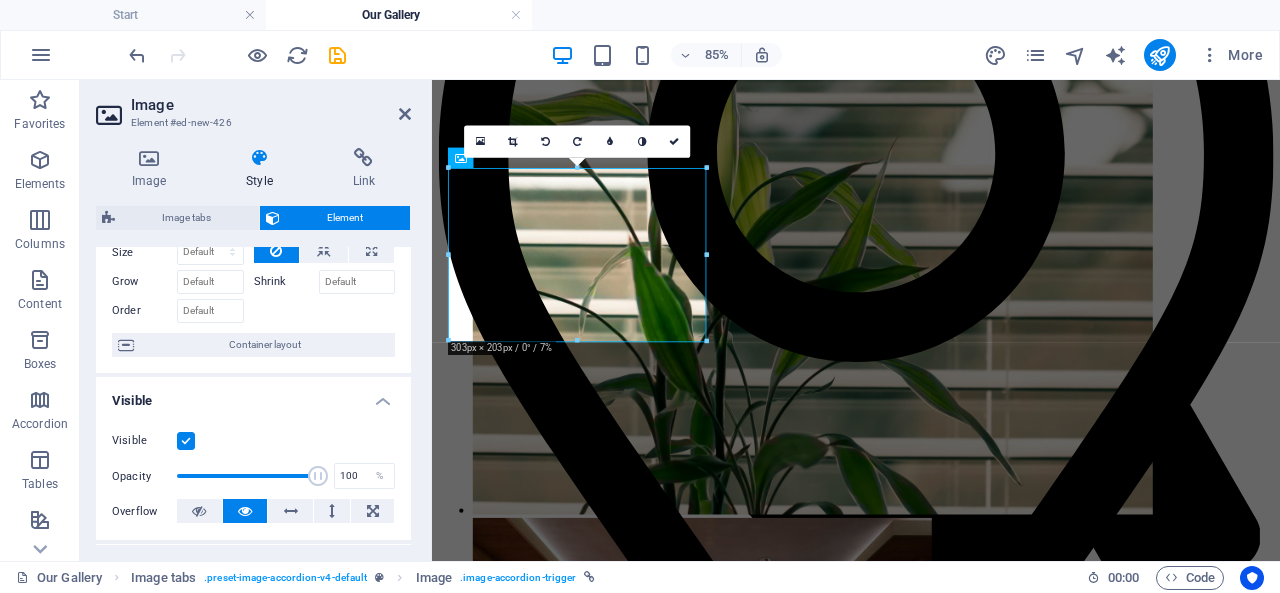 scroll, scrollTop: 100, scrollLeft: 0, axis: vertical 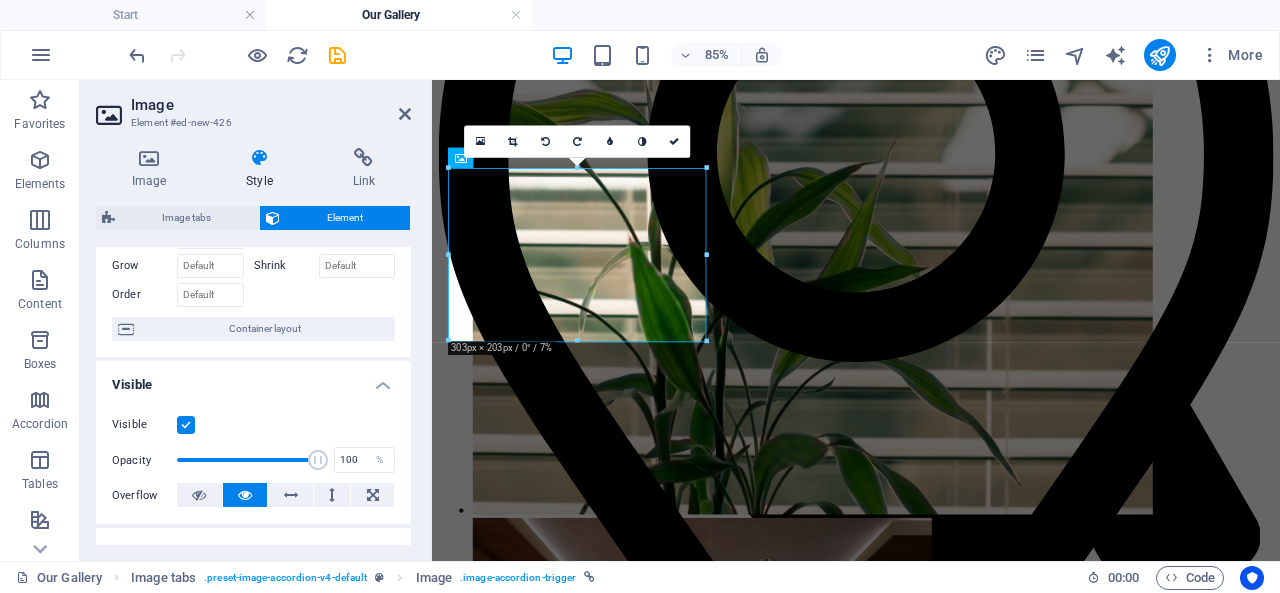 click at bounding box center [186, 425] 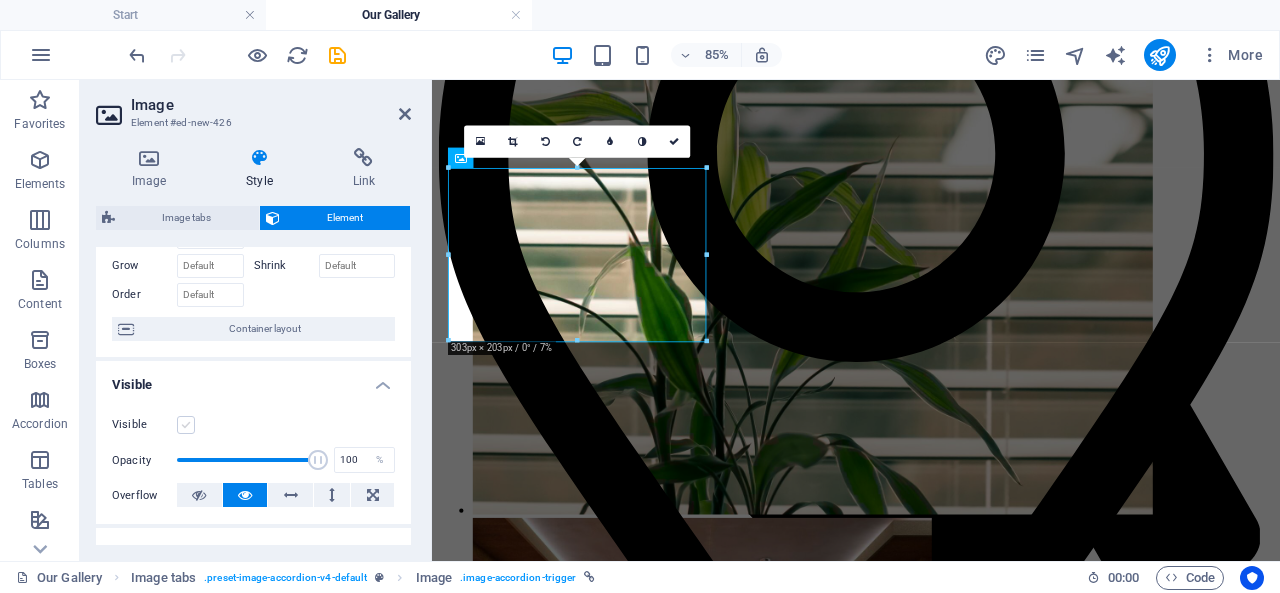 click at bounding box center [186, 425] 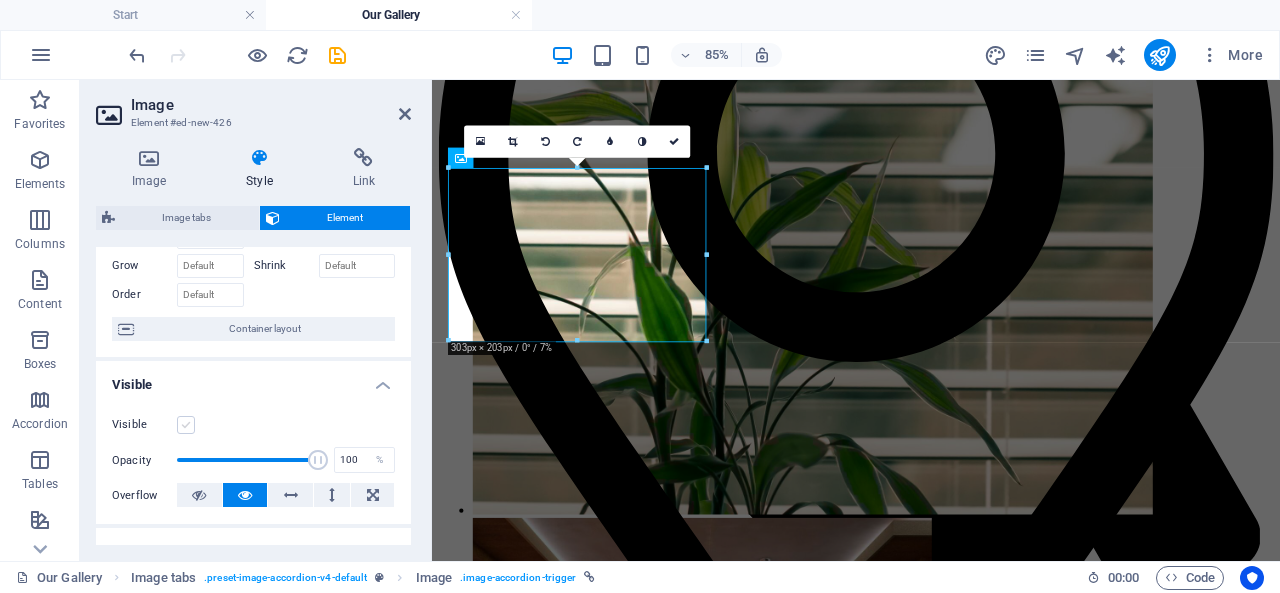 click on "Visible" at bounding box center (0, 0) 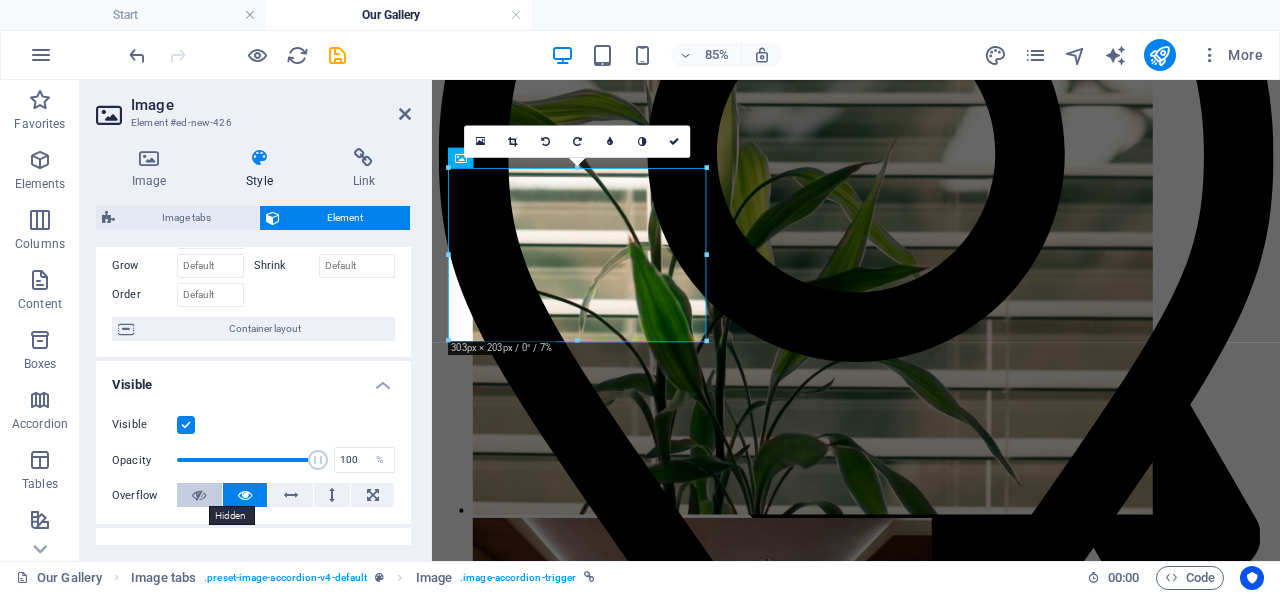 click at bounding box center [199, 495] 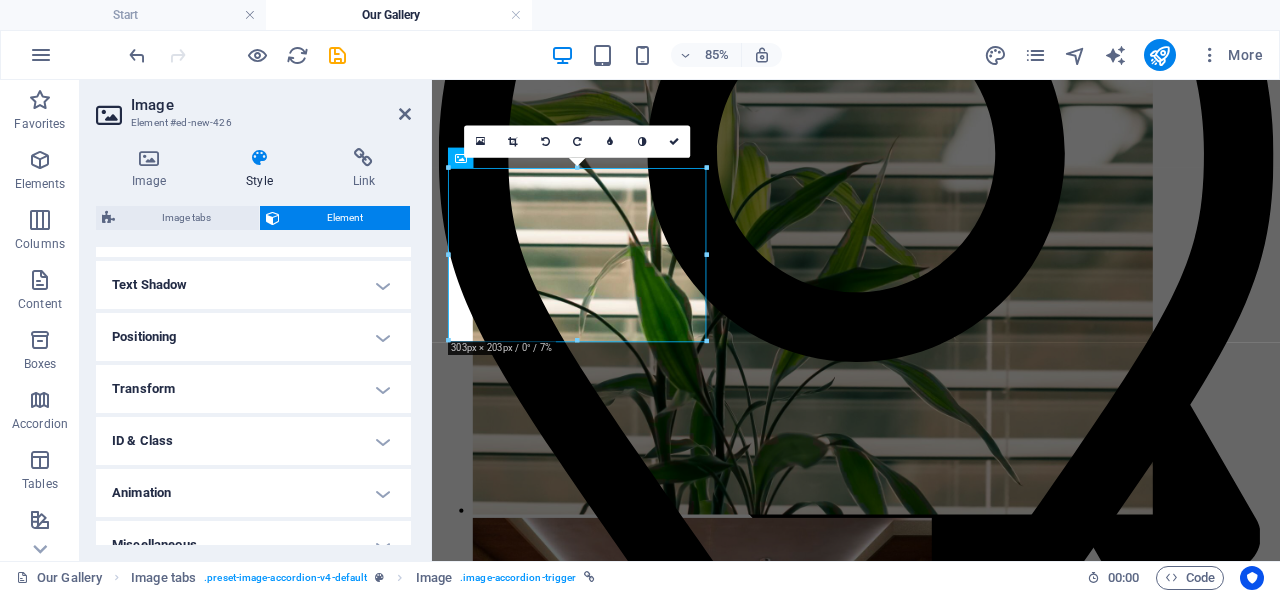 scroll, scrollTop: 546, scrollLeft: 0, axis: vertical 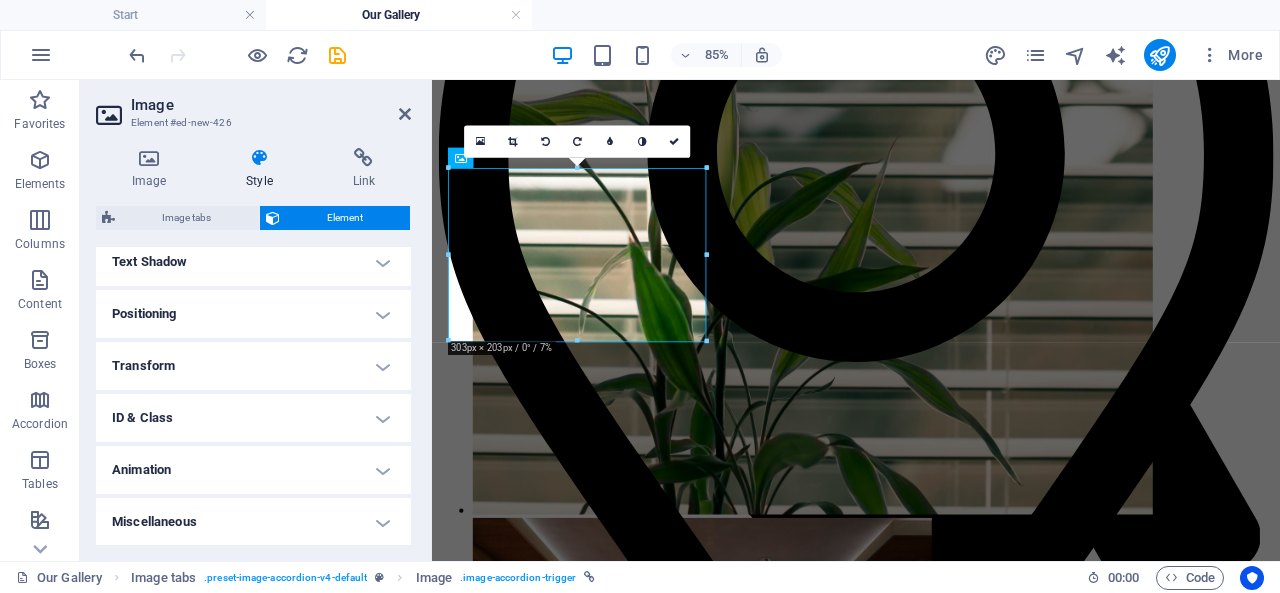 click on "Transform" at bounding box center [253, 366] 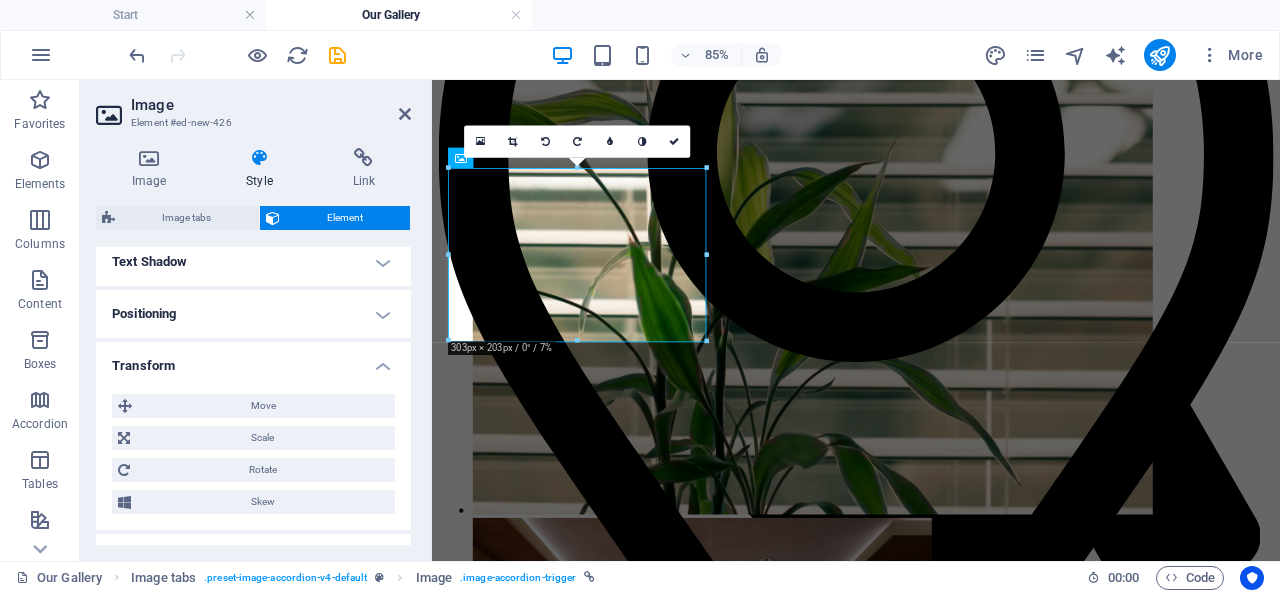 click on "Transform" at bounding box center (253, 360) 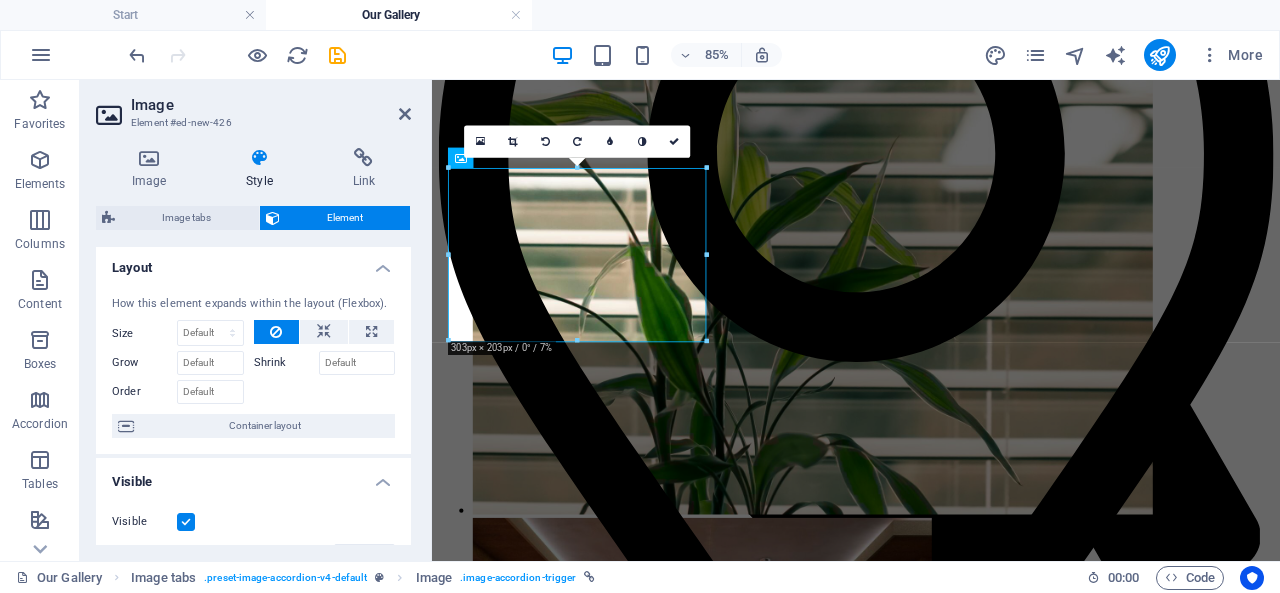 scroll, scrollTop: 0, scrollLeft: 0, axis: both 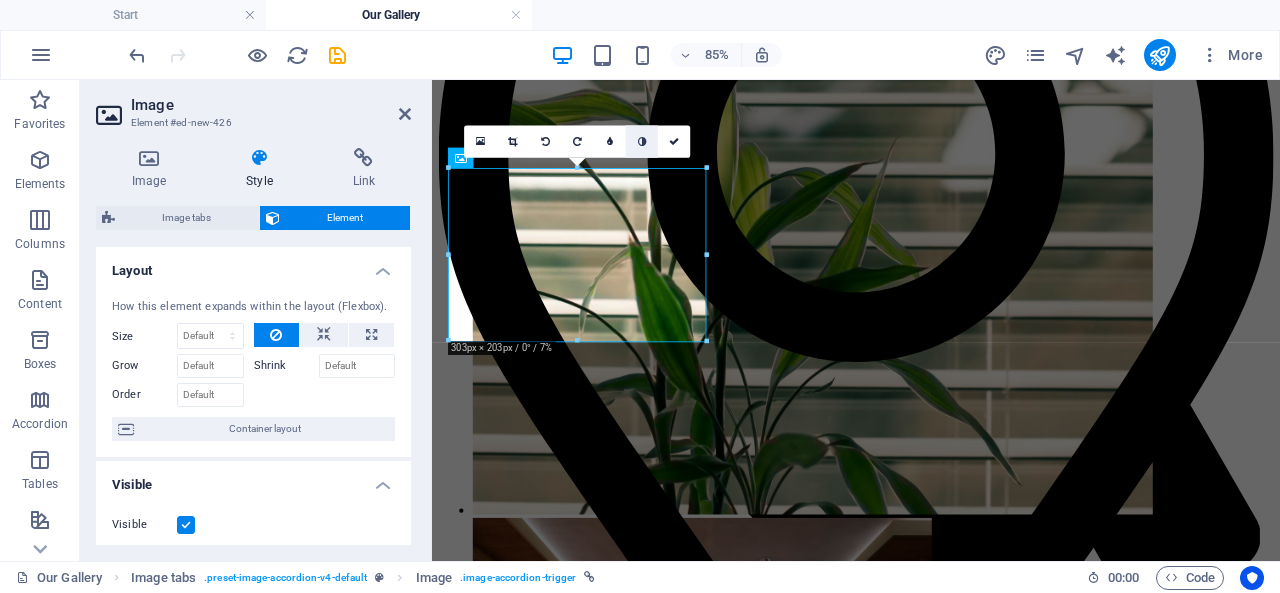 click at bounding box center [642, 142] 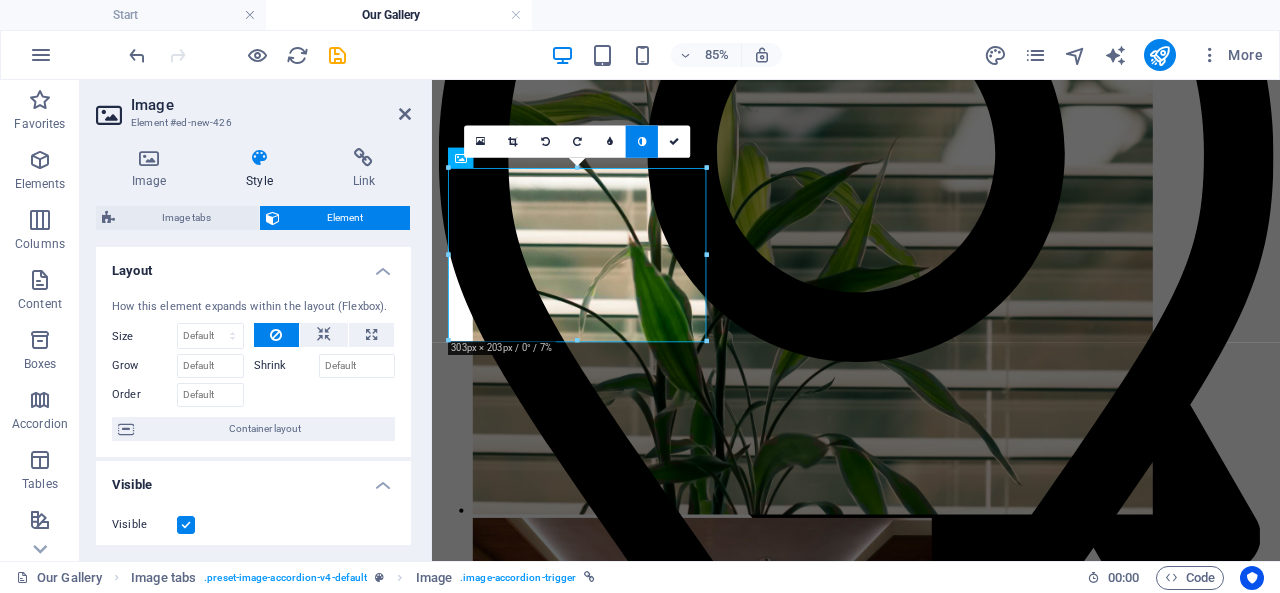 click at bounding box center [642, 142] 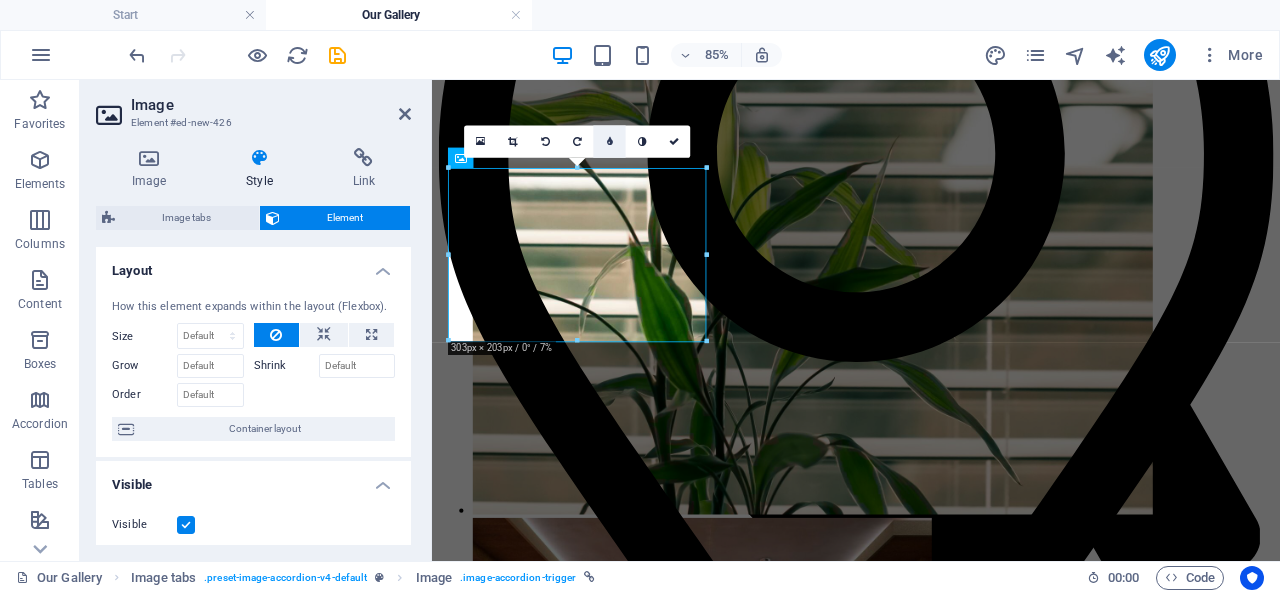 click at bounding box center (610, 142) 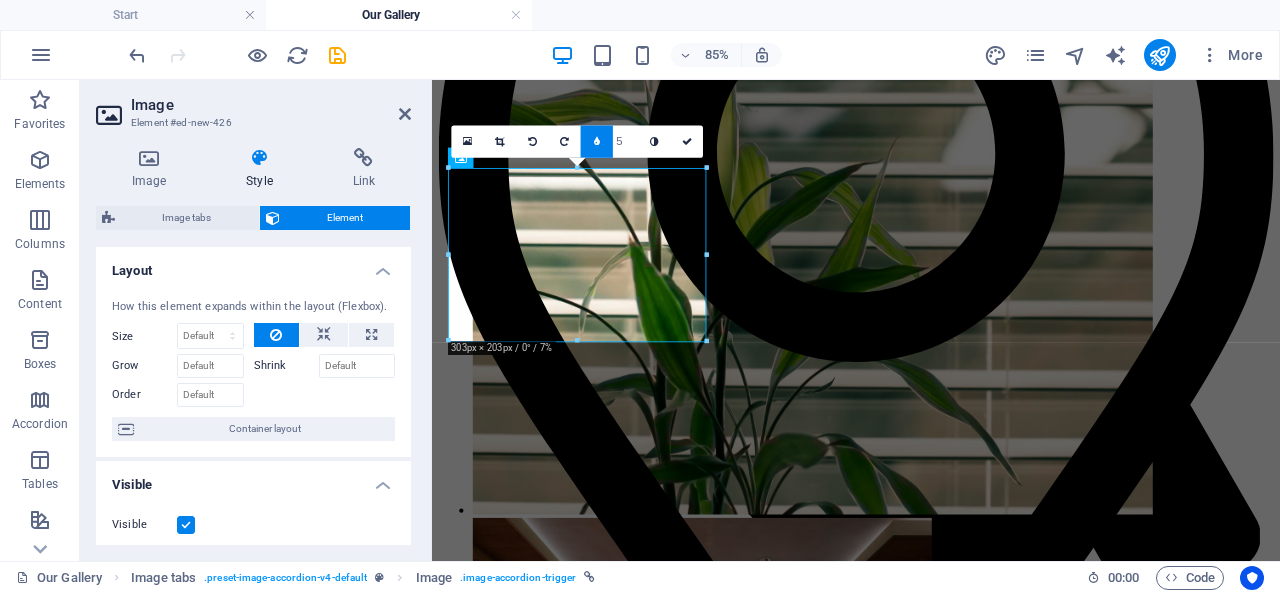 click at bounding box center [597, 141] 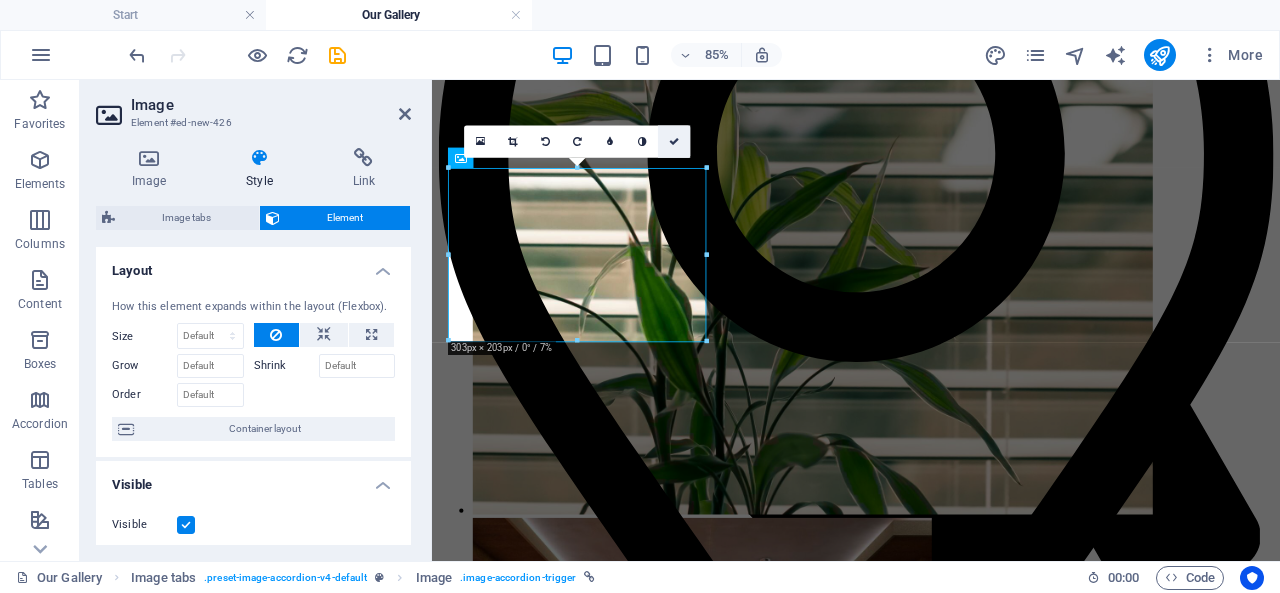 drag, startPoint x: 671, startPoint y: 139, endPoint x: 591, endPoint y: 60, distance: 112.432205 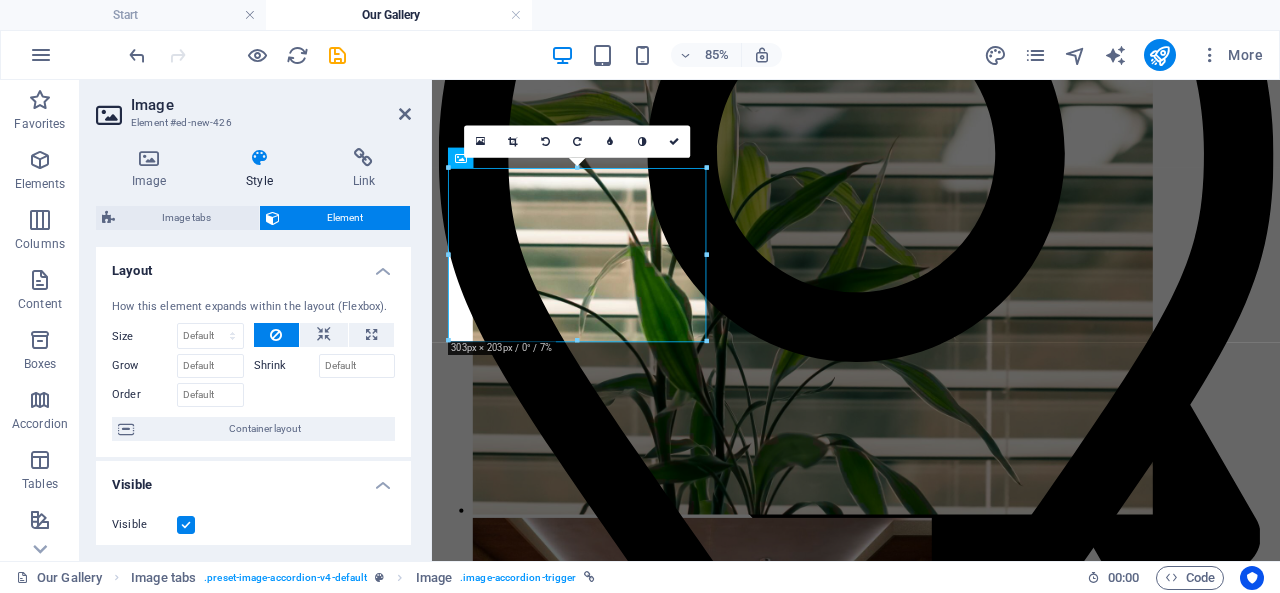 scroll, scrollTop: 840, scrollLeft: 0, axis: vertical 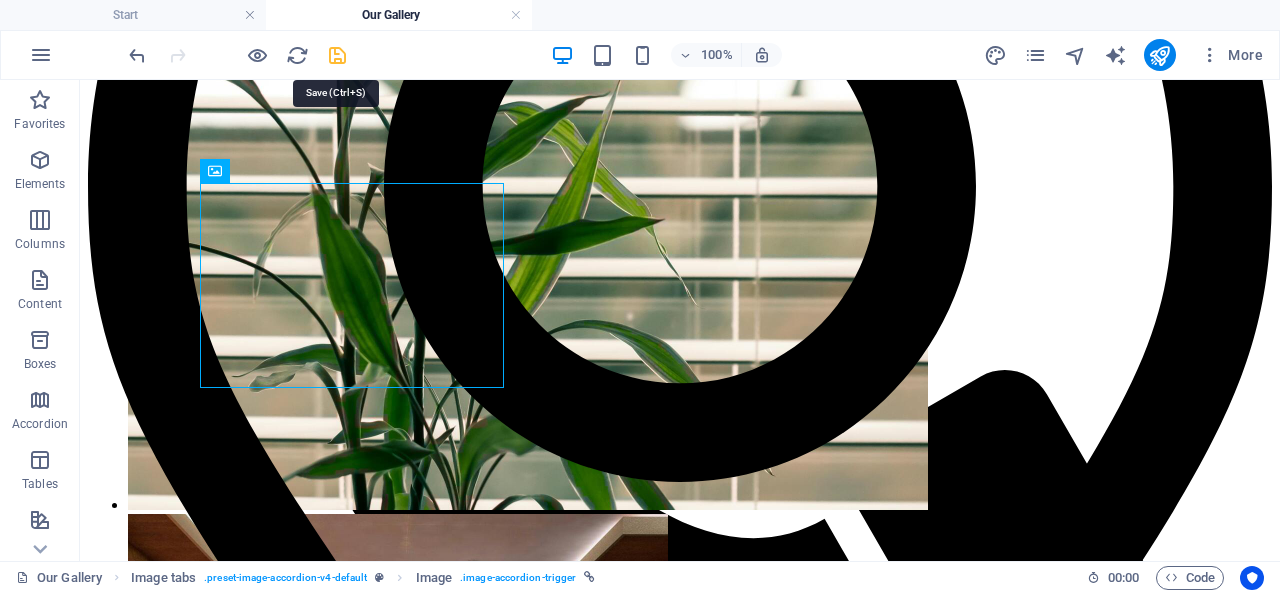 click at bounding box center [337, 55] 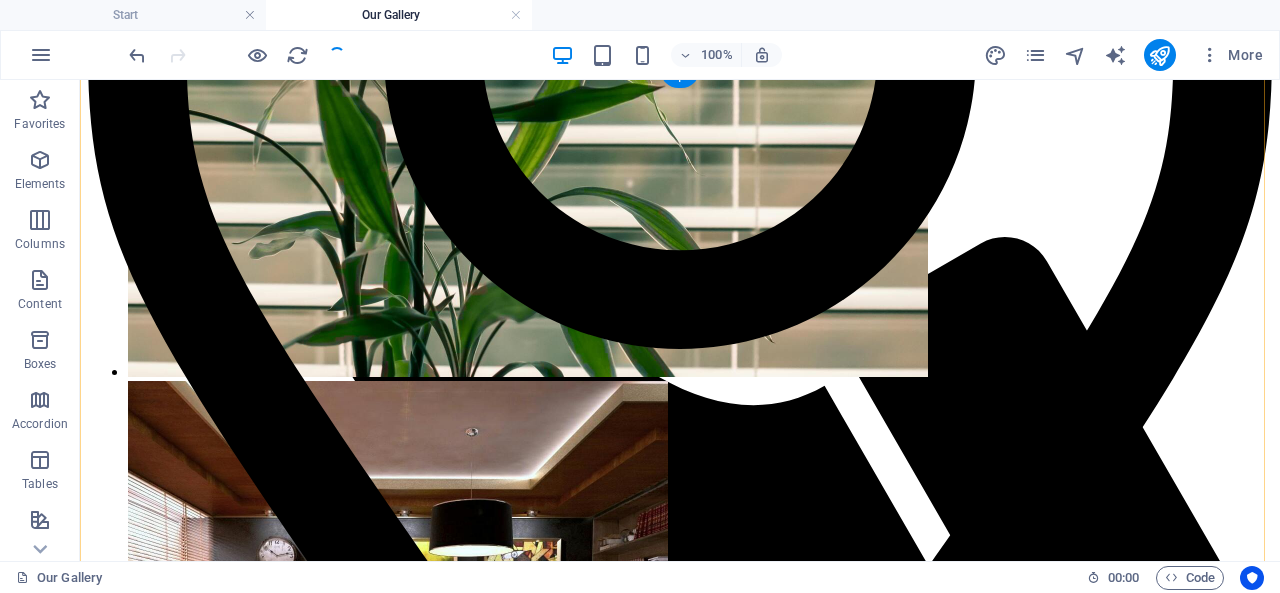 scroll, scrollTop: 1140, scrollLeft: 0, axis: vertical 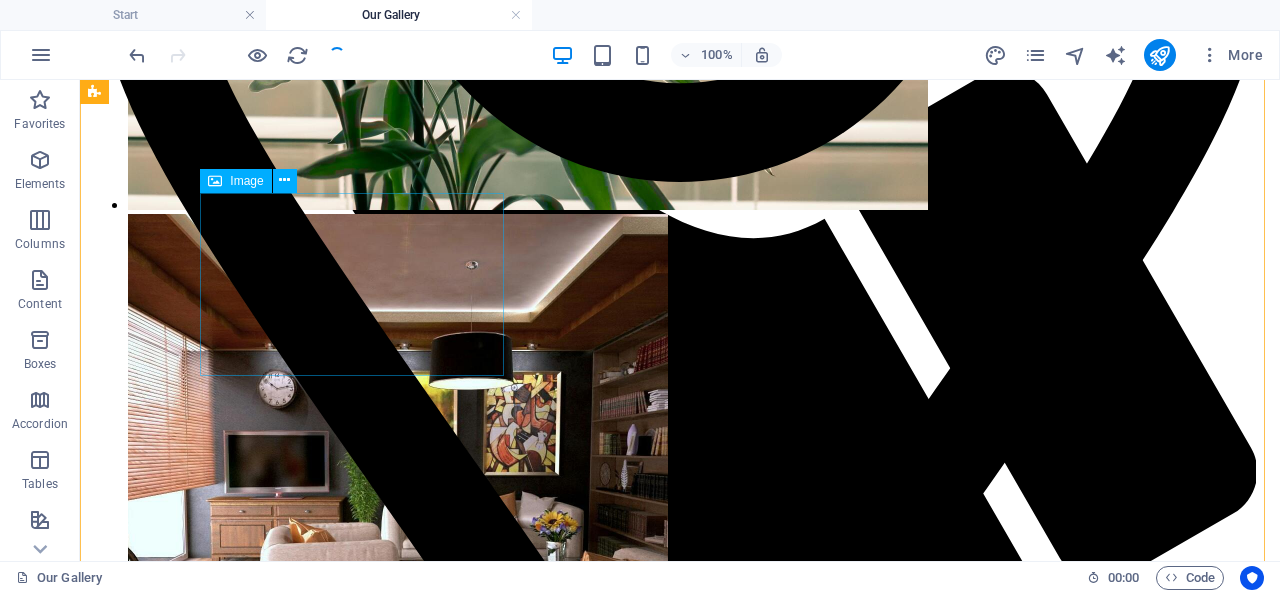 click on "Headline" at bounding box center (680, 10087) 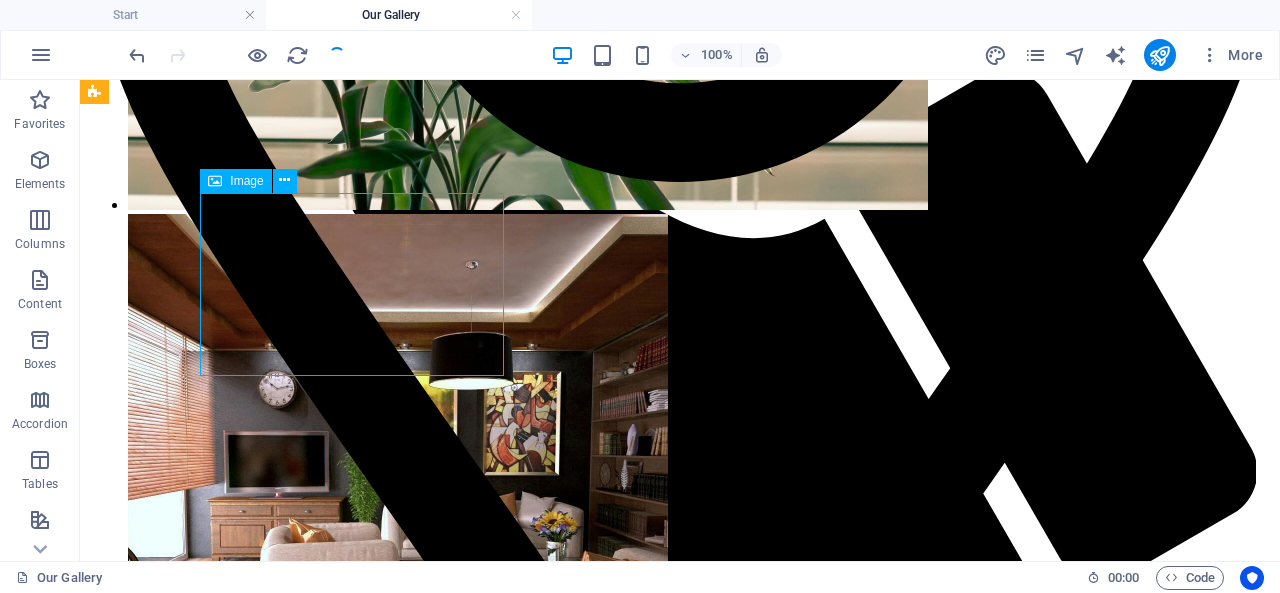 click on "Headline" at bounding box center (680, 10087) 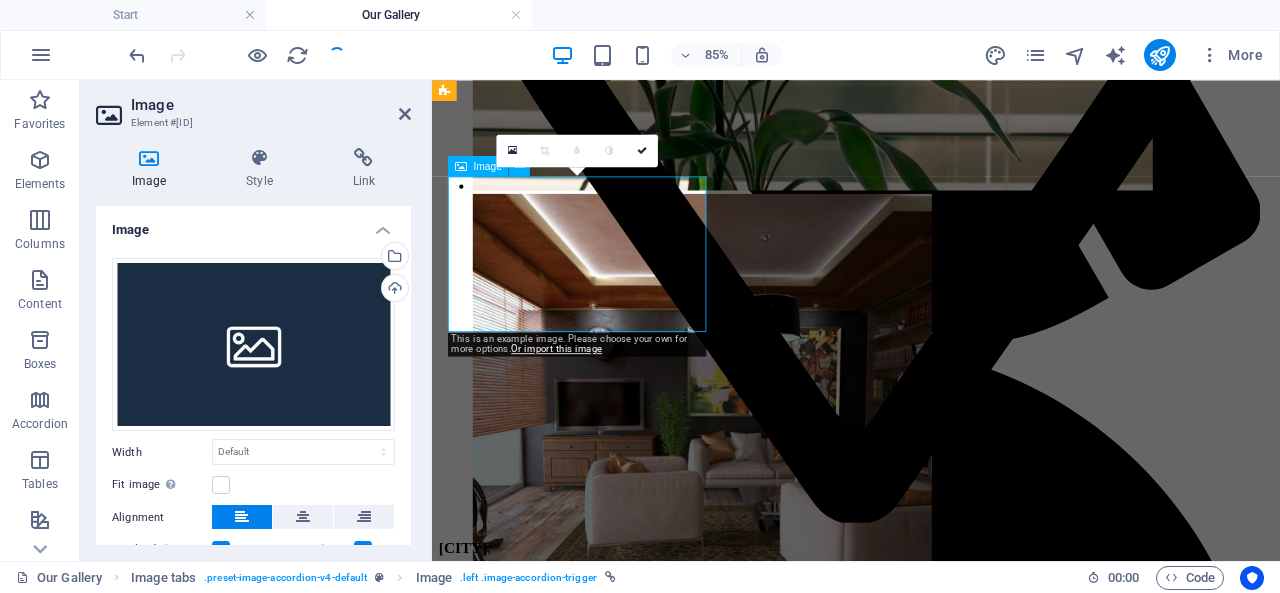 scroll, scrollTop: 1058, scrollLeft: 0, axis: vertical 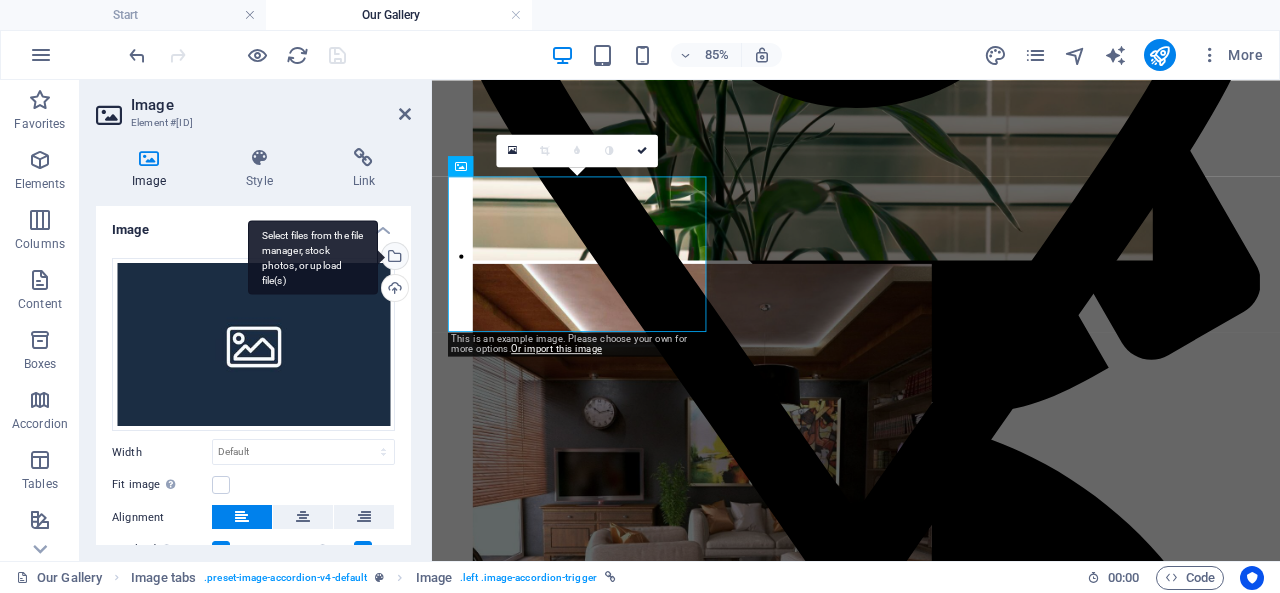 click on "Select files from the file manager, stock photos, or upload file(s)" at bounding box center (393, 258) 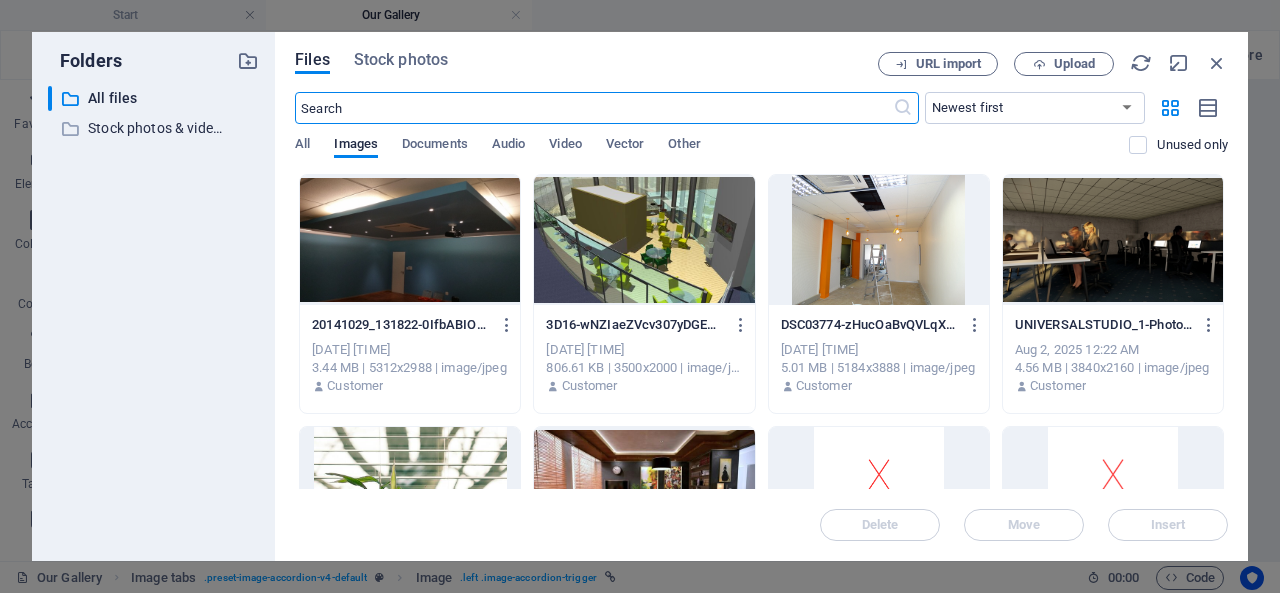 scroll, scrollTop: 1068, scrollLeft: 0, axis: vertical 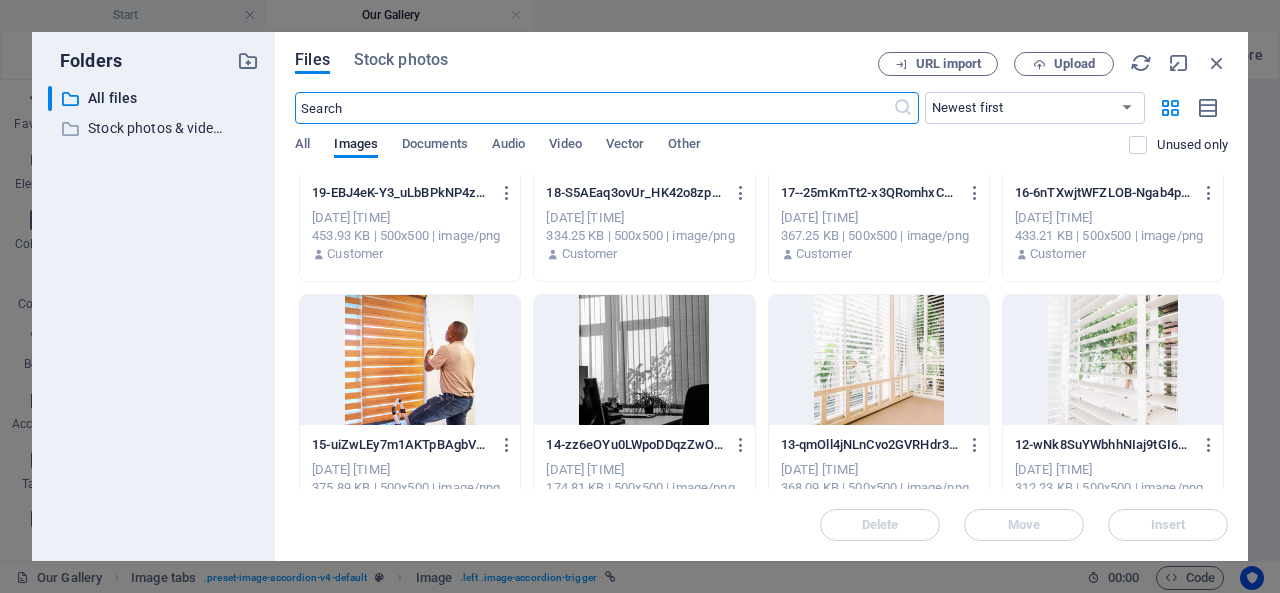 click at bounding box center [879, 360] 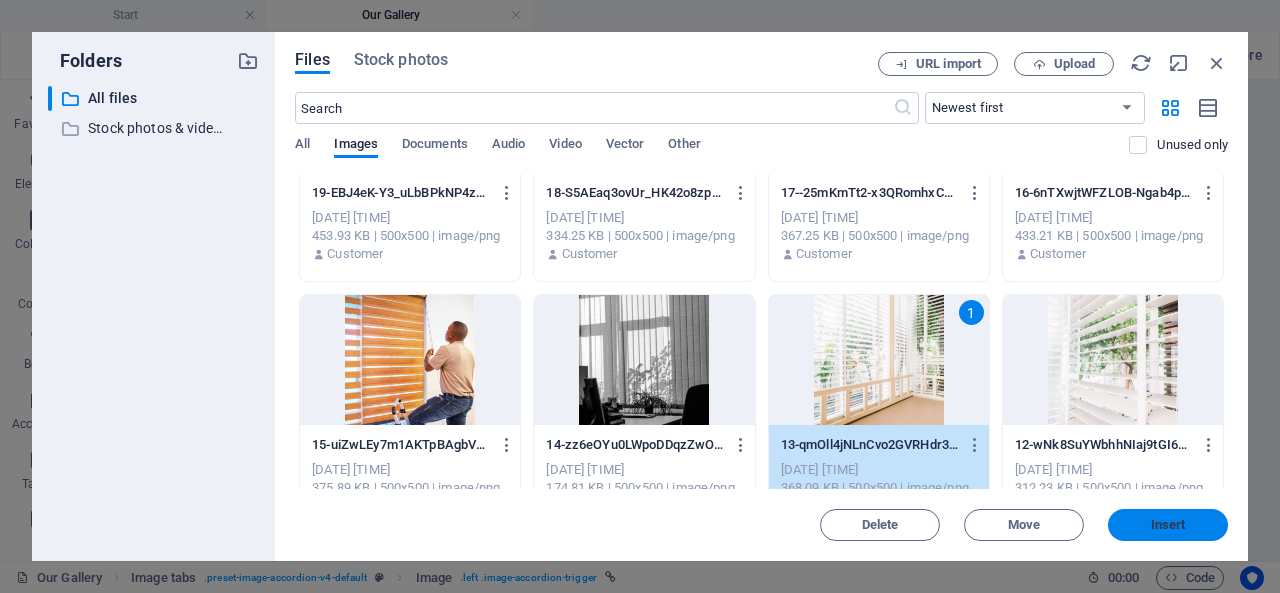click on "Insert" at bounding box center (1168, 525) 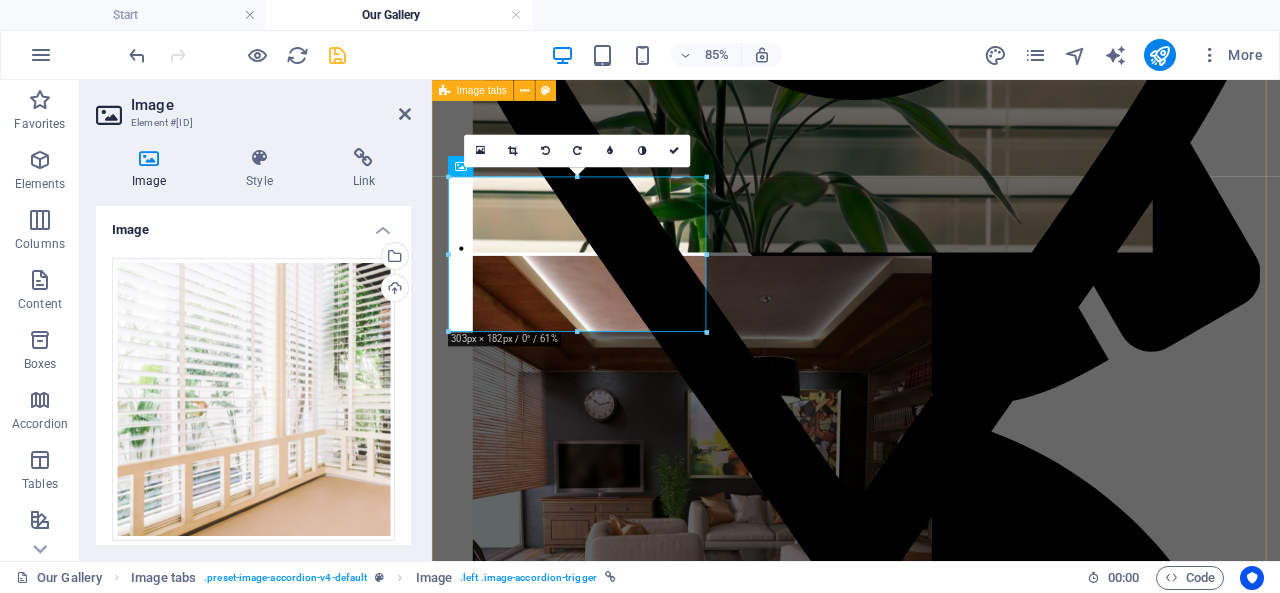 scroll, scrollTop: 1058, scrollLeft: 0, axis: vertical 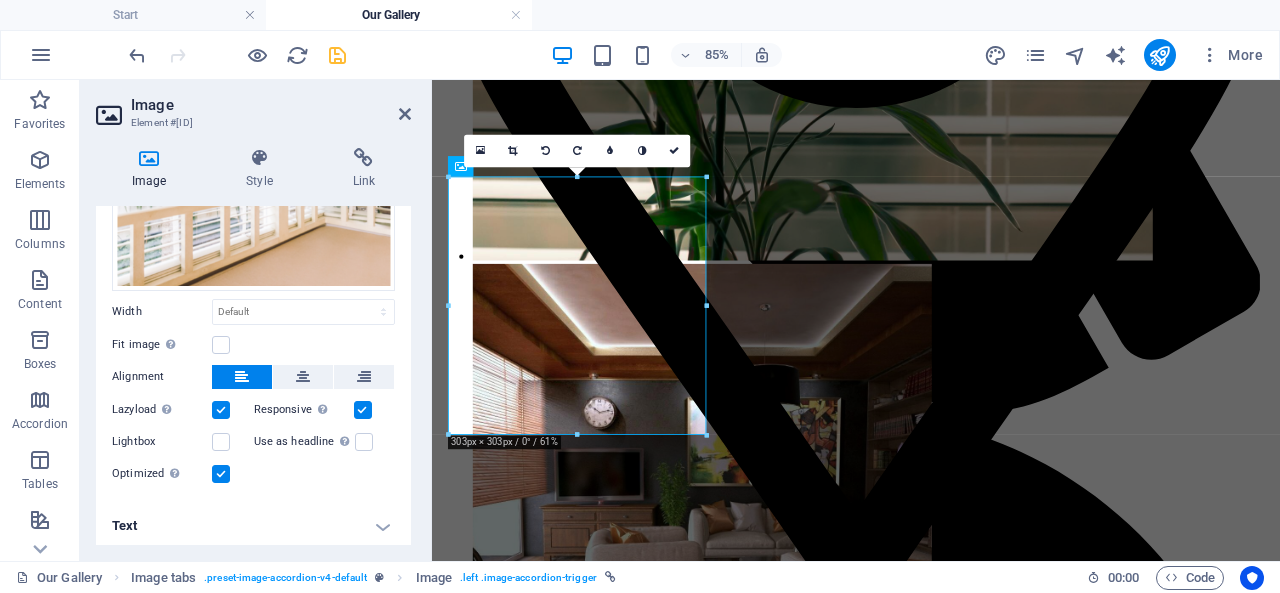 click on "Text" at bounding box center (253, 526) 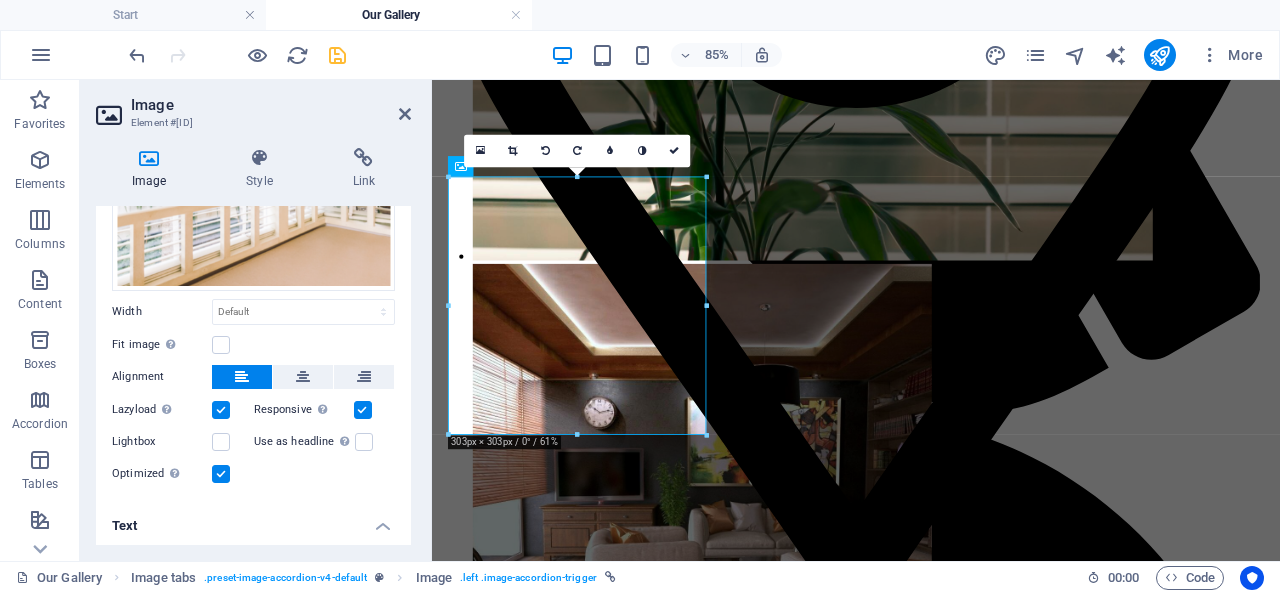 scroll, scrollTop: 437, scrollLeft: 0, axis: vertical 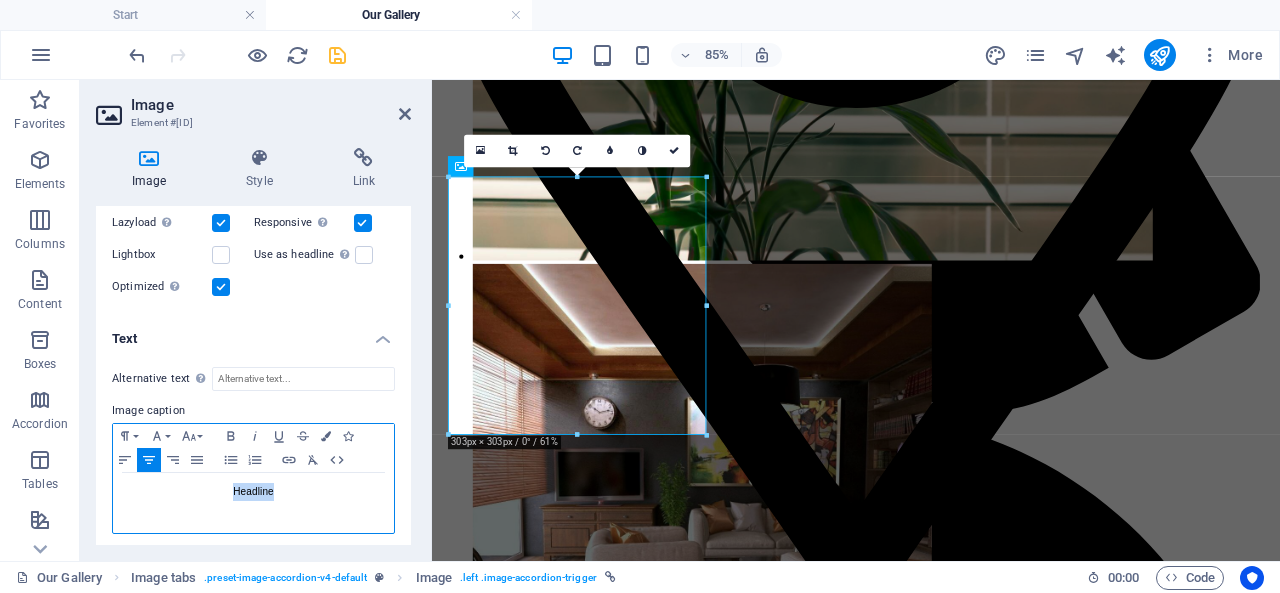 drag, startPoint x: 284, startPoint y: 483, endPoint x: 202, endPoint y: 481, distance: 82.02438 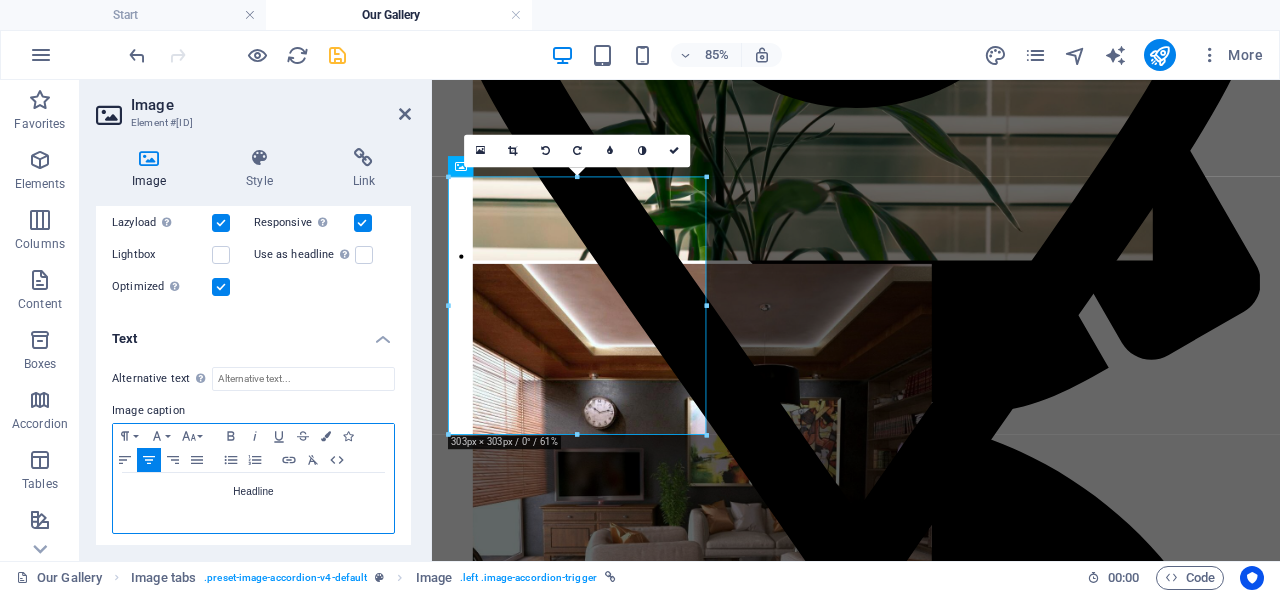 type 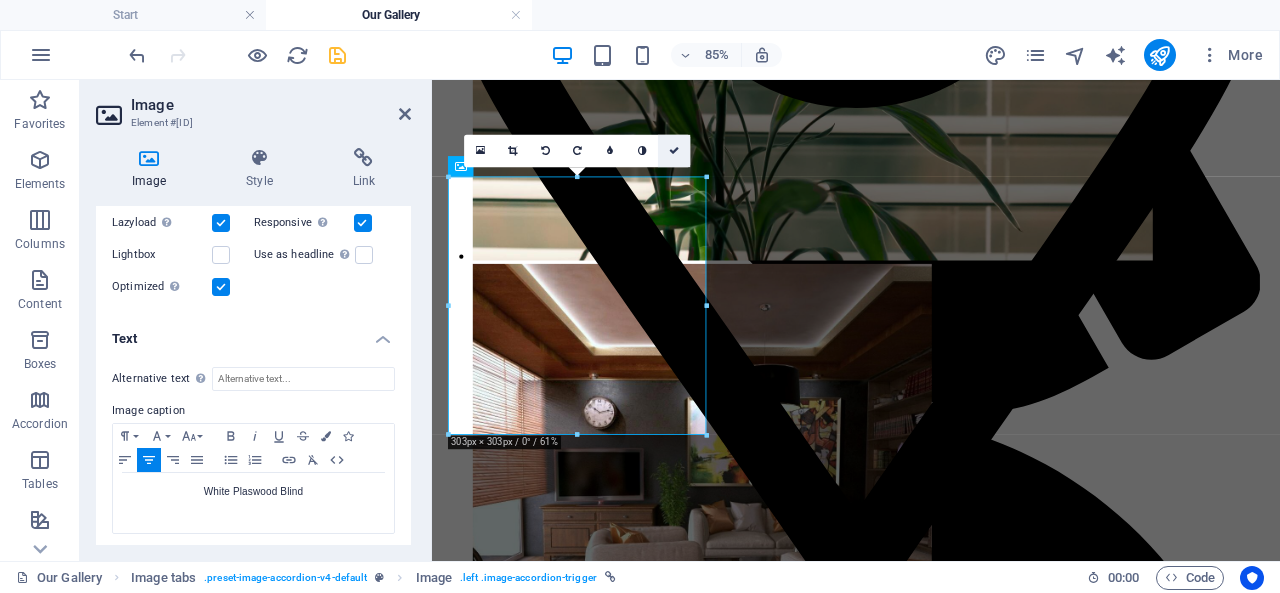 click at bounding box center [674, 150] 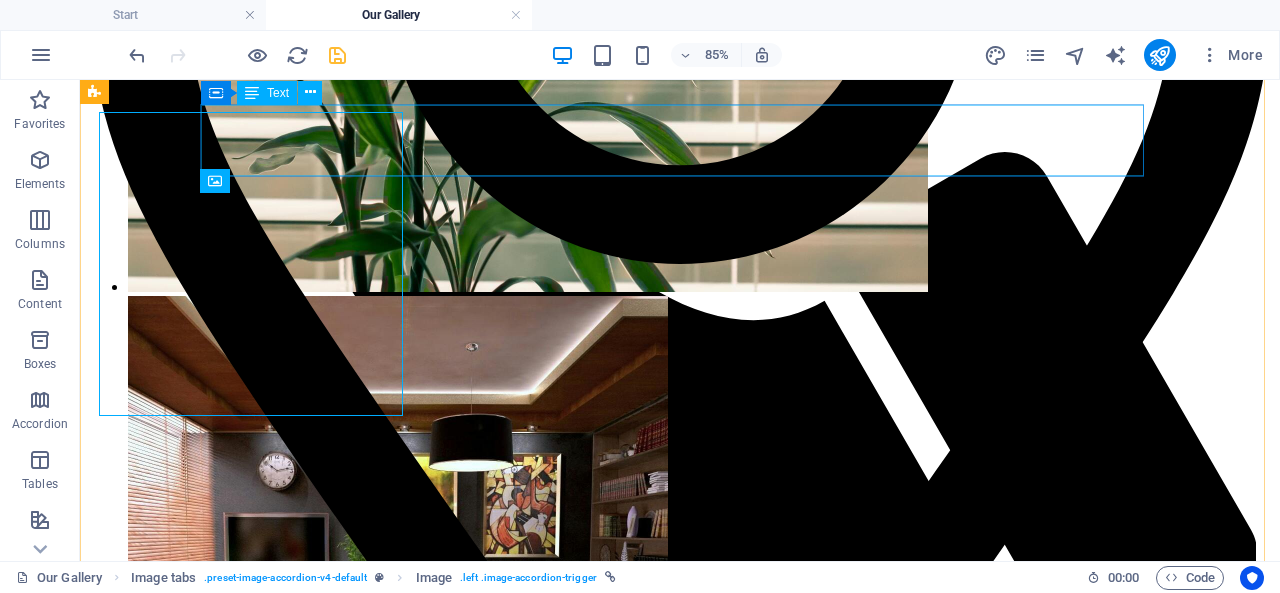 scroll, scrollTop: 1140, scrollLeft: 0, axis: vertical 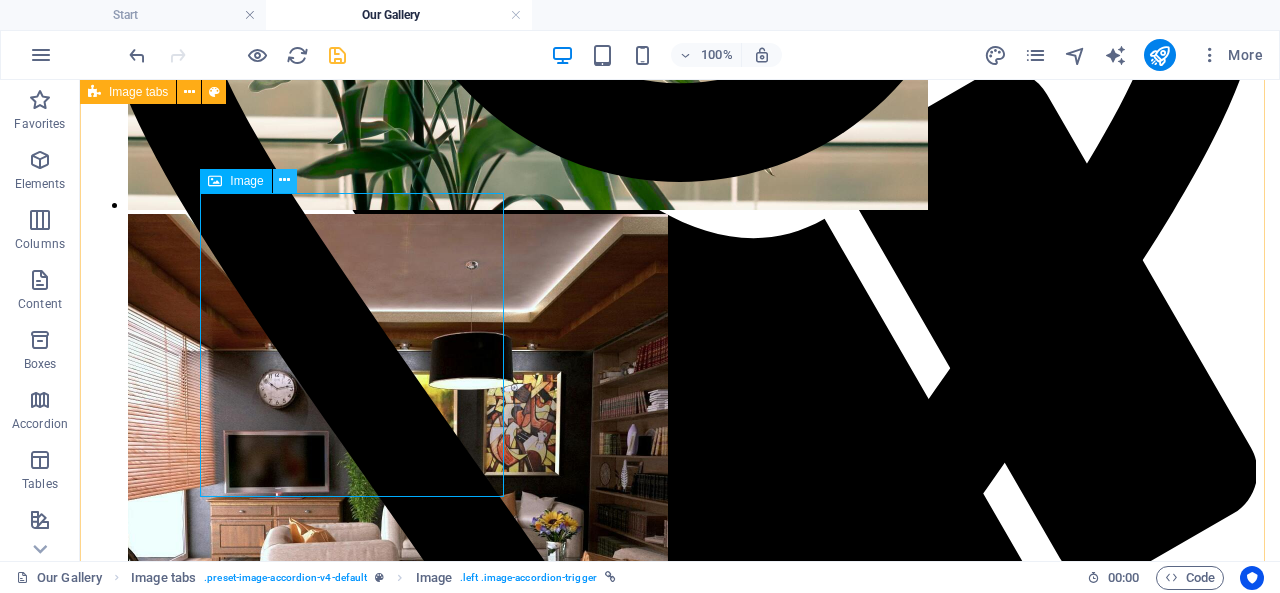 click at bounding box center (284, 180) 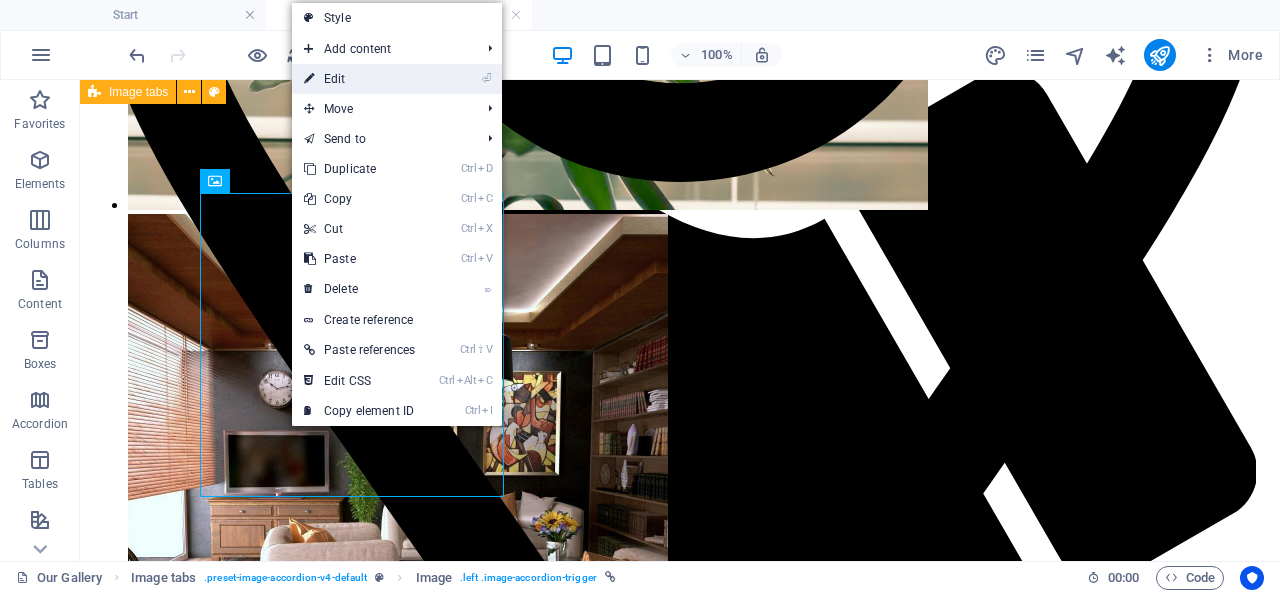 click on "⏎  Edit" at bounding box center (359, 79) 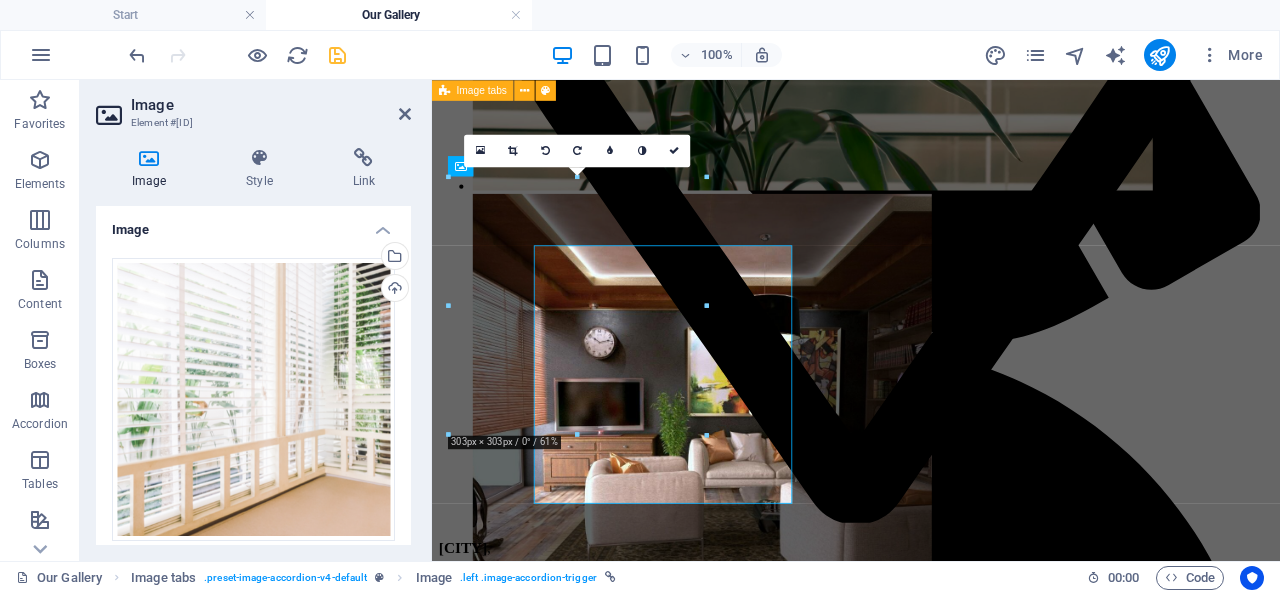 scroll, scrollTop: 1058, scrollLeft: 0, axis: vertical 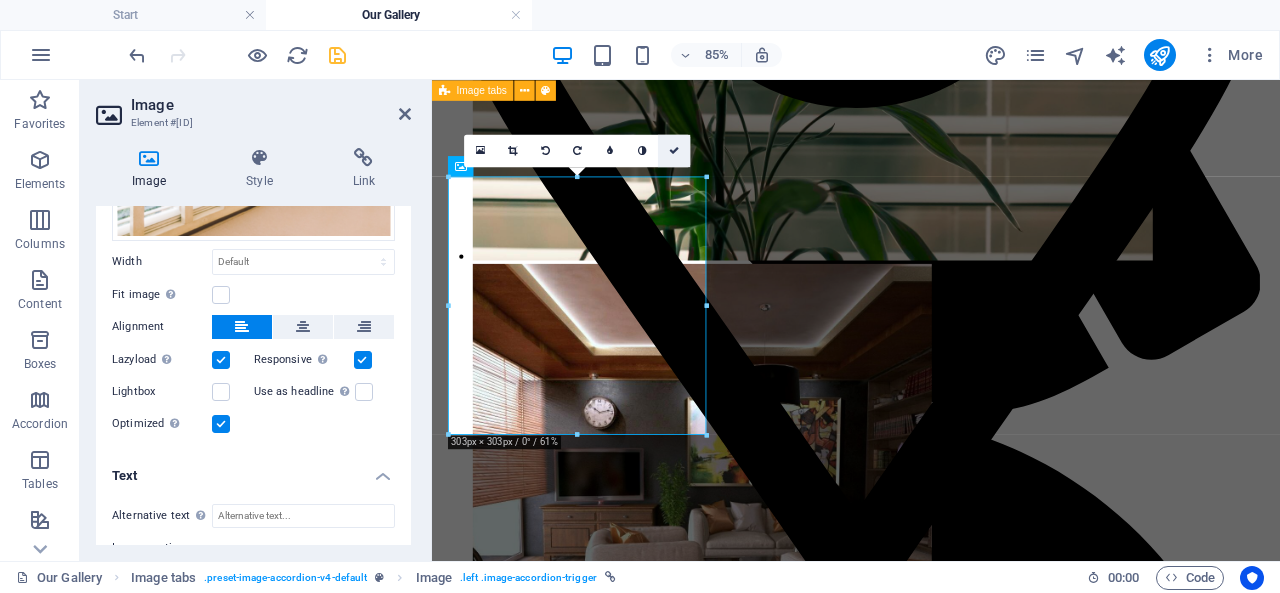 click at bounding box center [674, 150] 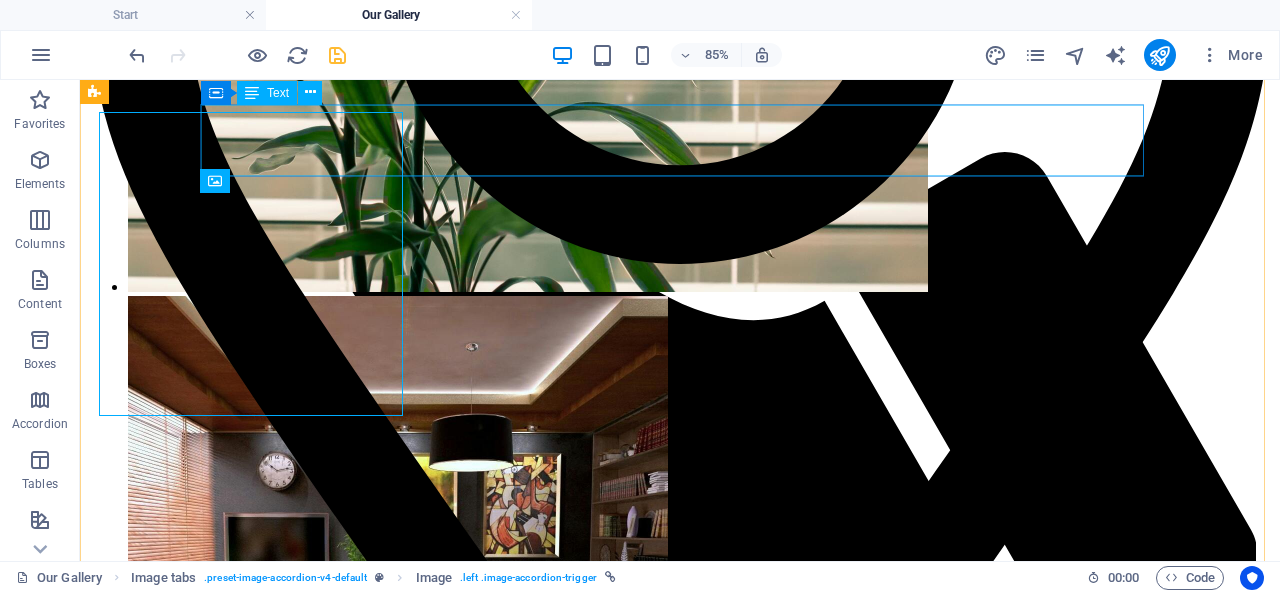 scroll, scrollTop: 1140, scrollLeft: 0, axis: vertical 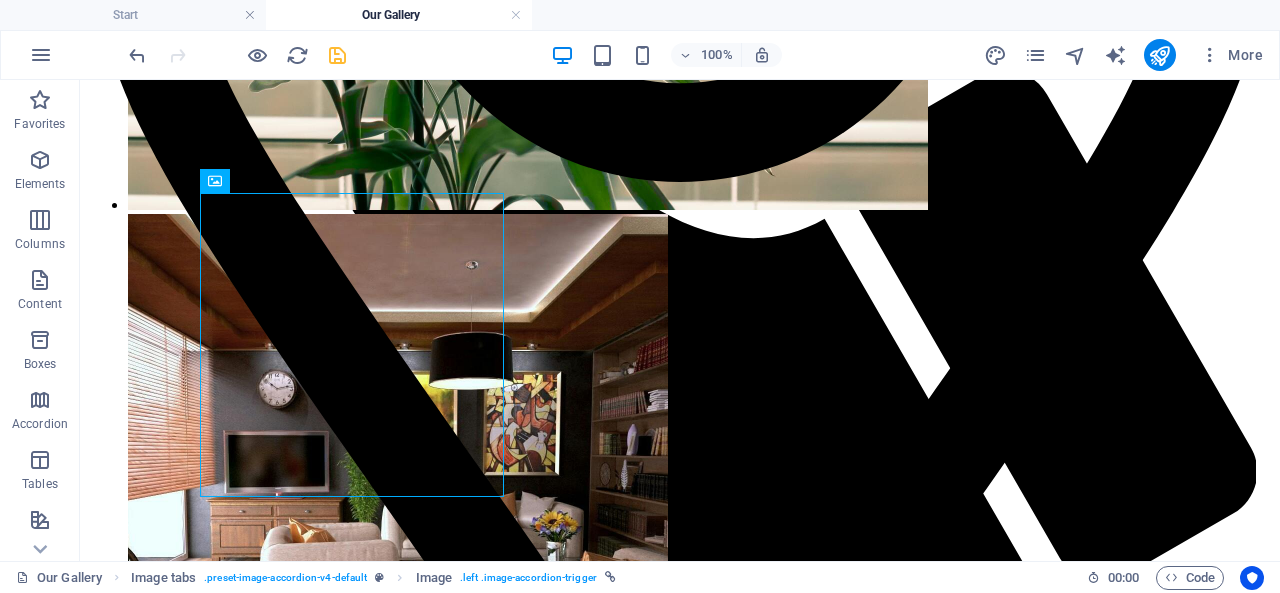 click at bounding box center (337, 55) 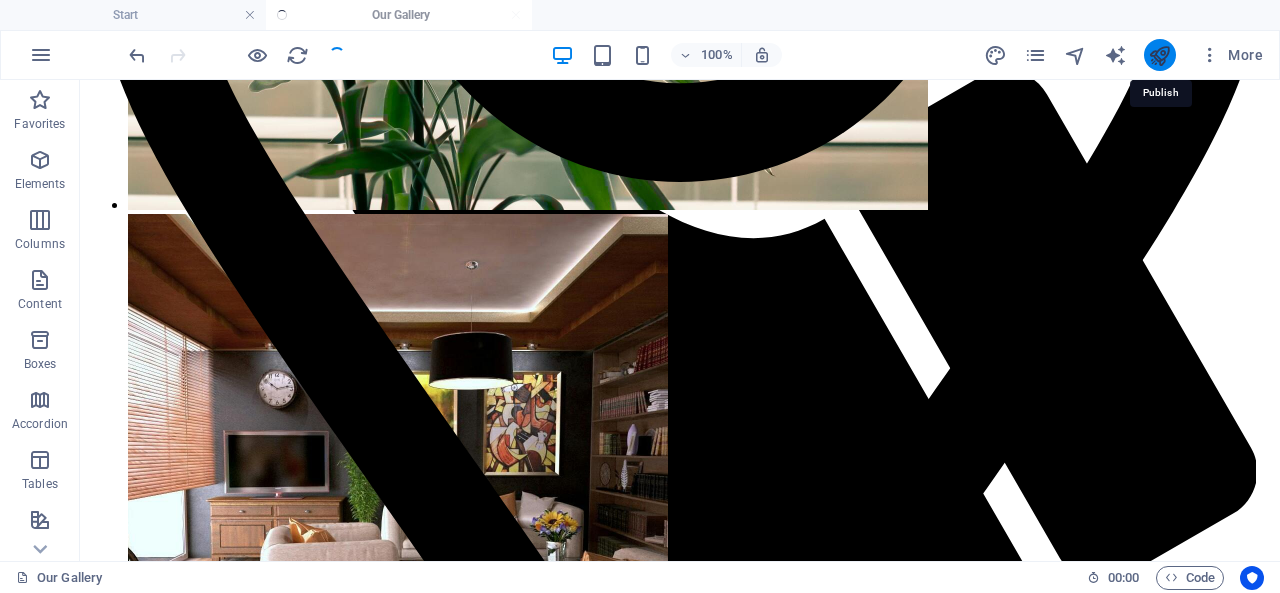 click at bounding box center (1159, 55) 